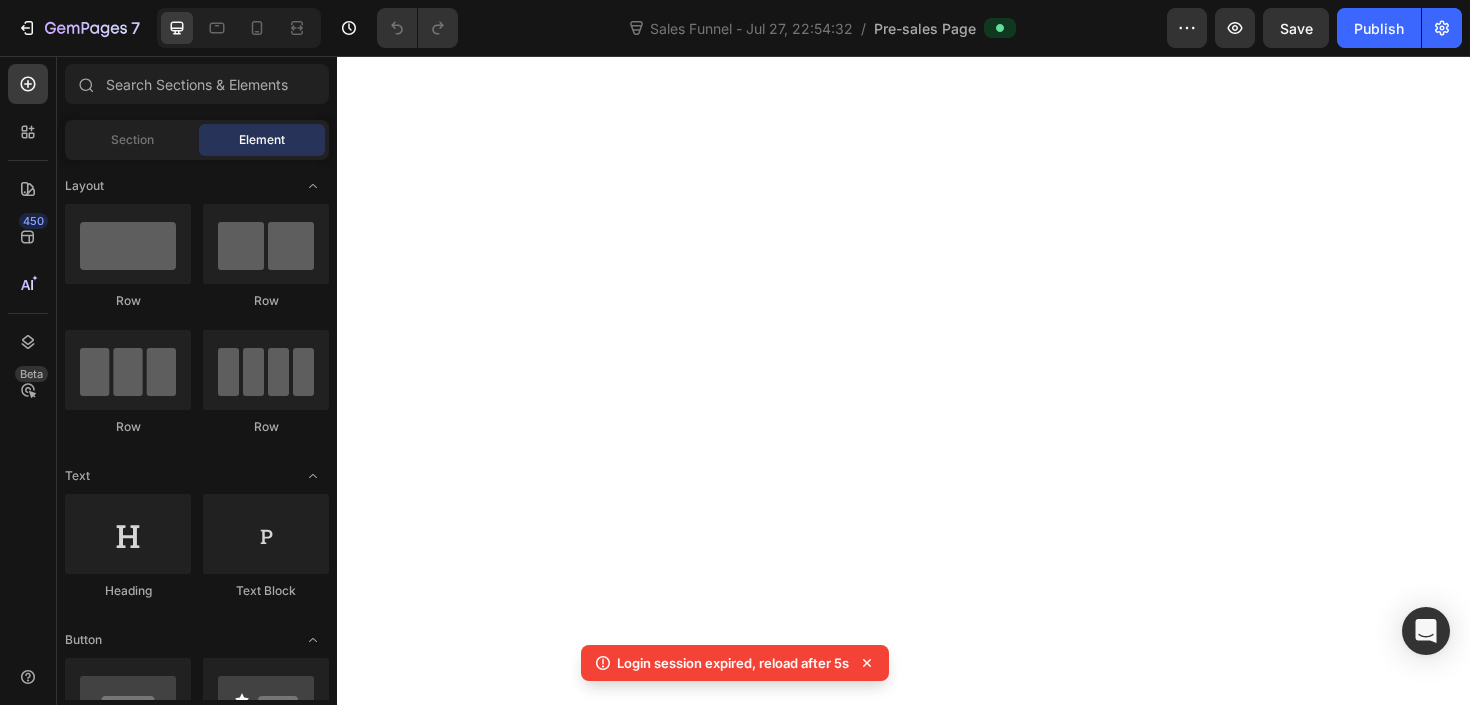 scroll, scrollTop: 0, scrollLeft: 0, axis: both 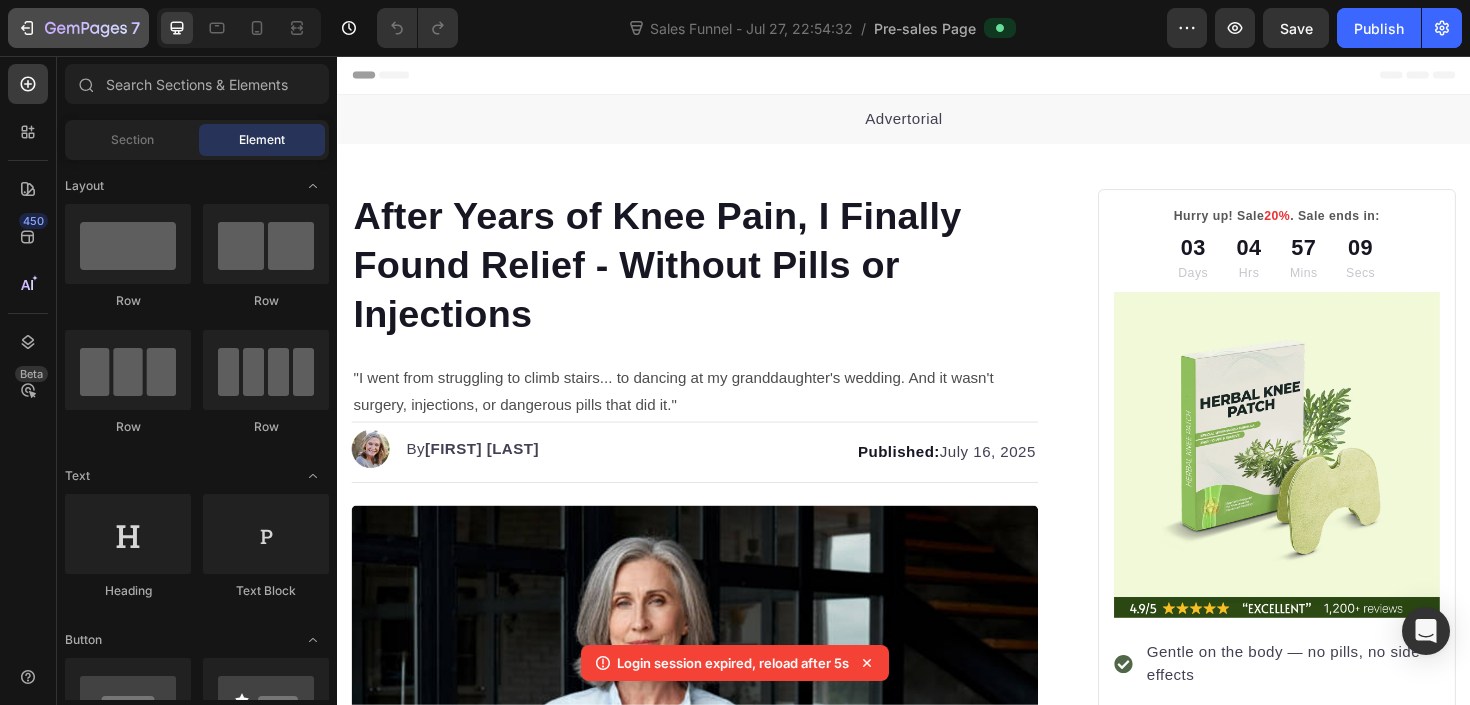 click 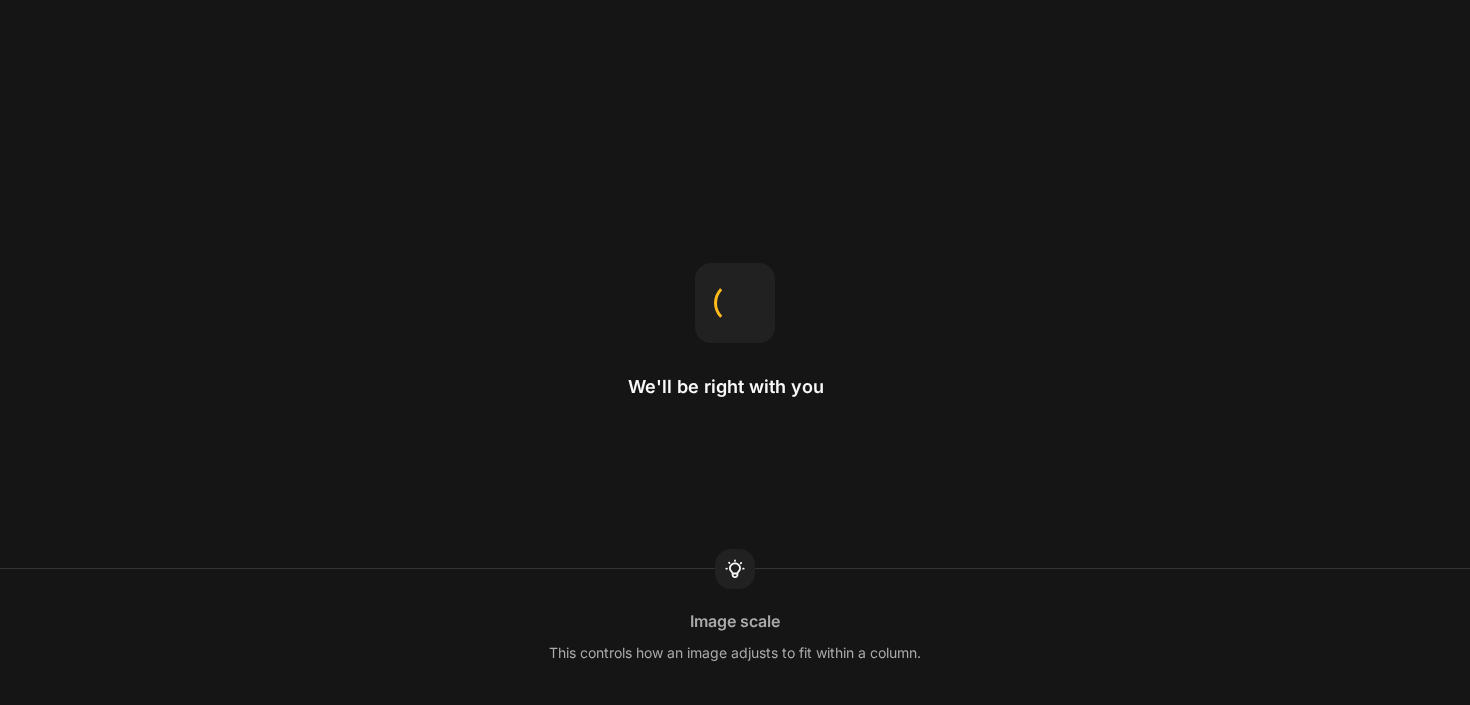 scroll, scrollTop: 0, scrollLeft: 0, axis: both 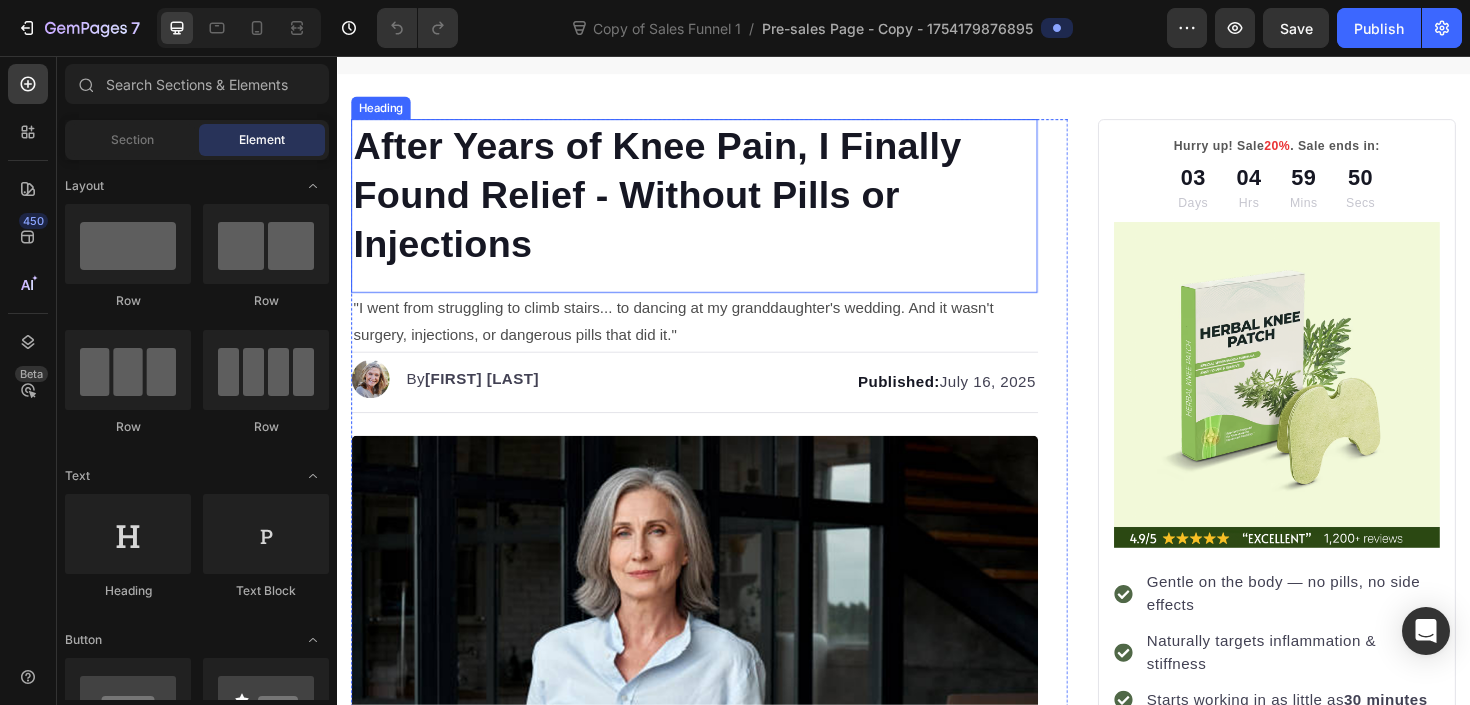 click on "After Years of Knee Pain, I Finally Found Relief - Without Pills or Injections" at bounding box center (715, 203) 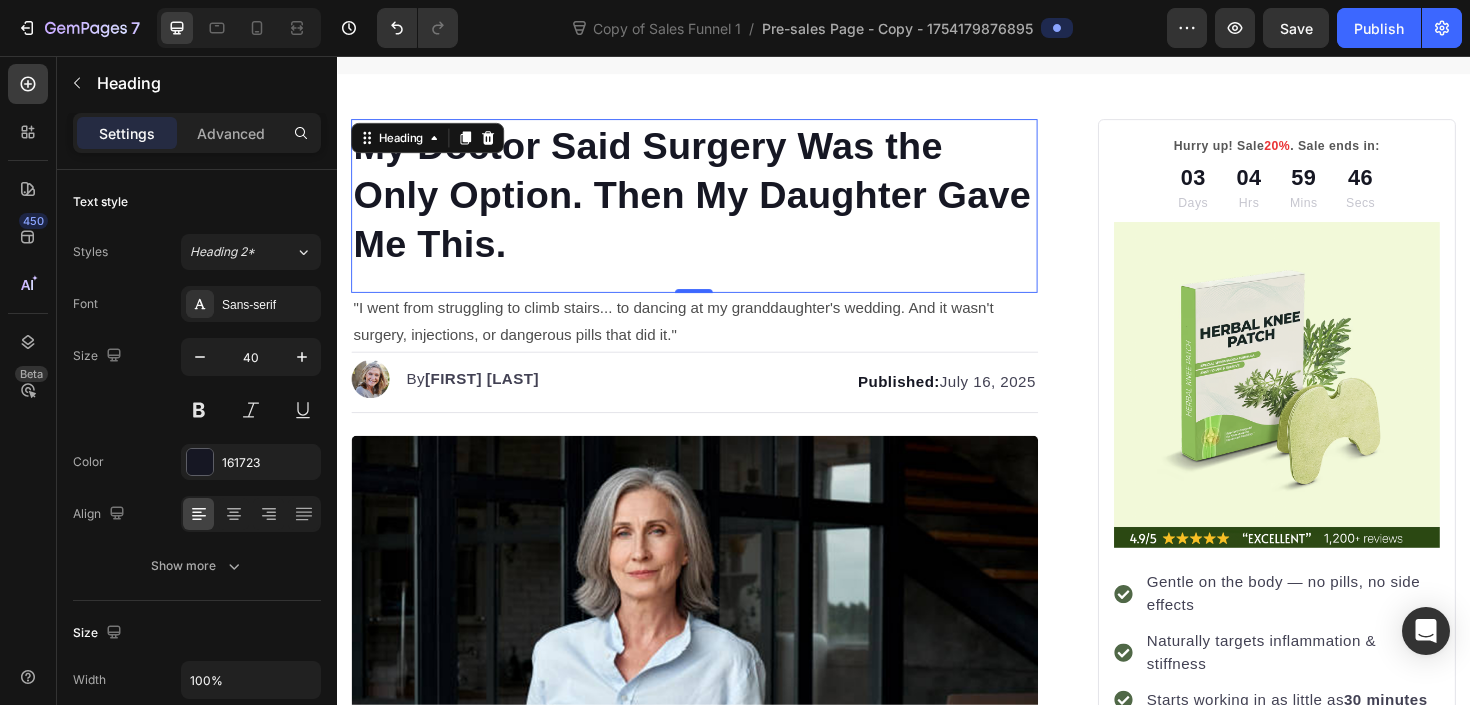 click on ""I went from struggling to climb stairs... to dancing at my granddaughter's wedding. And it wasn't surgery, injections, or dangerous pills that did it."" at bounding box center [715, 338] 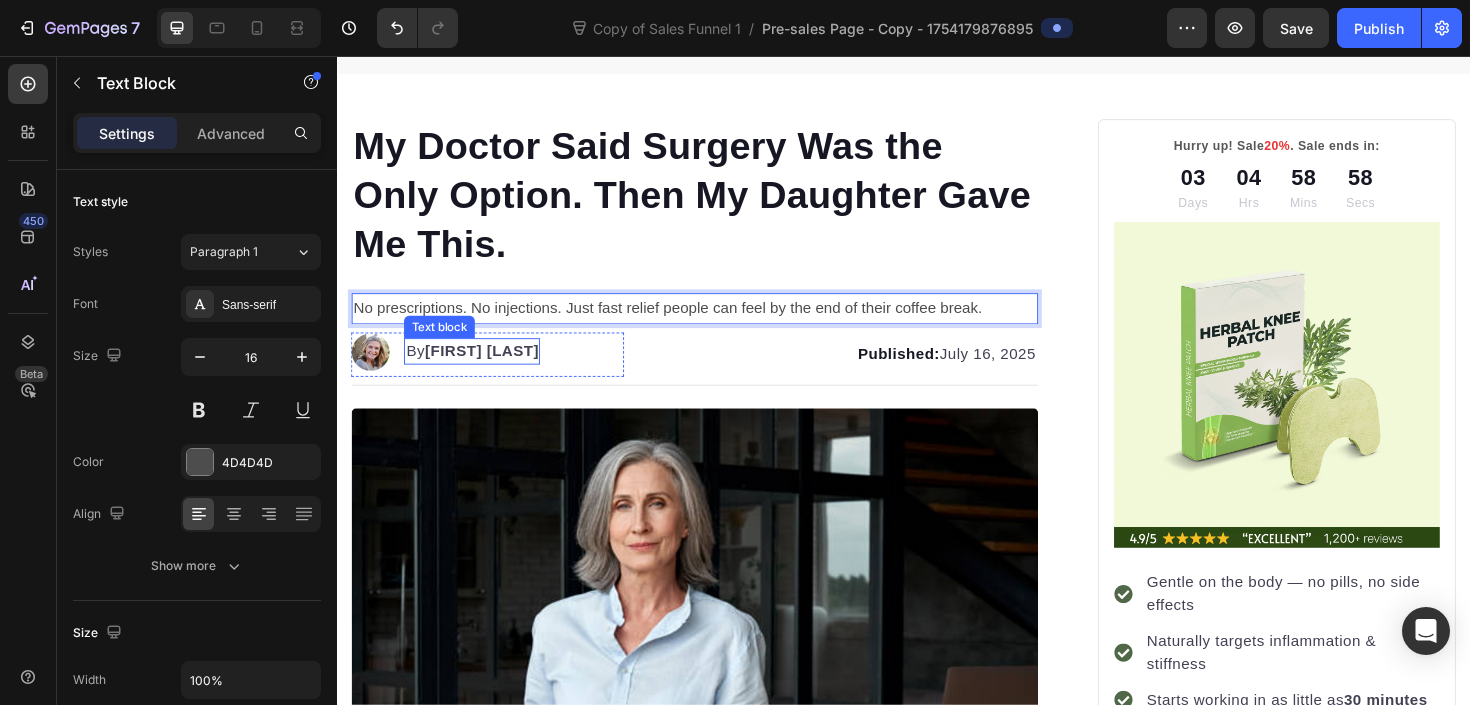 click on "Sophie Tremblay" at bounding box center (490, 368) 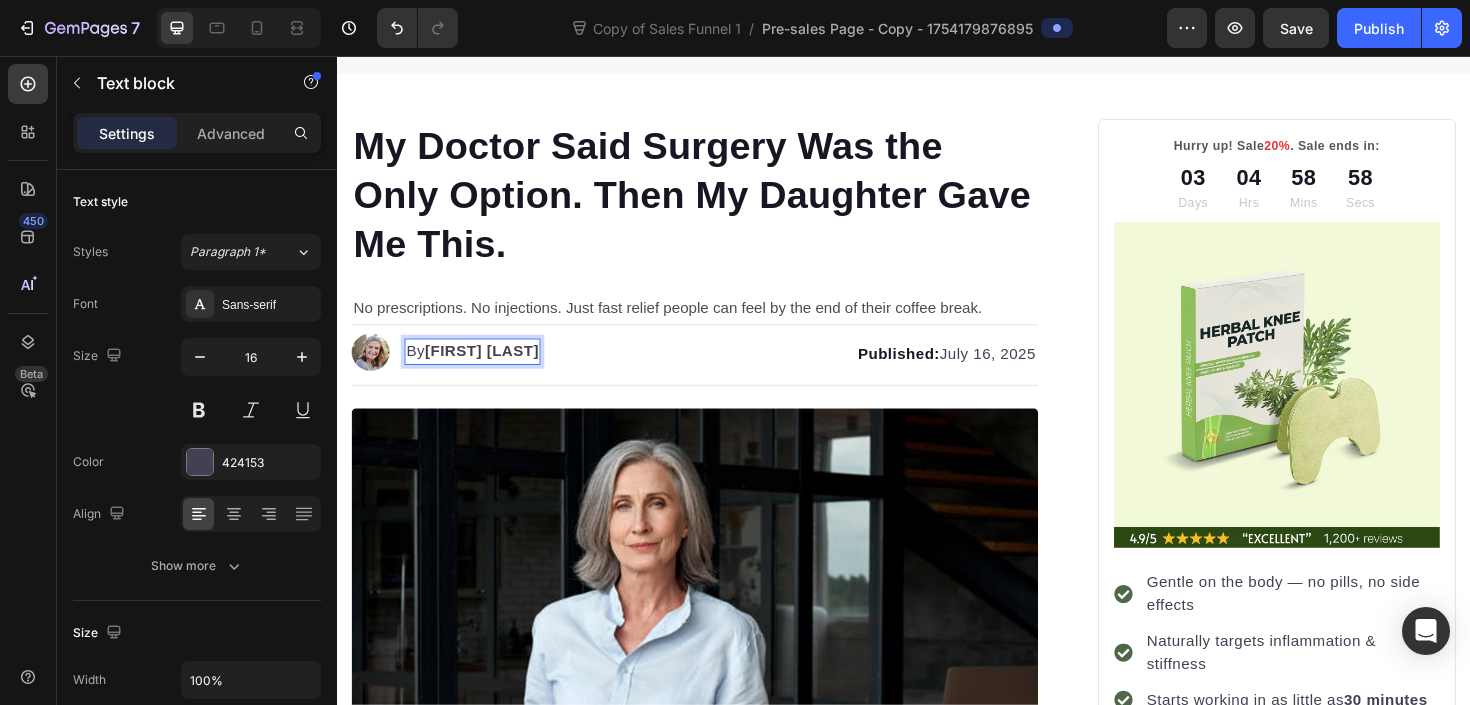 click on "Sophie Tremblay" at bounding box center [490, 368] 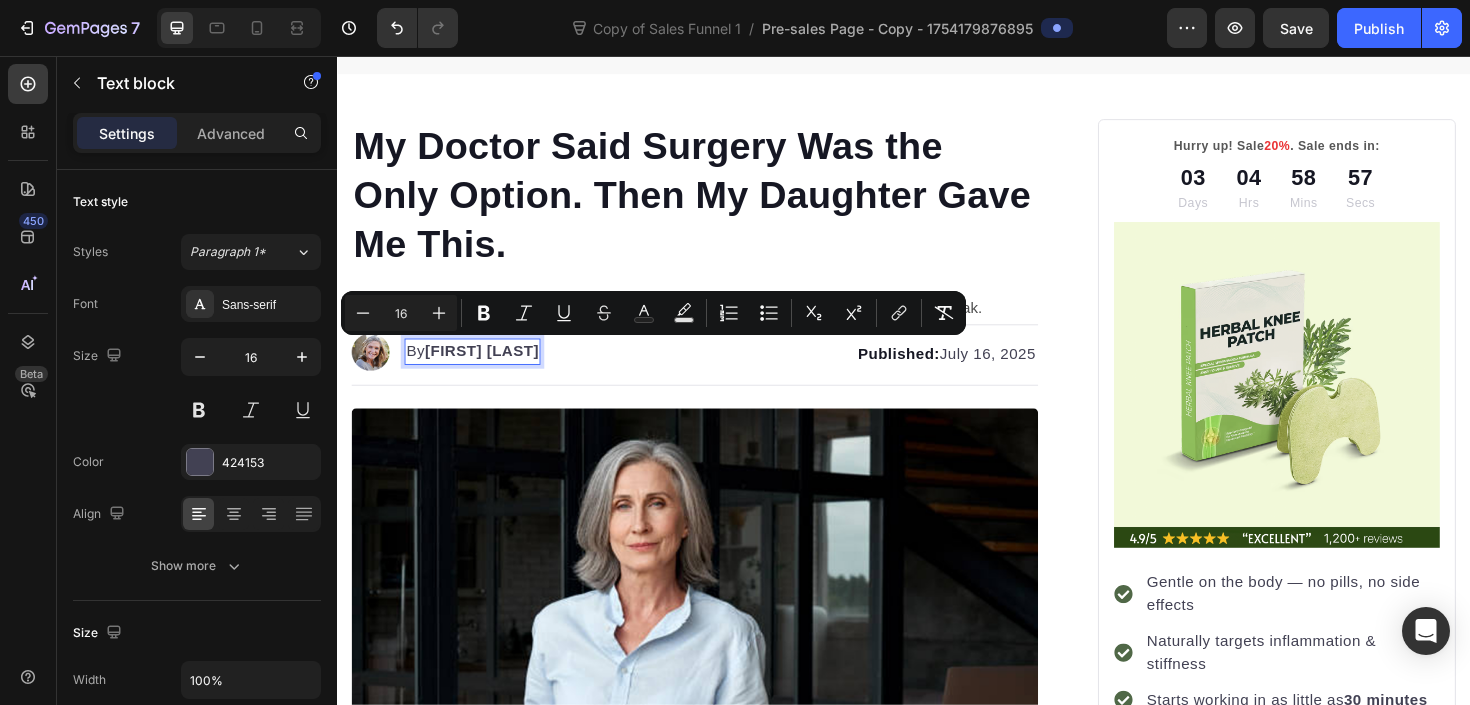 click on "Sophie Tremblay" at bounding box center (490, 368) 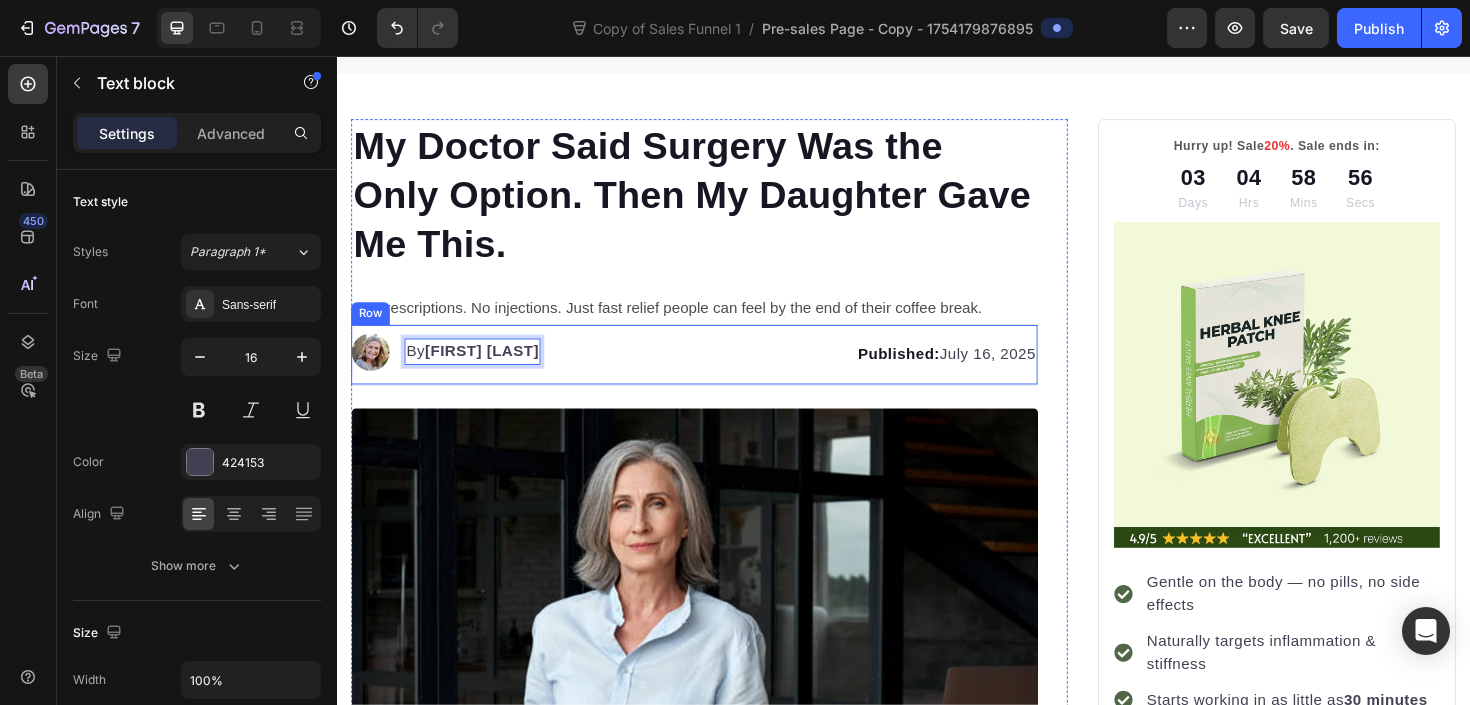 drag, startPoint x: 432, startPoint y: 369, endPoint x: 647, endPoint y: 369, distance: 215 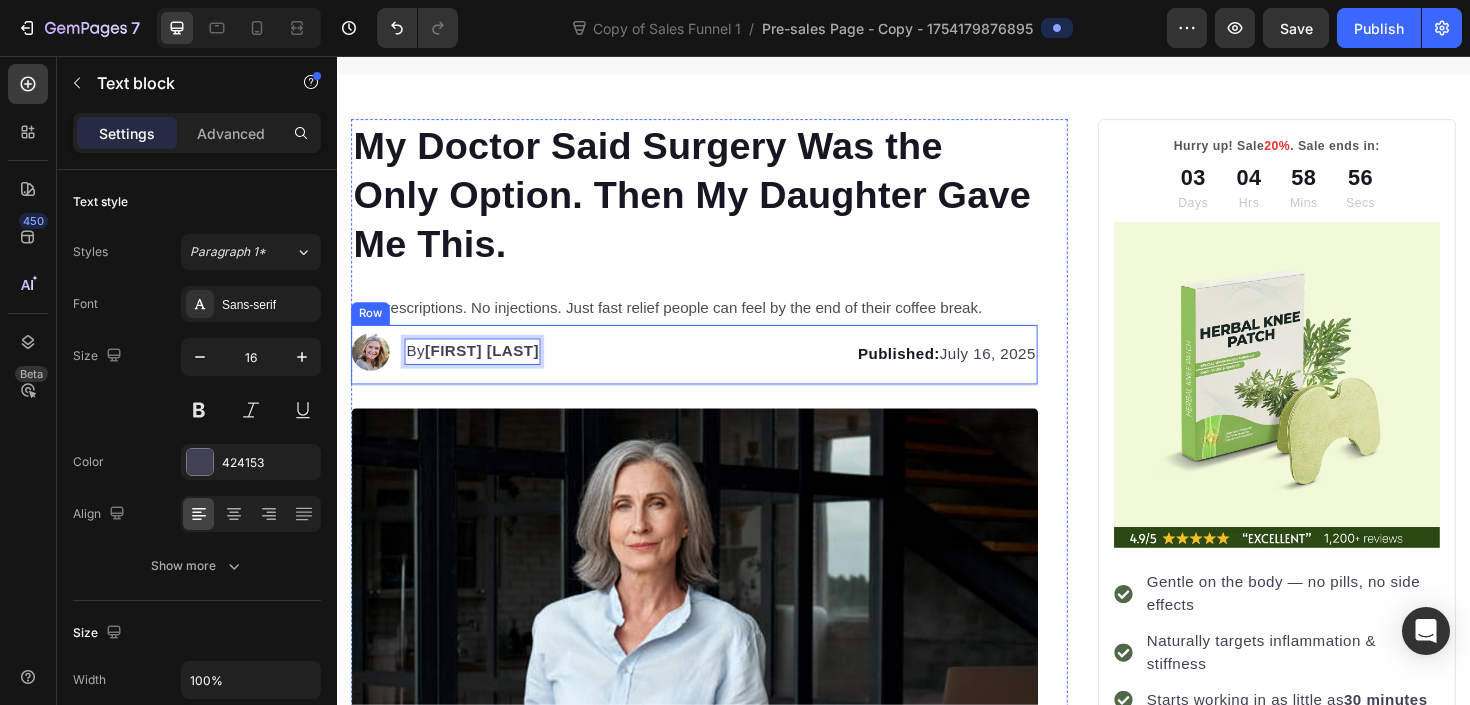 click on "Image By  Sophie Tremblay Text block   0 Advanced list Published:  July 16, 2025 Text block Row" at bounding box center (715, 372) 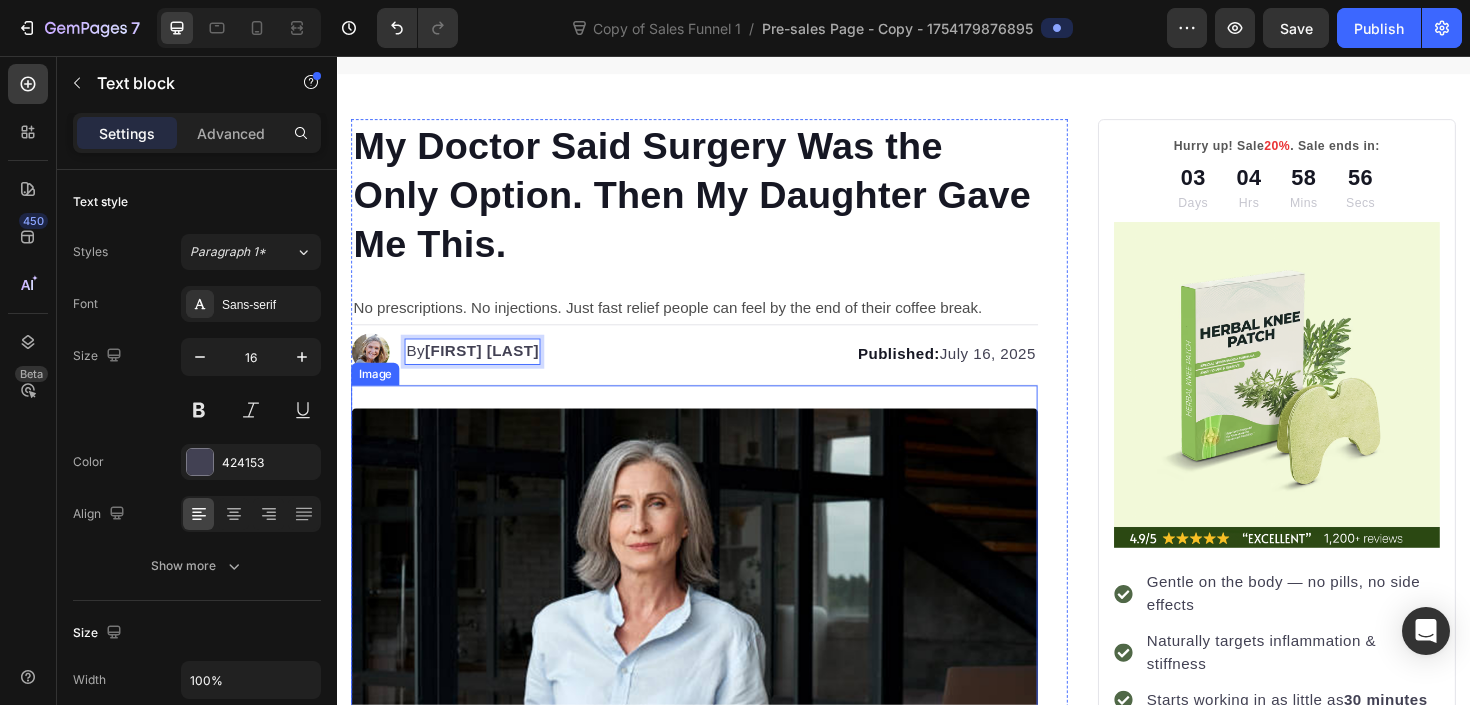 click on "Published:  July 16, 2025" at bounding box center (875, 372) 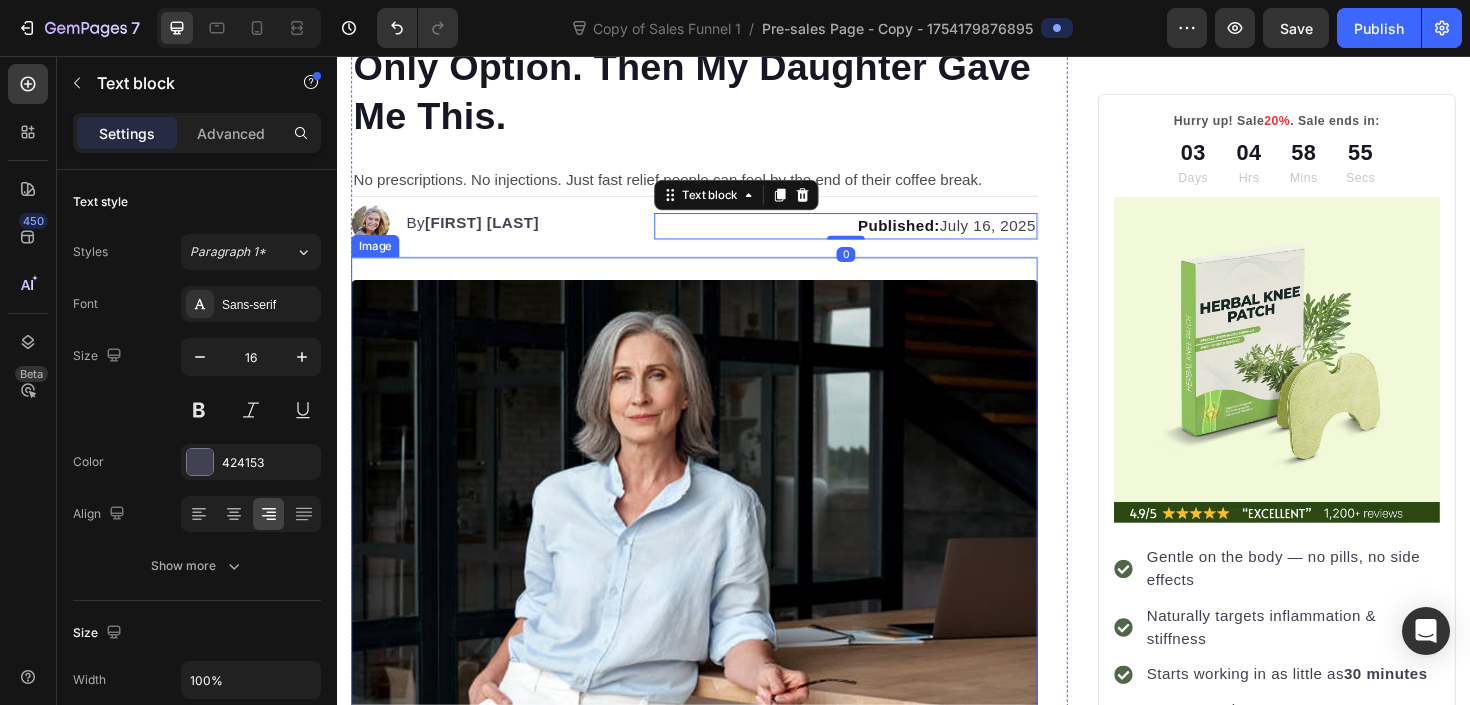 click at bounding box center (715, 557) 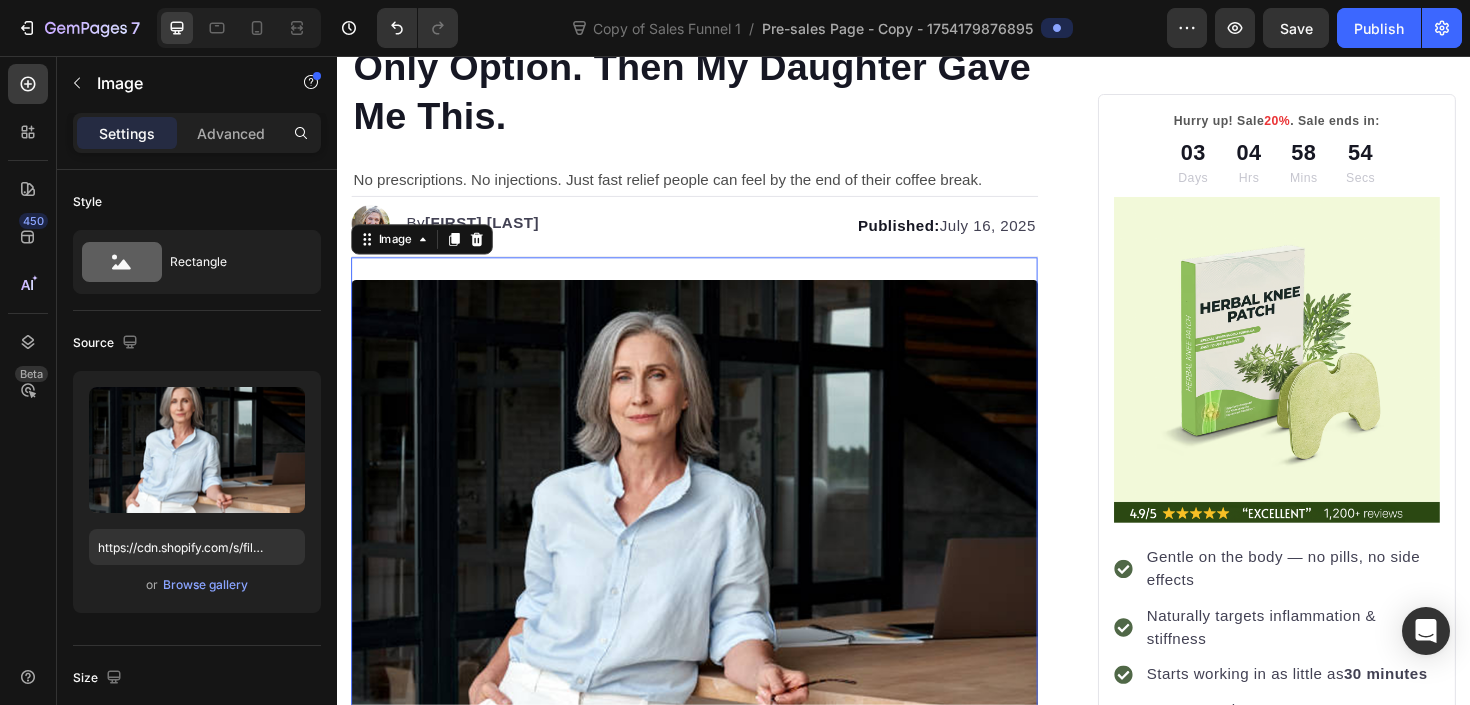 scroll, scrollTop: 389, scrollLeft: 0, axis: vertical 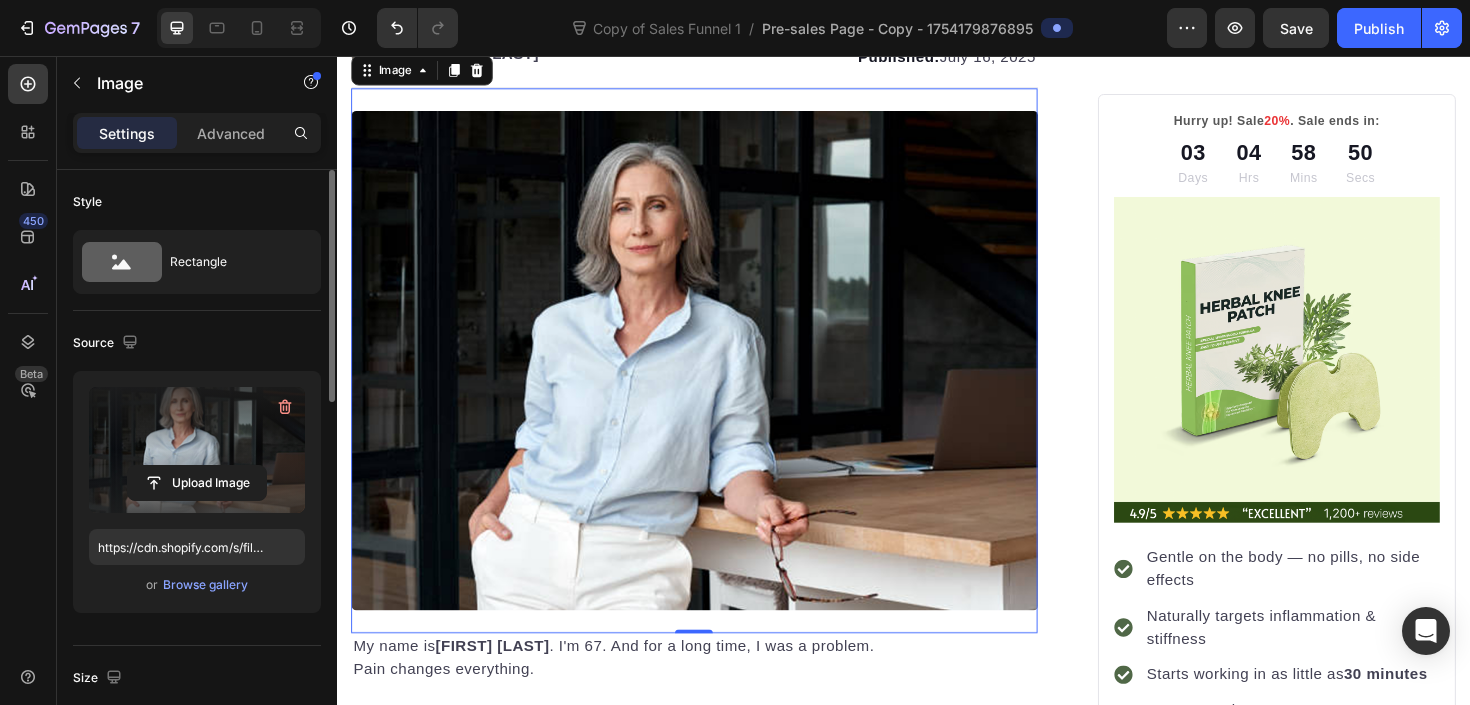 click at bounding box center (197, 450) 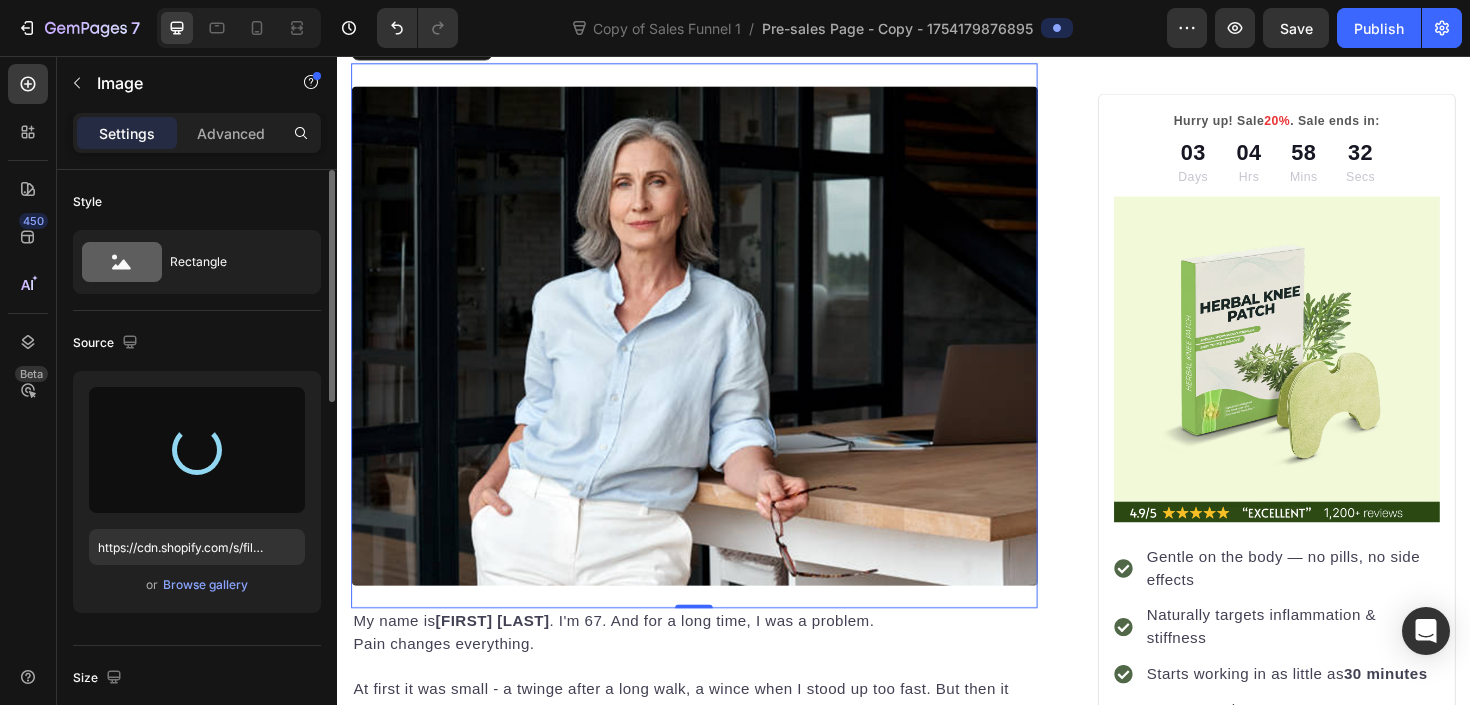 scroll, scrollTop: 421, scrollLeft: 0, axis: vertical 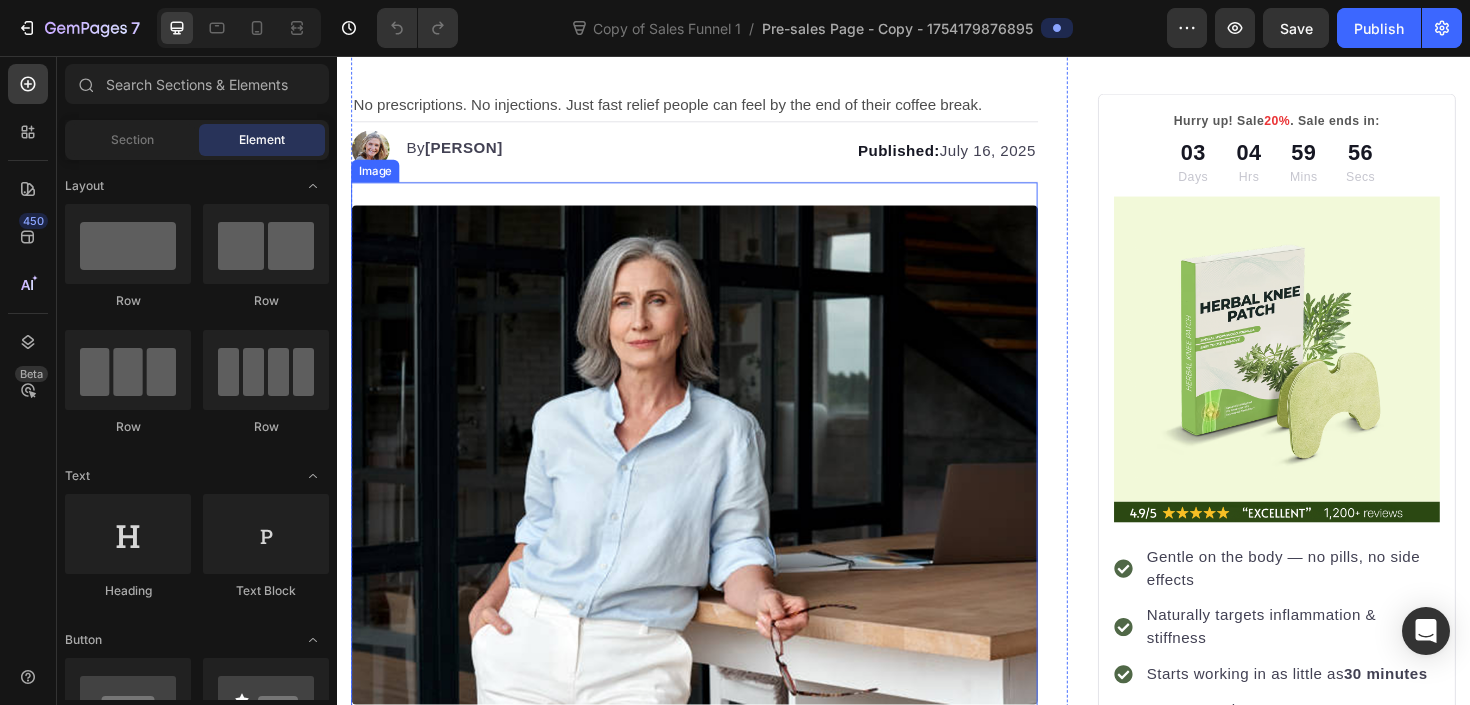 click at bounding box center (715, 478) 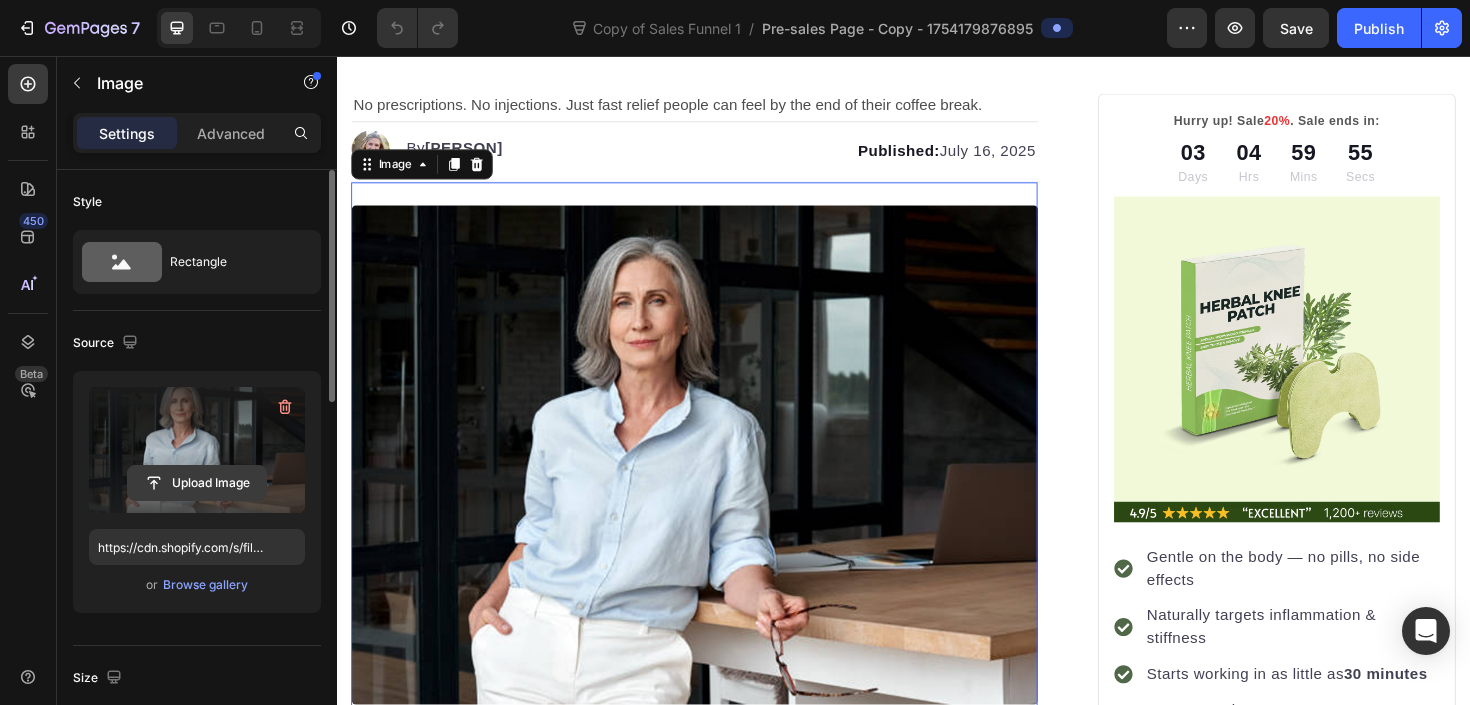click on "Upload Image" at bounding box center (197, 483) 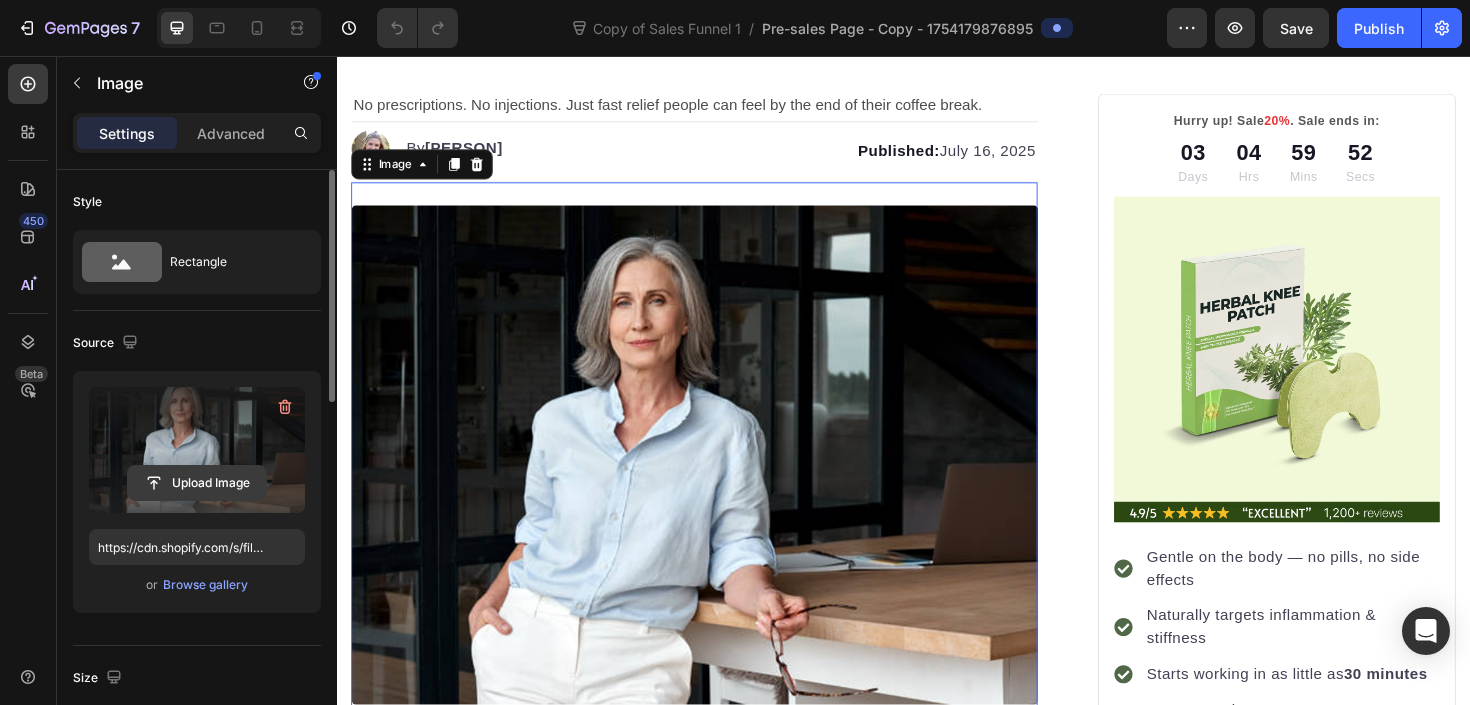 click 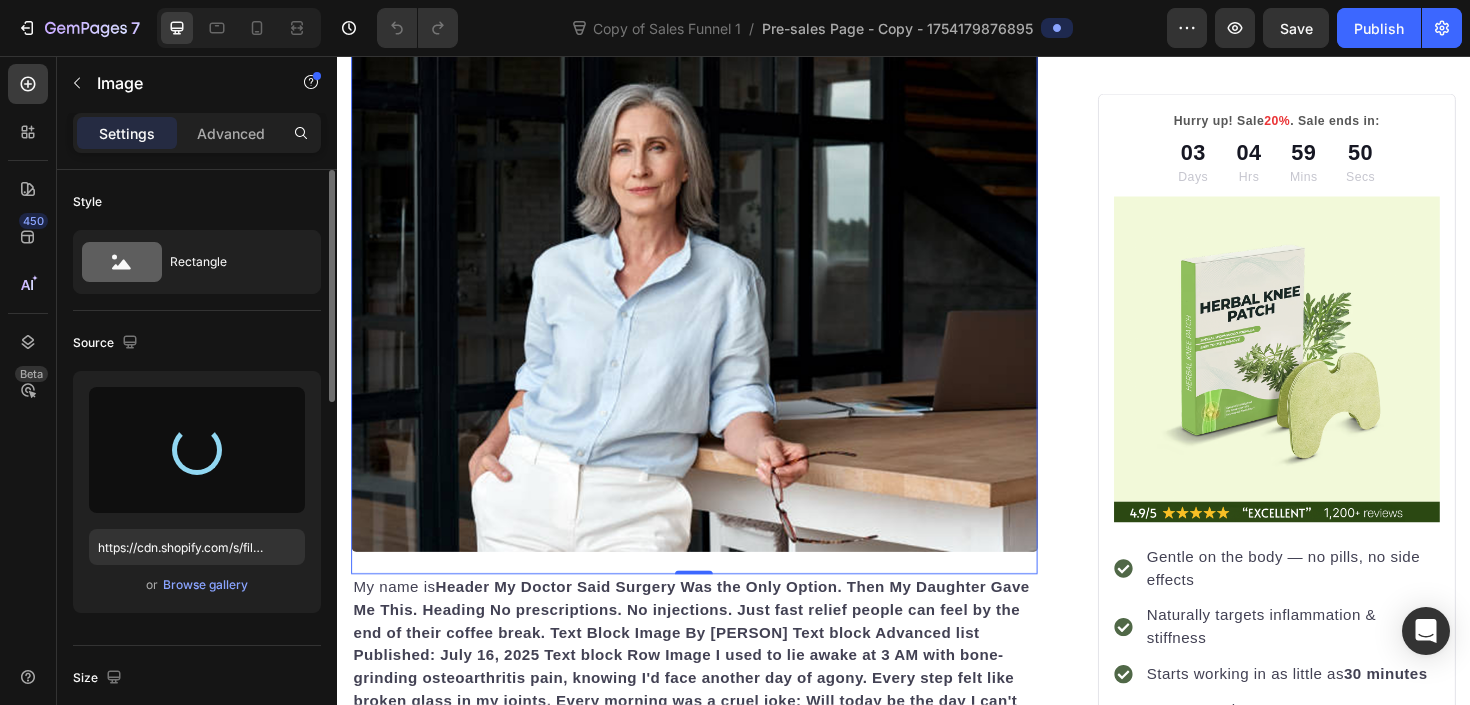 type on "https://cdn.shopify.com/s/files/1/0964/8226/3372/files/gempages_577337573718885364-65a11415-9ddb-4e83-8635-af53511c09c9.png" 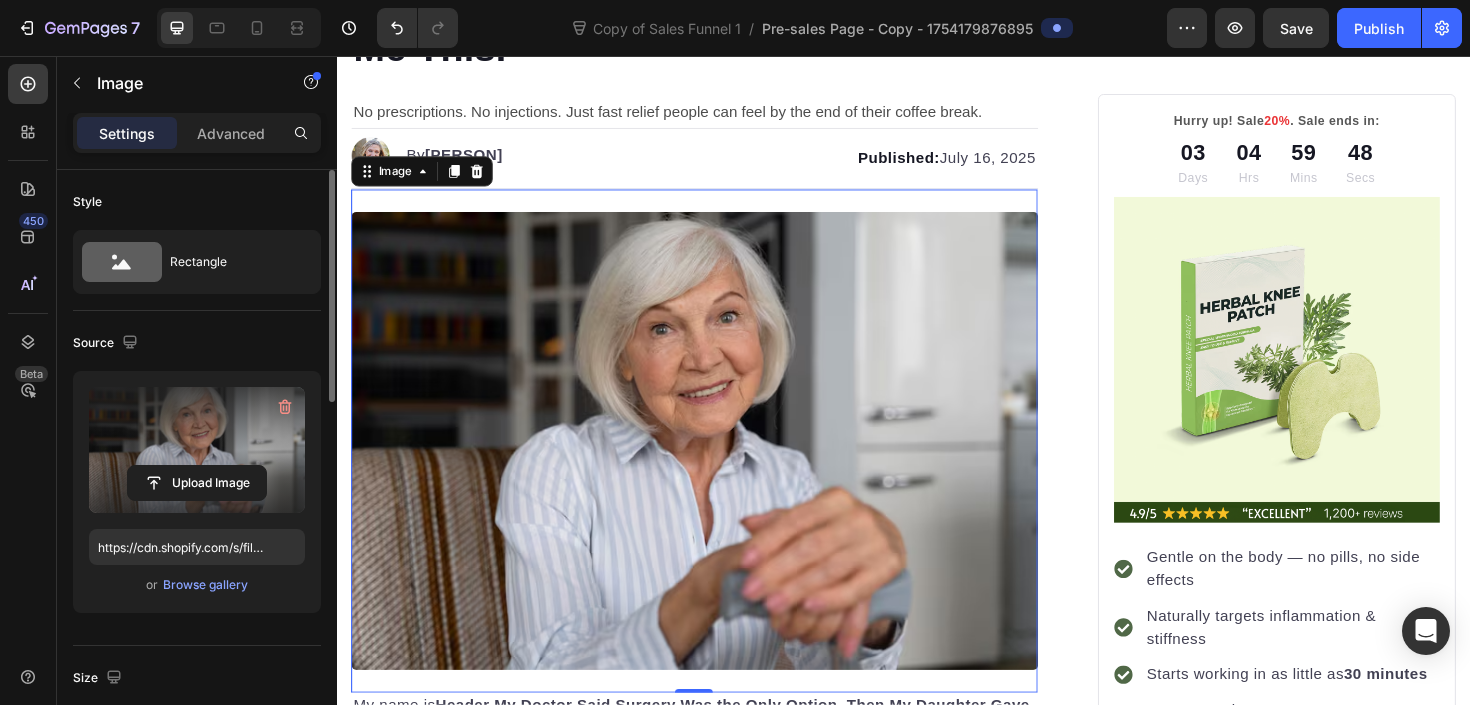 scroll, scrollTop: 285, scrollLeft: 0, axis: vertical 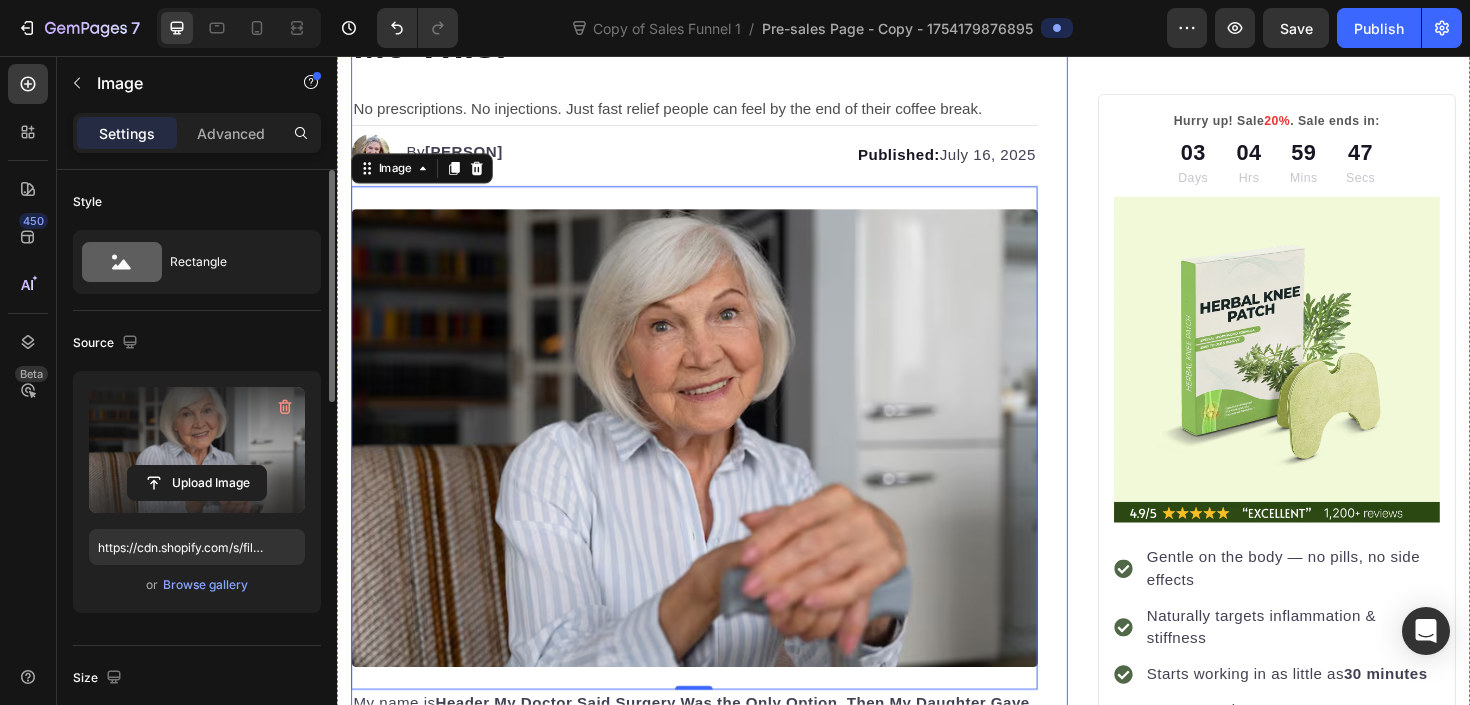 click on "My Doctor Said Surgery Was the Only Option. Then My Daughter Gave Me This. Heading No prescriptions. No injections. Just fast relief people can feel by the end of their coffee break. Text Block Image By  Karen Thompson Text block Advanced list Published:  July 16, 2025 Text block Row Image   0 My name is  Sophie Tremblay . I'm 67. And for a long time, I was a problem. Pain changes everything. At first it was small - a twinge after a long walk, a wince when I stood up too fast. But then it took over my life. I needed help getting out of chairs. My daughter had to carry groceries for me. I started saying "no" to things I used to love. And then came the worst part: the look in their eyes. Not pity. Not frustration. Just... worry. Like I was fading away, and they couldn't stop it. Neither could I. Text block The Prison of Chronic Pain Heading Image Maybe you've felt it too. That prison that builds around you, one limitation at a time. But the physical pain? That's just the beginning. Text block Button Heading Row" at bounding box center (731, 2833) 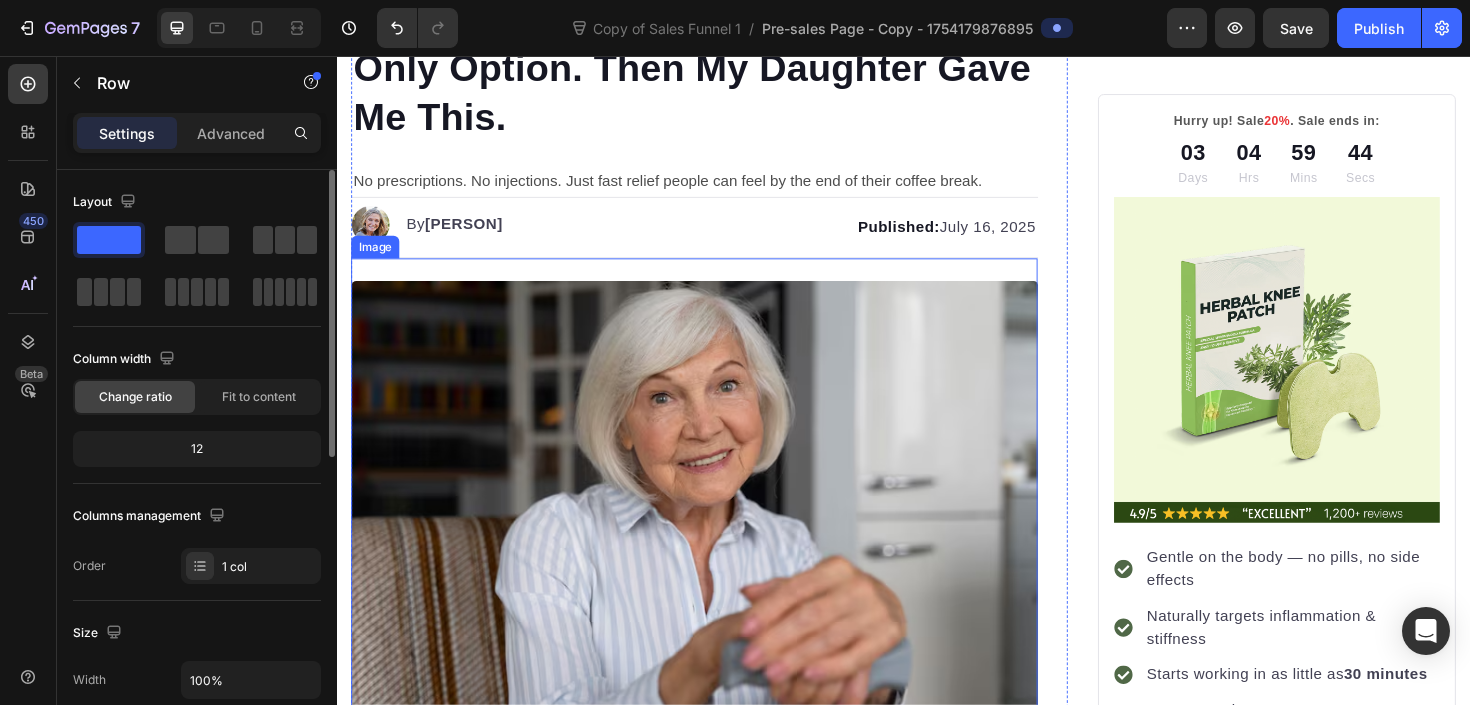 scroll, scrollTop: 270, scrollLeft: 0, axis: vertical 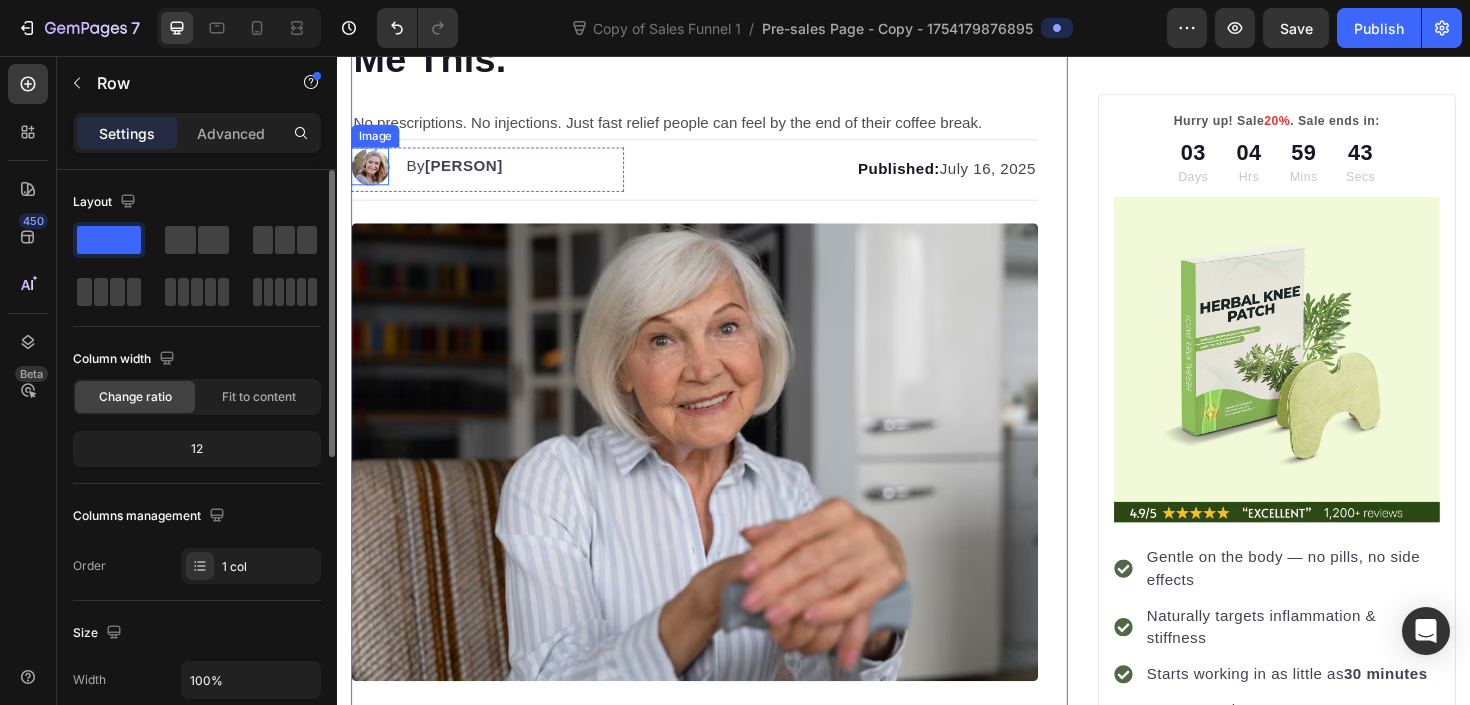 click at bounding box center [372, 173] 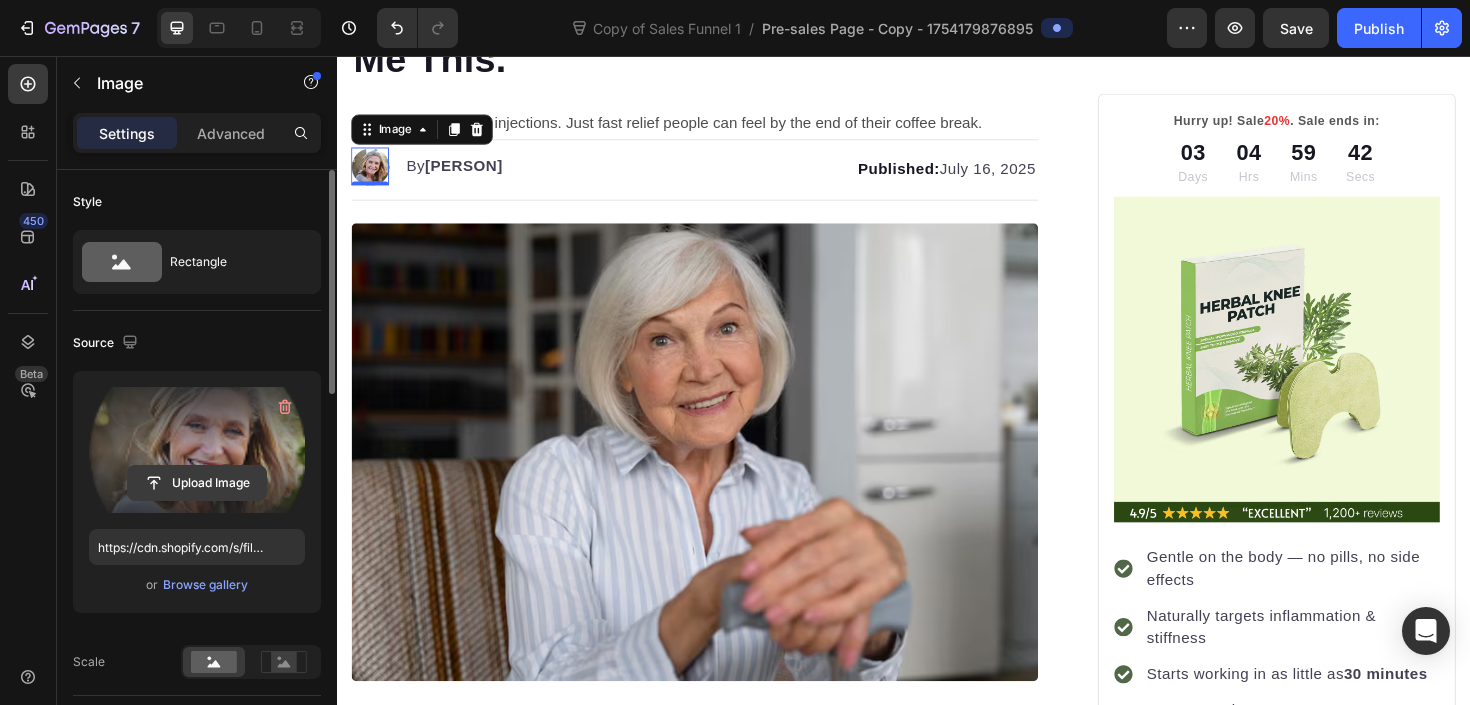 click 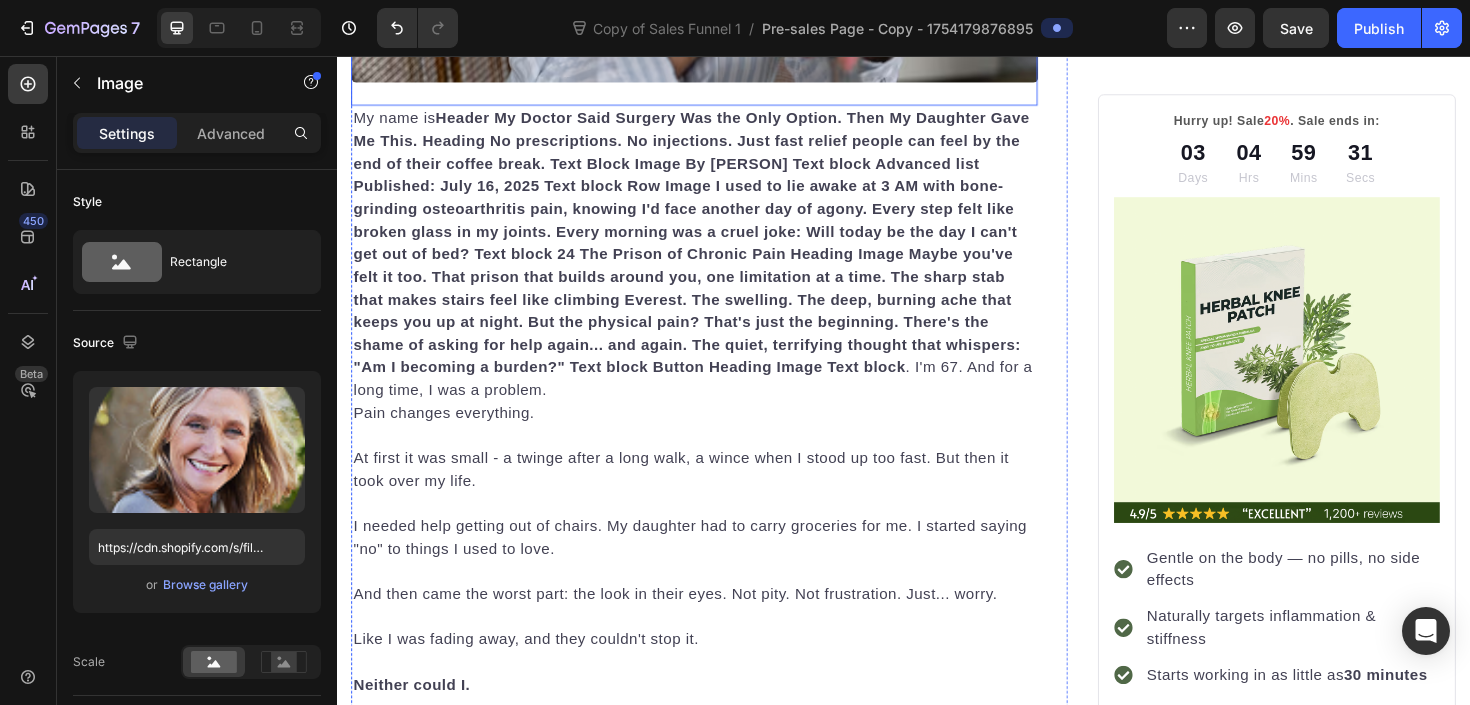 scroll, scrollTop: 912, scrollLeft: 0, axis: vertical 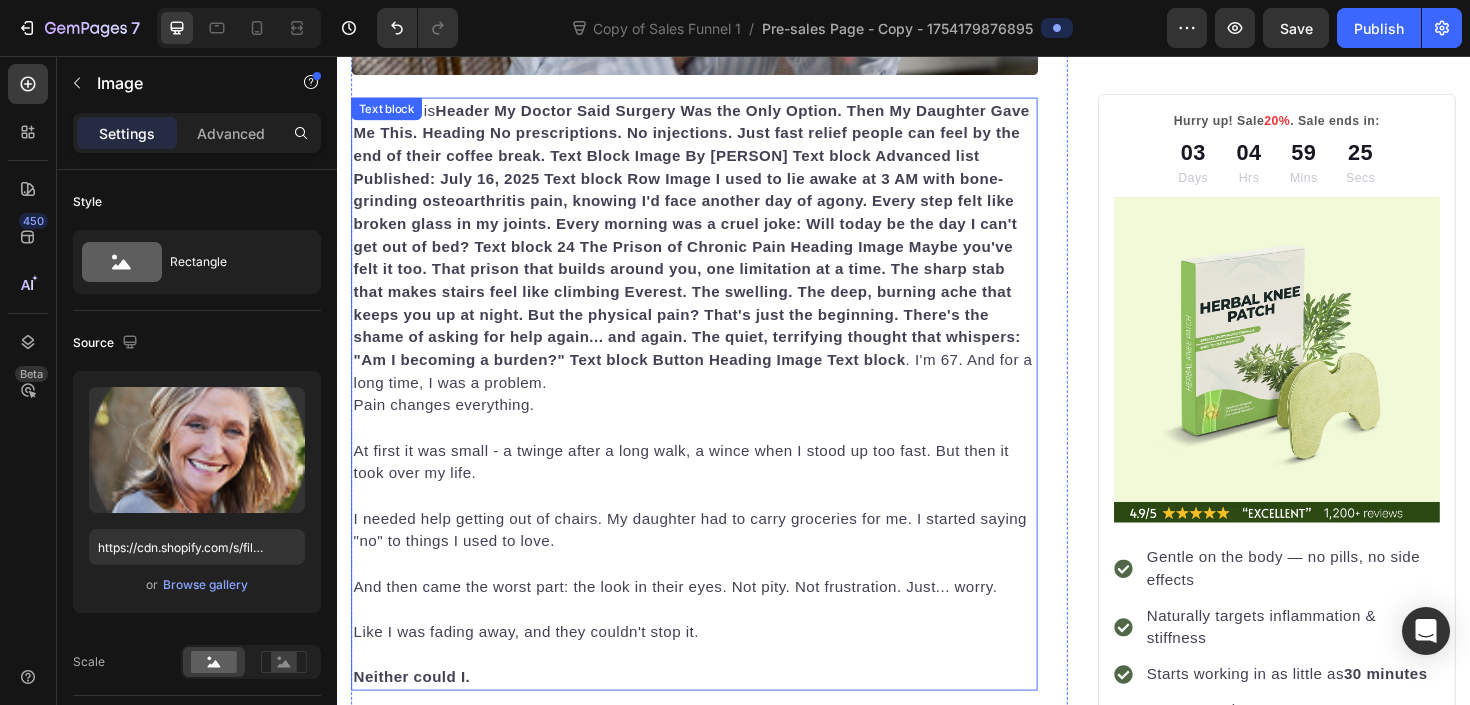 click on "My name is  Sophie Tremblay . I'm 67. And for a long time, I was a problem. Pain changes everything. At first it was small - a twinge after a long walk, a wince when I stood up too fast. But then it took over my life. I needed help getting out of chairs. My daughter had to carry groceries for me. I started saying "no" to things I used to love. And then came the worst part: the look in their eyes. Not pity. Not frustration. Just... worry. Like I was fading away, and they couldn't stop it. Neither could I." at bounding box center (715, 414) 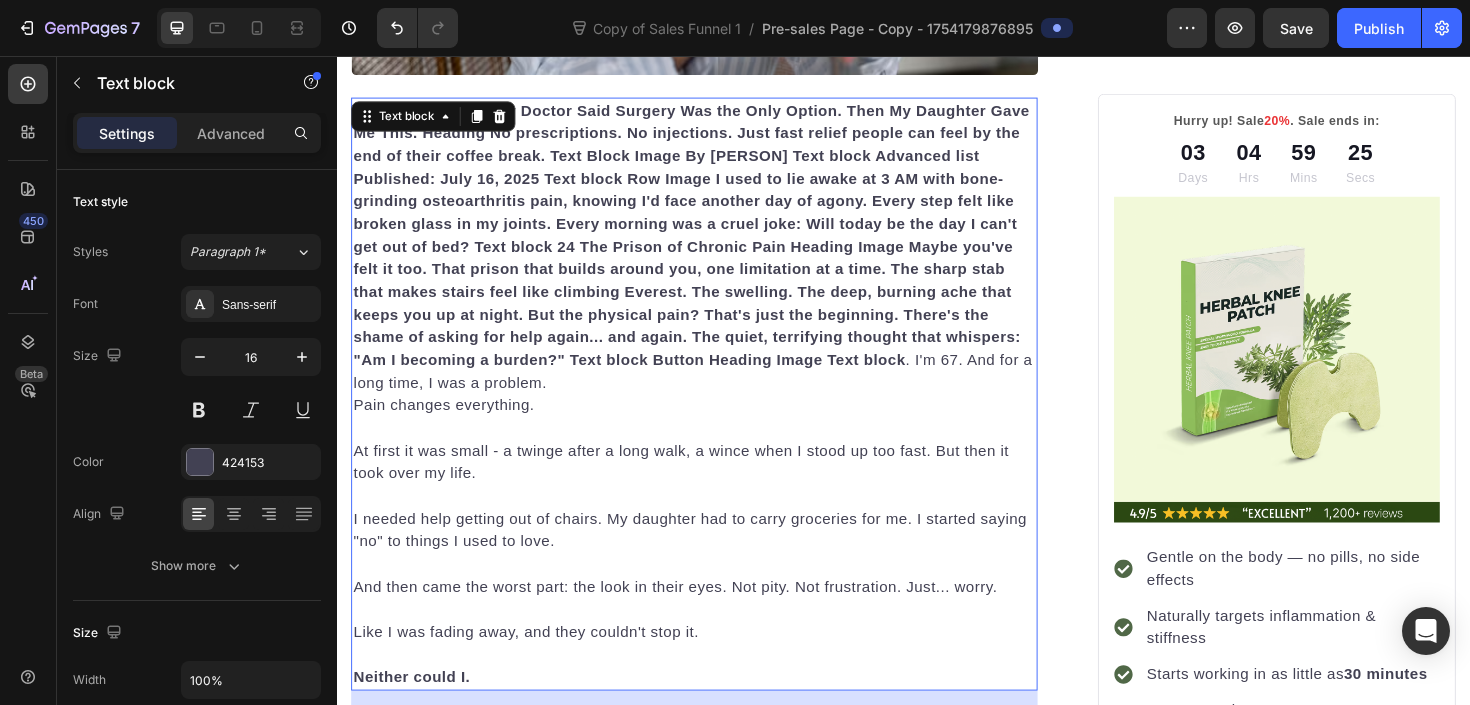 click on "My name is  Sophie Tremblay . I'm 67. And for a long time, I was a problem. Pain changes everything. At first it was small - a twinge after a long walk, a wince when I stood up too fast. But then it took over my life. I needed help getting out of chairs. My daughter had to carry groceries for me. I started saying "no" to things I used to love. And then came the worst part: the look in their eyes. Not pity. Not frustration. Just... worry. Like I was fading away, and they couldn't stop it. Neither could I." at bounding box center (715, 414) 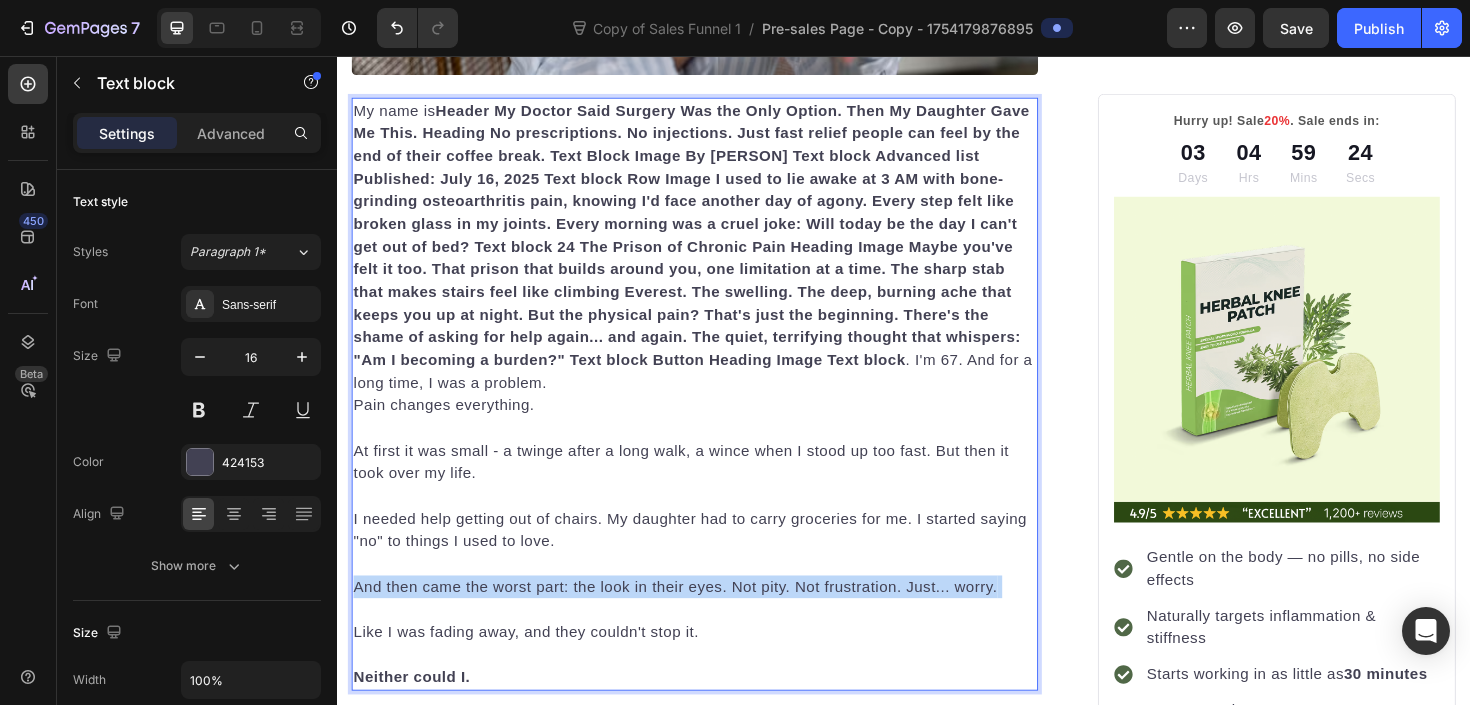 click on "My name is  Sophie Tremblay . I'm 67. And for a long time, I was a problem. Pain changes everything. At first it was small - a twinge after a long walk, a wince when I stood up too fast. But then it took over my life. I needed help getting out of chairs. My daughter had to carry groceries for me. I started saying "no" to things I used to love. And then came the worst part: the look in their eyes. Not pity. Not frustration. Just... worry. Like I was fading away, and they couldn't stop it. Neither could I." at bounding box center [715, 414] 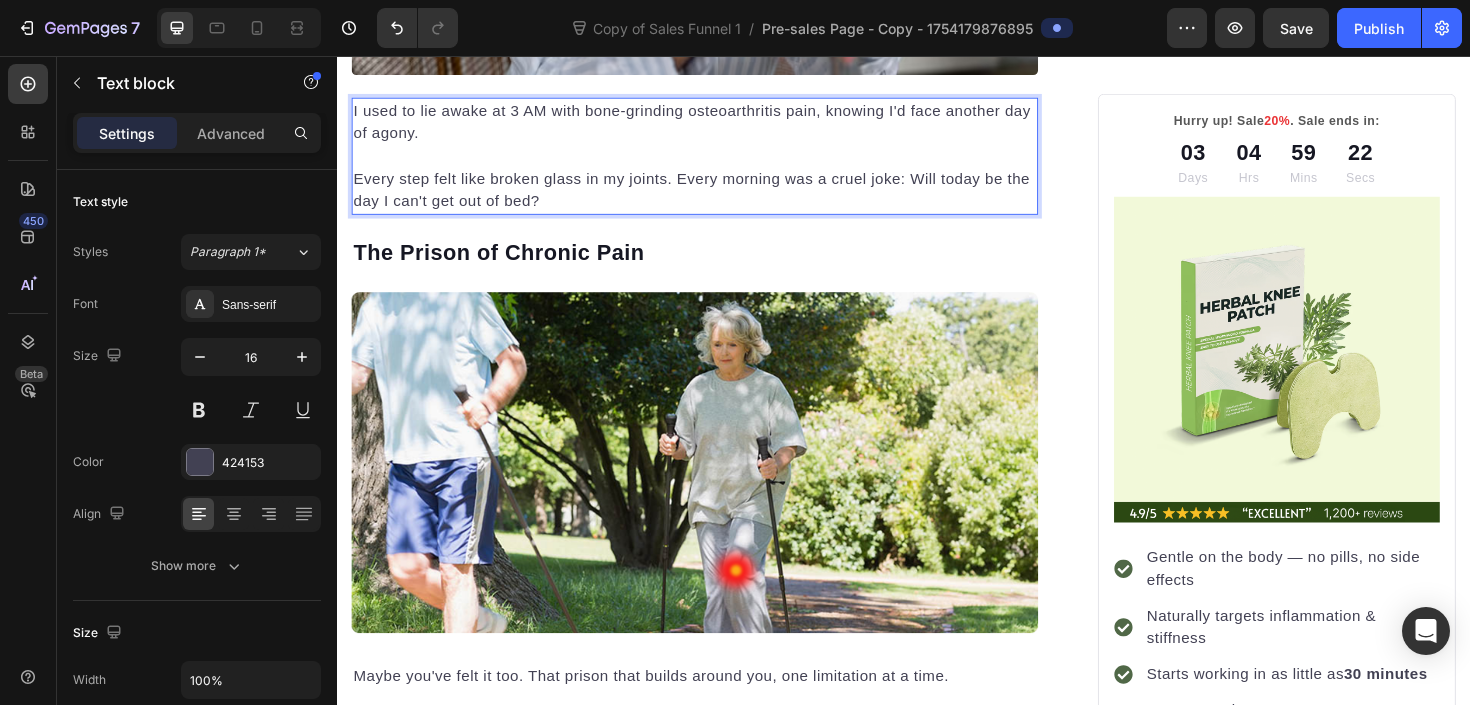click on "I used to lie awake at 3 AM with bone-grinding osteoarthritis pain, knowing I'd face another day of agony. Every step felt like broken glass in my joints. Every morning was a cruel joke: Will today be the day I can't get out of bed?" at bounding box center [715, 162] 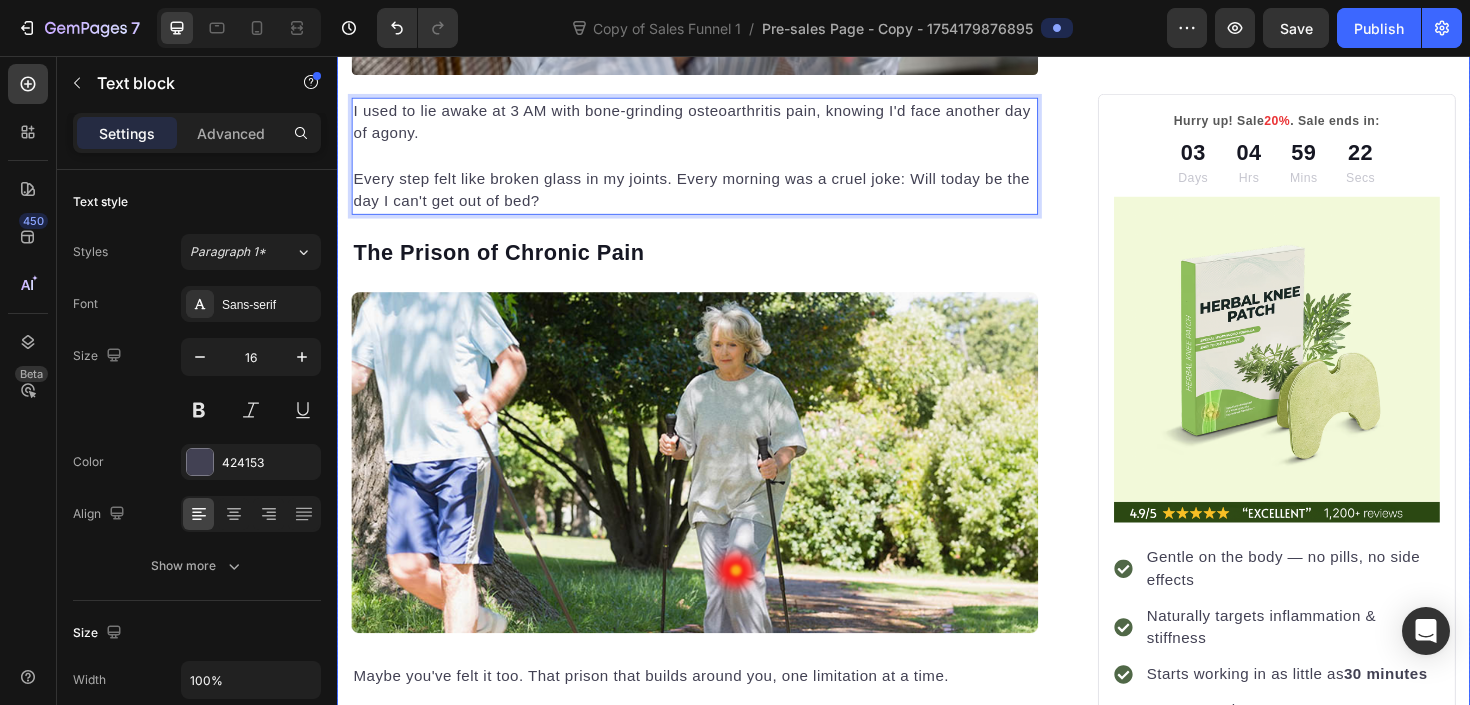 drag, startPoint x: 494, startPoint y: 146, endPoint x: 342, endPoint y: 101, distance: 158.52129 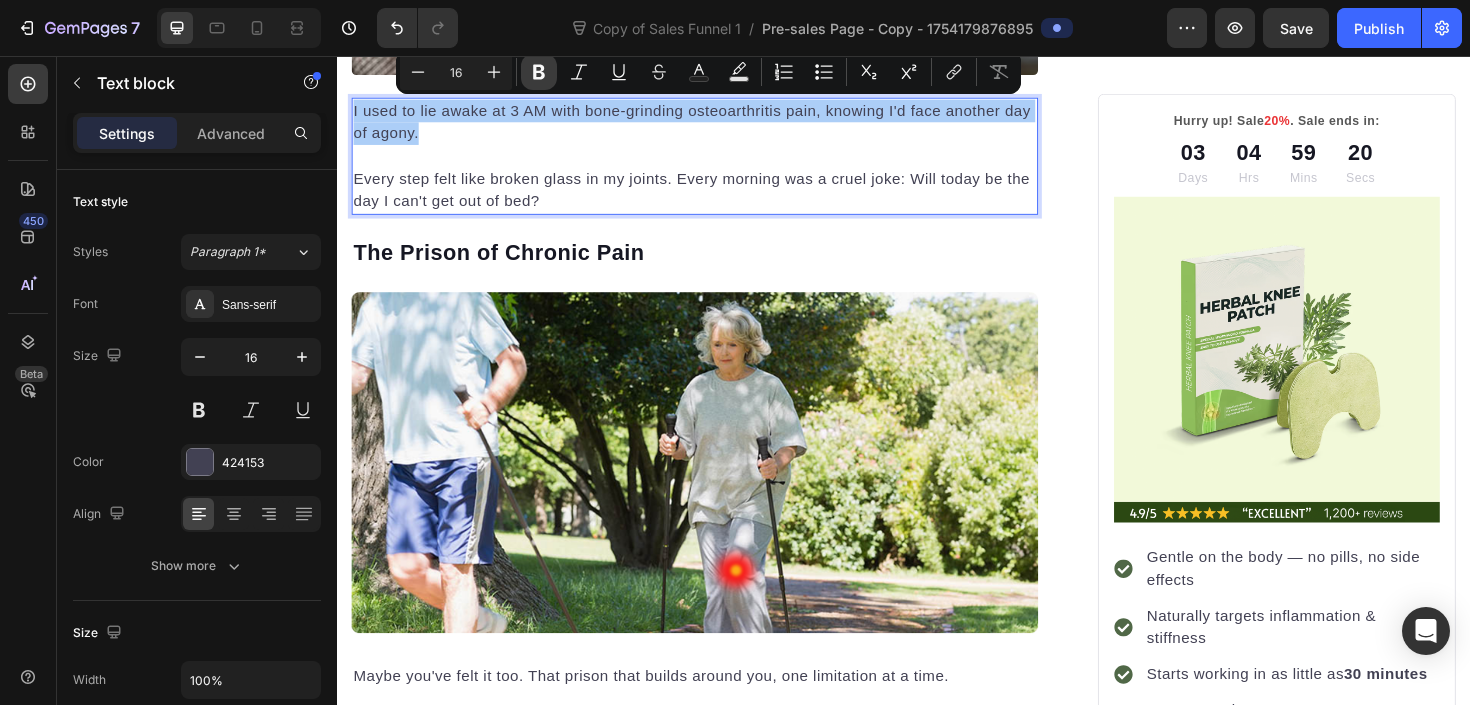 click 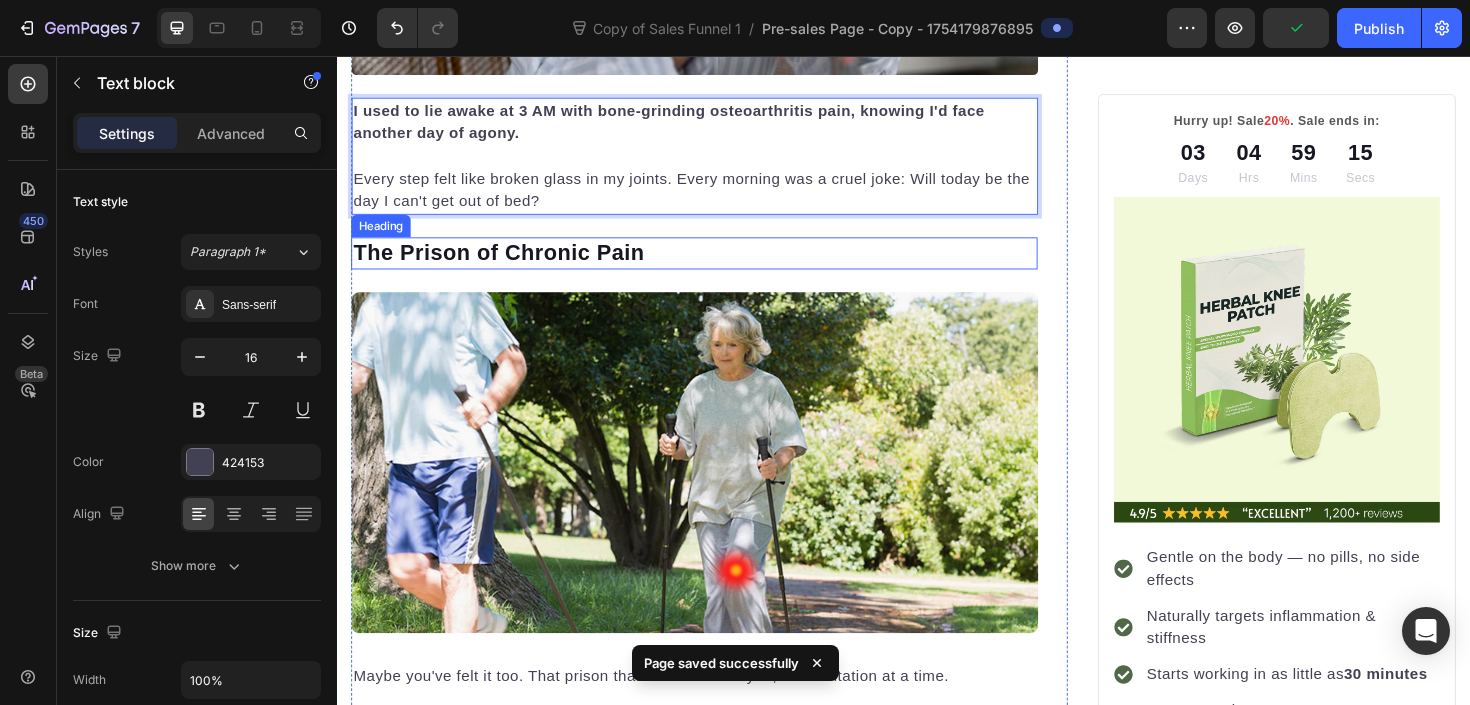 click on "The Prison of Chronic Pain" at bounding box center [715, 265] 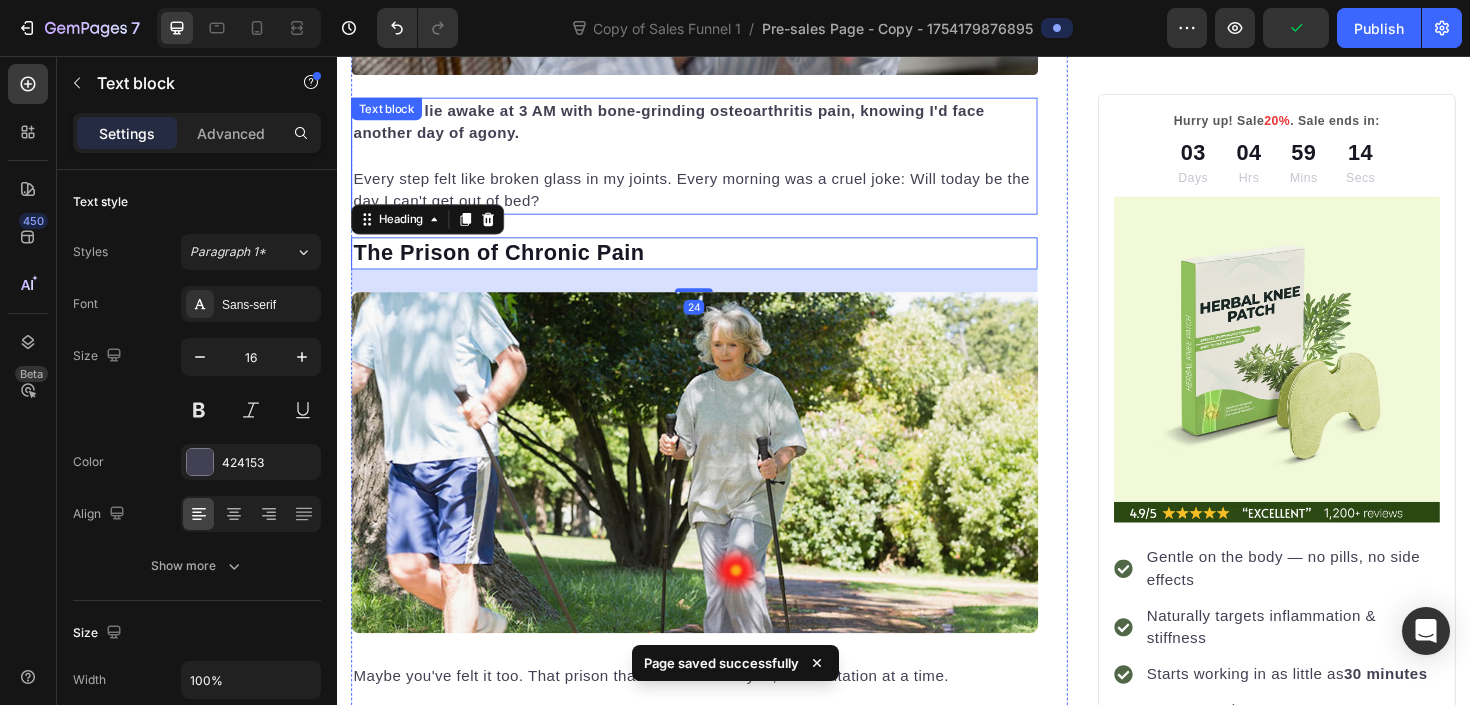 drag, startPoint x: 549, startPoint y: 131, endPoint x: 547, endPoint y: 120, distance: 11.18034 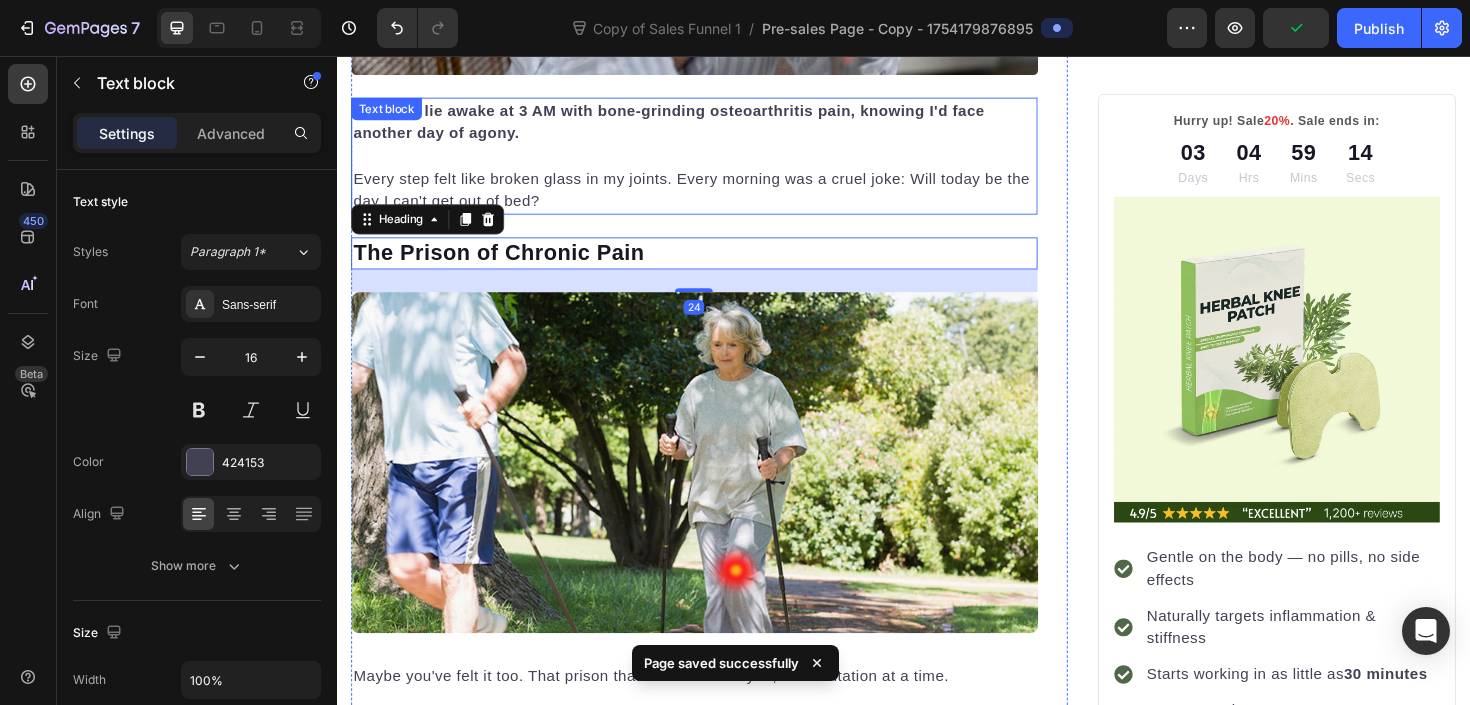 click on "Header My Doctor Said Surgery Was the Only Option. Then My Daughter Gave Me This. Heading No prescriptions. No injections. Just fast relief people can feel by the end of their coffee break. Text Block Image By  Karen Thompson Text block Advanced list Published:  July 16, 2025 Text block Row Image I used to lie awake at 3 AM with bone-grinding osteoarthritis pain, knowing I'd face another day of agony. Every step felt like broken glass in my joints. Every morning was a cruel joke: Will today be the day I can't get out of bed? Text block The Prison of Chronic Pain Heading   24 Image Maybe you've felt it too. That prison that builds around you, one limitation at a time. The sharp stab that makes stairs feel like climbing Everest. The swelling. The deep, burning ache that keeps you up at night. But the physical pain? That's just the beginning. There's the shame of asking for help again... and again. The quiet, terrifying thought that whispers: "Am I becoming a burden?" Text block Button Heading Image Text block" at bounding box center (937, 2326) 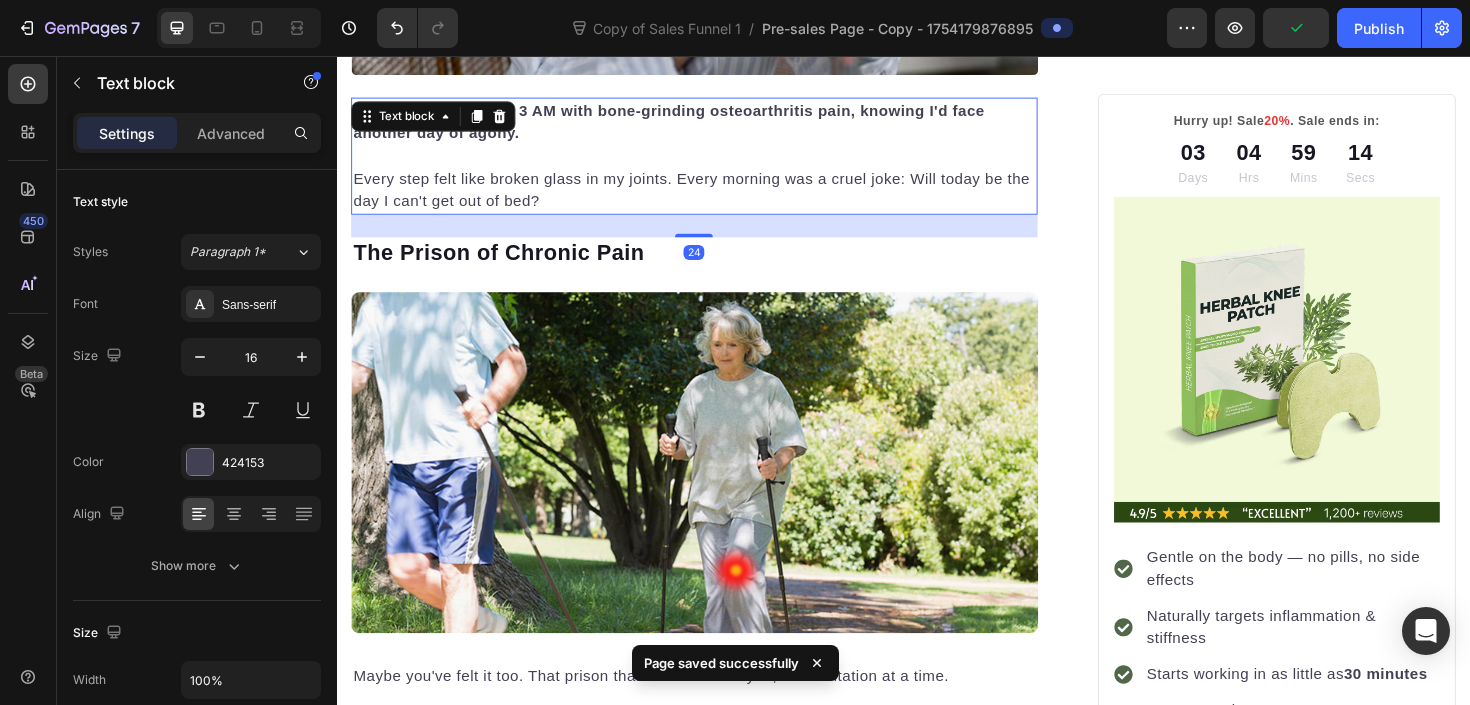 click on "I used to lie awake at 3 AM with bone-grinding osteoarthritis pain, knowing I'd face another day of agony." at bounding box center (688, 125) 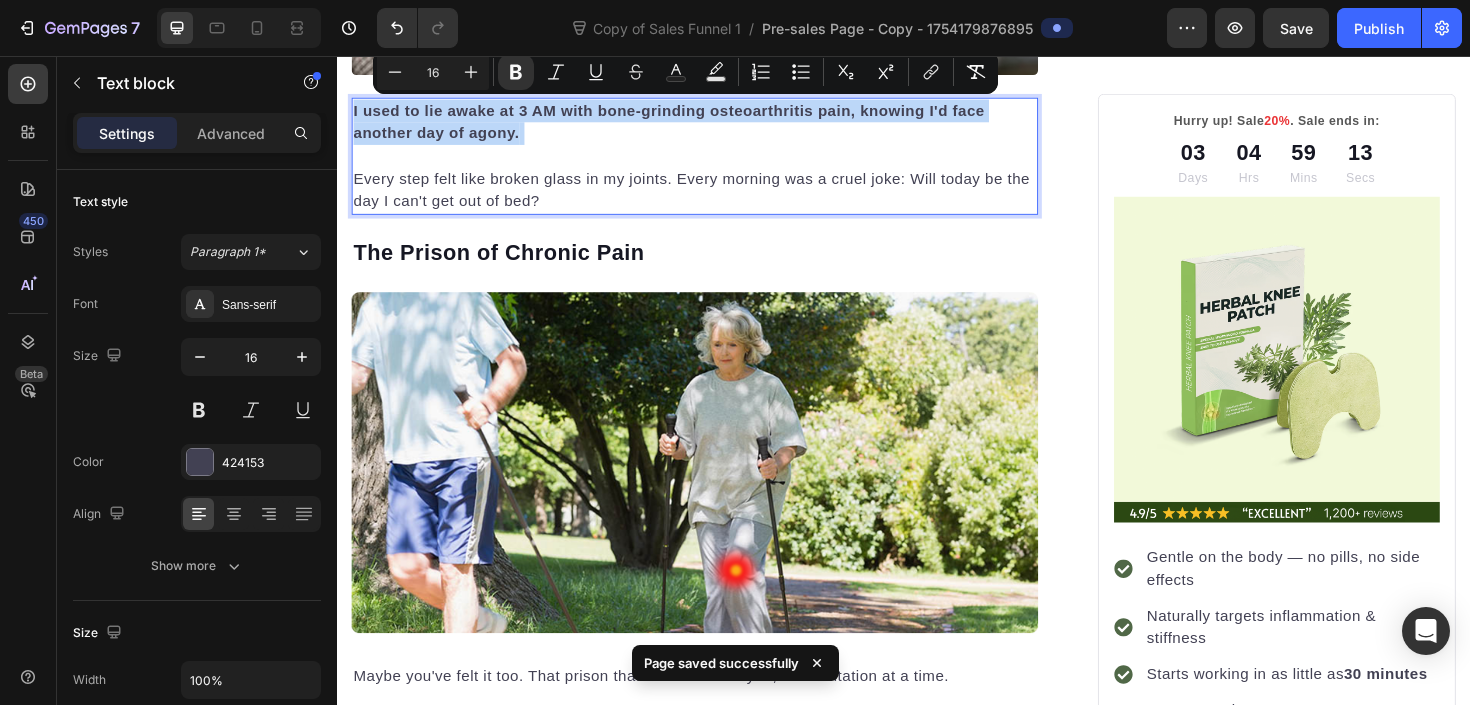 click on "I used to lie awake at 3 AM with bone-grinding osteoarthritis pain, knowing I'd face another day of agony. Every step felt like broken glass in my joints. Every morning was a cruel joke: Will today be the day I can't get out of bed?" at bounding box center (715, 162) 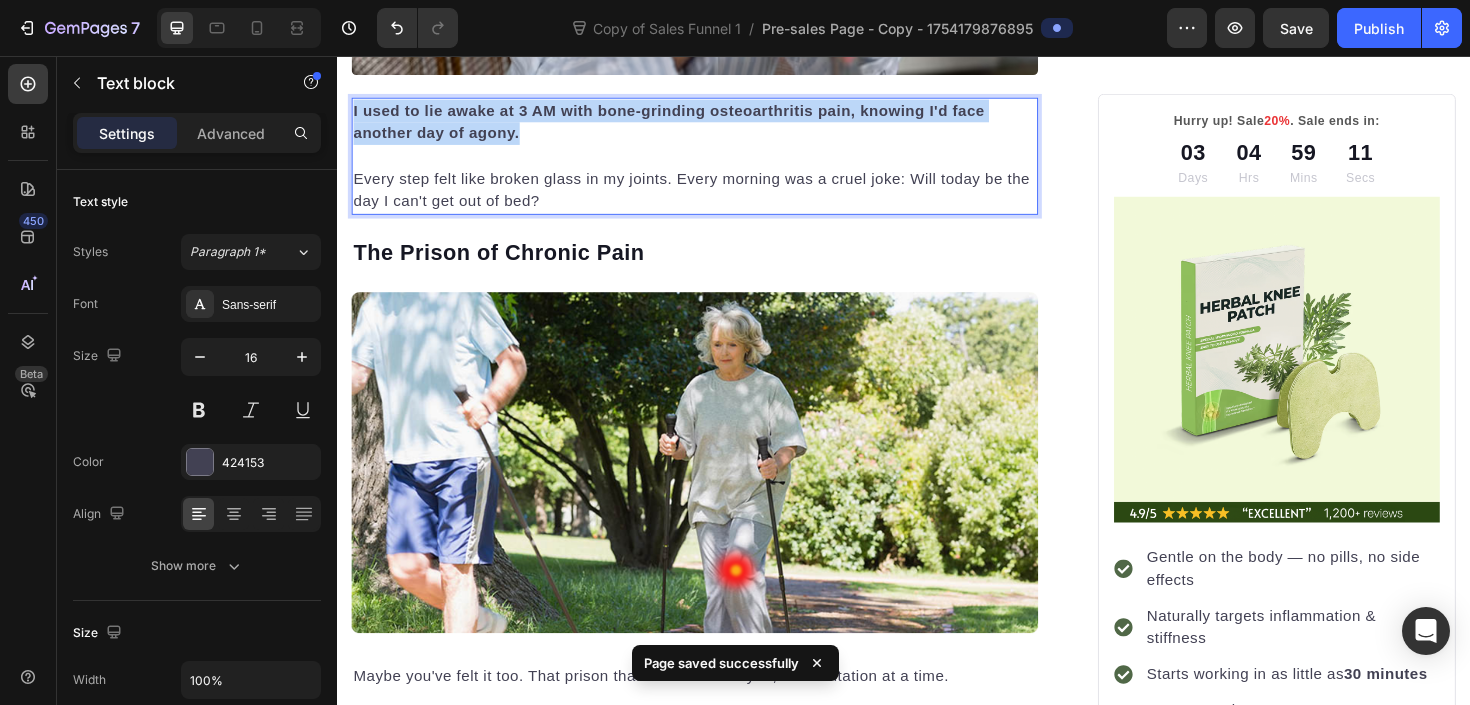 drag, startPoint x: 539, startPoint y: 143, endPoint x: 254, endPoint y: 70, distance: 294.20062 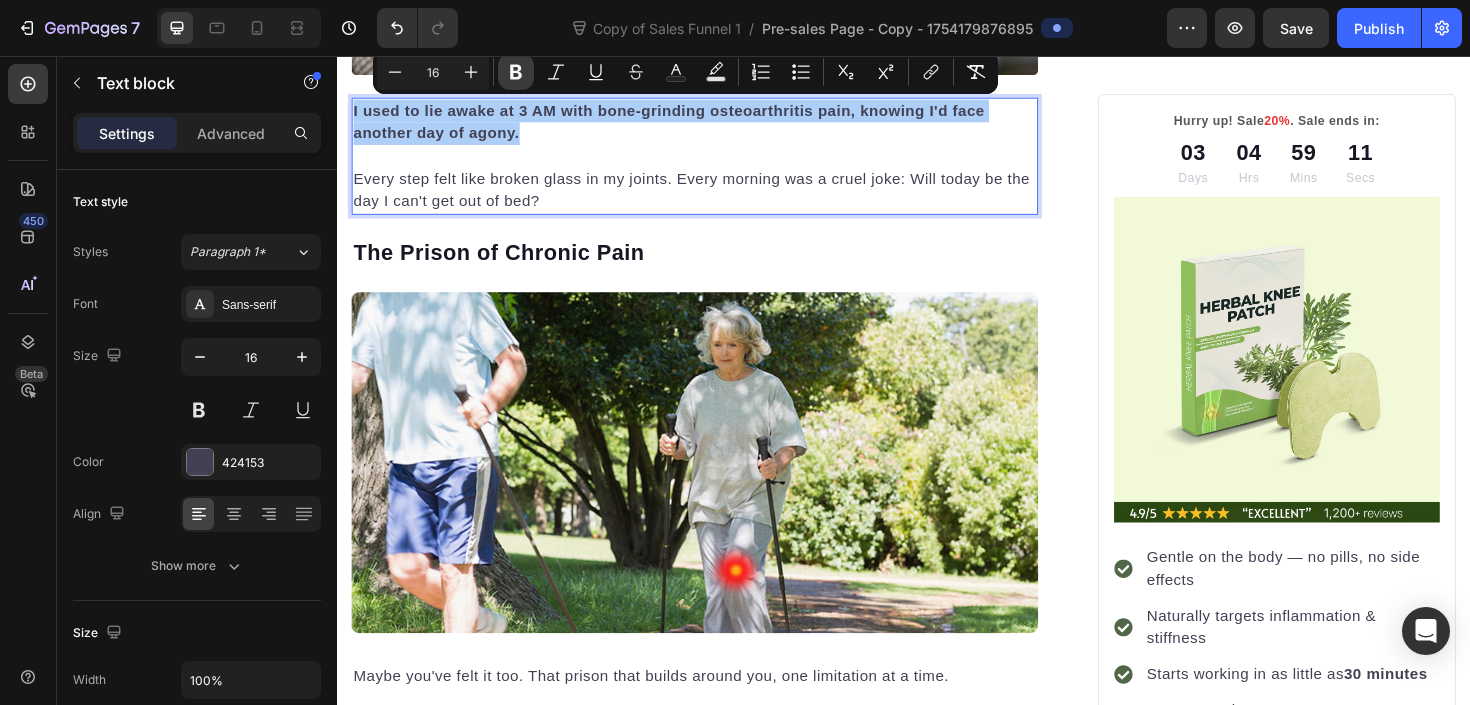 click 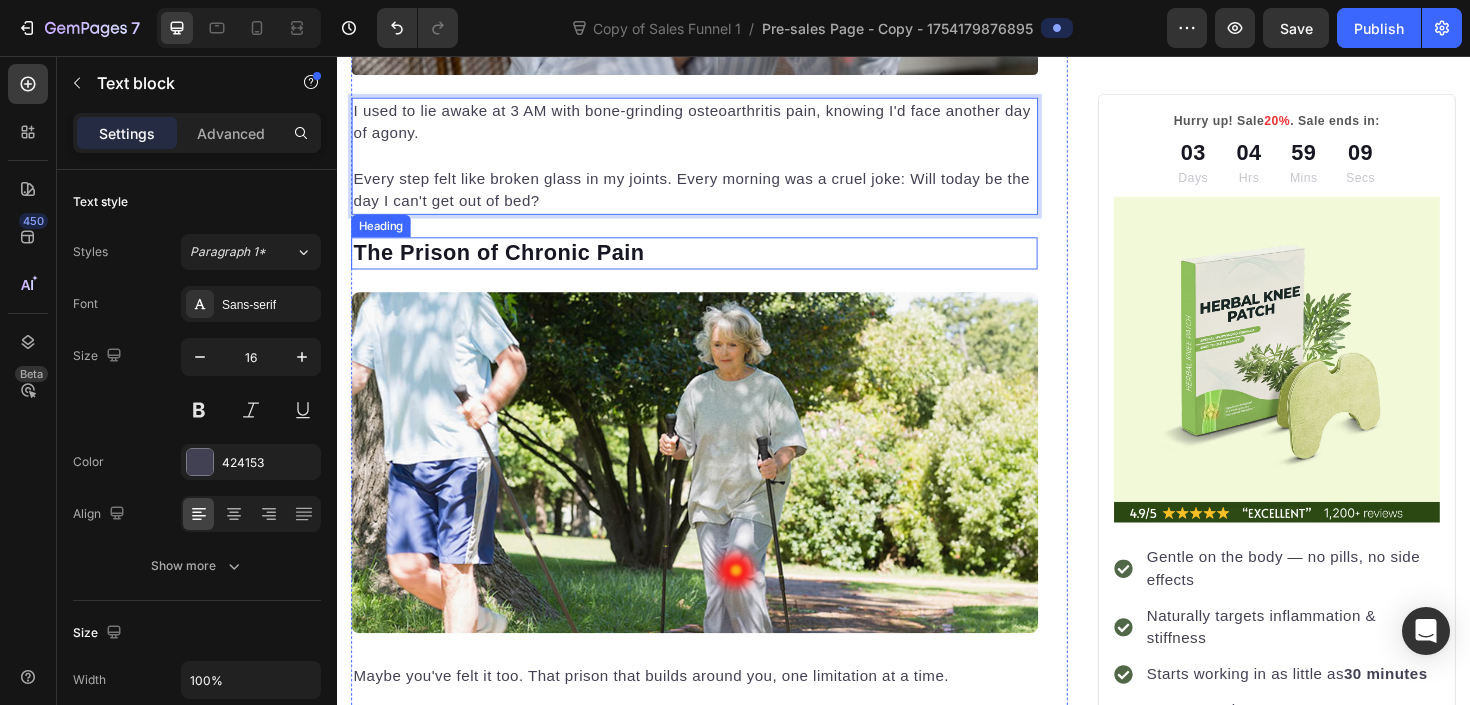 click on "The Prison of Chronic Pain" at bounding box center [715, 265] 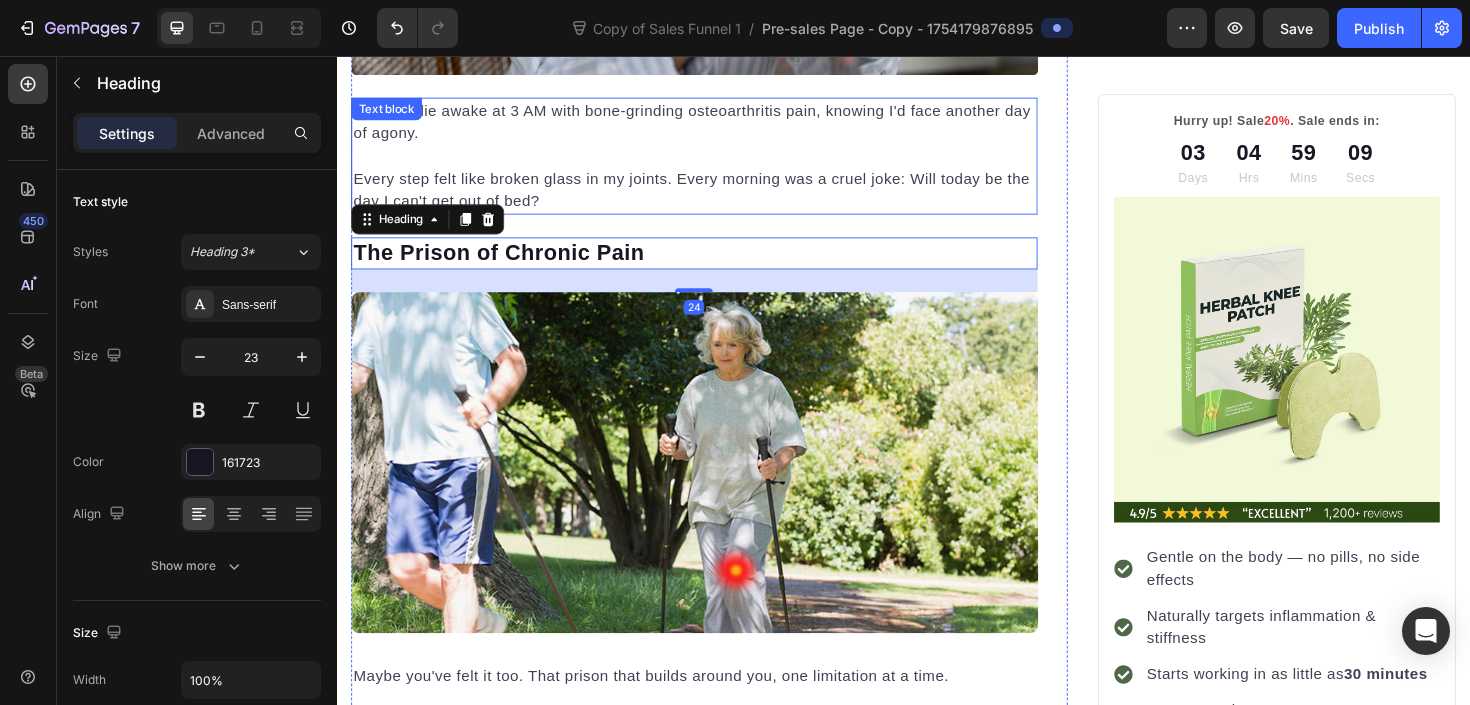 click on "I used to lie awake at 3 AM with bone-grinding osteoarthritis pain, knowing I'd face another day of agony. Every step felt like broken glass in my joints. Every morning was a cruel joke: Will today be the day I can't get out of bed? Text block" at bounding box center [715, 162] 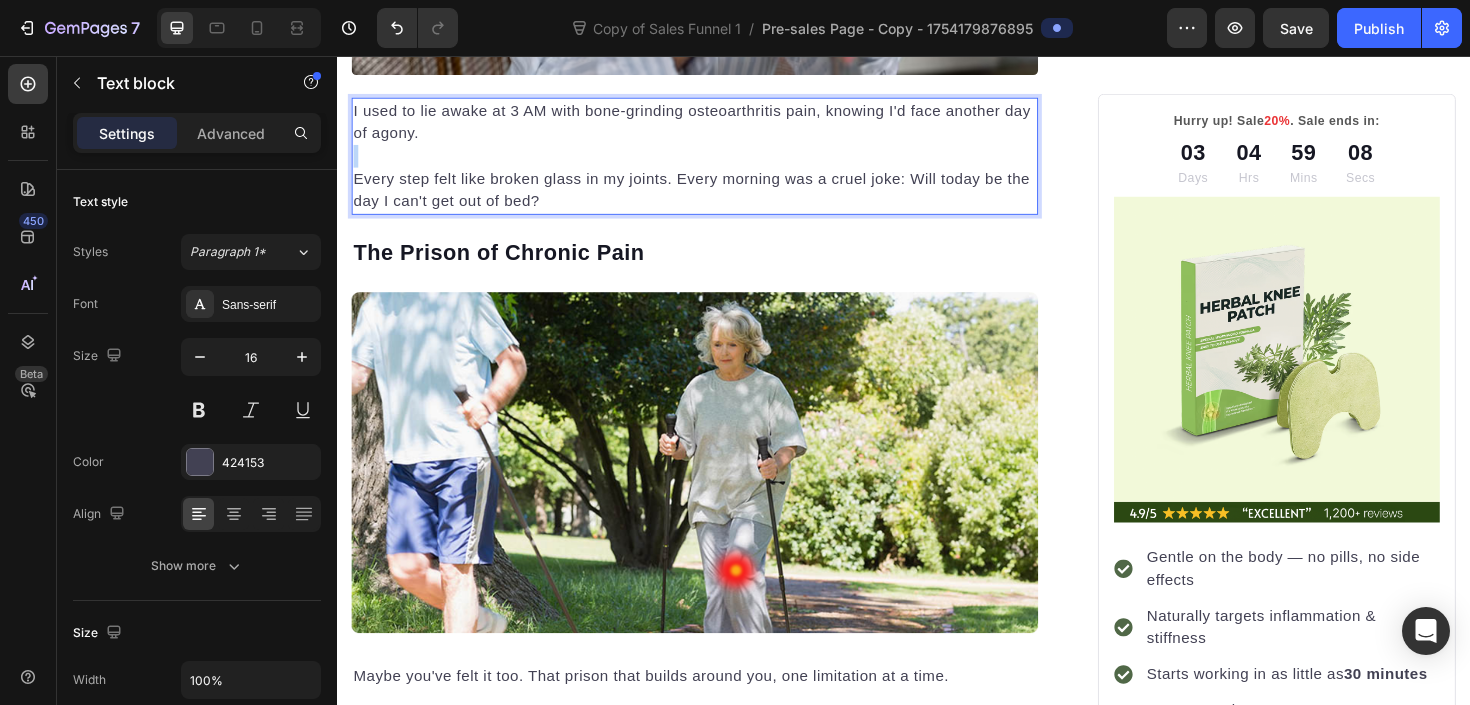 click on "I used to lie awake at 3 AM with bone-grinding osteoarthritis pain, knowing I'd face another day of agony. ⁠⁠⁠⁠⁠⁠⁠ Every step felt like broken glass in my joints. Every morning was a cruel joke: Will today be the day I can't get out of bed?" at bounding box center [715, 162] 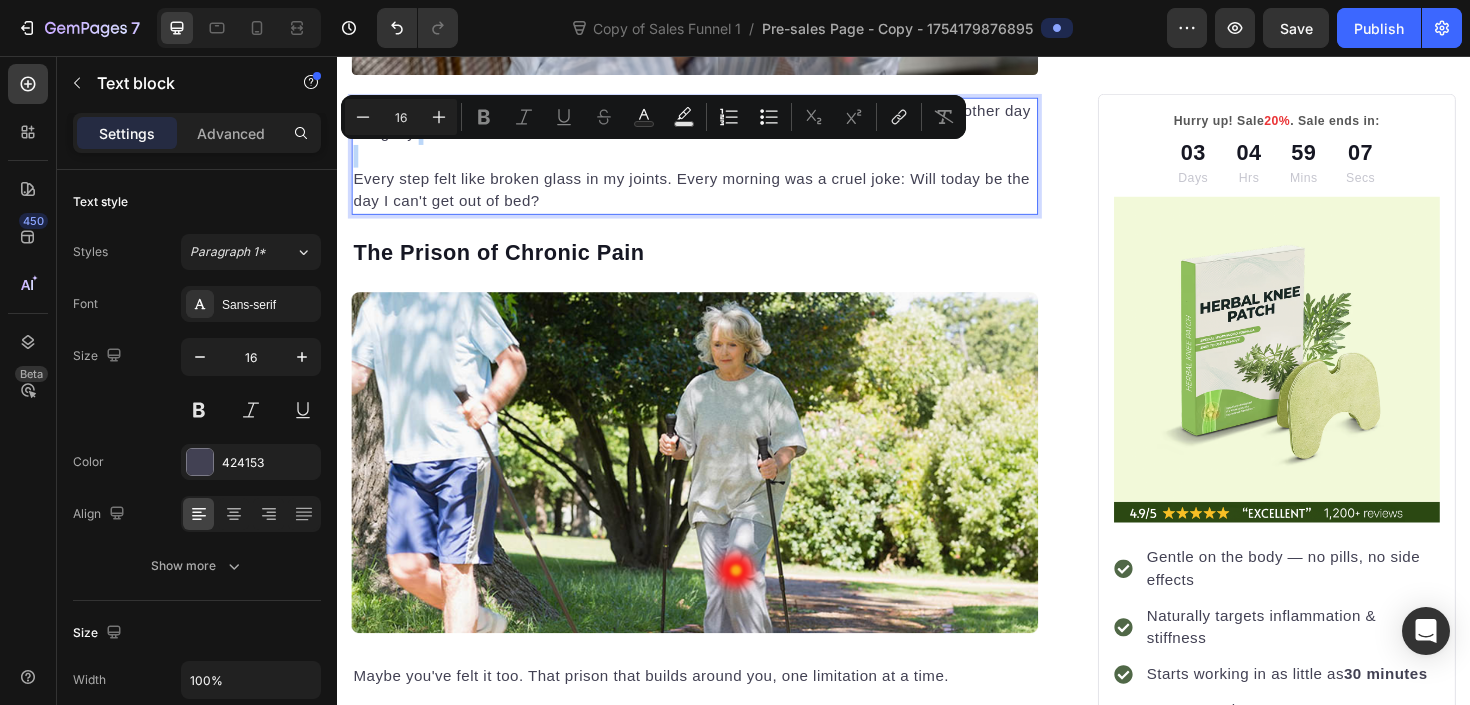 click on "I used to lie awake at 3 AM with bone-grinding osteoarthritis pain, knowing I'd face another day of agony. Every step felt like broken glass in my joints. Every morning was a cruel joke: Will today be the day I can't get out of bed?" at bounding box center (715, 162) 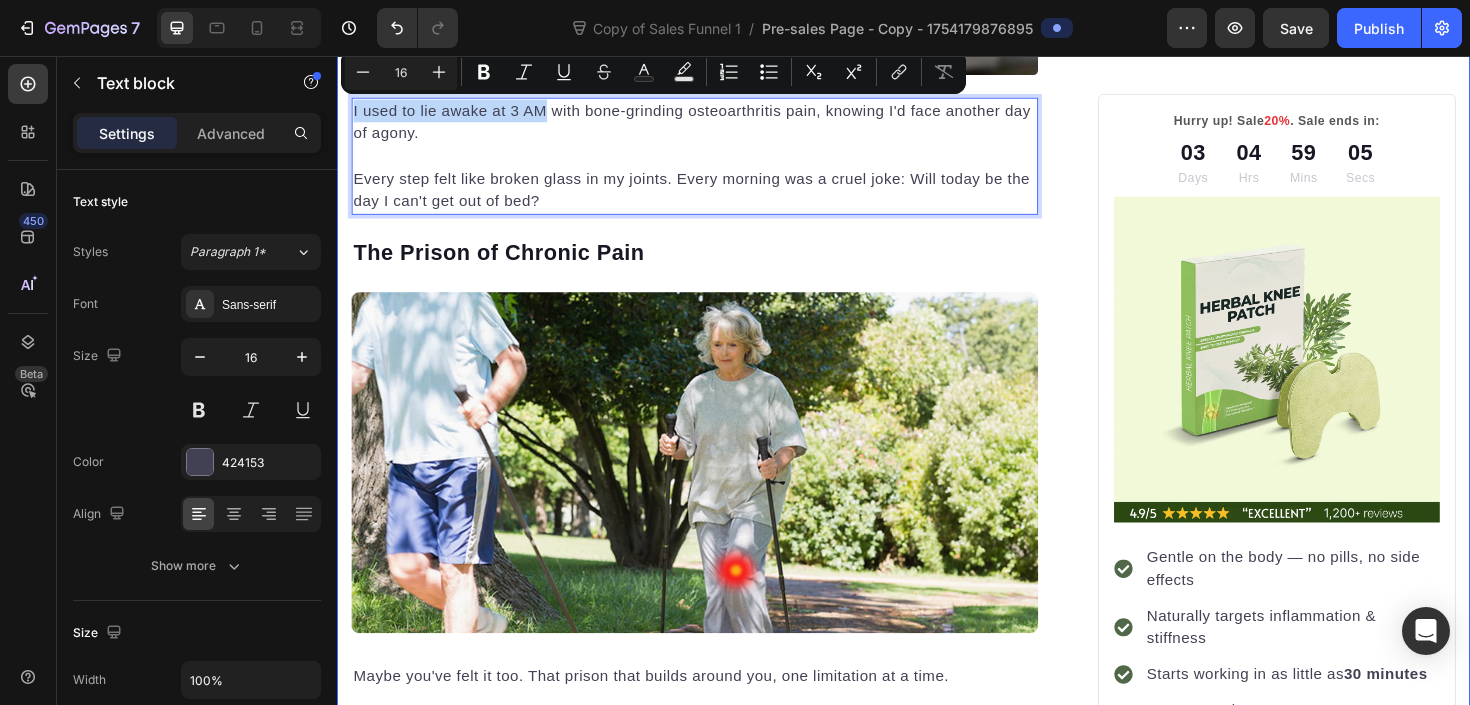 drag, startPoint x: 556, startPoint y: 109, endPoint x: 345, endPoint y: 109, distance: 211 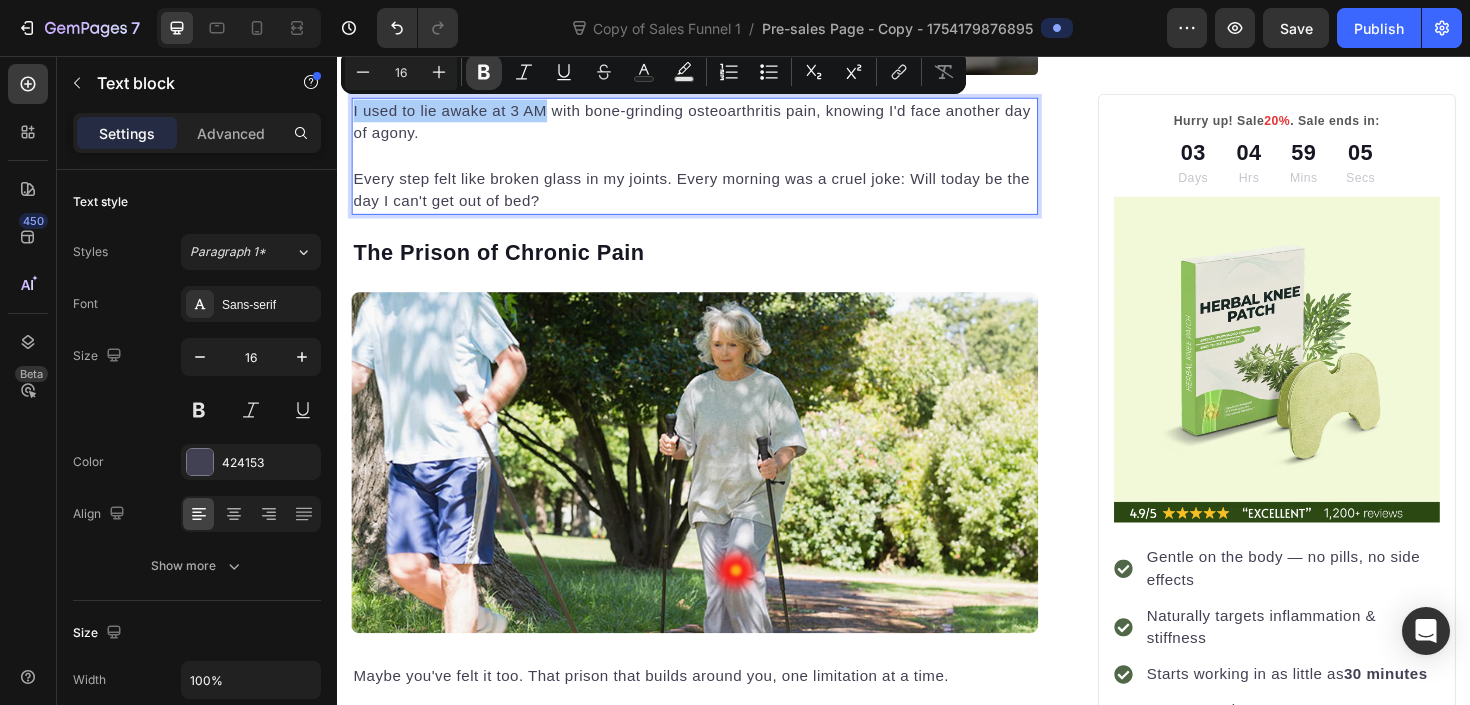 click 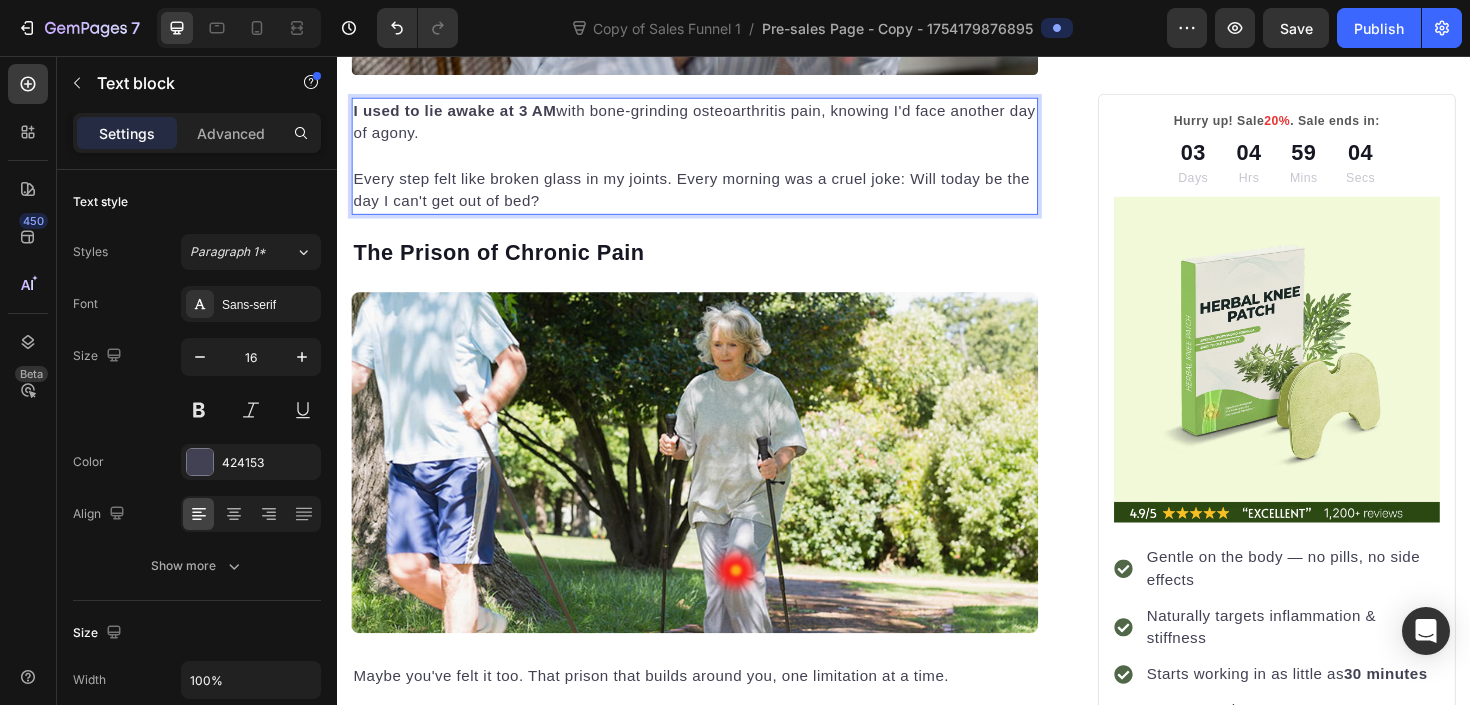 click on "I used to lie awake at 3 AM  with bone-grinding osteoarthritis pain, knowing I'd face another day of agony. Every step felt like broken glass in my joints. Every morning was a cruel joke: Will today be the day I can't get out of bed?" at bounding box center [715, 162] 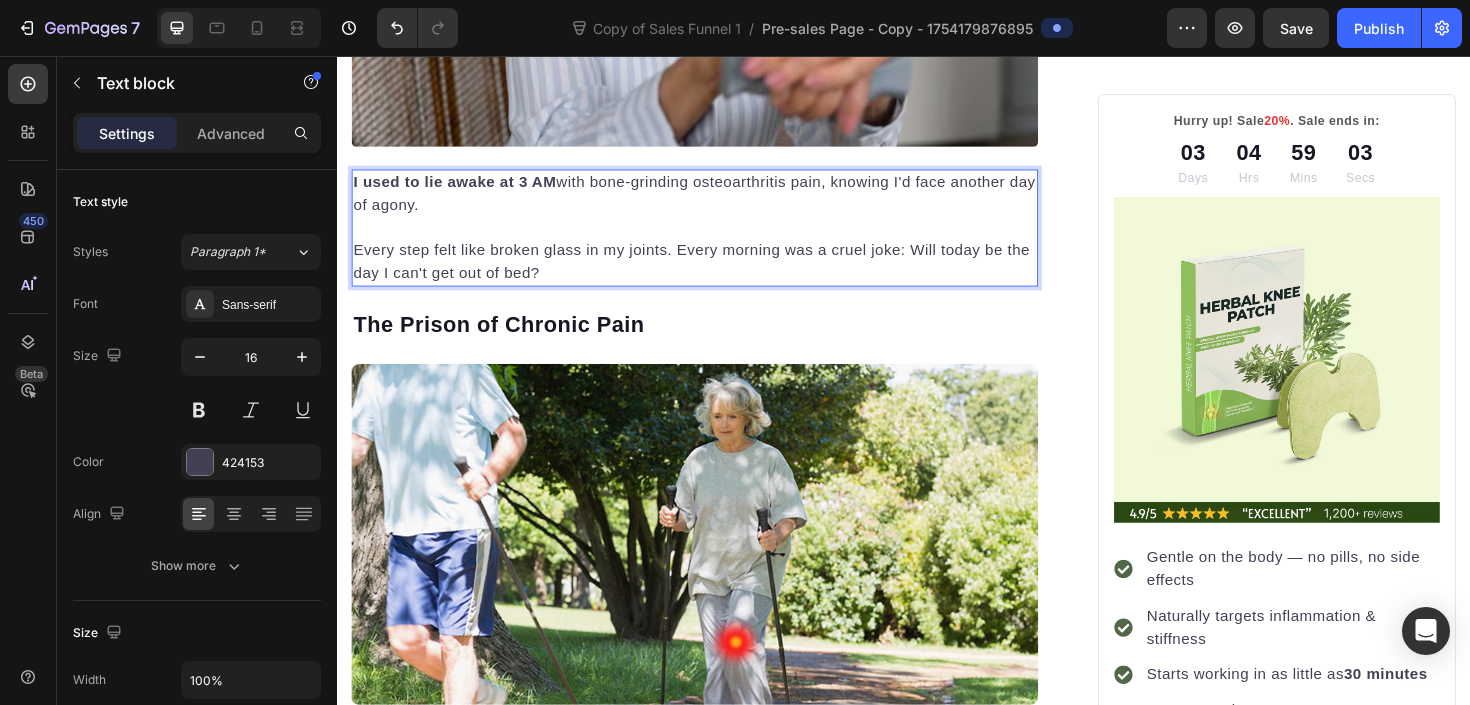 click on "I used to lie awake at 3 AM  with bone-grinding osteoarthritis pain, knowing I'd face another day of agony. ⁠⁠⁠⁠⁠⁠⁠ Every step felt like broken glass in my joints. Every morning was a cruel joke: Will today be the day I can't get out of bed?" at bounding box center (715, 238) 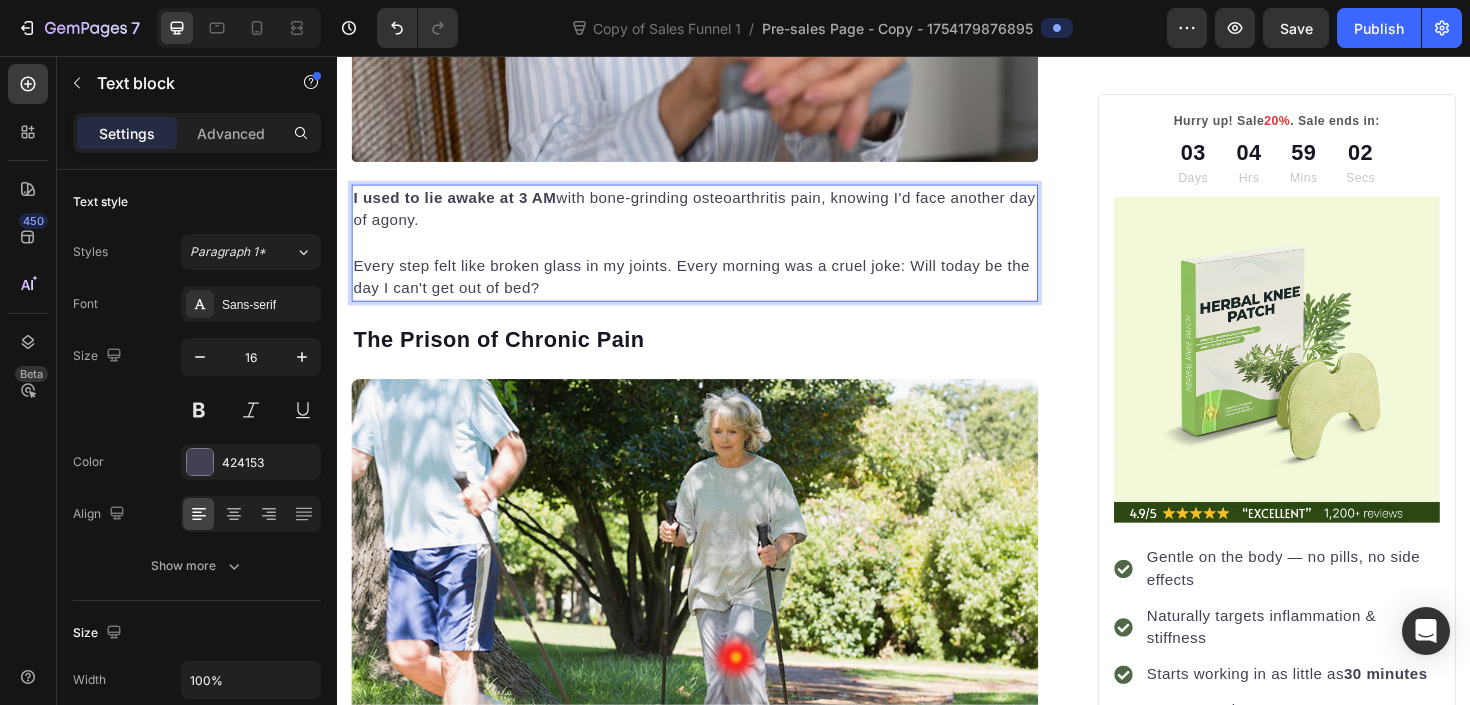 scroll, scrollTop: 818, scrollLeft: 0, axis: vertical 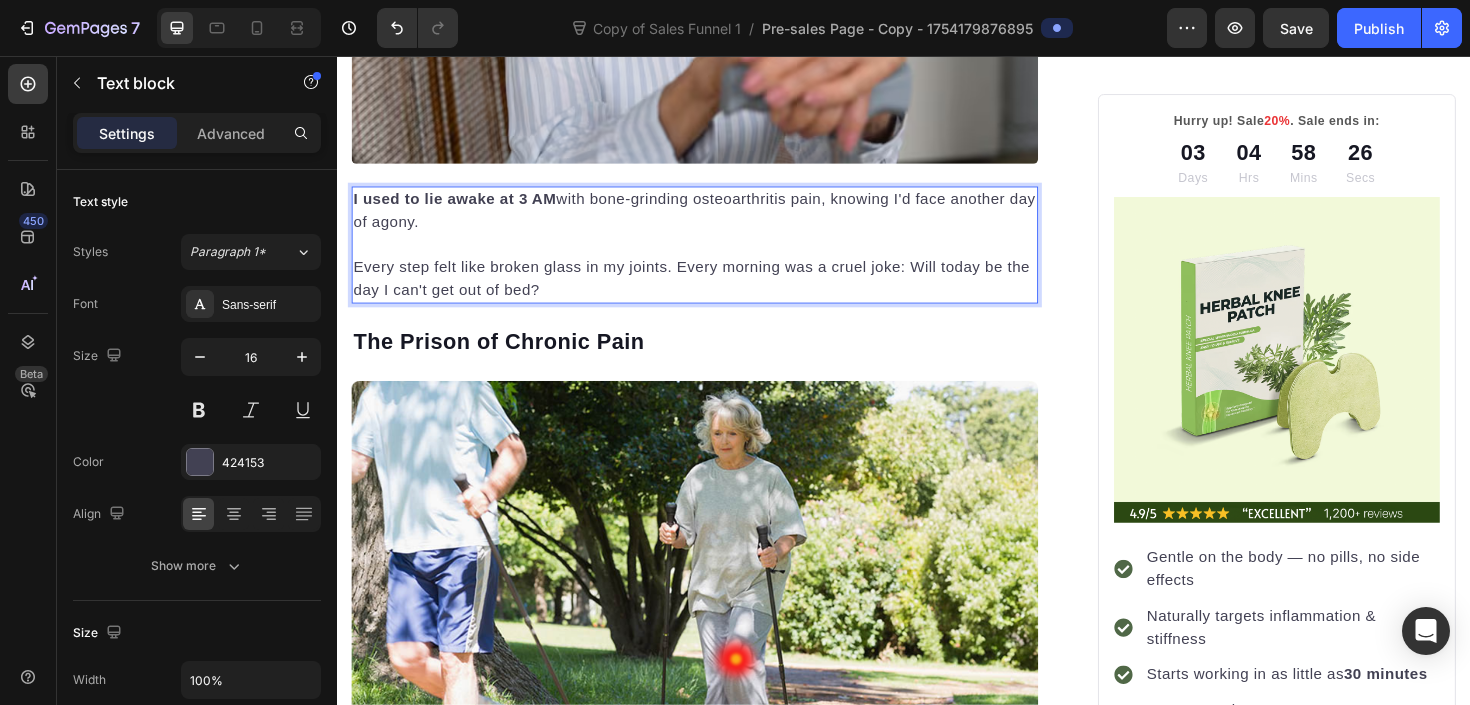 click on "I used to lie awake at 3 AM  with bone-grinding osteoarthritis pain, knowing I'd face another day of agony. Every step felt like broken glass in my joints. Every morning was a cruel joke: Will today be the day I can't get out of bed?" at bounding box center (715, 256) 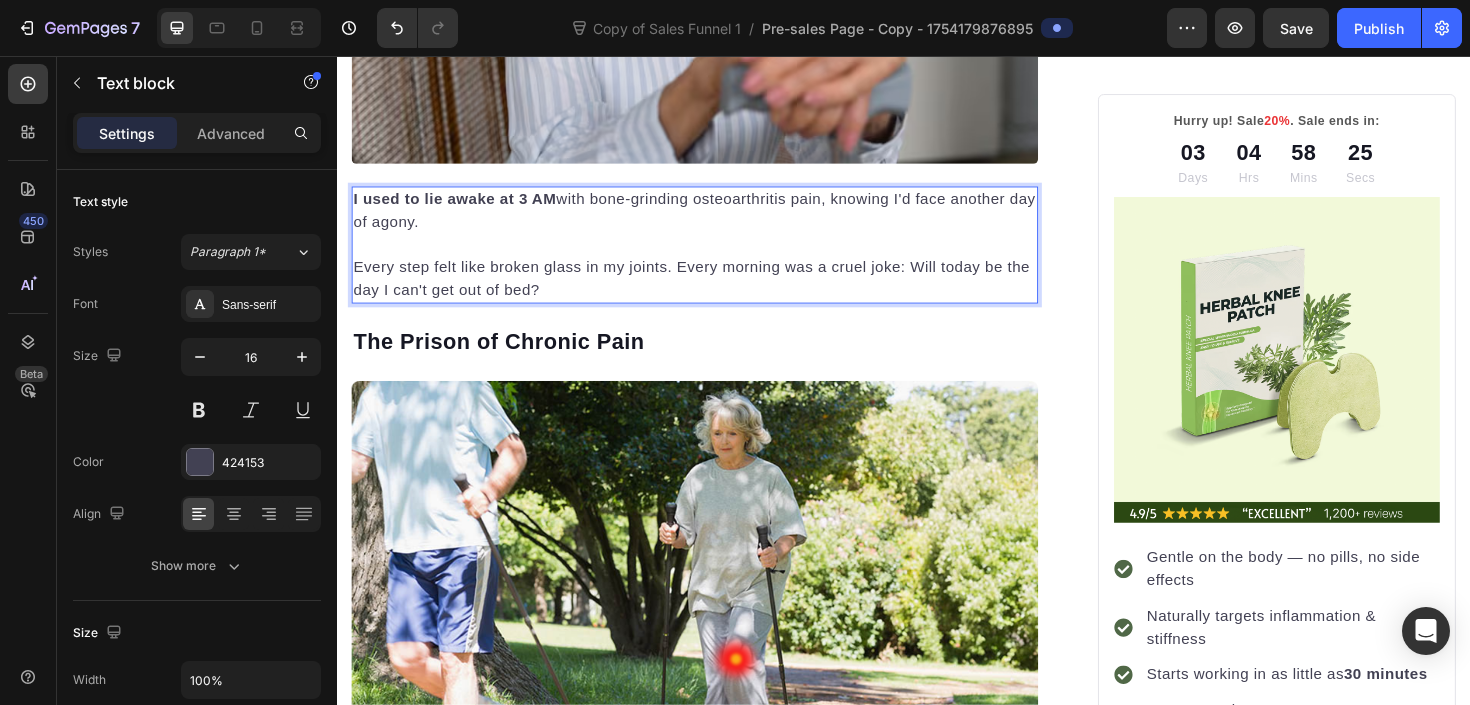 click on "I used to lie awake at 3 AM  with bone-grinding osteoarthritis pain, knowing I'd face another day of agony. ⁠⁠⁠⁠⁠⁠⁠ Every step felt like broken glass in my joints. Every morning was a cruel joke: Will today be the day I can't get out of bed?" at bounding box center [715, 256] 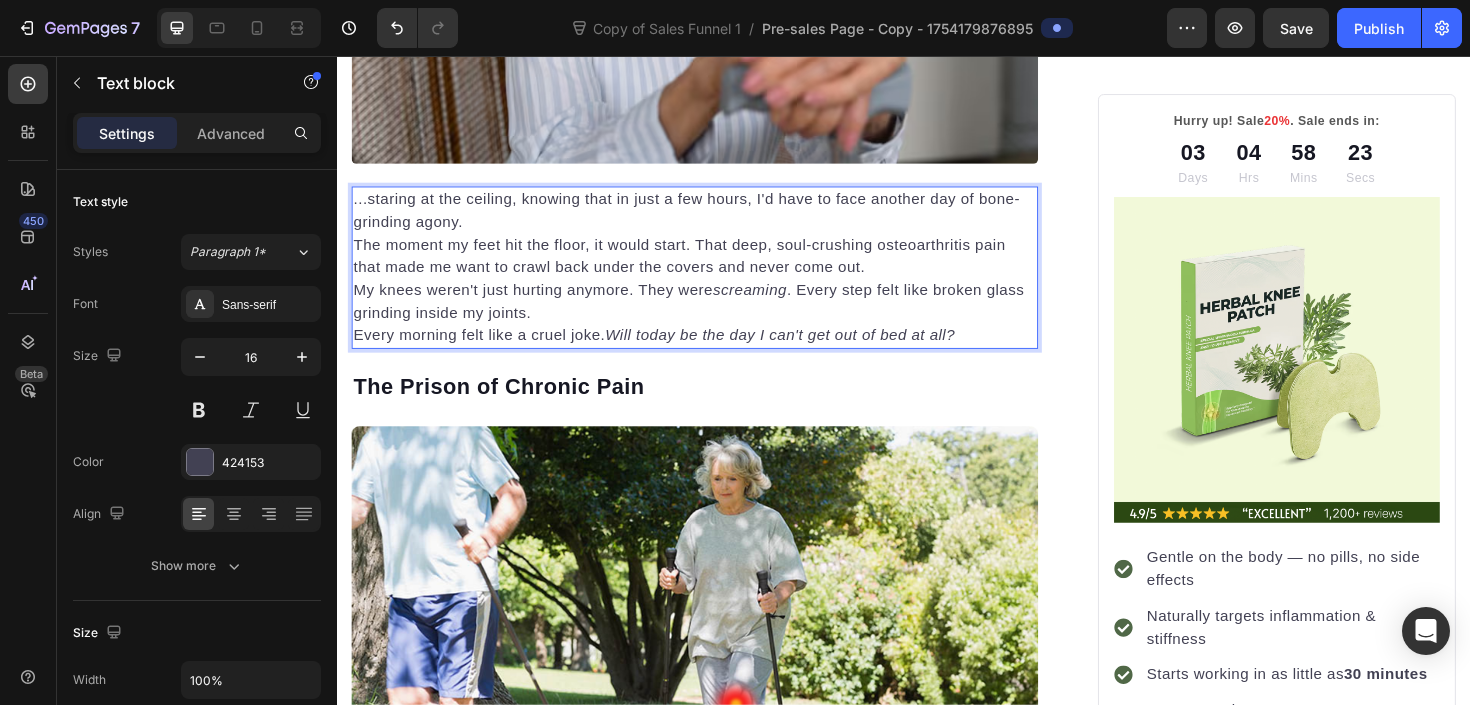 click on "...staring at the ceiling, knowing that in just a few hours, I'd have to face another day of bone-grinding agony." at bounding box center [715, 220] 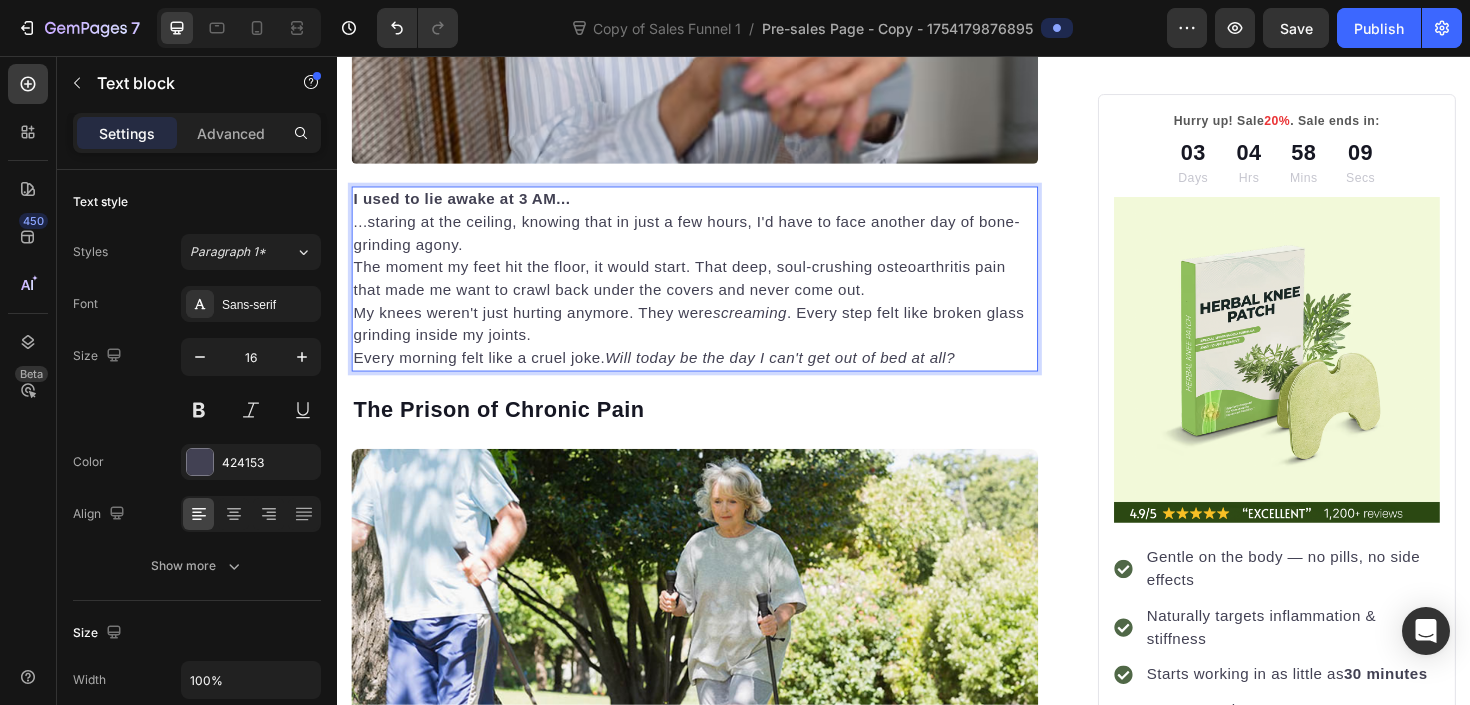click on "My knees weren't just hurting anymore. They were  screaming . Every step felt like broken glass grinding inside my joints." at bounding box center [715, 340] 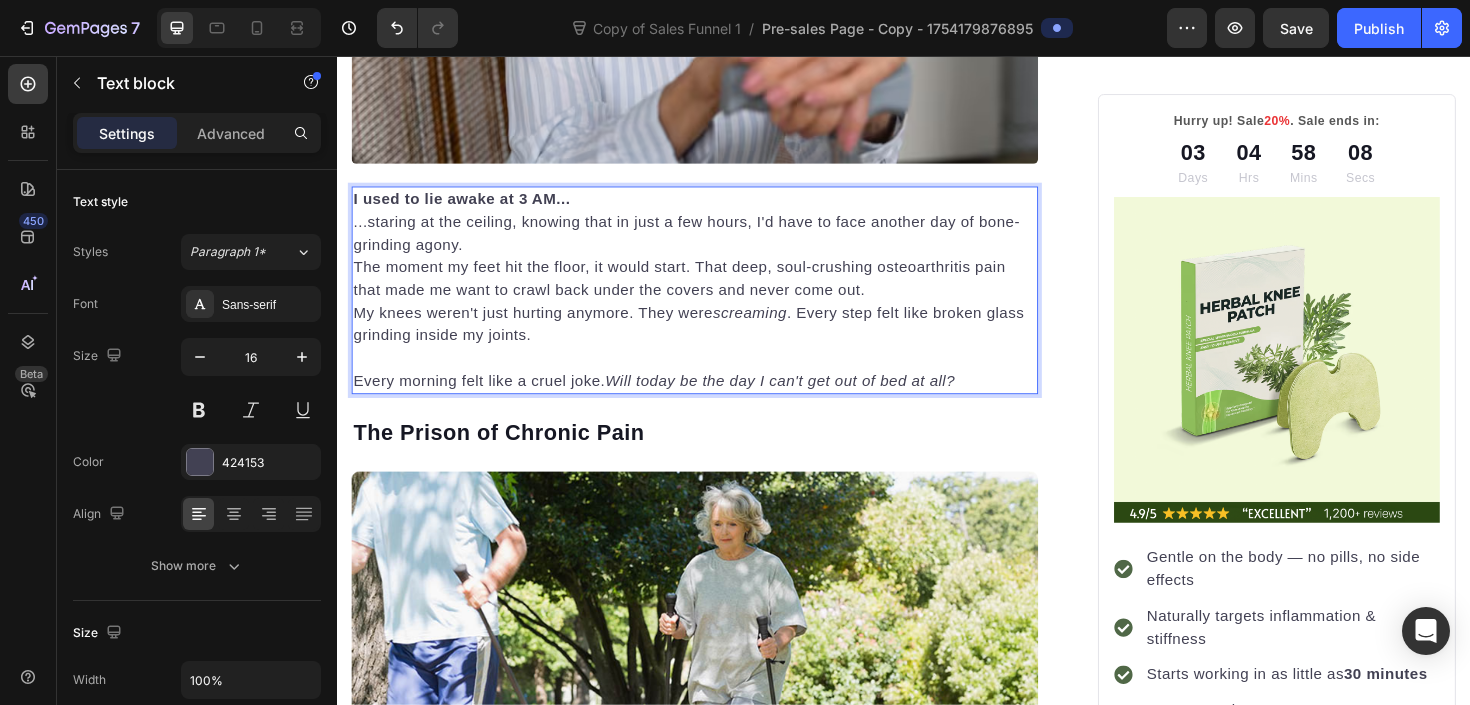 click on "The moment my feet hit the floor, it would start. That deep, soul-crushing osteoarthritis pain that made me want to crawl back under the covers and never come out." at bounding box center (715, 292) 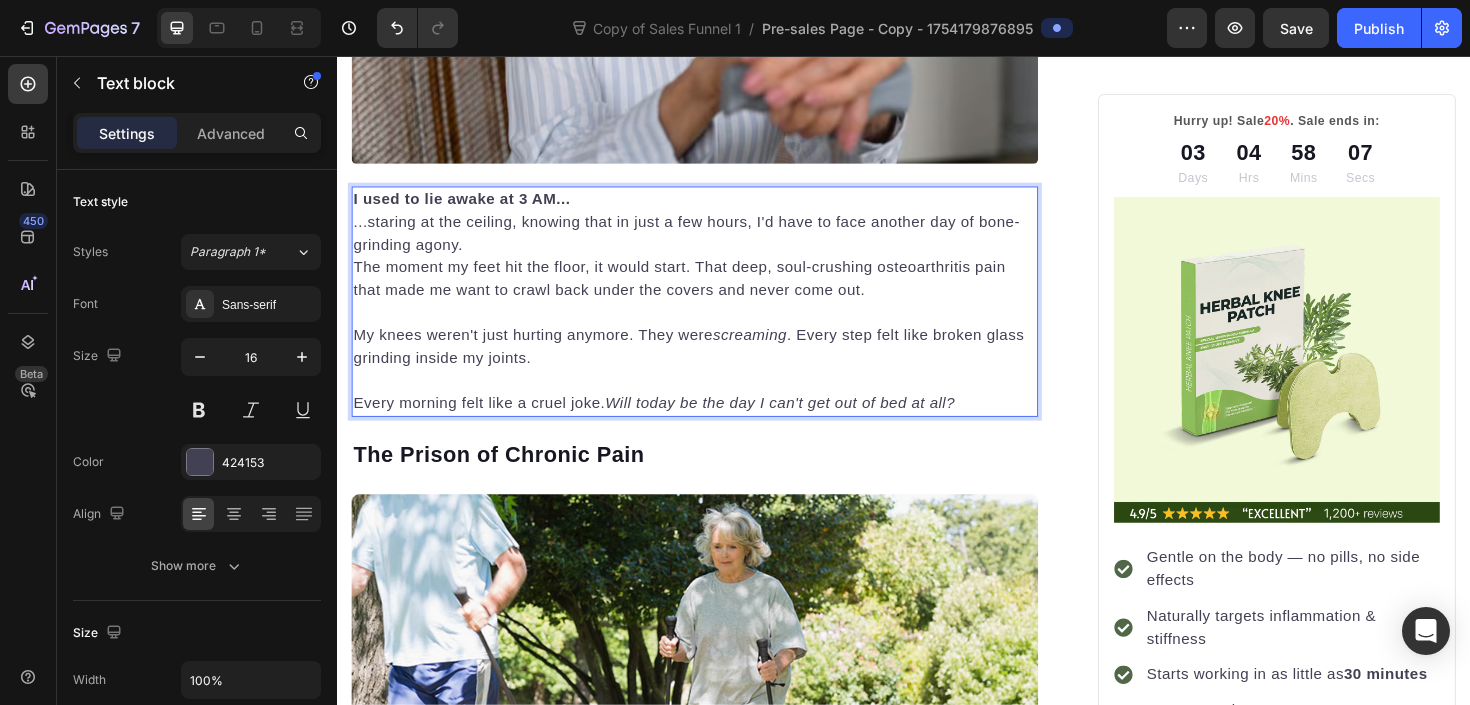 click on "...staring at the ceiling, knowing that in just a few hours, I'd have to face another day of bone-grinding agony." at bounding box center [715, 244] 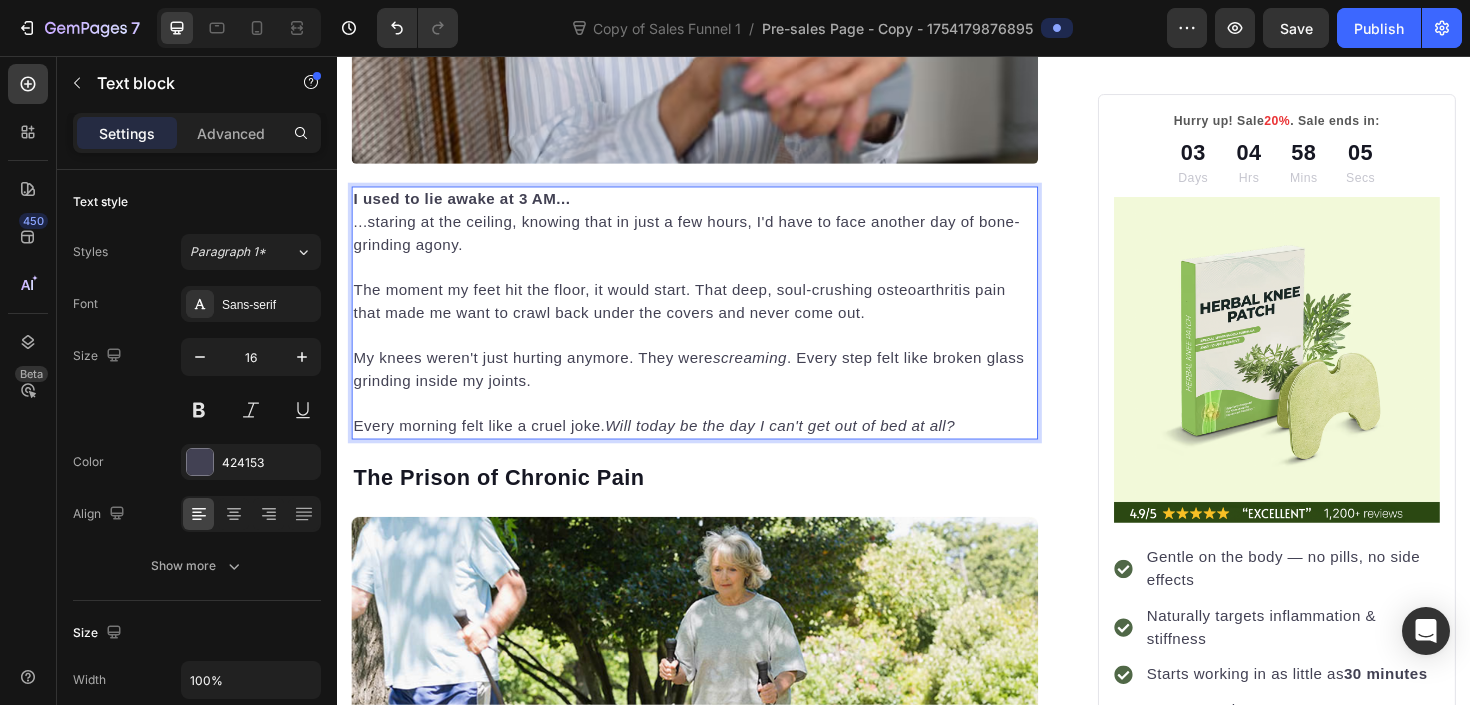 click on "I used to lie awake at 3 AM..." at bounding box center (715, 208) 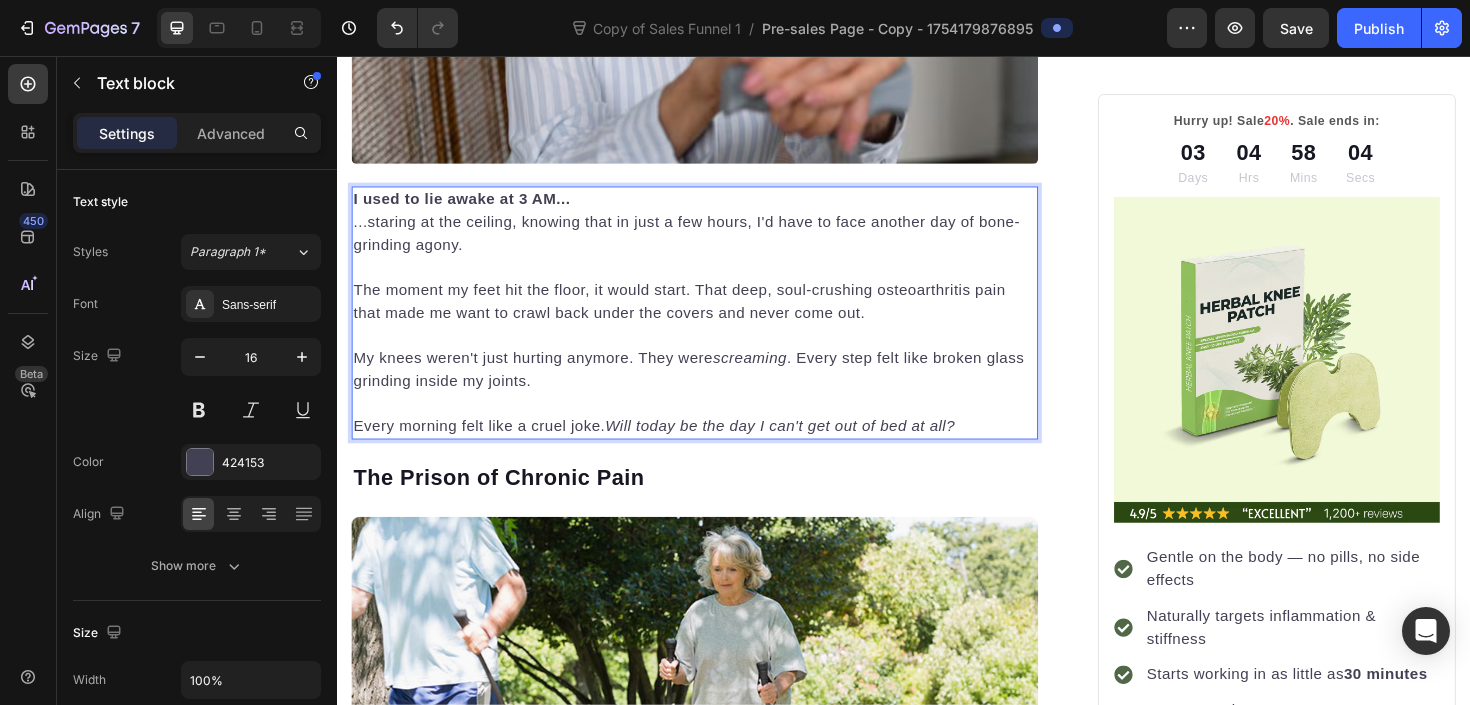 click on "I used to lie awake at 3 AM..." at bounding box center [715, 208] 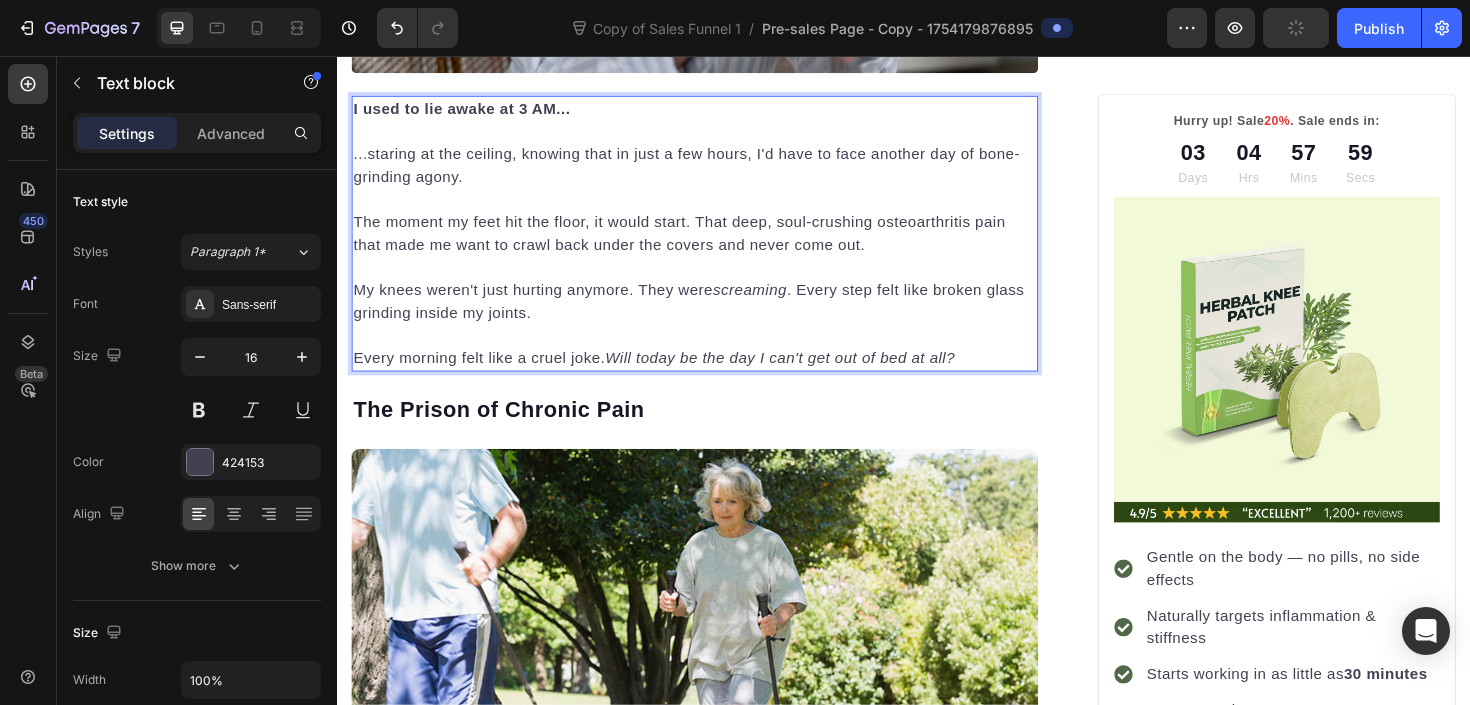 scroll, scrollTop: 918, scrollLeft: 0, axis: vertical 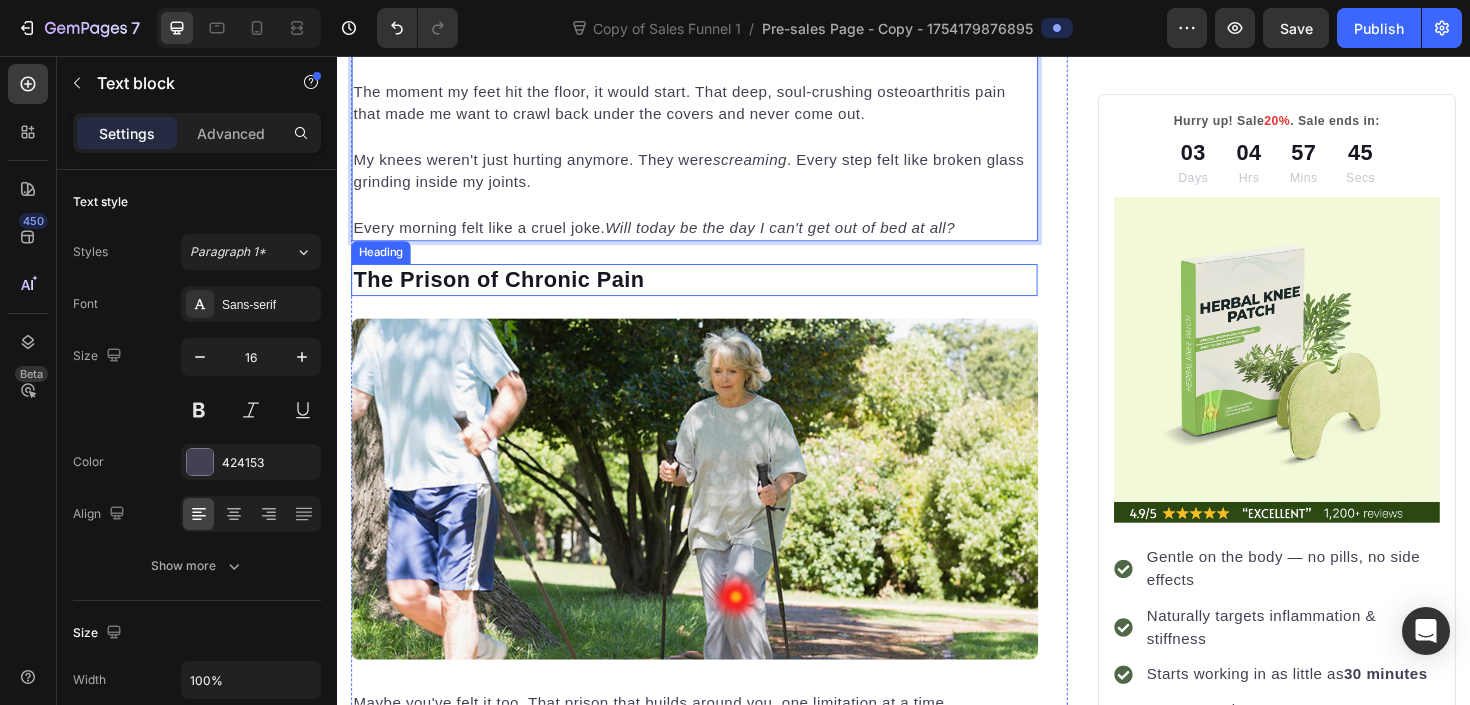 click on "The Prison of Chronic Pain" at bounding box center (715, 293) 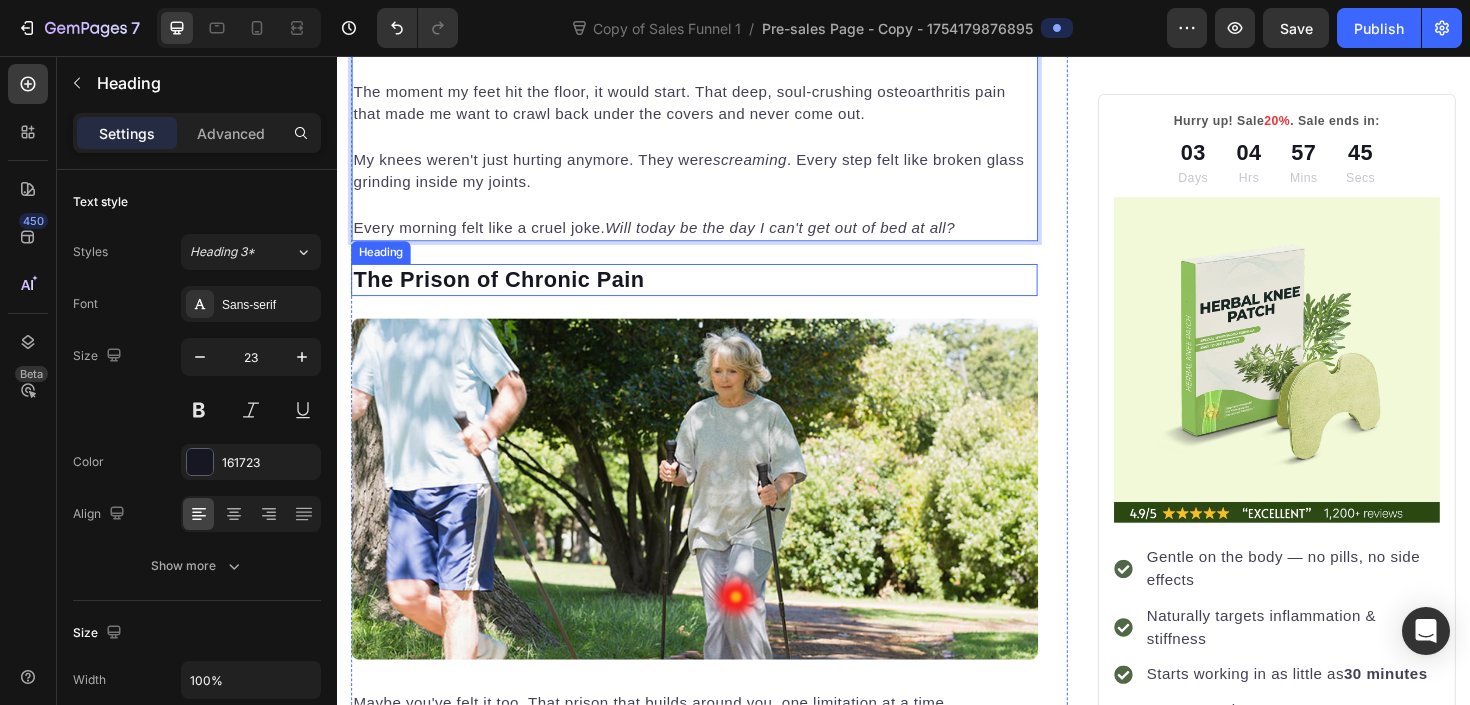 click on "The Prison of Chronic Pain" at bounding box center (715, 293) 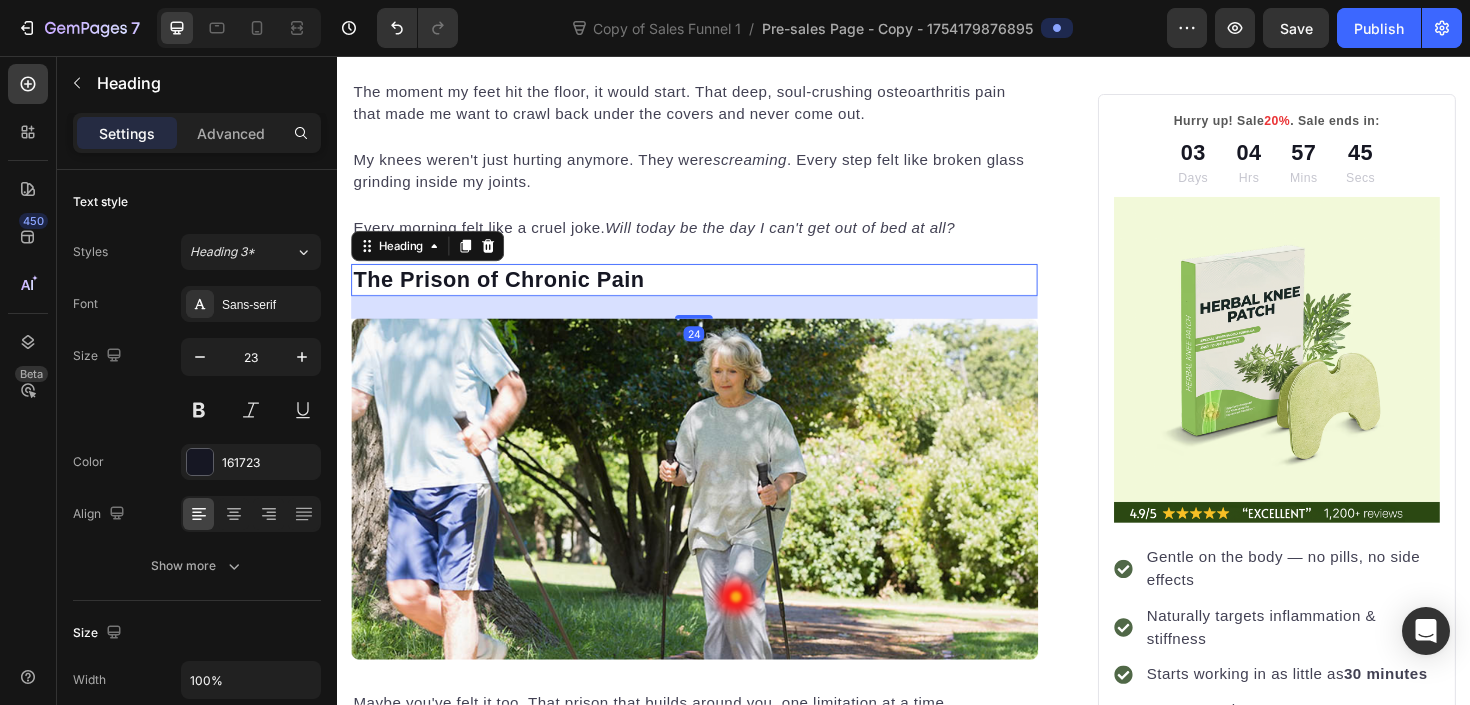 click on "The Prison of Chronic Pain" at bounding box center (715, 293) 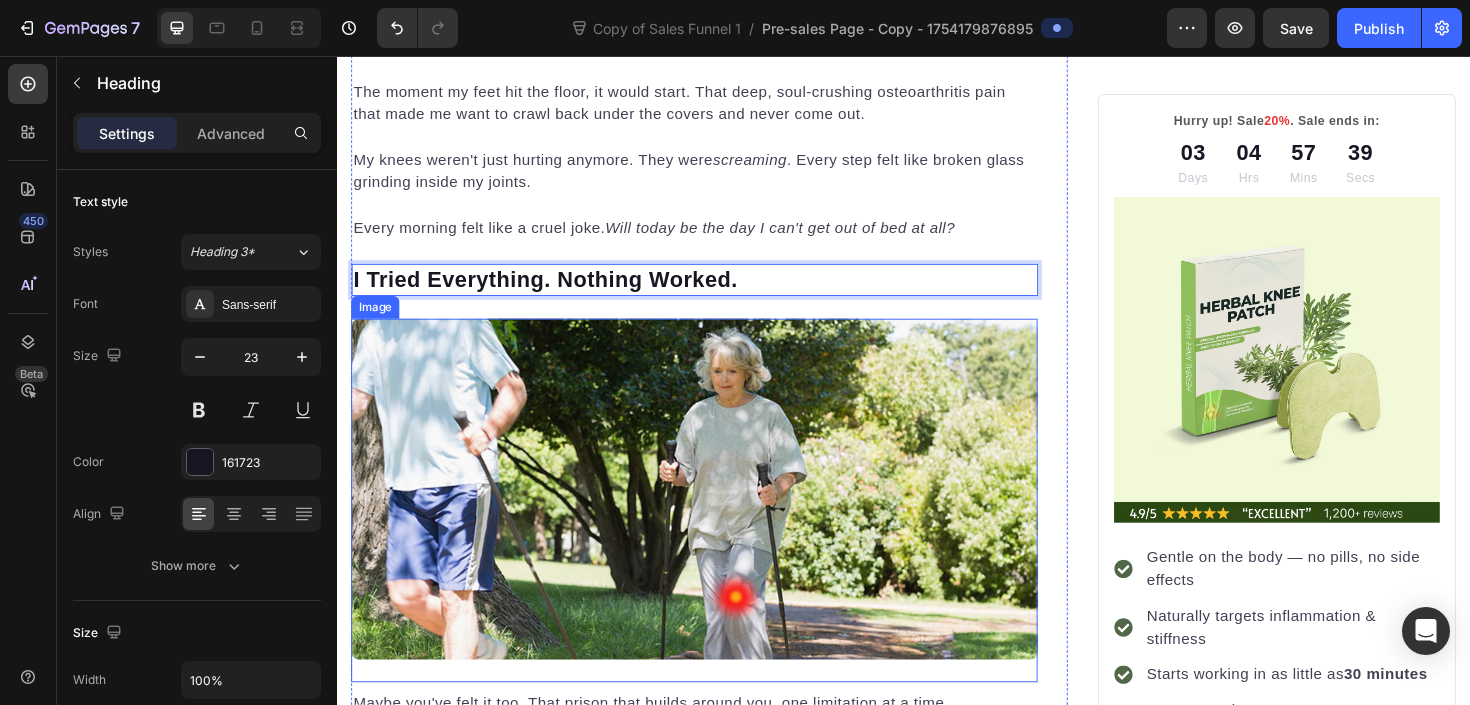 click at bounding box center (715, 515) 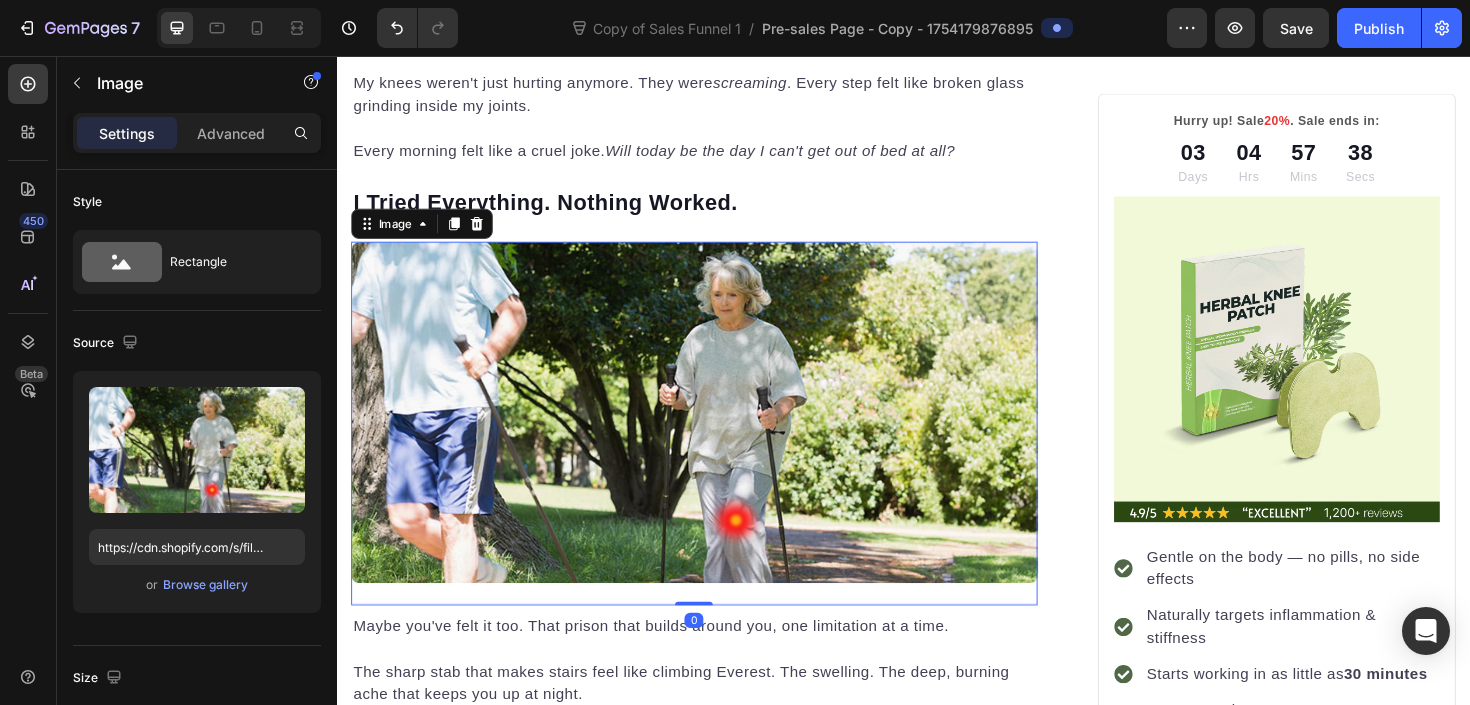 scroll, scrollTop: 1166, scrollLeft: 0, axis: vertical 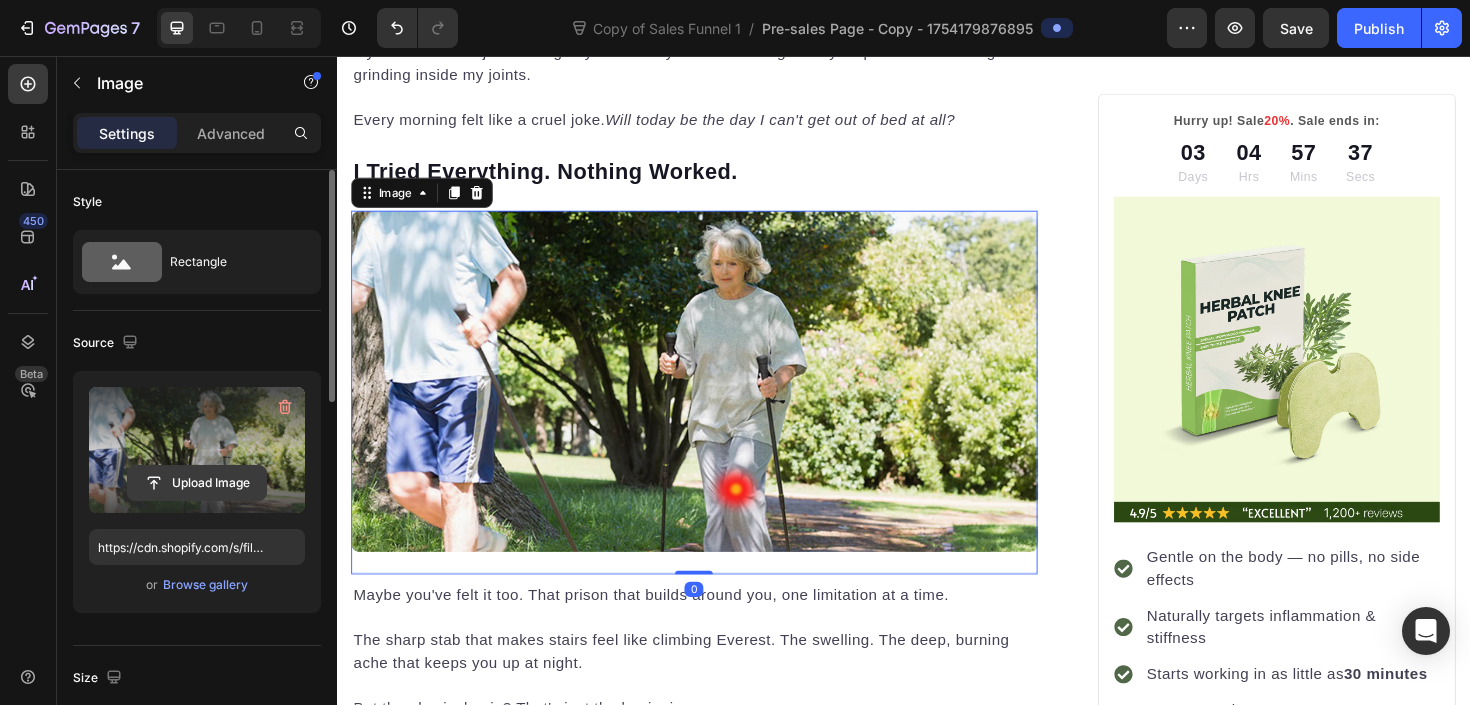 click 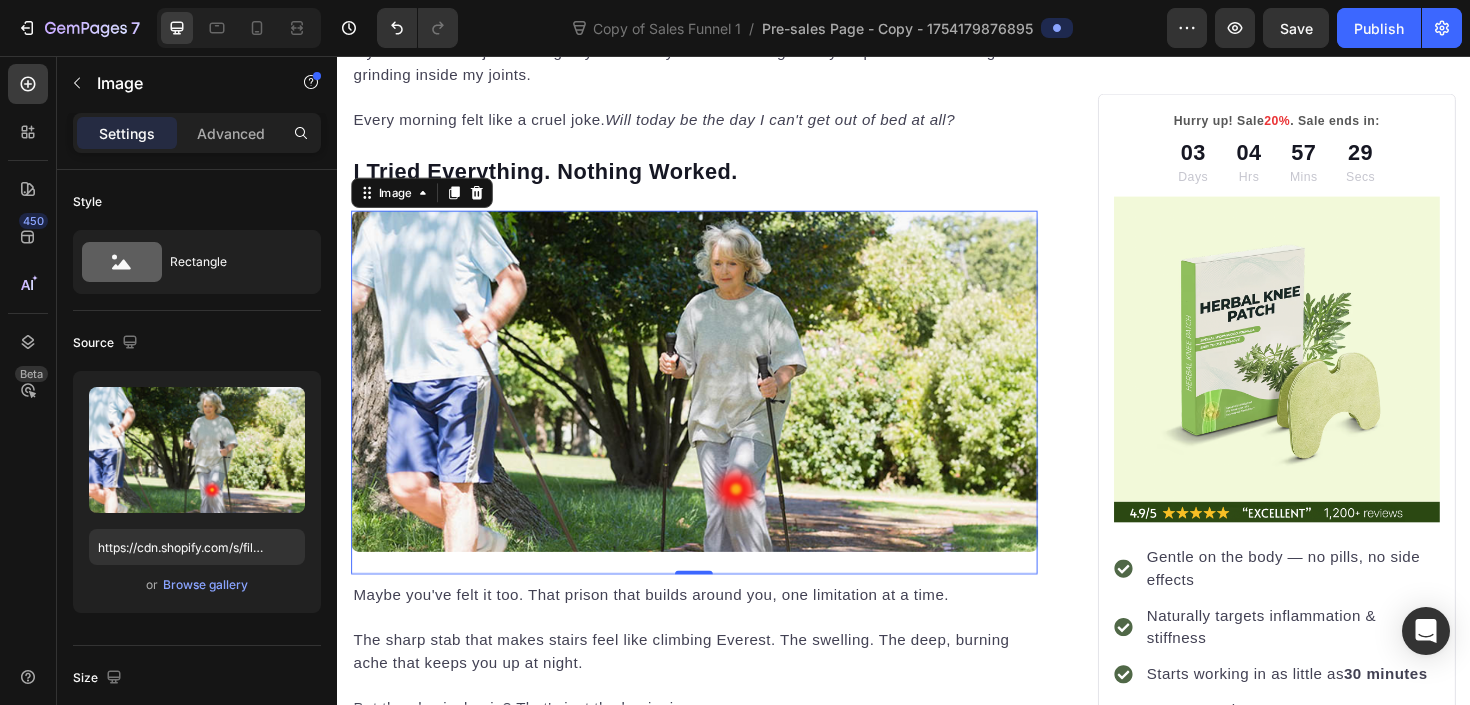 click at bounding box center [715, 401] 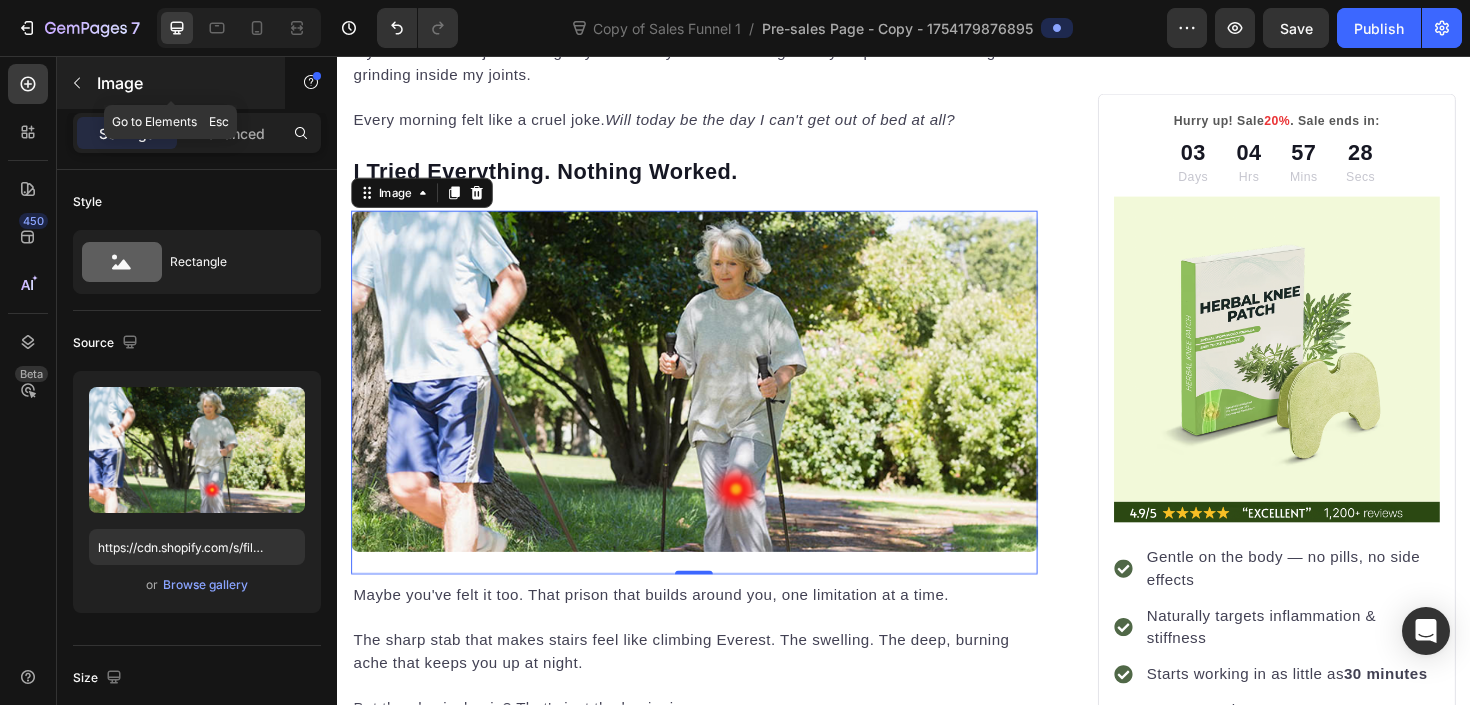 click at bounding box center [77, 83] 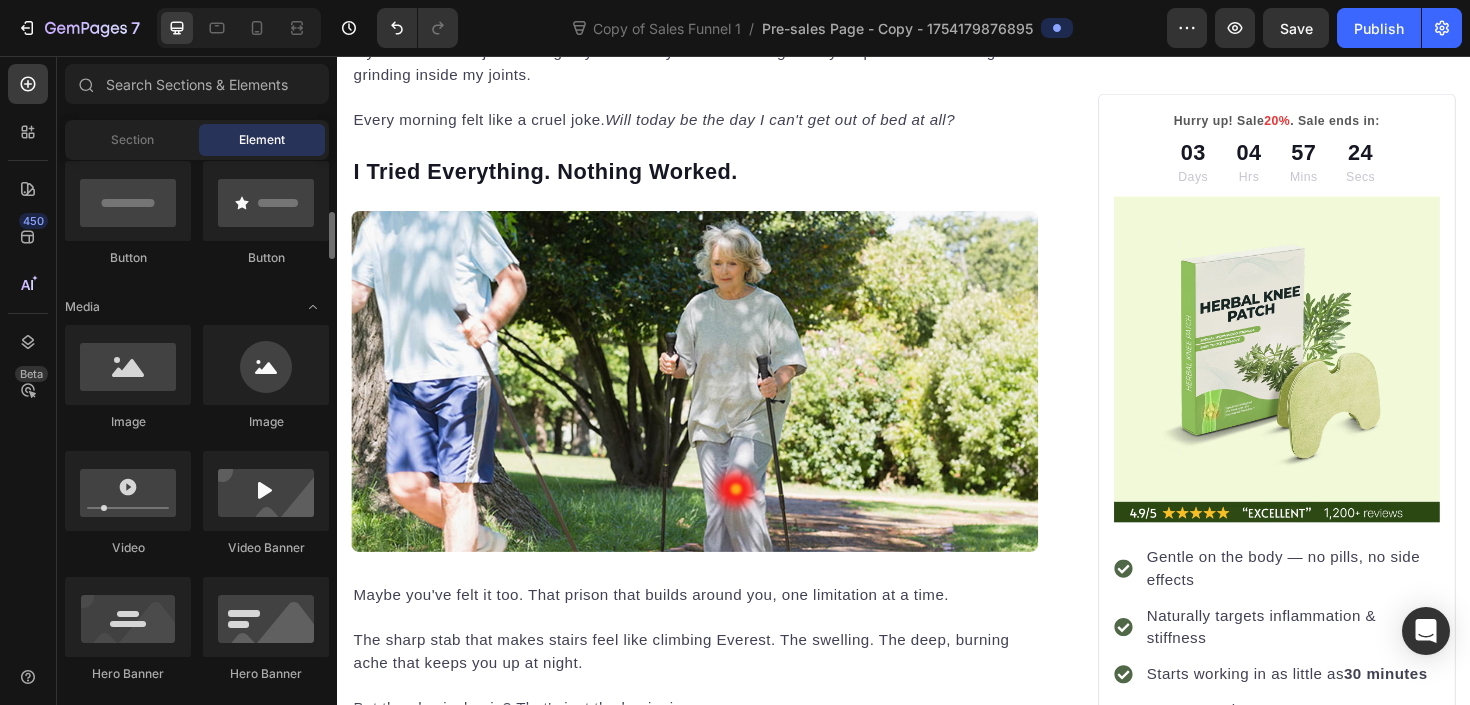 scroll, scrollTop: 508, scrollLeft: 0, axis: vertical 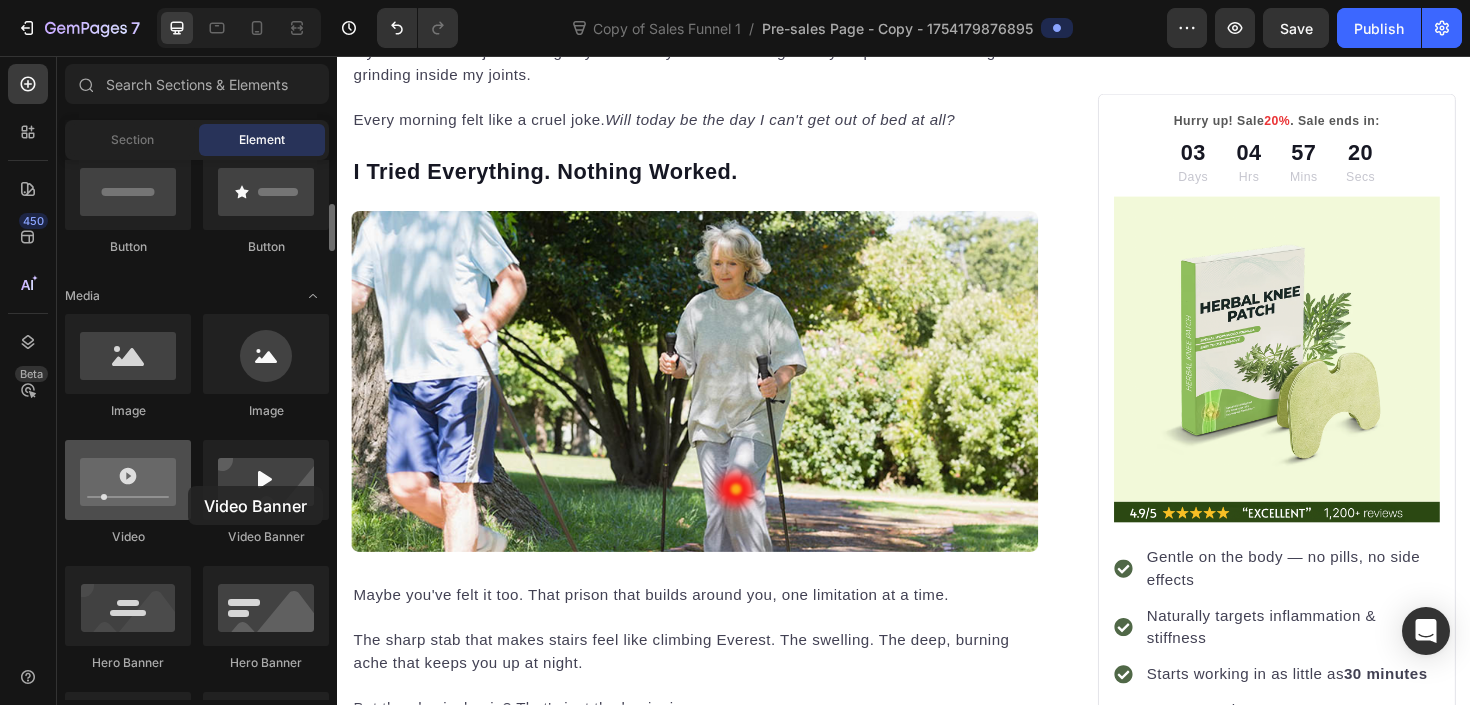 drag, startPoint x: 268, startPoint y: 488, endPoint x: 132, endPoint y: 475, distance: 136.6199 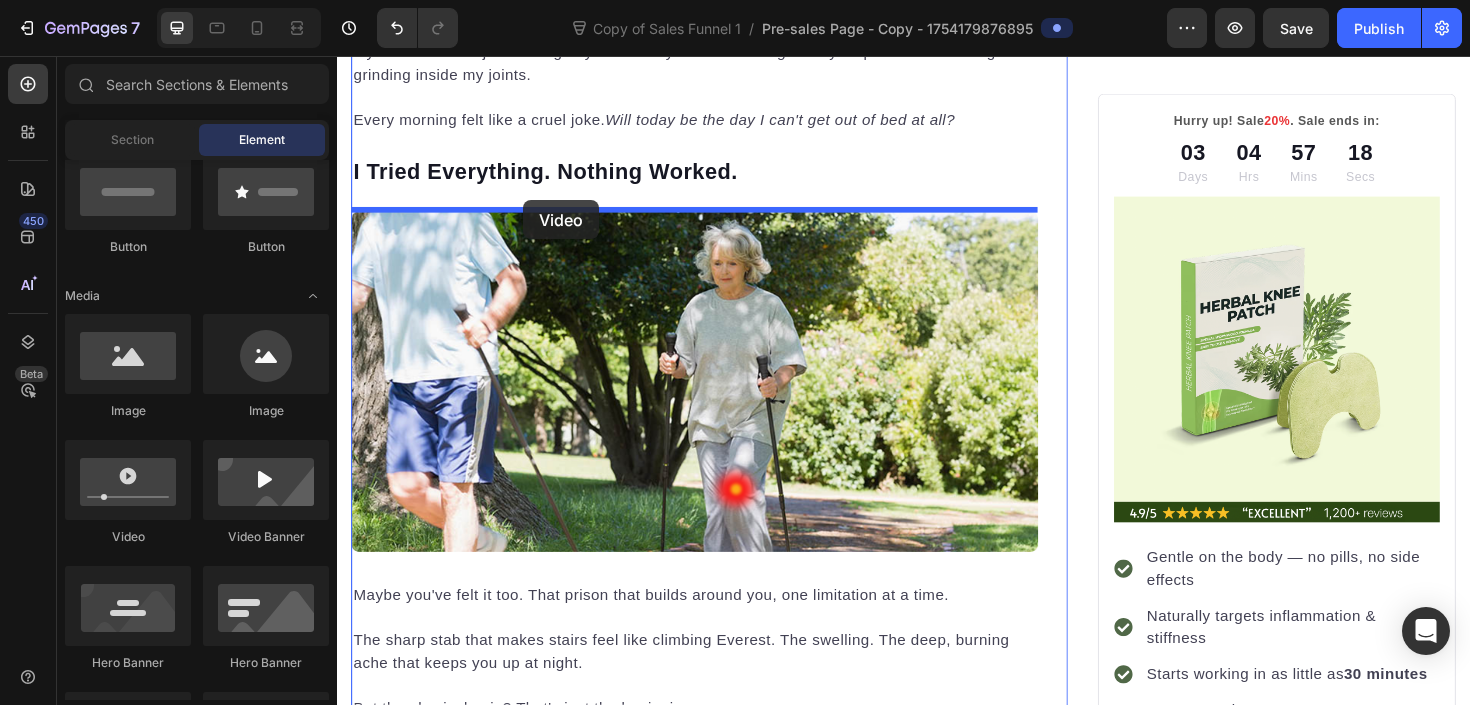 drag, startPoint x: 461, startPoint y: 533, endPoint x: 534, endPoint y: 209, distance: 332.12198 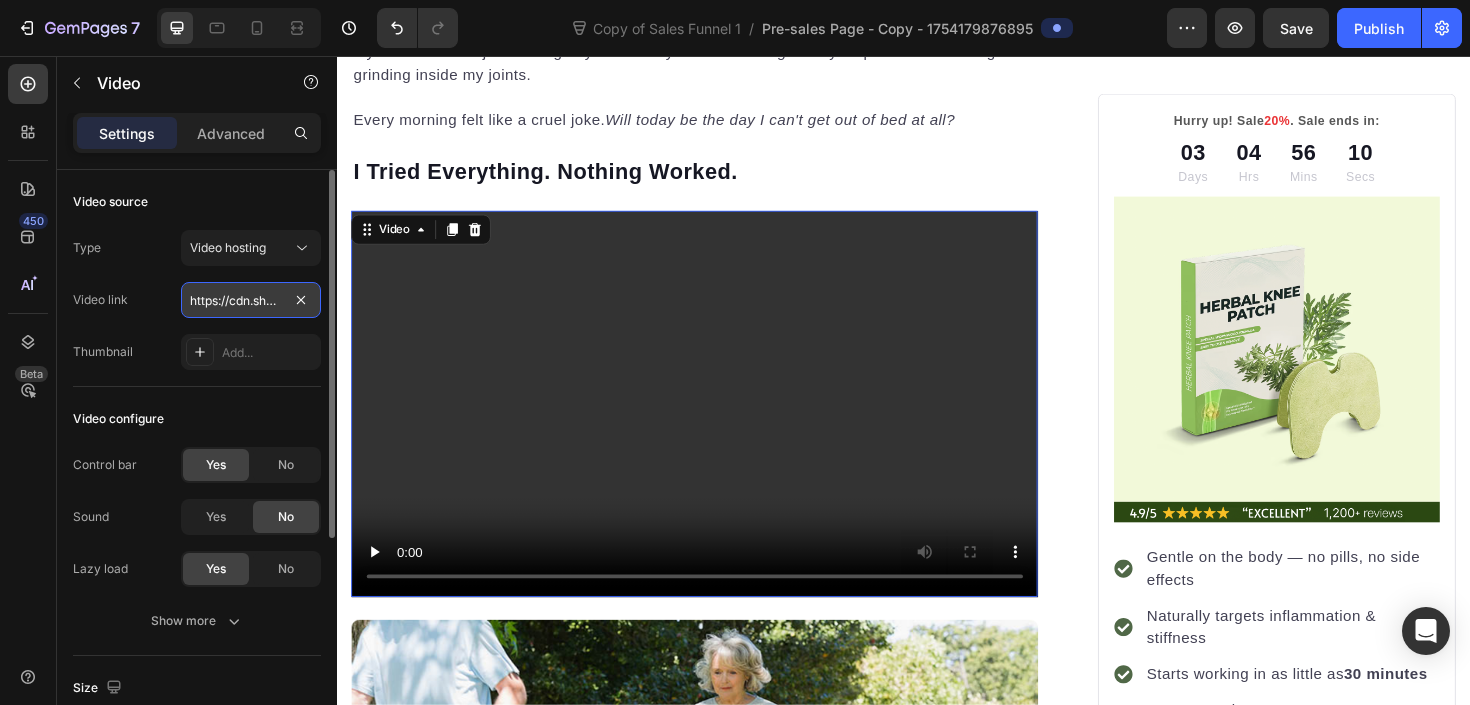 click on "https://cdn.shopify.com/videos/c/o/v/2cd3deb506b54b009063f7270ab5cf2e.mp4" at bounding box center (251, 300) 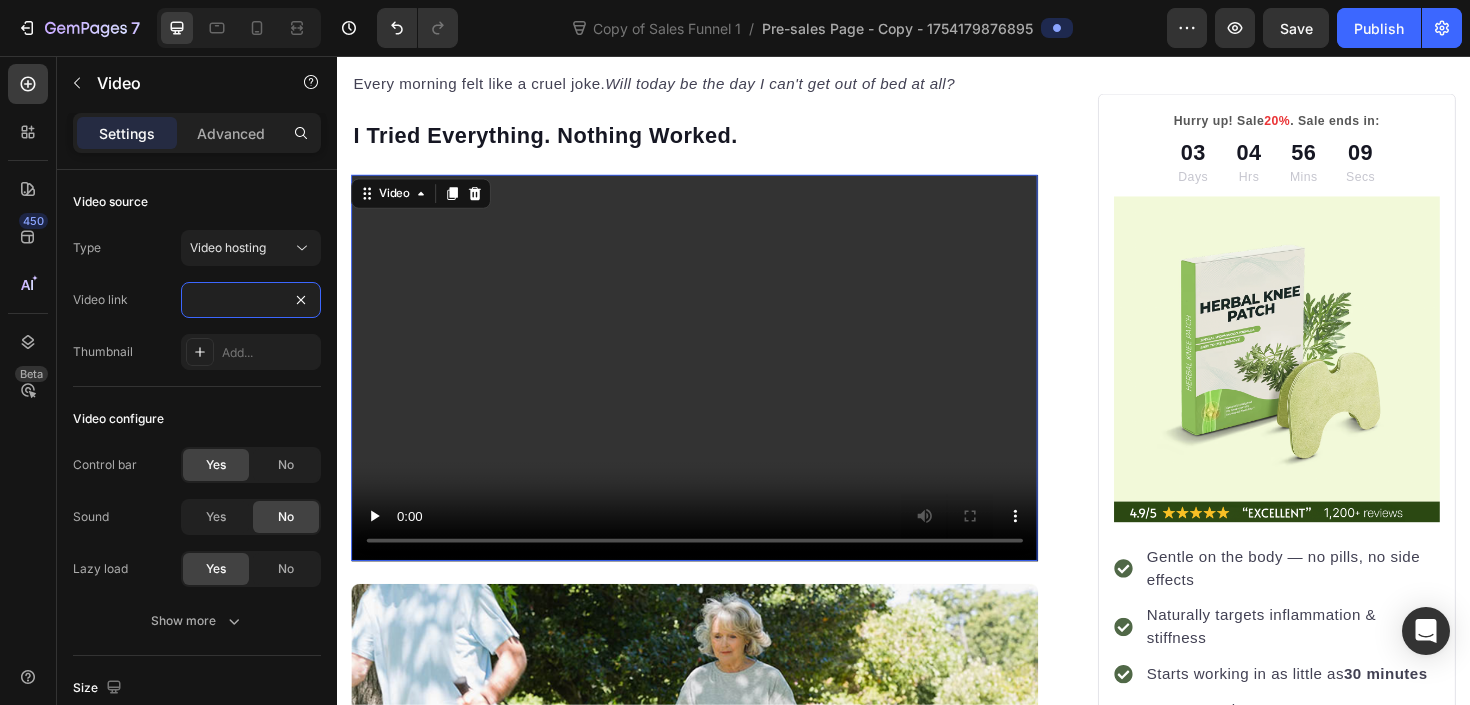 scroll, scrollTop: 1211, scrollLeft: 0, axis: vertical 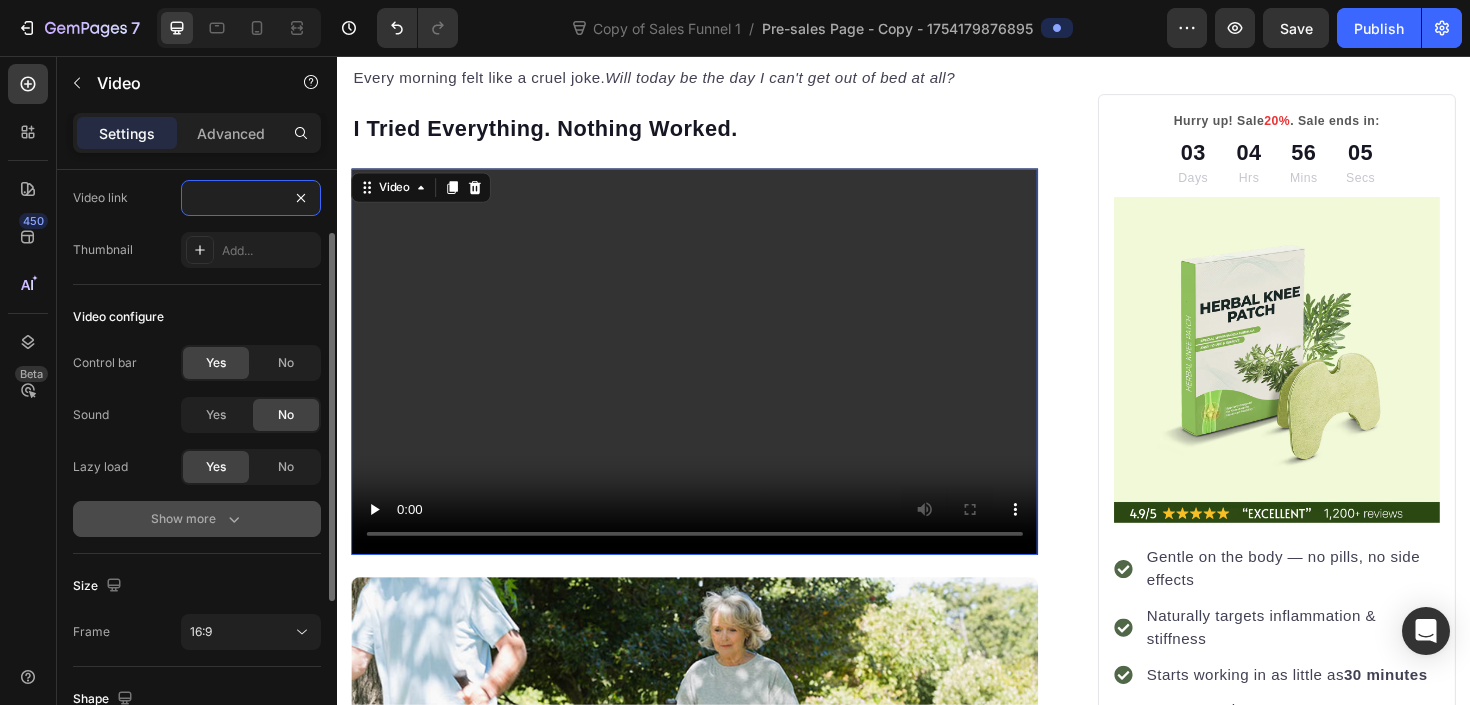 type on "https://cdn.shopify.com/videos/c/o/v/875a3daafbb341228ad39dac98a64f0f.mp4" 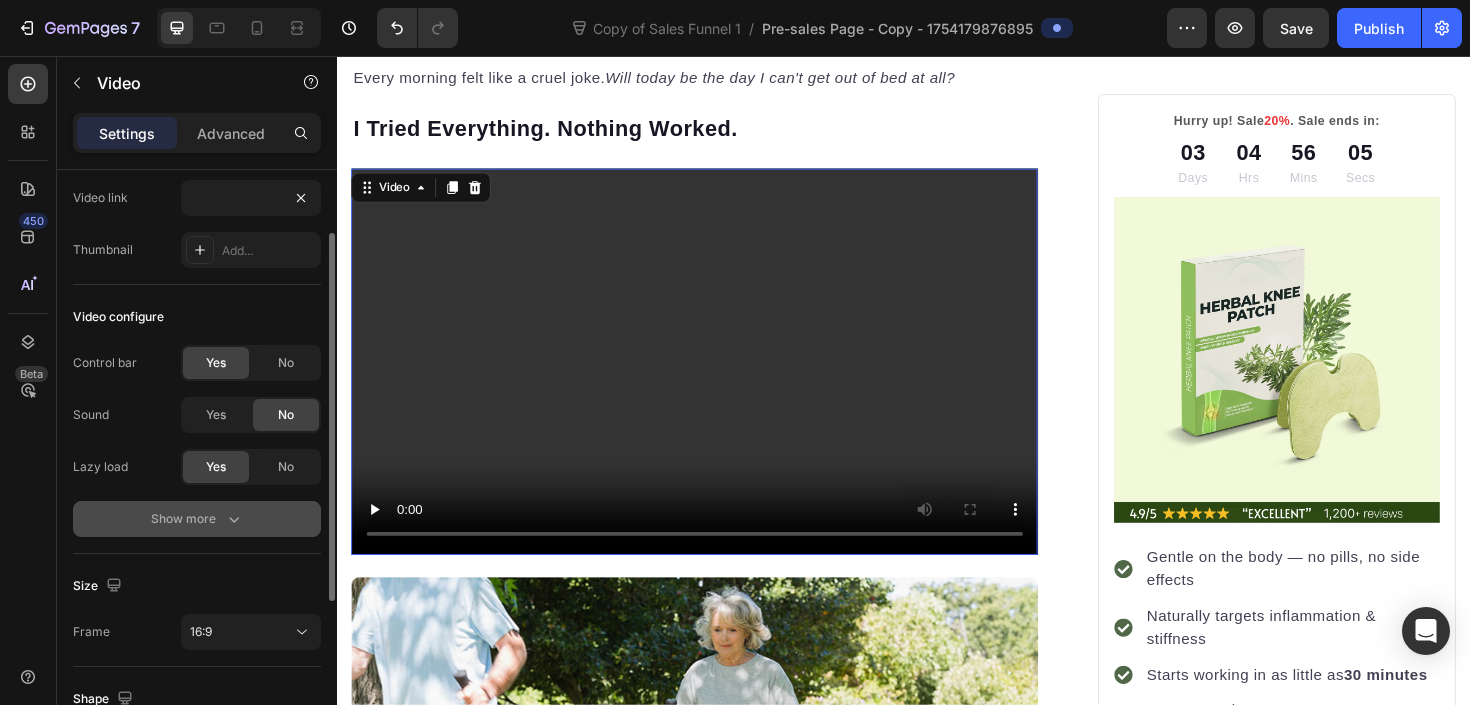 click 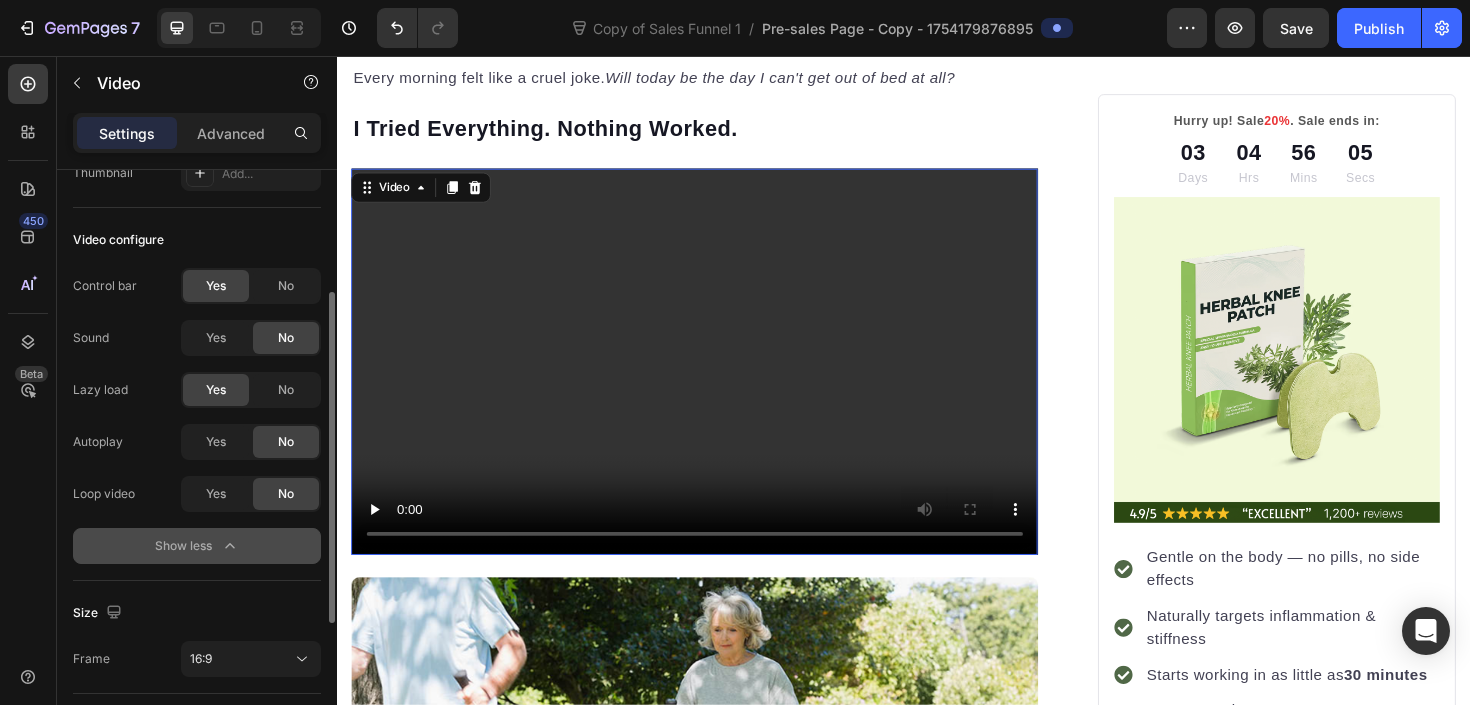 scroll, scrollTop: 218, scrollLeft: 0, axis: vertical 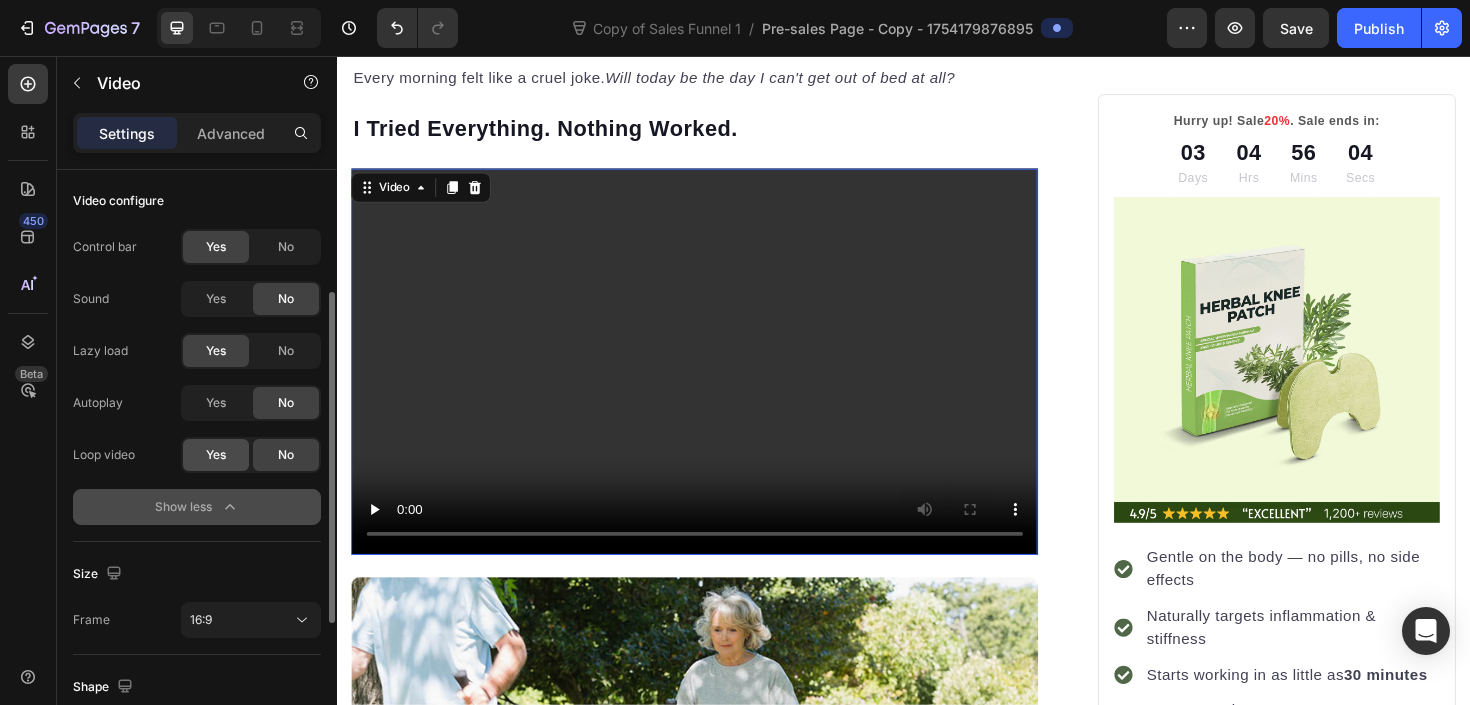click on "Yes" 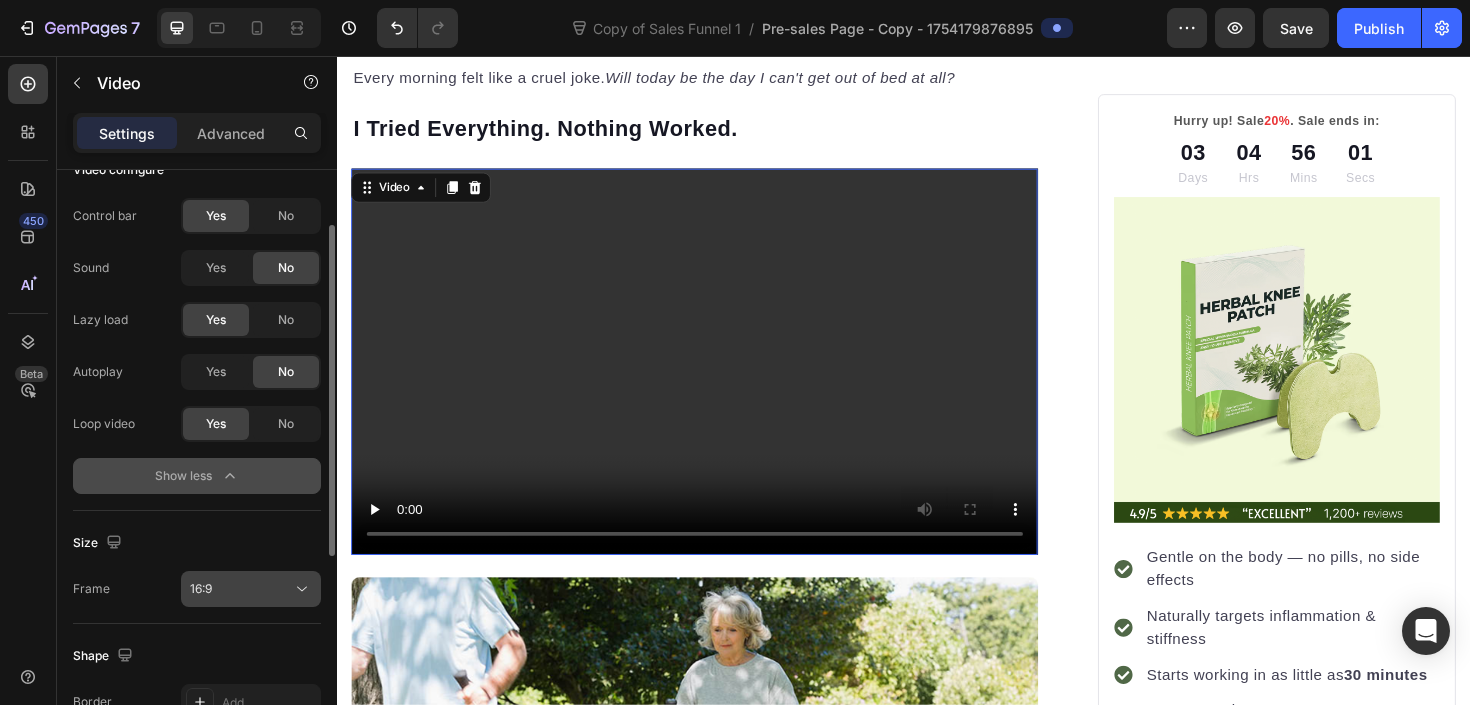 scroll, scrollTop: 0, scrollLeft: 0, axis: both 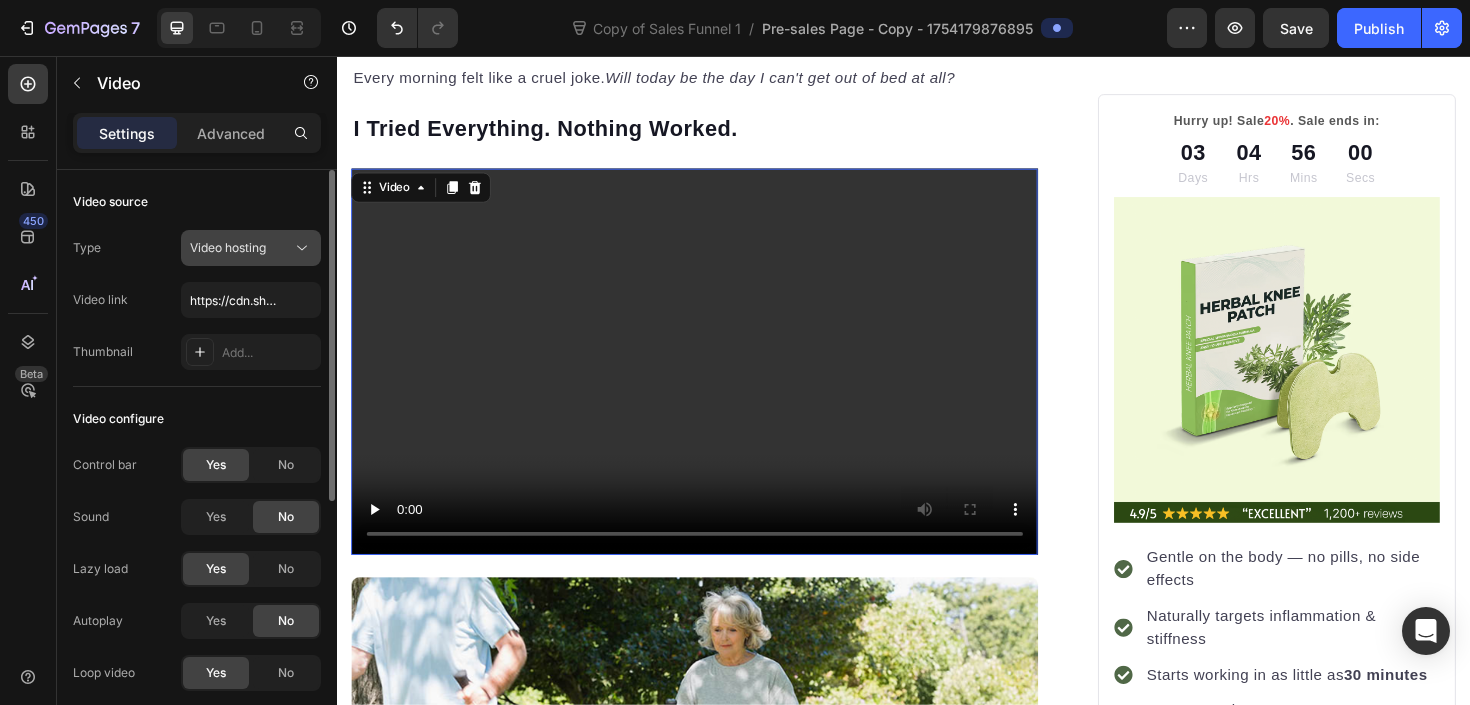 click on "Video hosting" at bounding box center (228, 247) 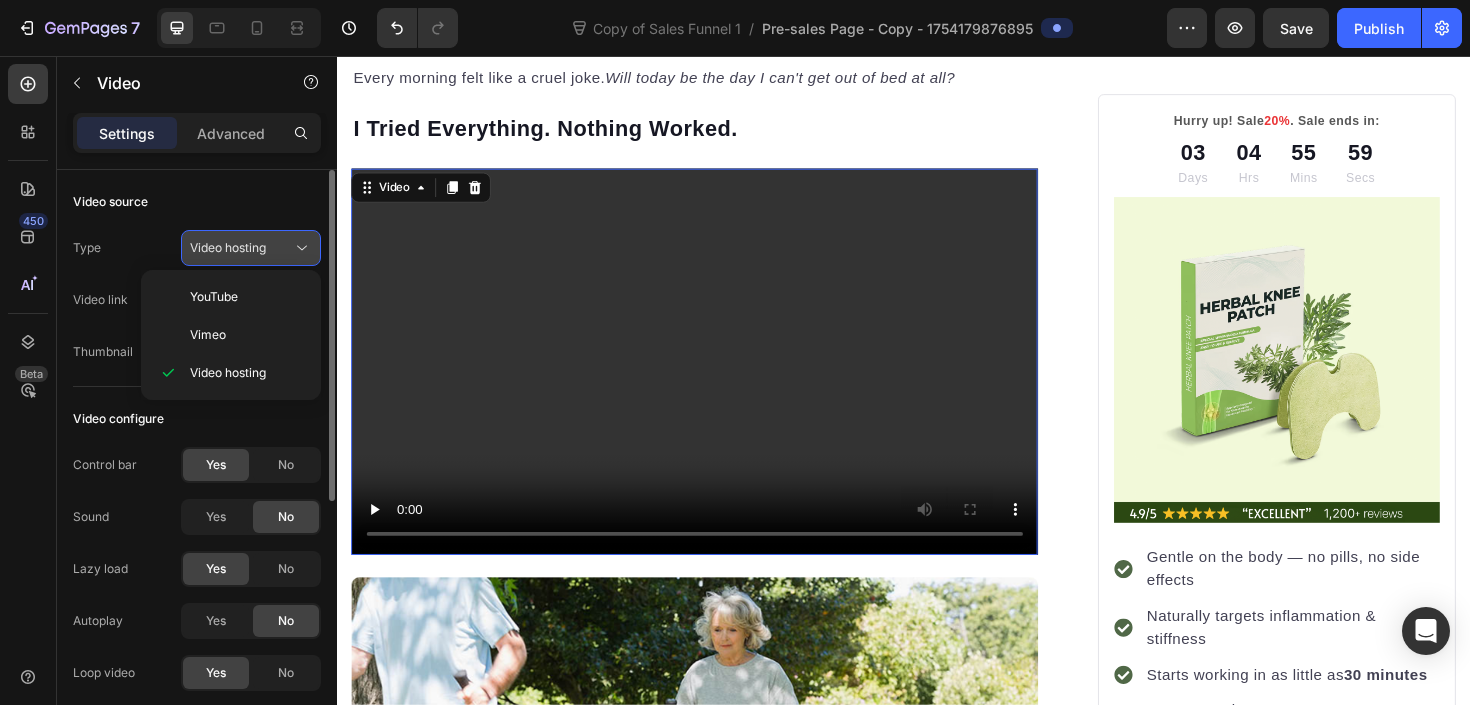 click on "Video hosting" at bounding box center [228, 247] 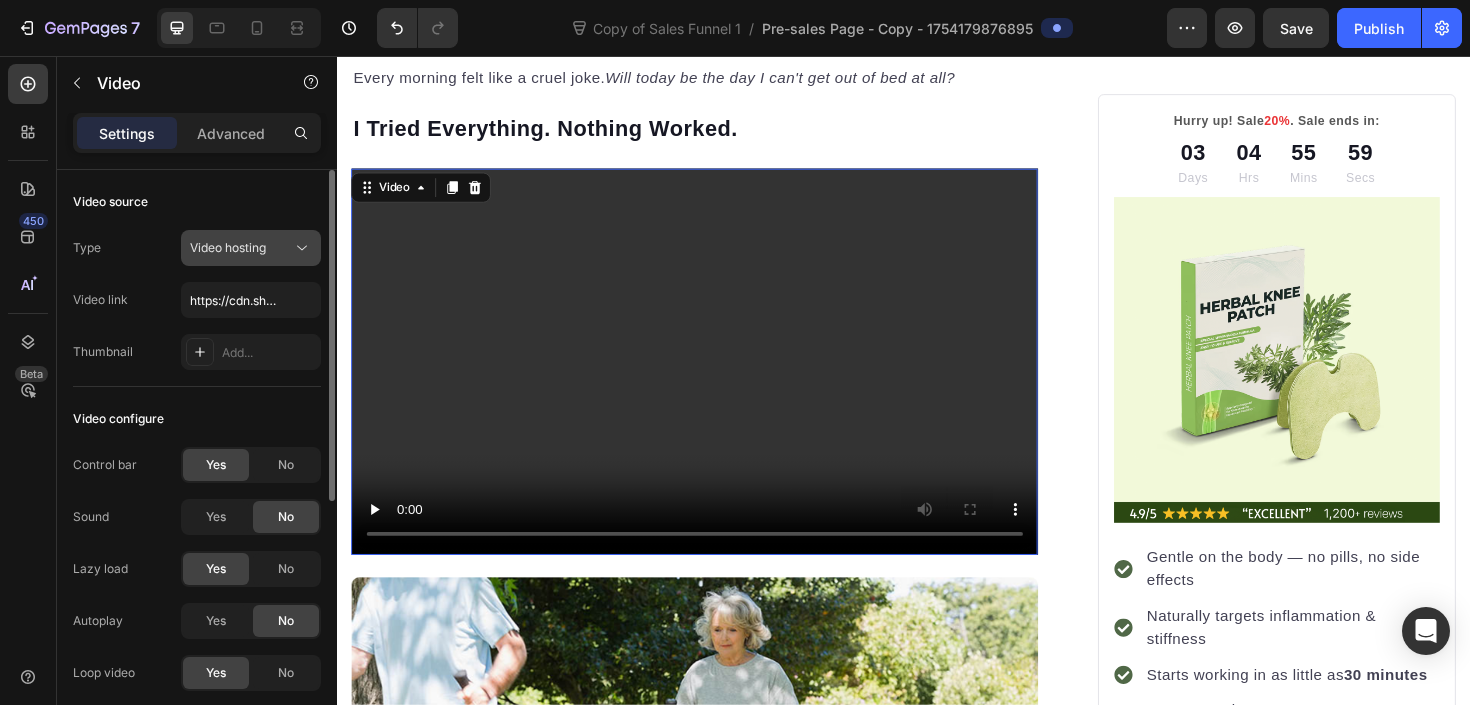 click on "Video hosting" at bounding box center [228, 247] 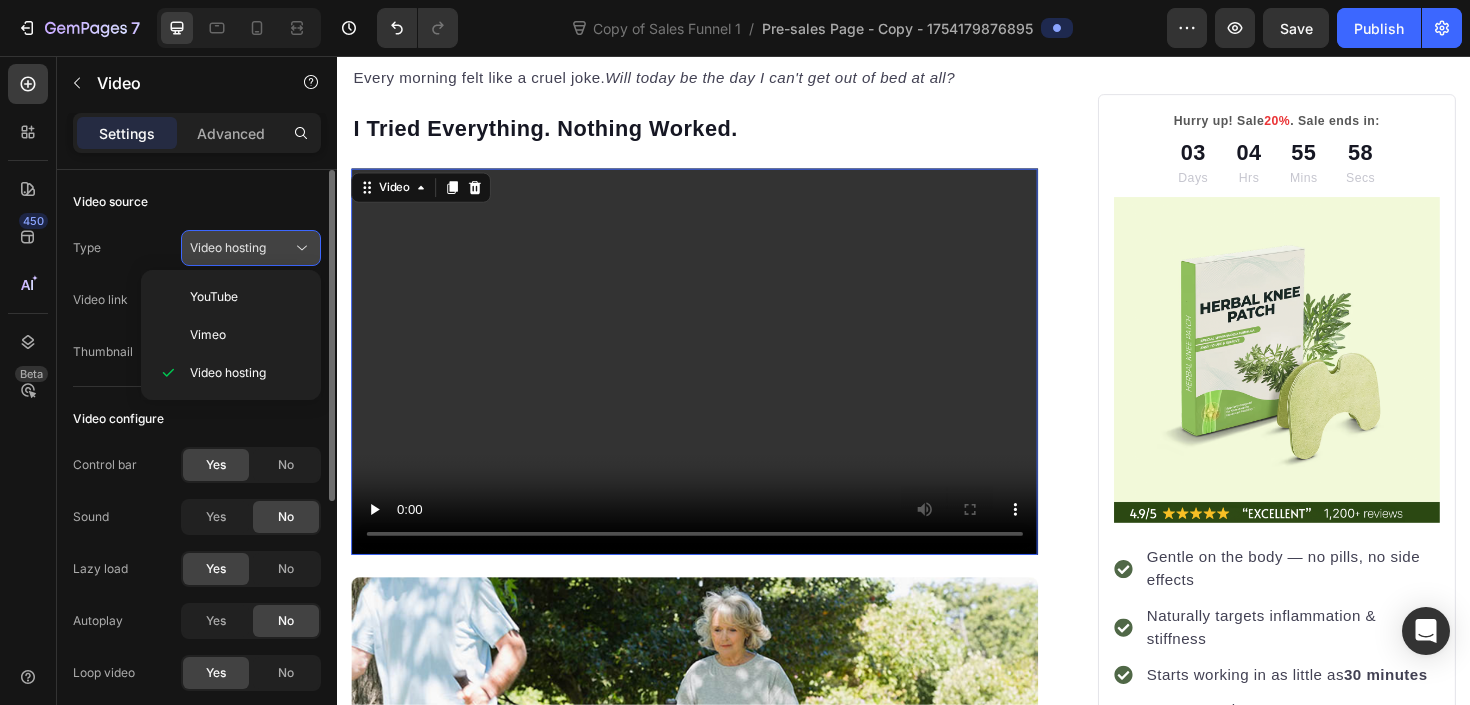click on "Video hosting" at bounding box center (228, 247) 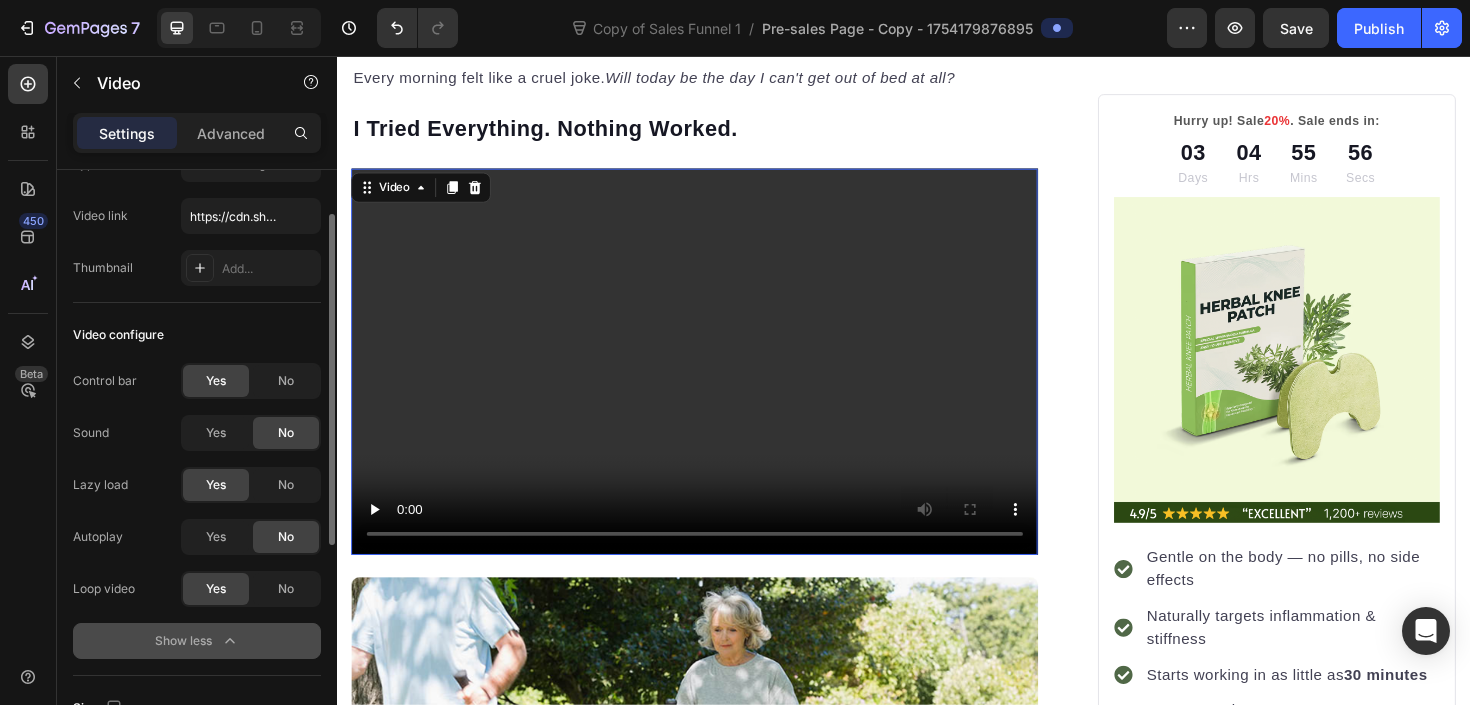 scroll, scrollTop: 85, scrollLeft: 0, axis: vertical 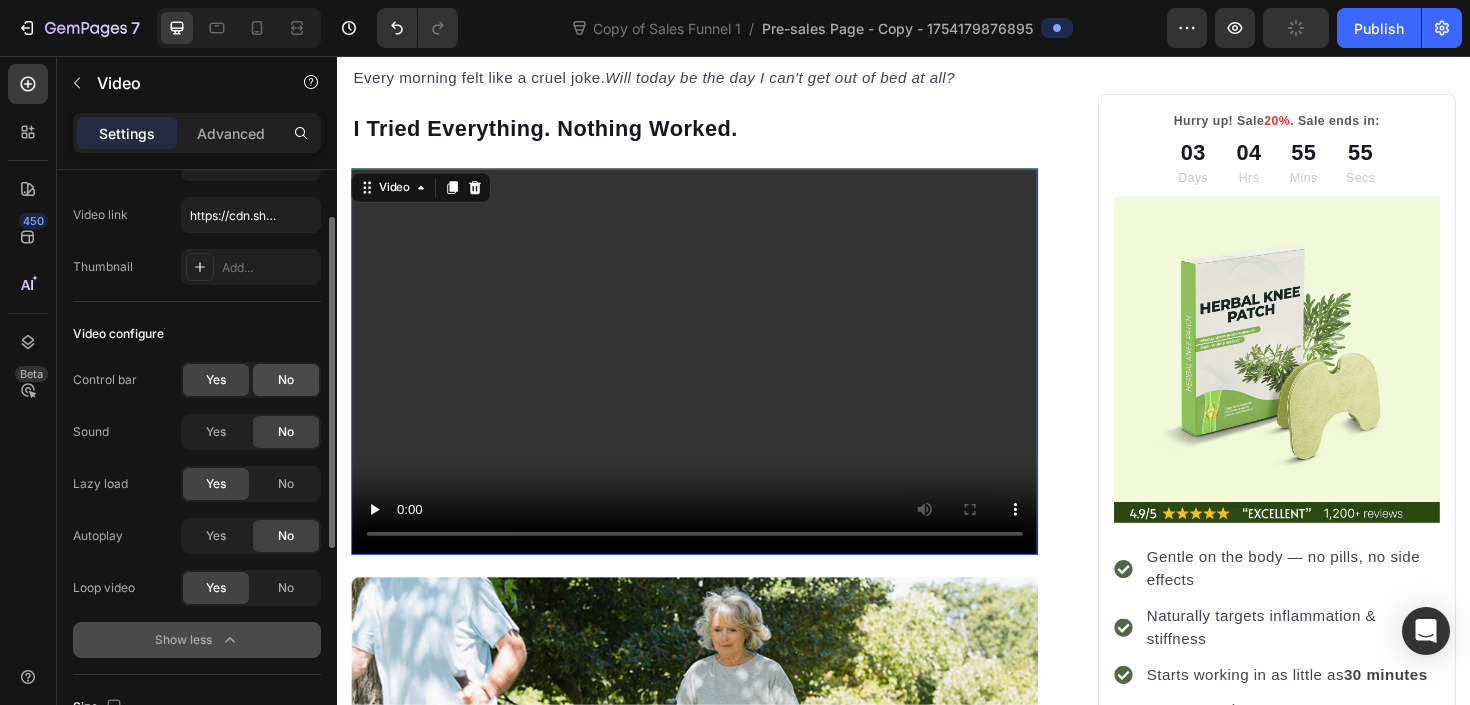 click on "No" 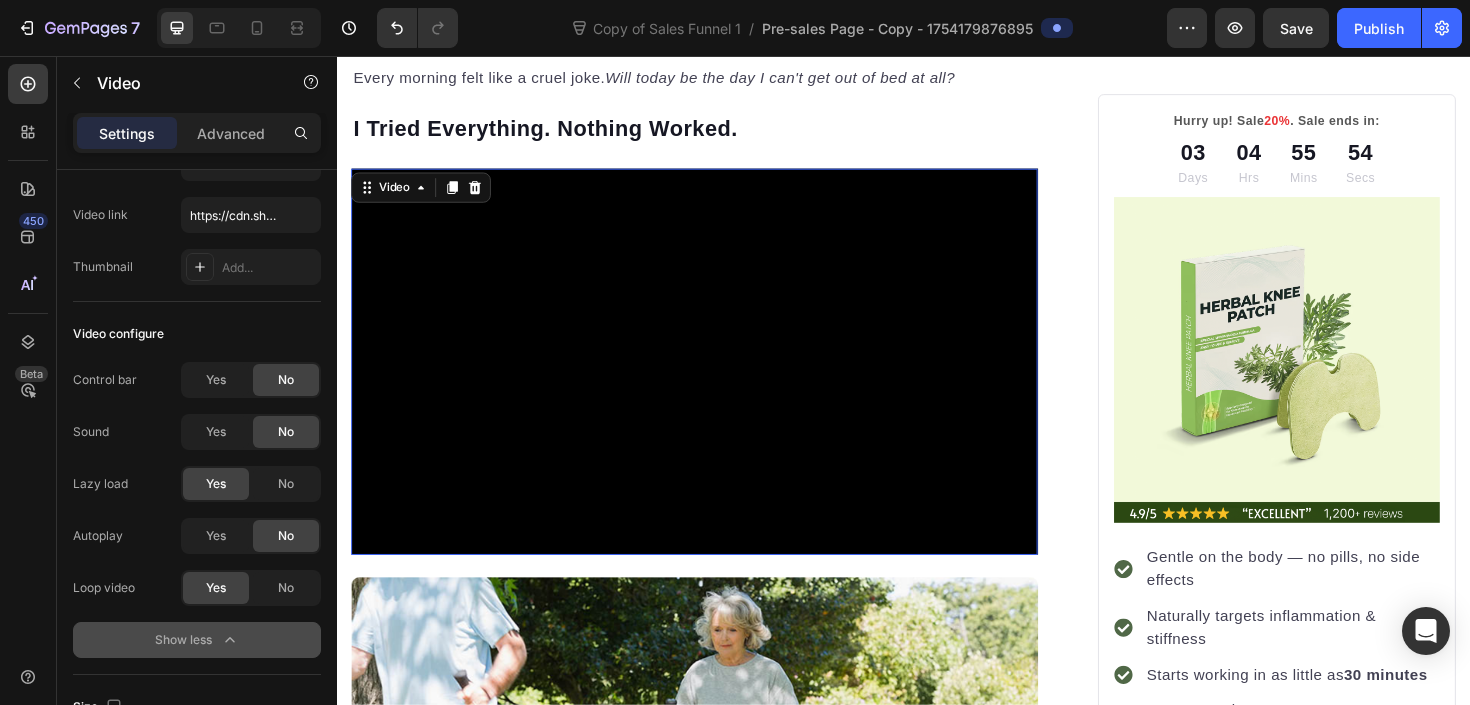 click at bounding box center (715, 379) 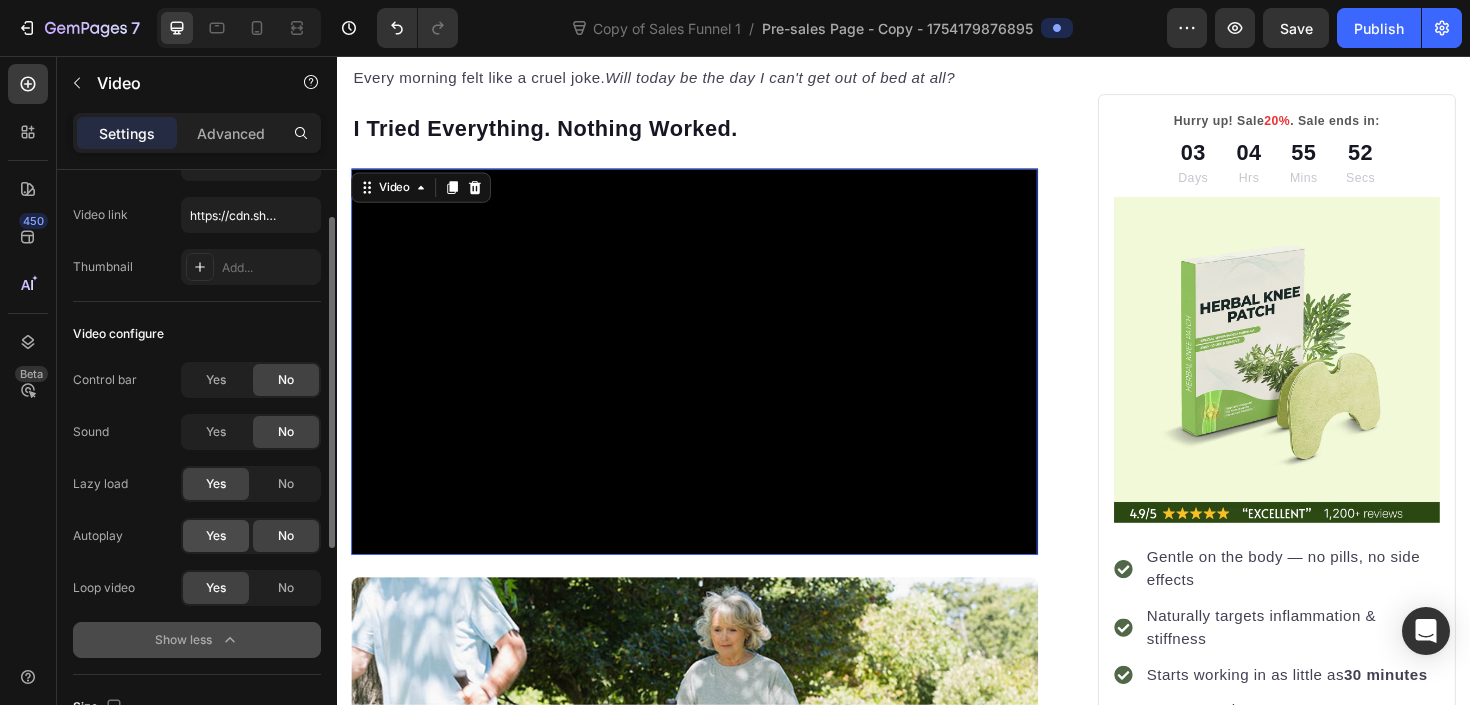 click on "Yes" 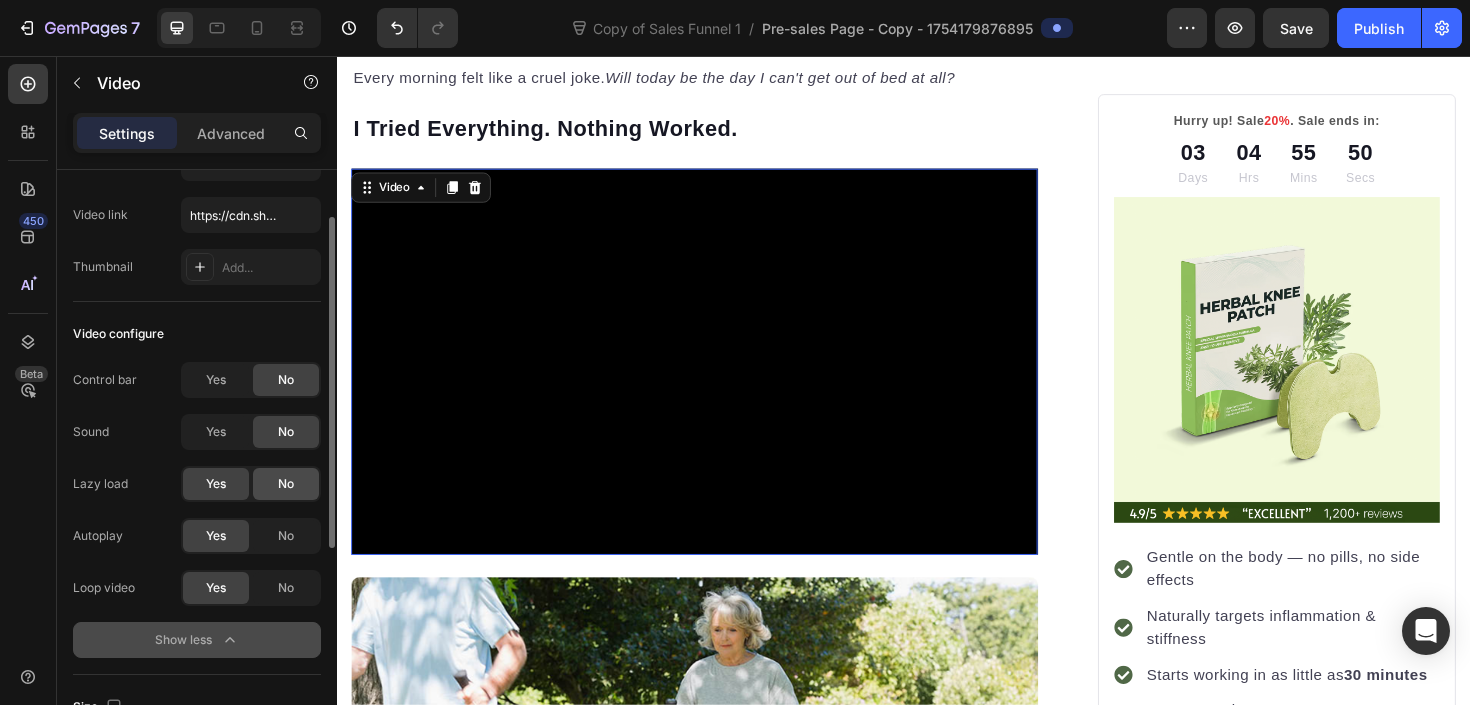 click on "No" 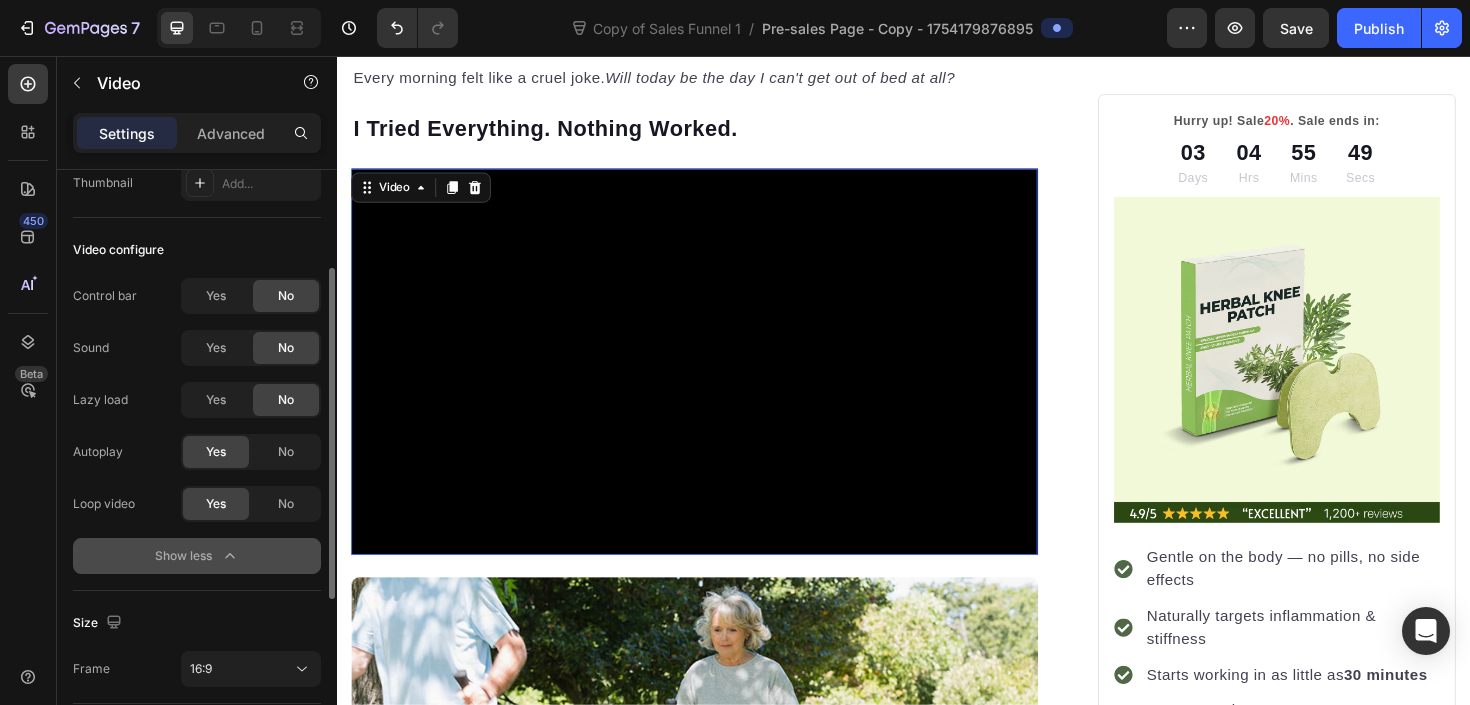 scroll, scrollTop: 175, scrollLeft: 0, axis: vertical 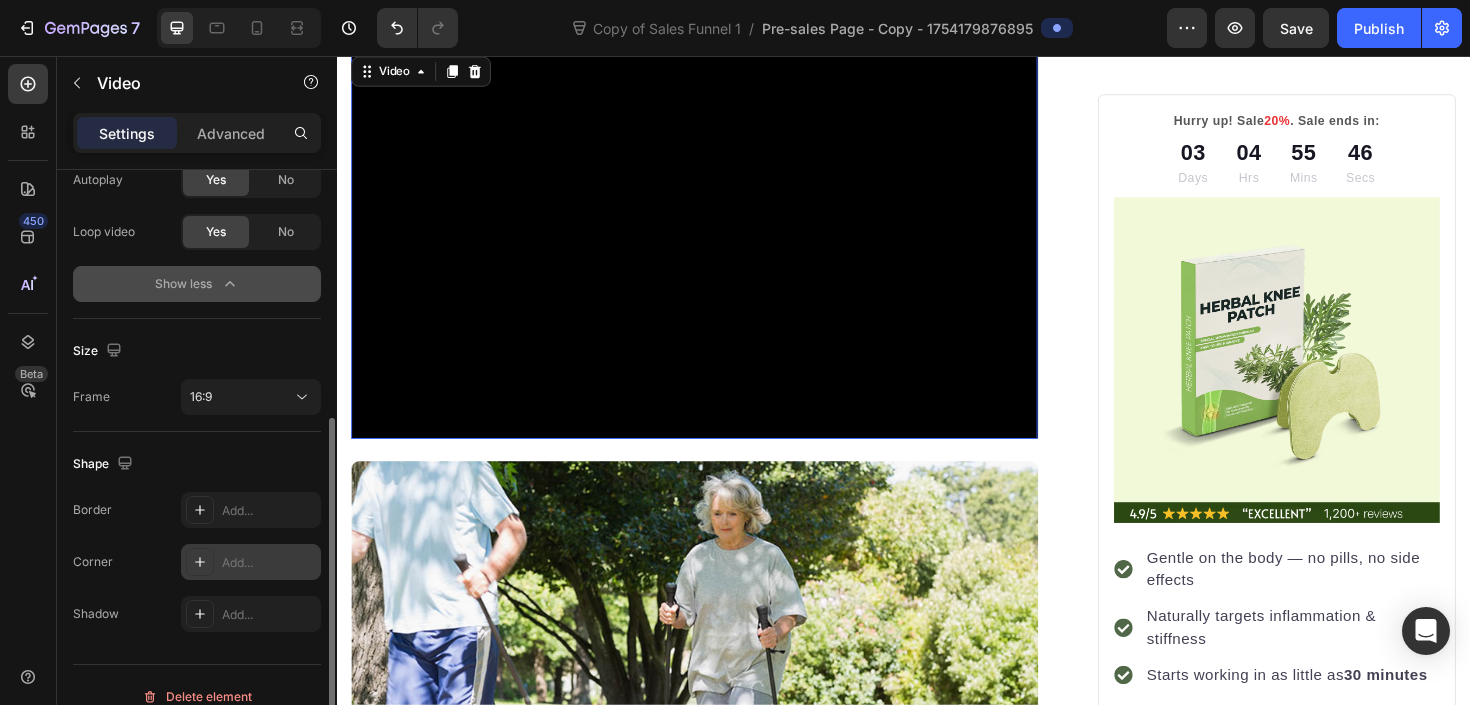 click on "Add..." at bounding box center (269, 563) 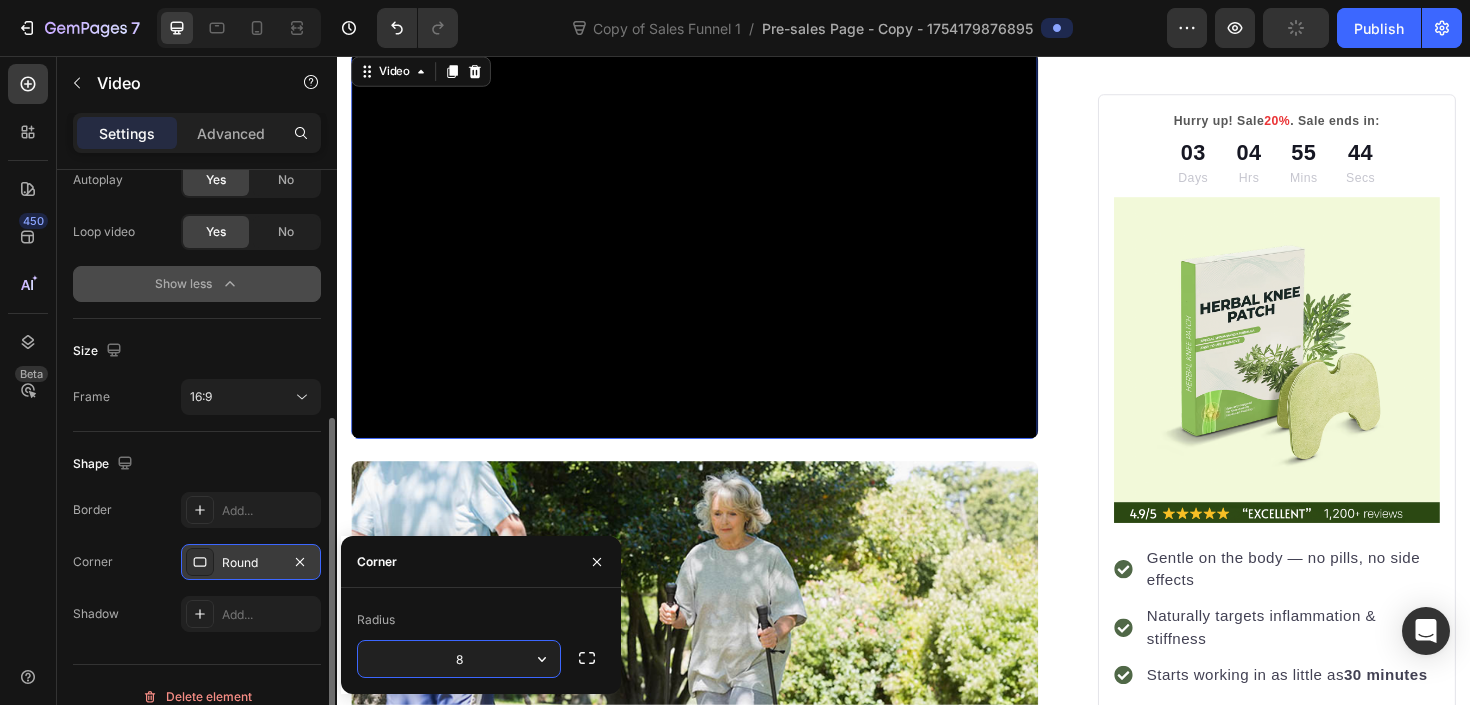 type on "5" 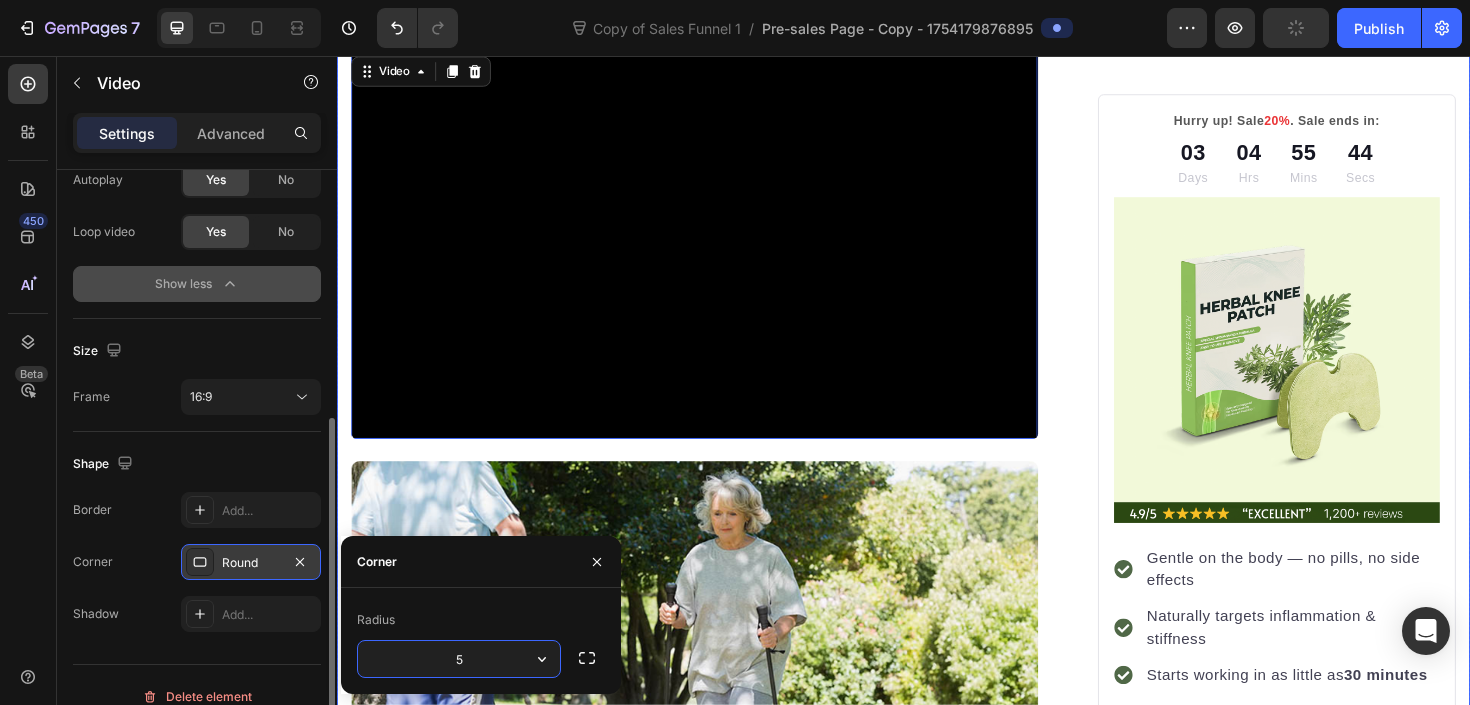 click on "My Doctor Said Surgery Was the Only Option. Then My Daughter Gave Me This. Heading No prescriptions. No injections. Just fast relief people can feel by the end of their coffee break. Text Block Image By  Karen Thompson Text block Advanced list Published:  July 16, 2025 Text block Row Image I used to lie awake at 3 AM... ...staring at the ceiling, knowing that in just a few hours, I'd have to face another day of bone-grinding agony. The moment my feet hit the floor, it would start. That deep, soul-crushing osteoarthritis pain that made me want to crawl back under the covers and never come out. My knees weren't just hurting anymore. They were  screaming . Every step felt like broken glass grinding inside my joints. Every morning felt like a cruel joke.  Will today be the day I can't get out of bed at all? Text block I Tried Everything. Nothing Worked. Heading Video   24 Image Maybe you've felt it too. That prison that builds around you, one limitation at a time. But the physical pain? That's just the beginning." at bounding box center (937, 2013) 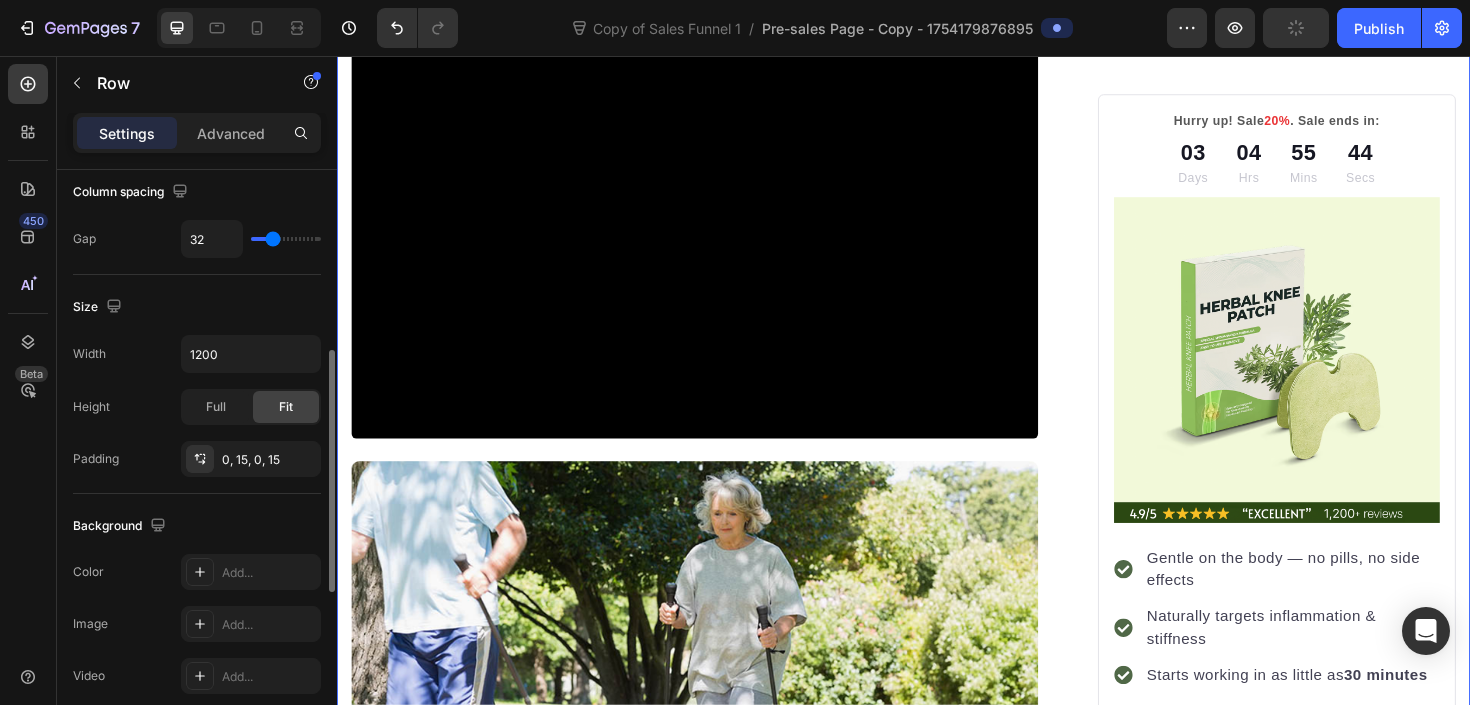 scroll, scrollTop: 0, scrollLeft: 0, axis: both 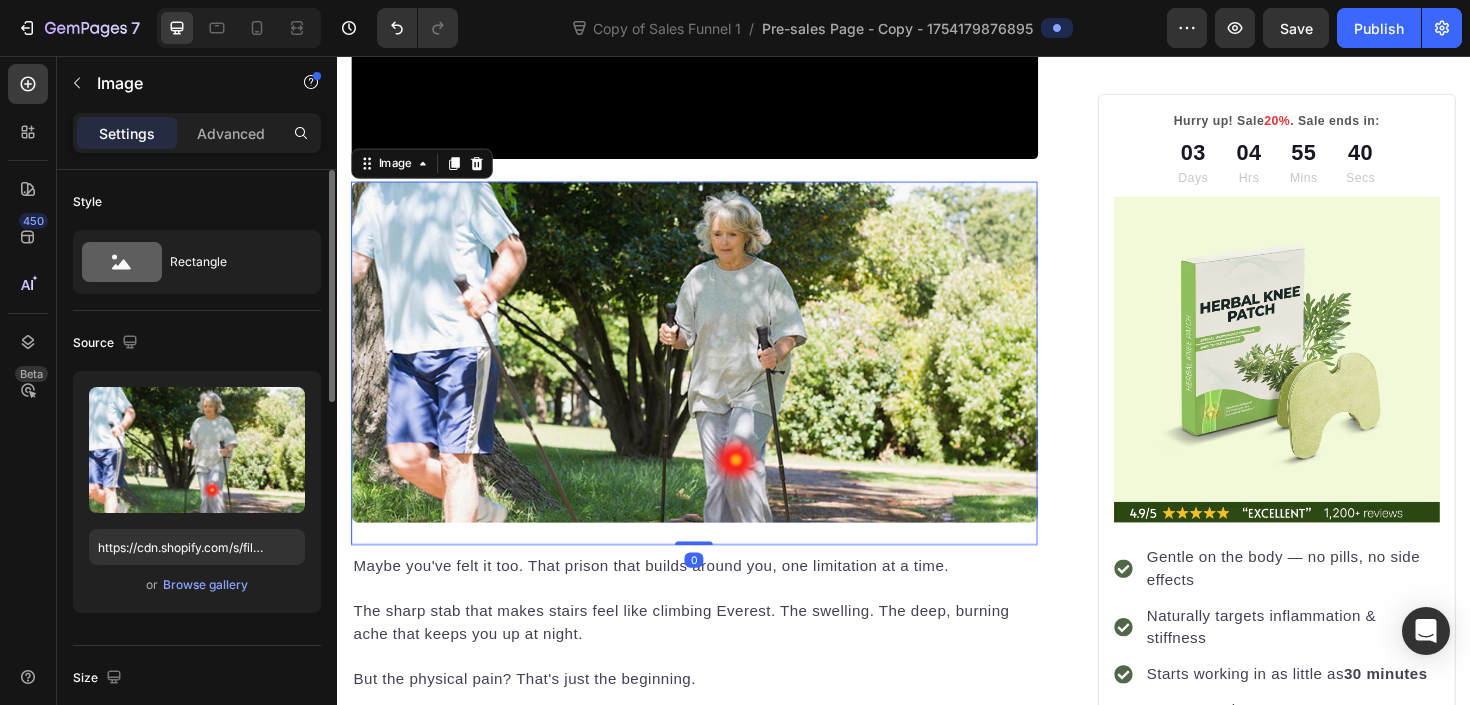 drag, startPoint x: 494, startPoint y: 171, endPoint x: 544, endPoint y: 192, distance: 54.230988 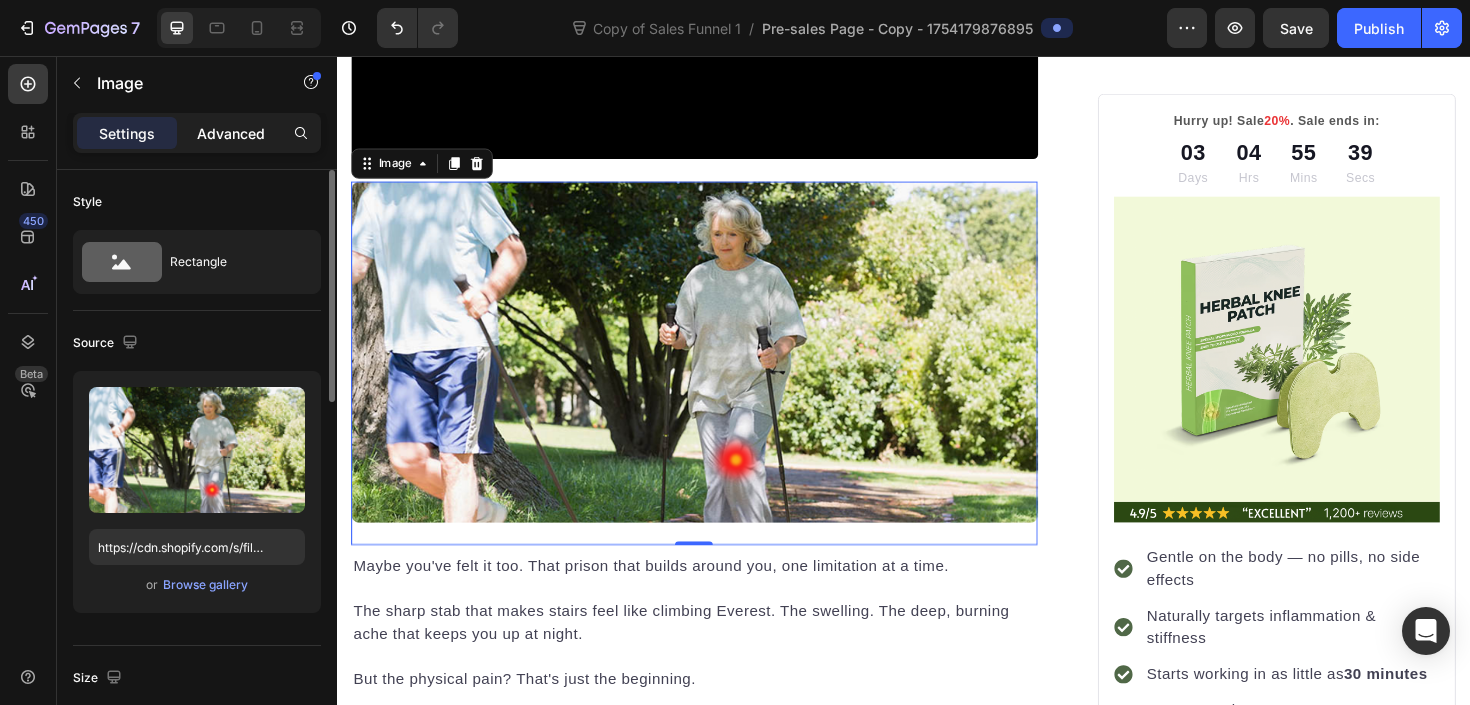 click on "Advanced" at bounding box center (231, 133) 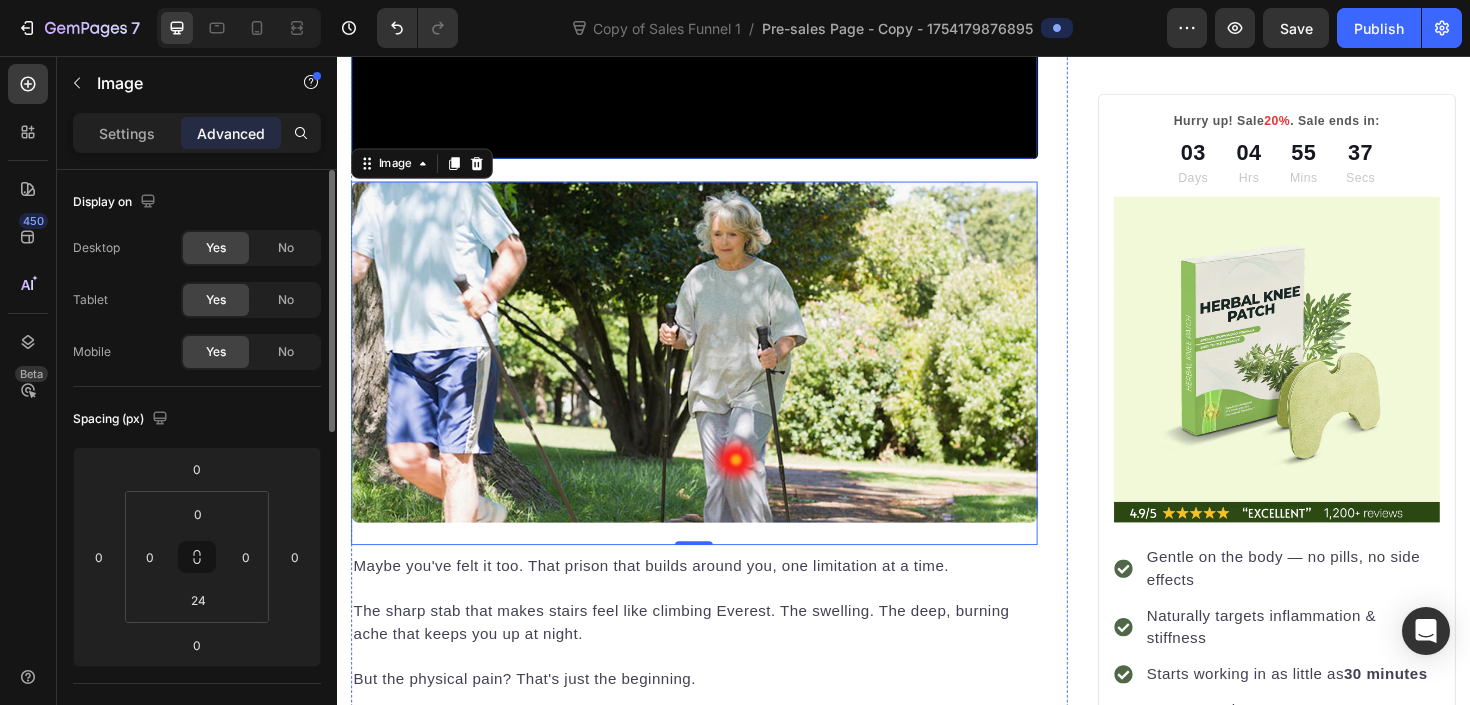 click at bounding box center [715, -40] 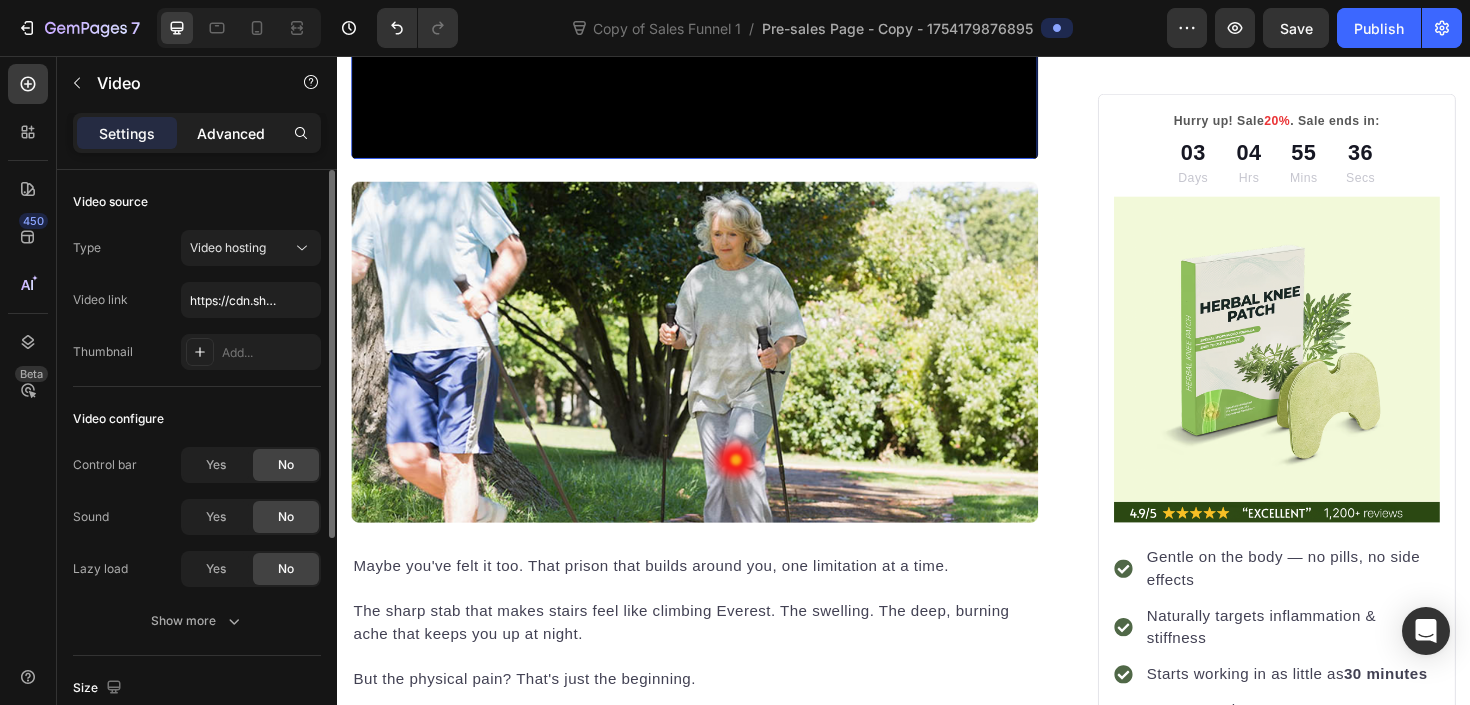 click on "Advanced" at bounding box center [231, 133] 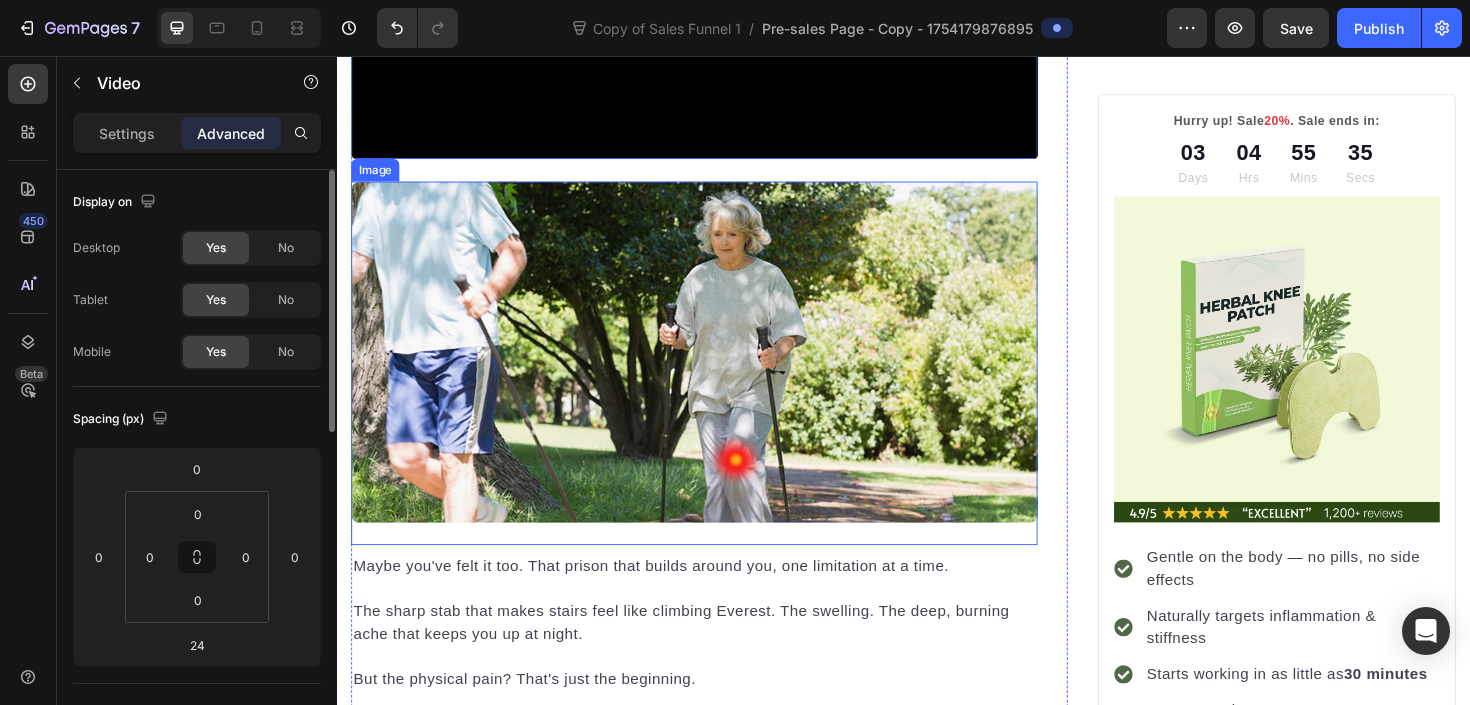 click at bounding box center (715, 370) 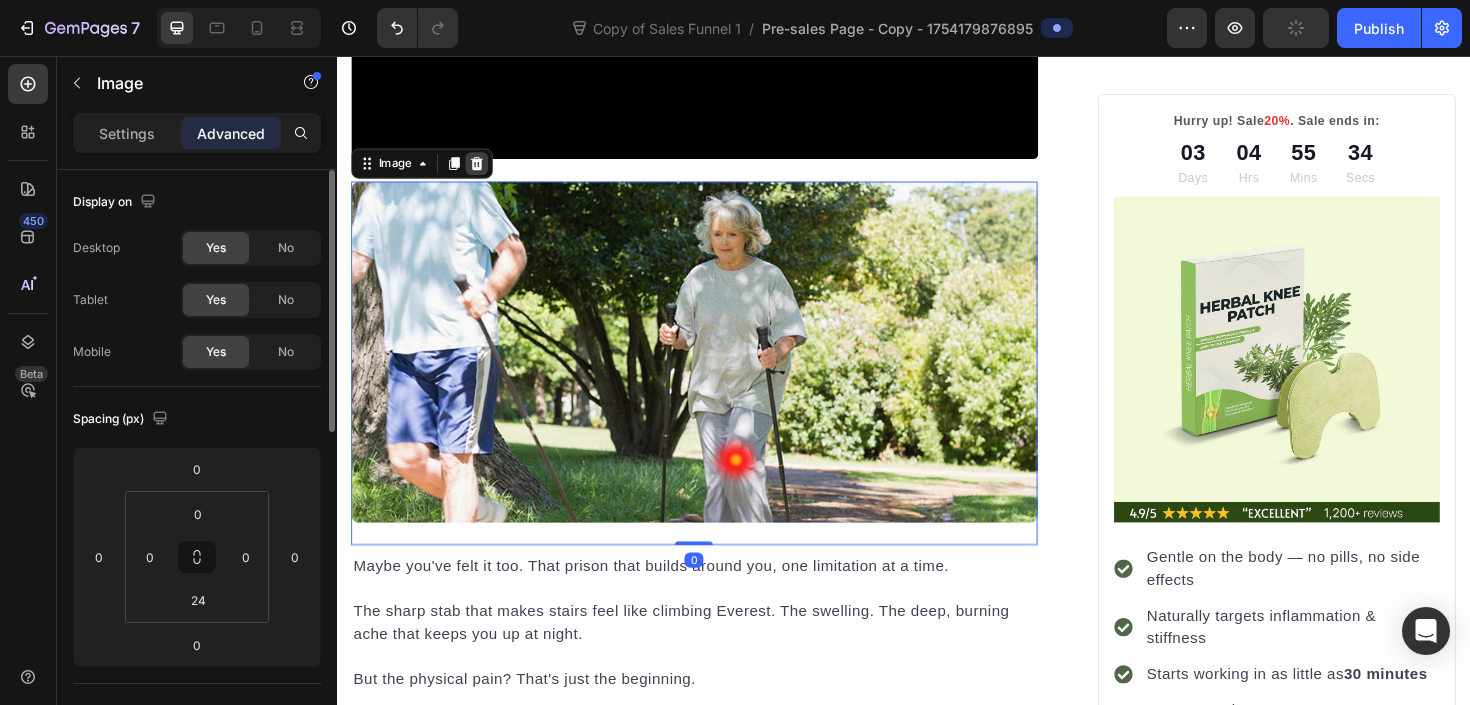 click 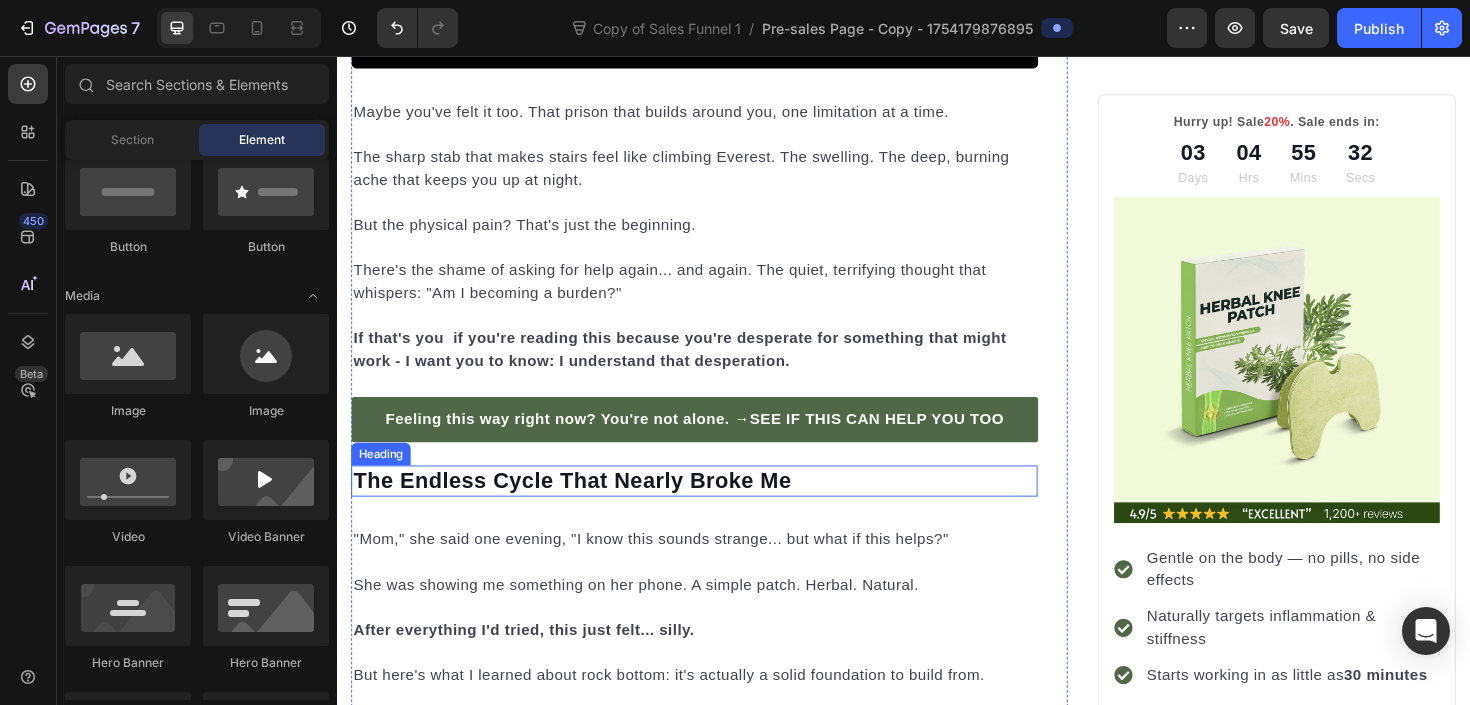 click on "The Endless Cycle That Nearly Broke Me" at bounding box center [715, 506] 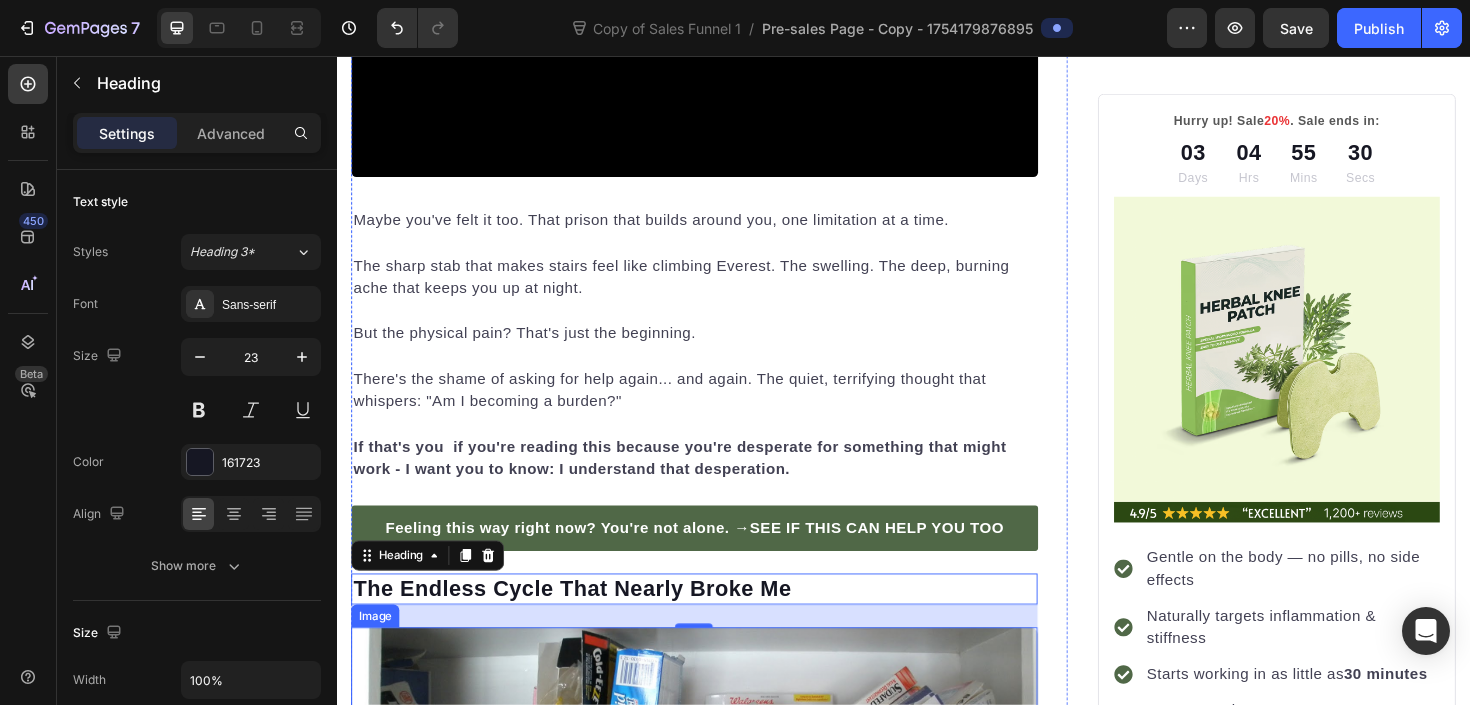 scroll, scrollTop: 1607, scrollLeft: 0, axis: vertical 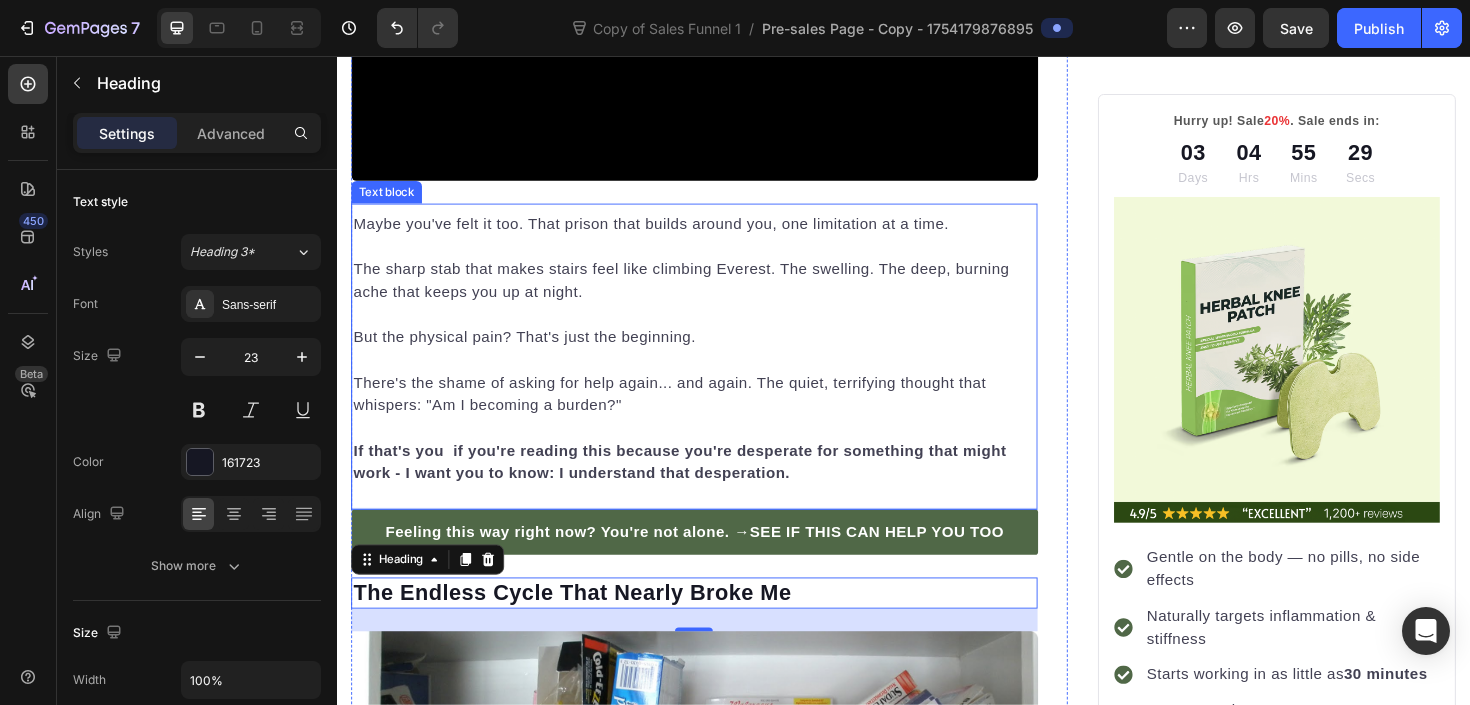 click on "Maybe you've felt it too. That prison that builds around you, one limitation at a time. The sharp stab that makes stairs feel like climbing Everest. The swelling. The deep, burning ache that keeps you up at night. But the physical pain? That's just the beginning. There's the shame of asking for help again... and again. The quiet, terrifying thought that whispers: "Am I becoming a burden?" If that's you  if you're reading this because you're desperate for something that might work - I want you to know: I understand that desperation." at bounding box center [715, 366] 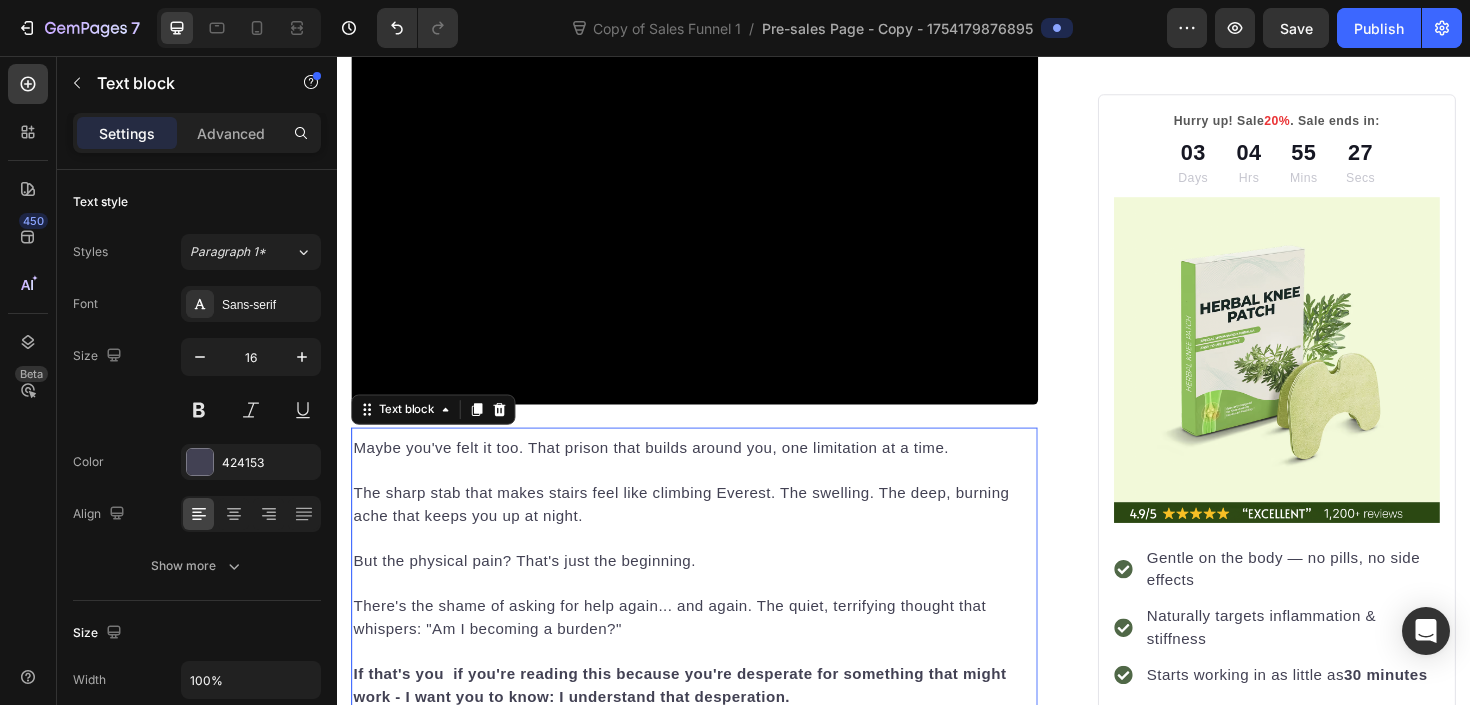 scroll, scrollTop: 1412, scrollLeft: 0, axis: vertical 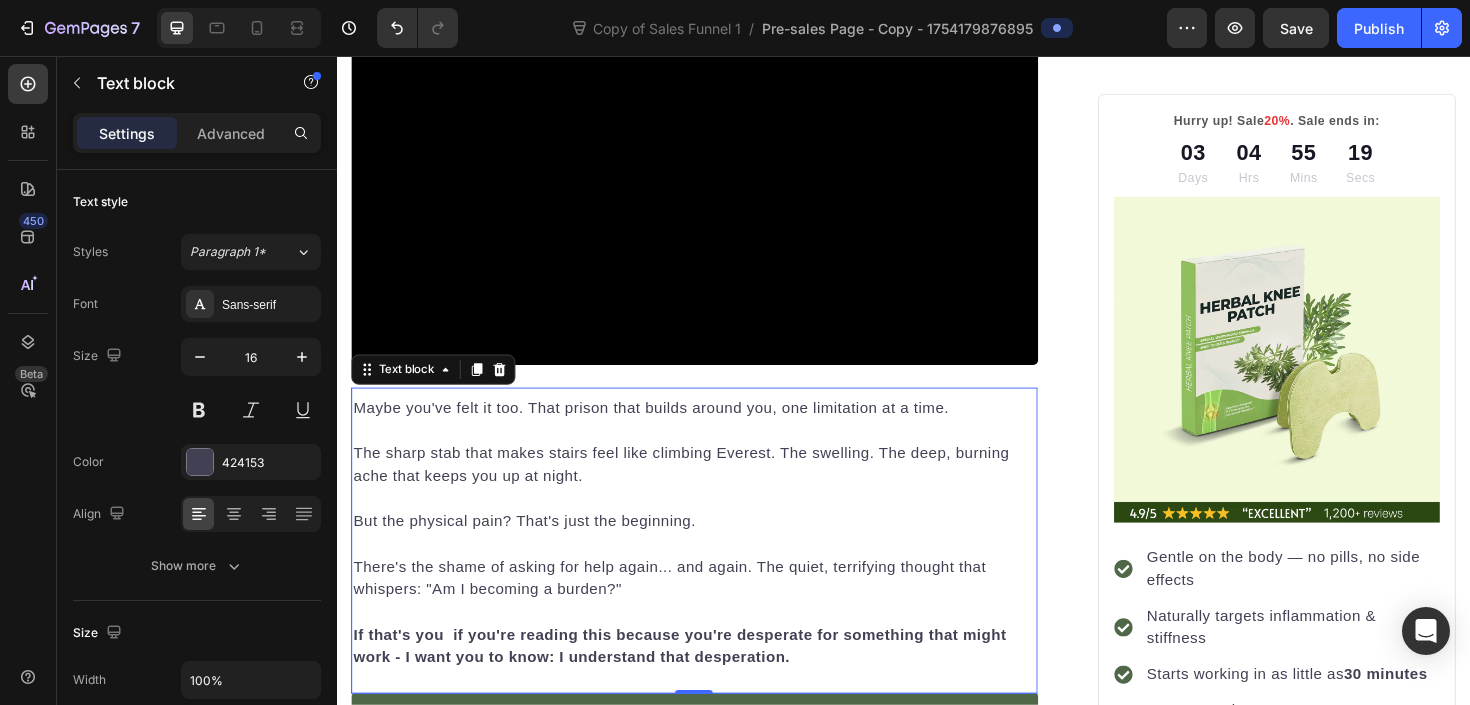 click on "Maybe you've felt it too. That prison that builds around you, one limitation at a time. The sharp stab that makes stairs feel like climbing Everest. The swelling. The deep, burning ache that keeps you up at night. But the physical pain? That's just the beginning. There's the shame of asking for help again... and again. The quiet, terrifying thought that whispers: "Am I becoming a burden?" If that's you  if you're reading this because you're desperate for something that might work - I want you to know: I understand that desperation." at bounding box center [715, 561] 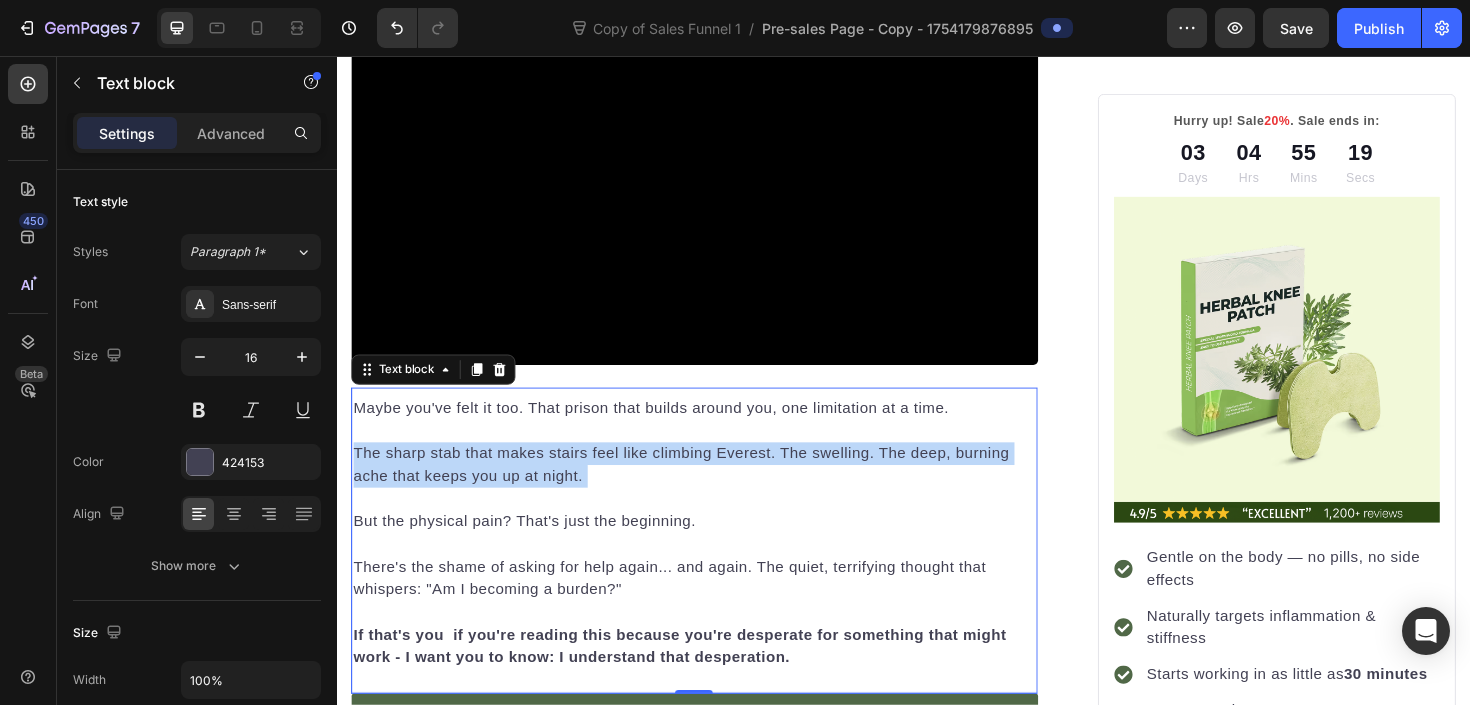 click on "Maybe you've felt it too. That prison that builds around you, one limitation at a time. The sharp stab that makes stairs feel like climbing Everest. The swelling. The deep, burning ache that keeps you up at night. But the physical pain? That's just the beginning. There's the shame of asking for help again... and again. The quiet, terrifying thought that whispers: "Am I becoming a burden?" If that's you  if you're reading this because you're desperate for something that might work - I want you to know: I understand that desperation." at bounding box center [715, 561] 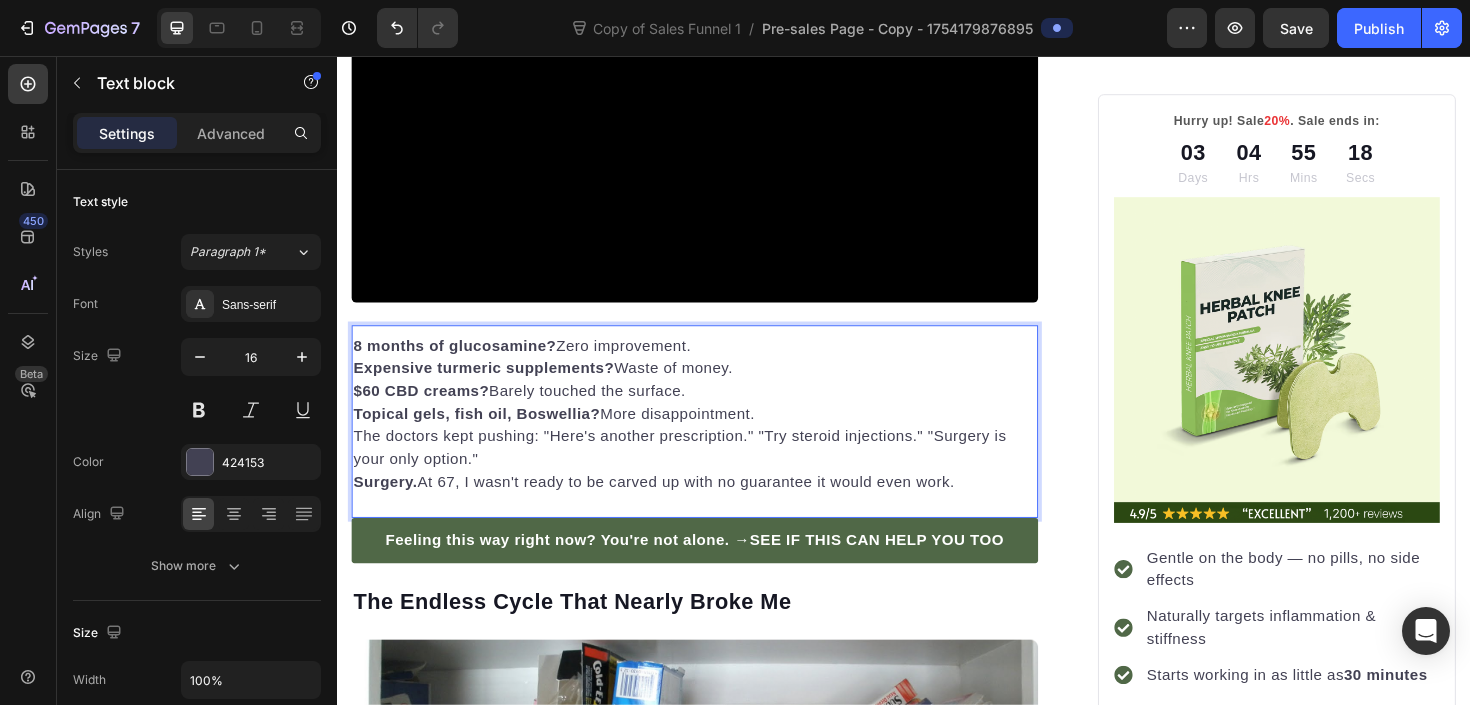 scroll, scrollTop: 1498, scrollLeft: 0, axis: vertical 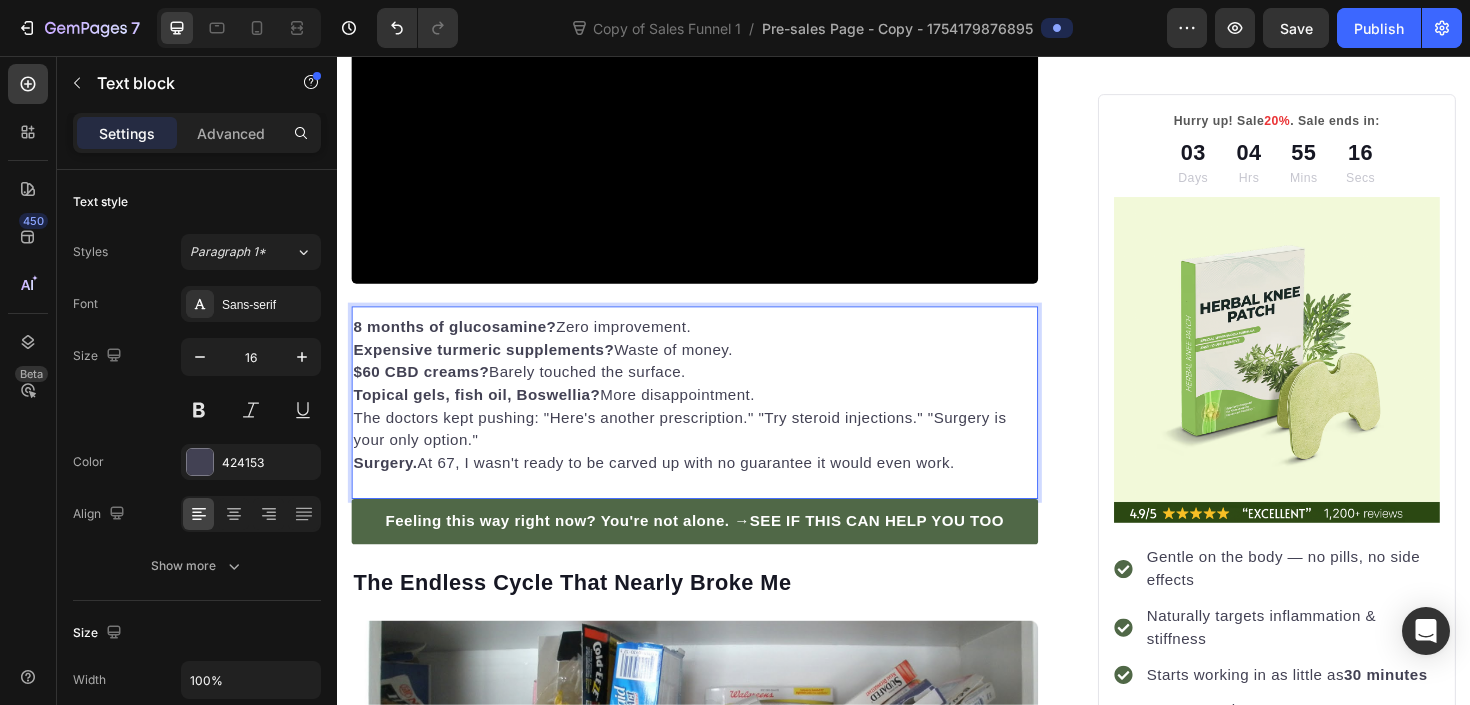 click on "The doctors kept pushing: "Here's another prescription." "Try steroid injections." "Surgery is your only option."" at bounding box center [715, 451] 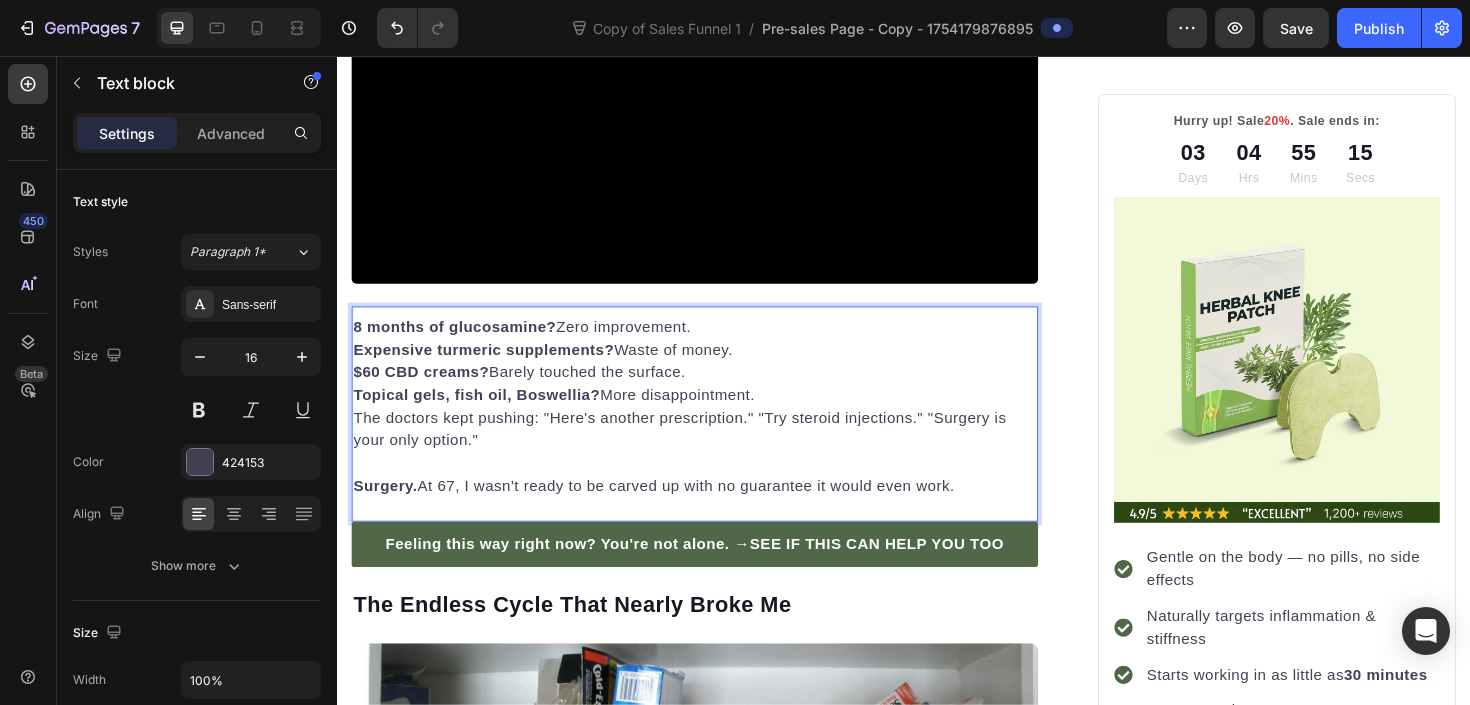 click on "8 months of glucosamine?  Zero improvement. Expensive turmeric supplements?  Waste of money. $60 CBD creams?  Barely touched the surface. Topical gels, fish oil, Boswellia?  More disappointment." at bounding box center [715, 379] 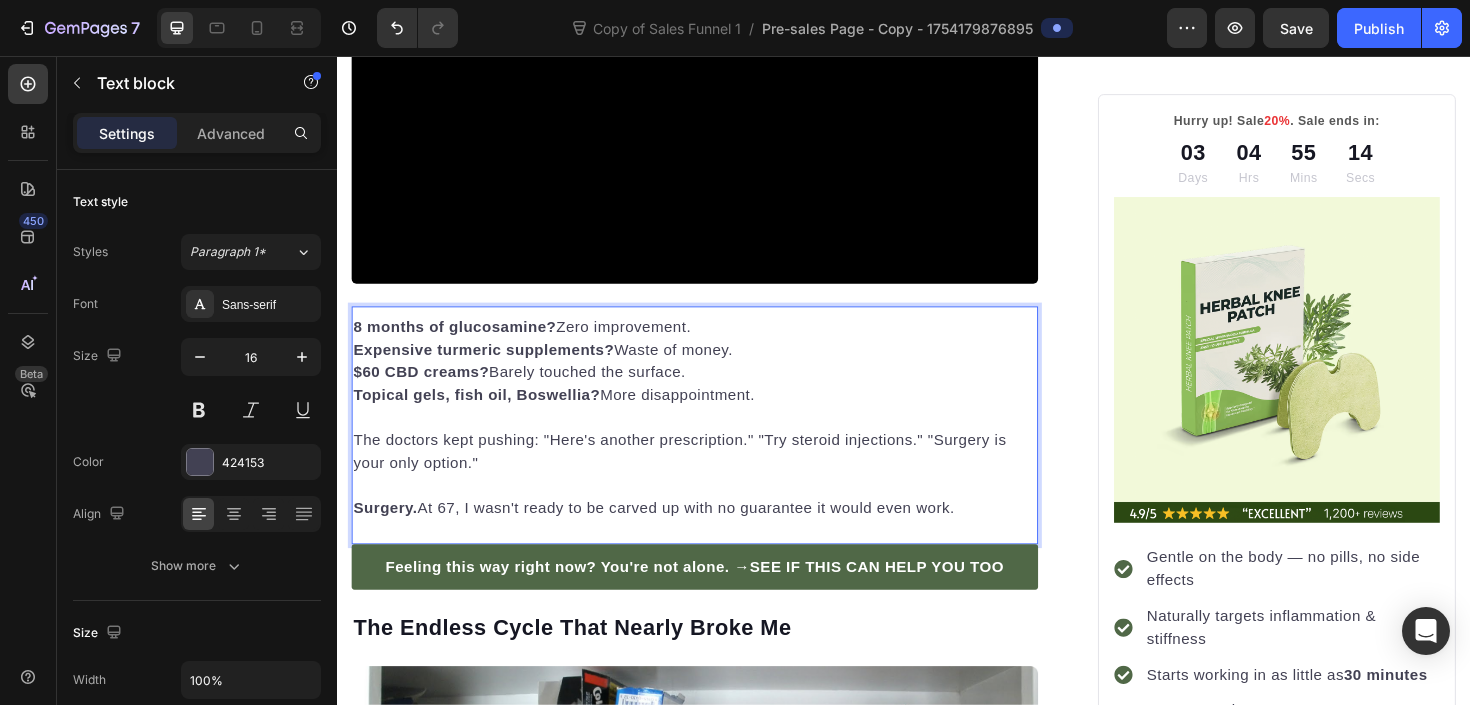 click on "8 months of glucosamine?  Zero improvement. Expensive turmeric supplements?  Waste of money. $60 CBD creams?  Barely touched the surface. Topical gels, fish oil, Boswellia?  More disappointment." at bounding box center [715, 379] 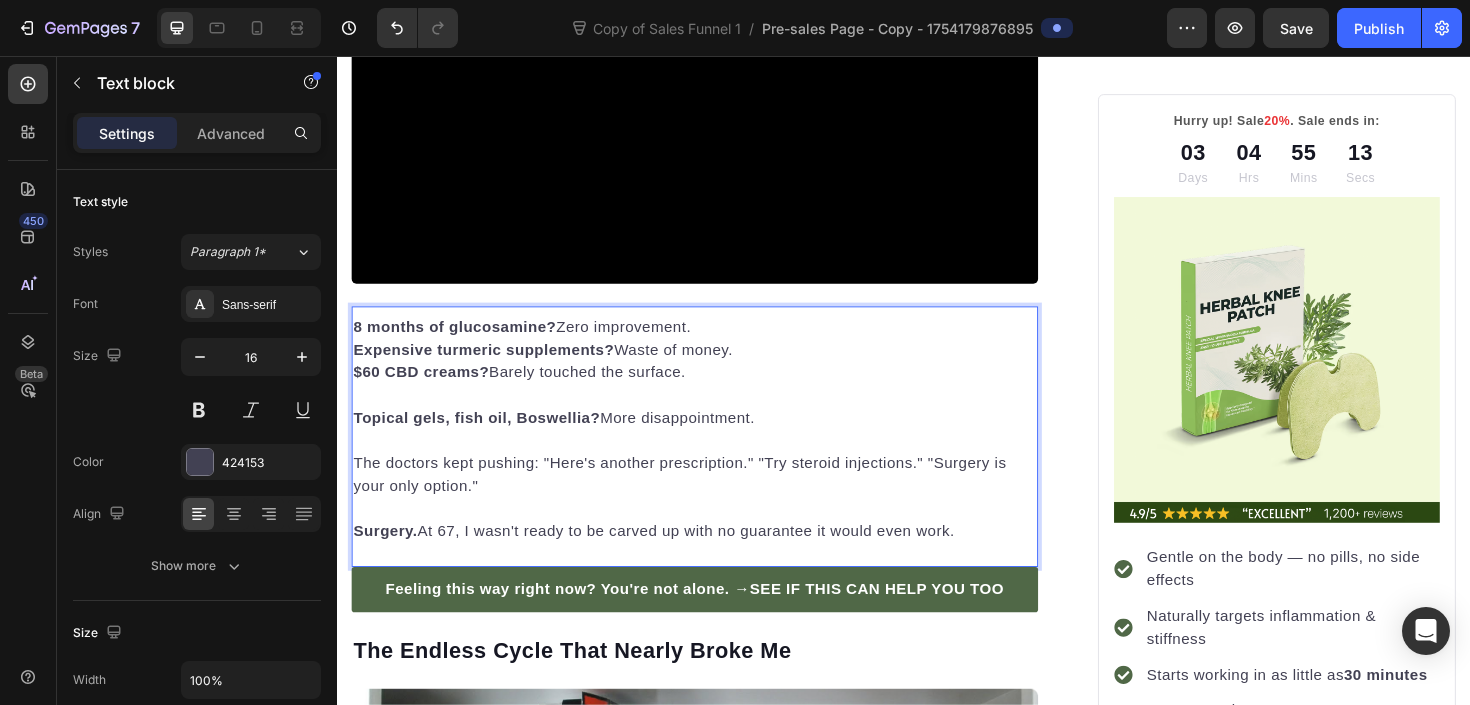 click on "8 months of glucosamine?  Zero improvement. Expensive turmeric supplements?  Waste of money. $60 CBD creams?  Barely touched the surface." at bounding box center [715, 367] 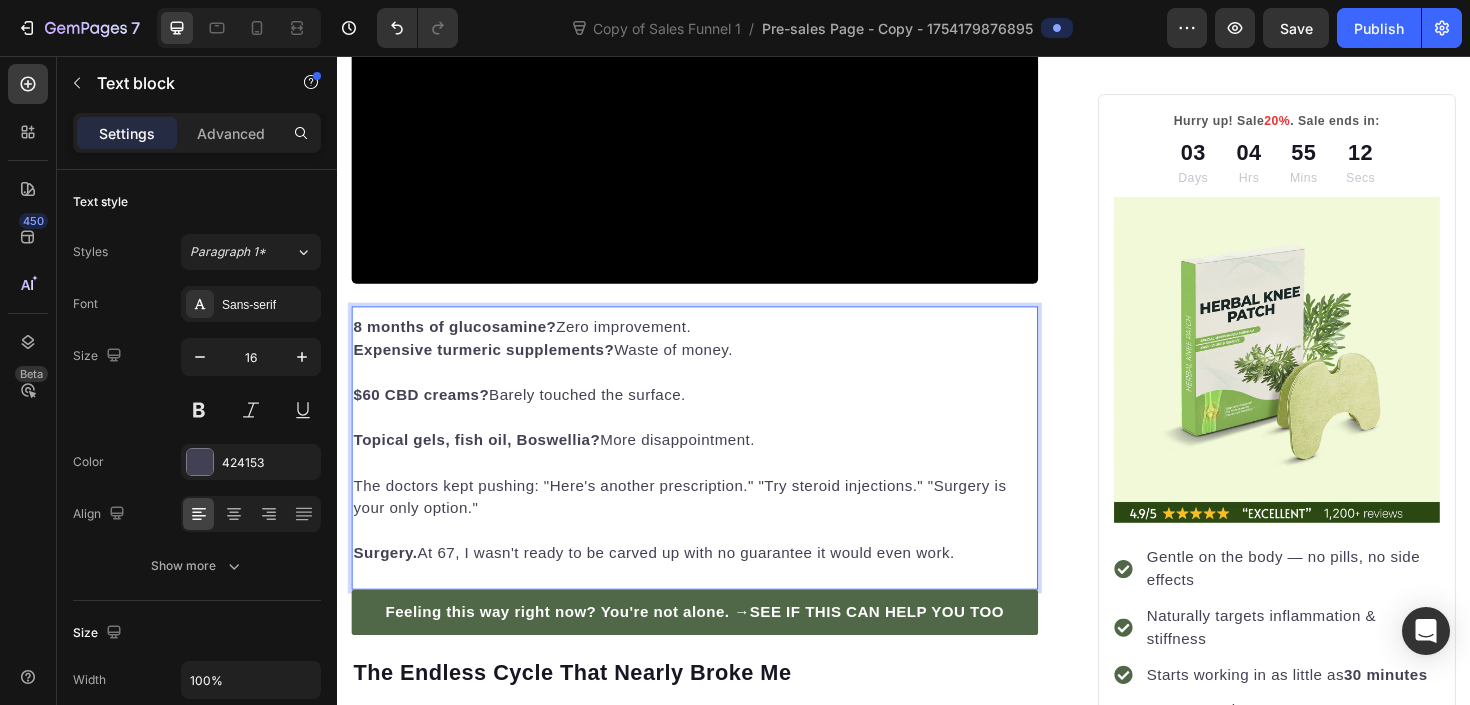 click on "8 months of glucosamine?  Zero improvement. Expensive turmeric supplements?  Waste of money." at bounding box center (715, 355) 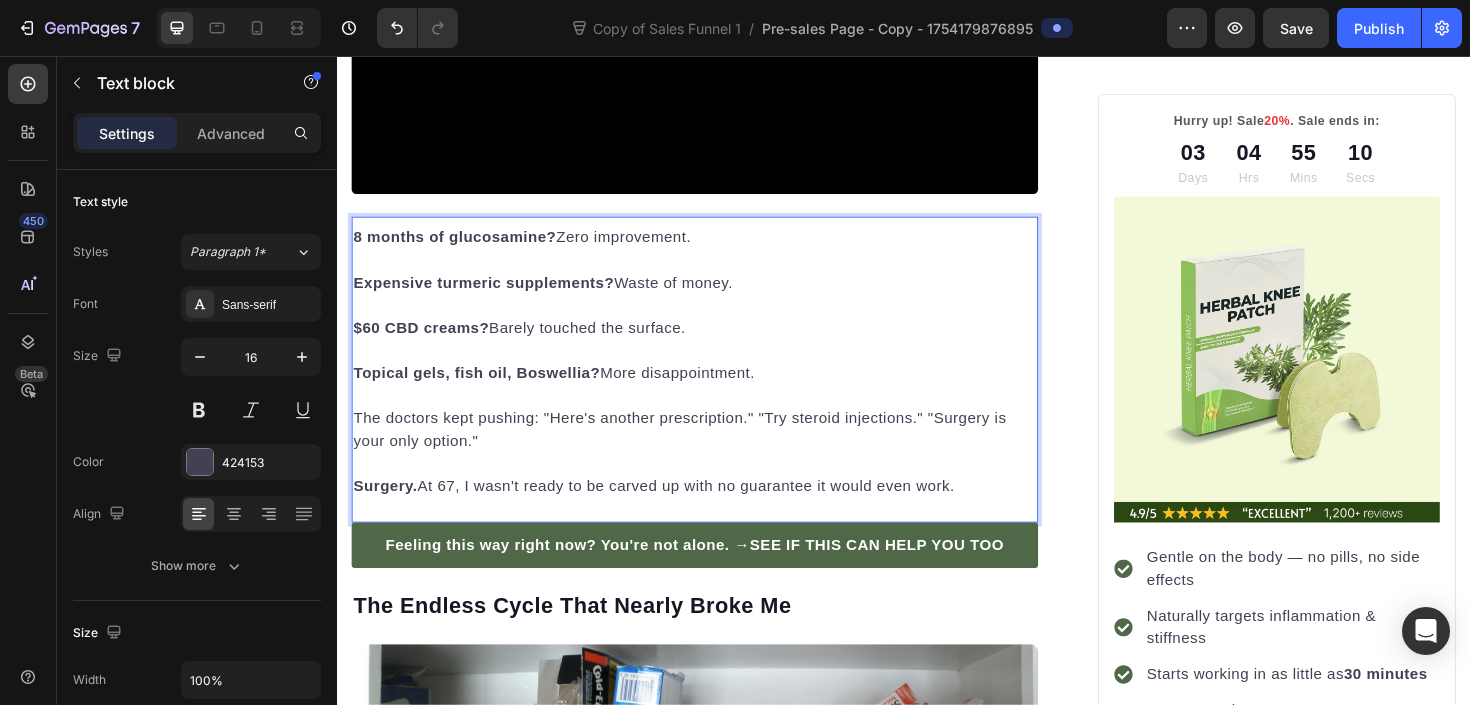 click on "The doctors kept pushing: "Here's another prescription." "Try steroid injections." "Surgery is your only option."" at bounding box center [715, 452] 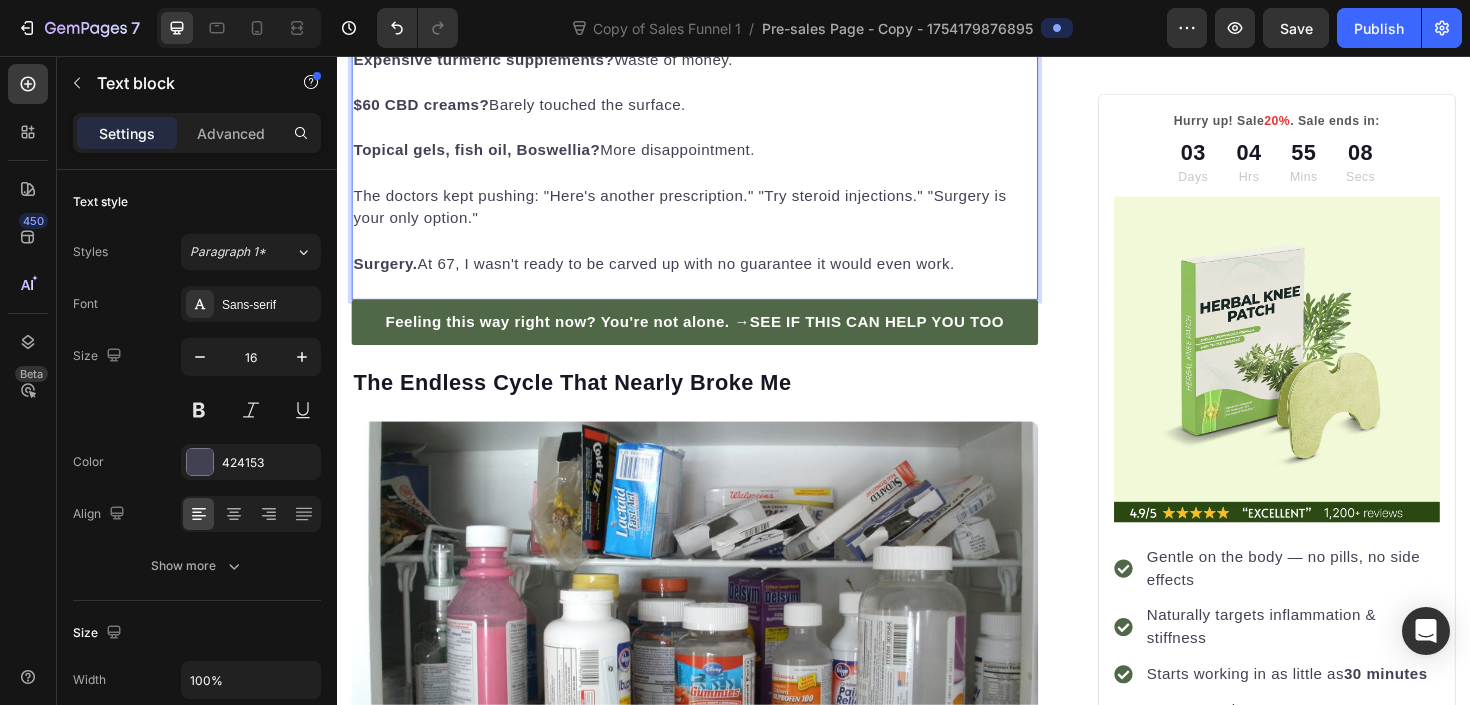 scroll, scrollTop: 1872, scrollLeft: 0, axis: vertical 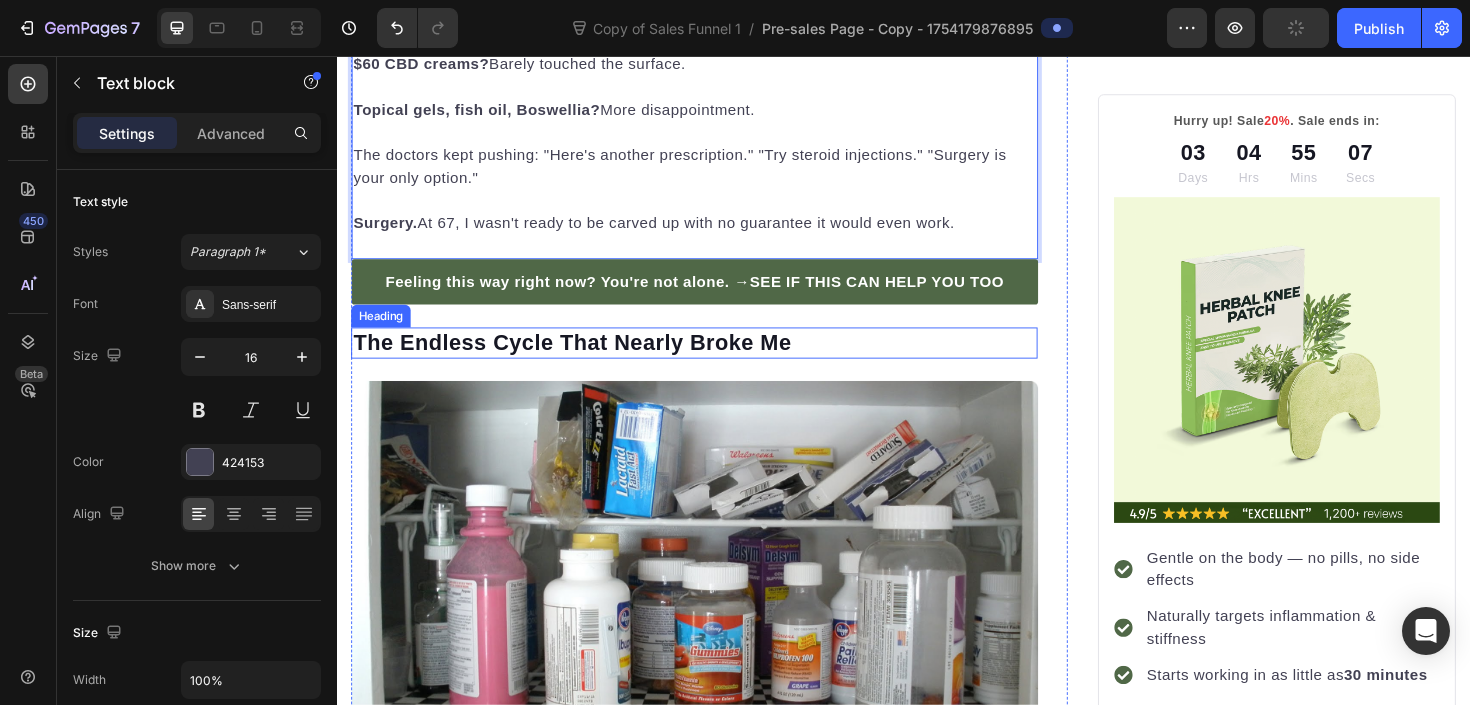 click on "The Endless Cycle That Nearly Broke Me" at bounding box center [715, 360] 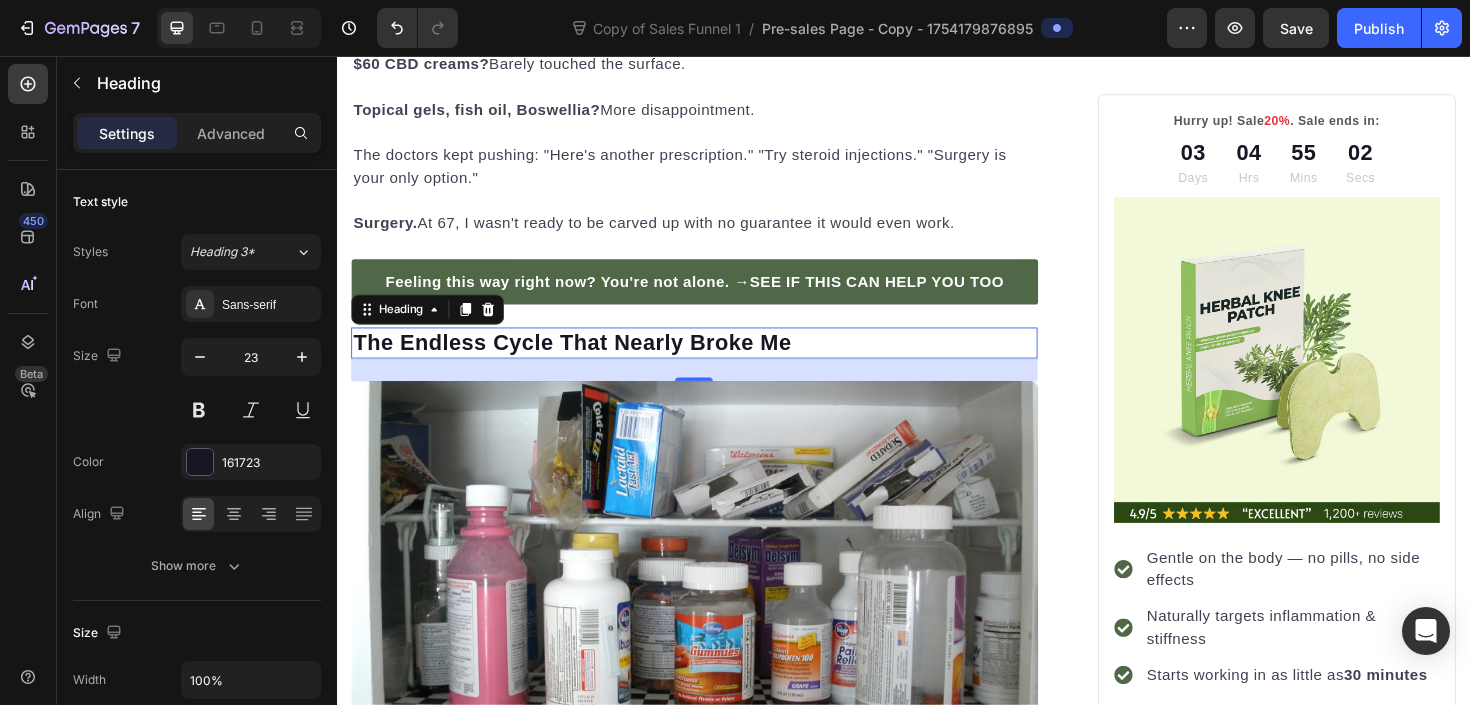 click on "The Endless Cycle That Nearly Broke Me" at bounding box center (715, 360) 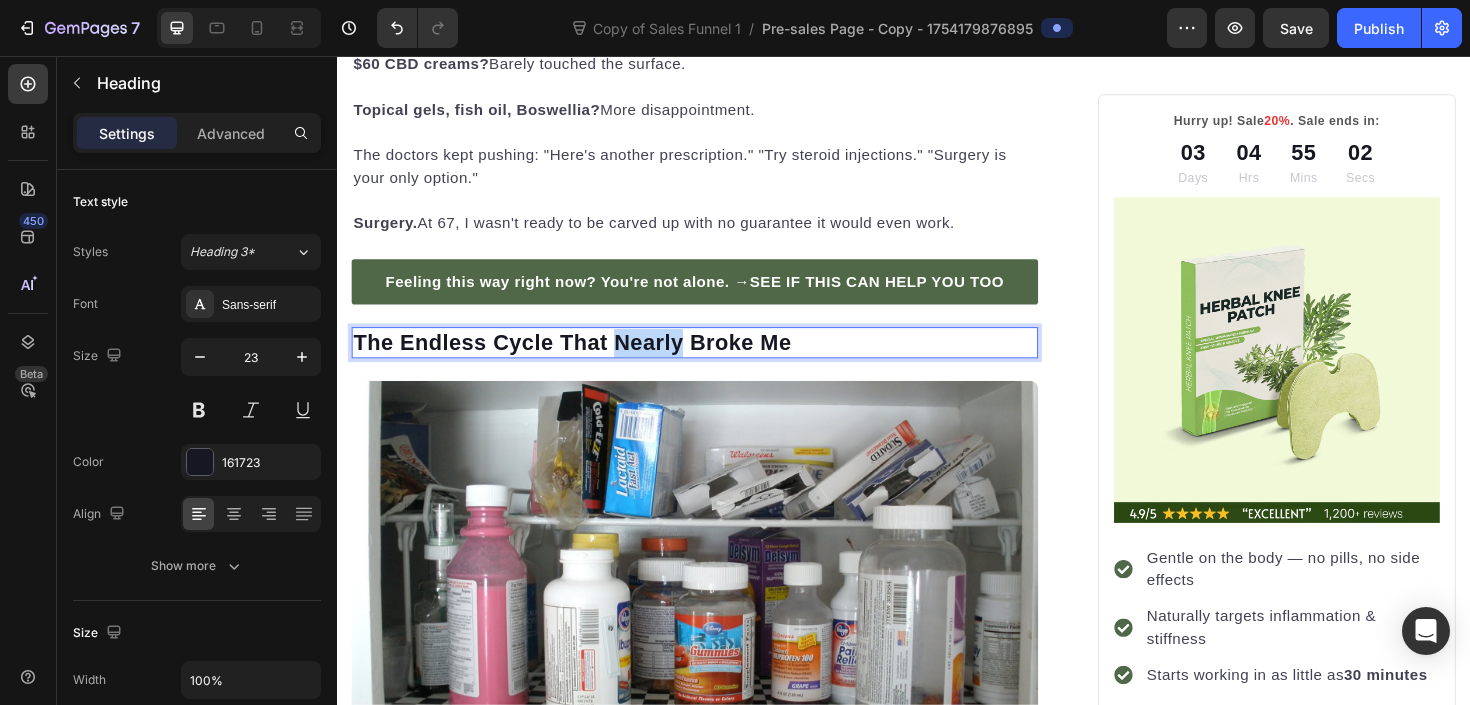 click on "The Endless Cycle That Nearly Broke Me" at bounding box center [715, 360] 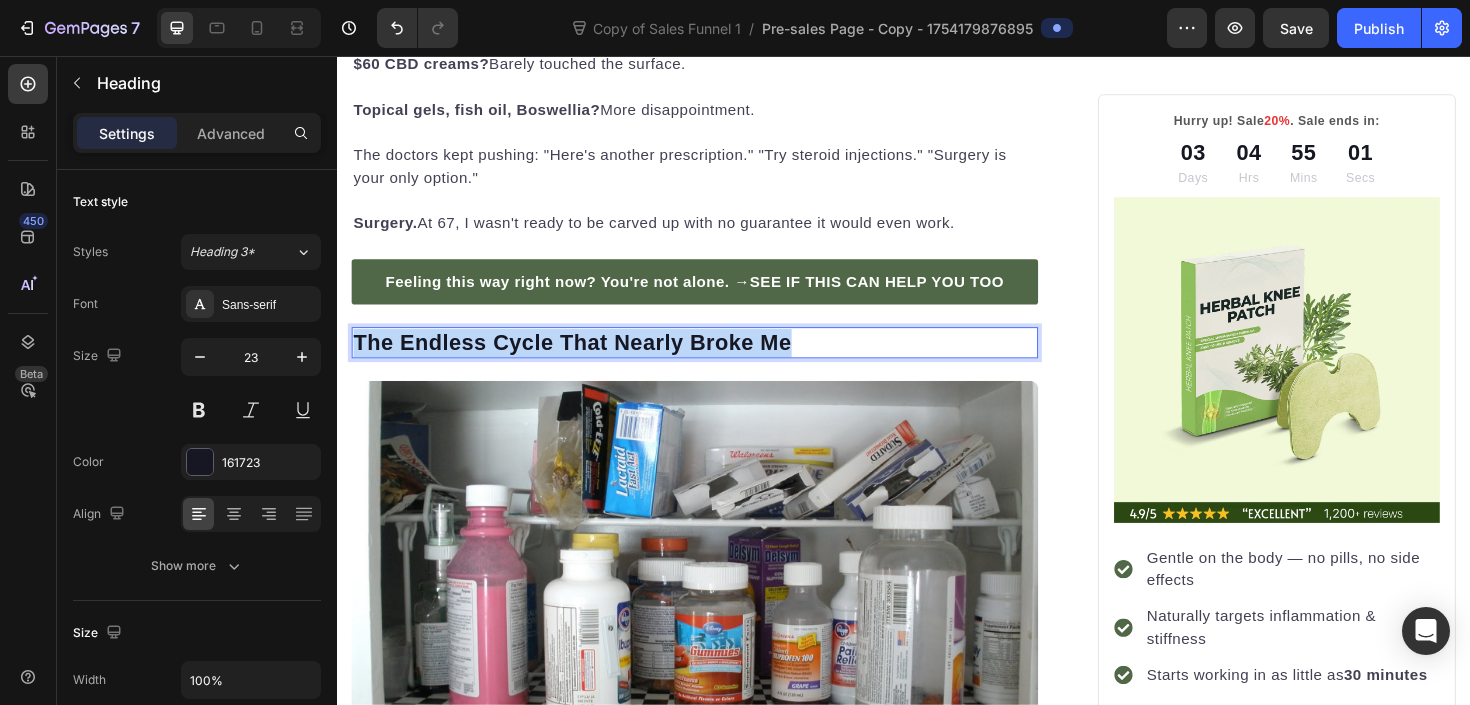 click on "The Endless Cycle That Nearly Broke Me" at bounding box center (715, 360) 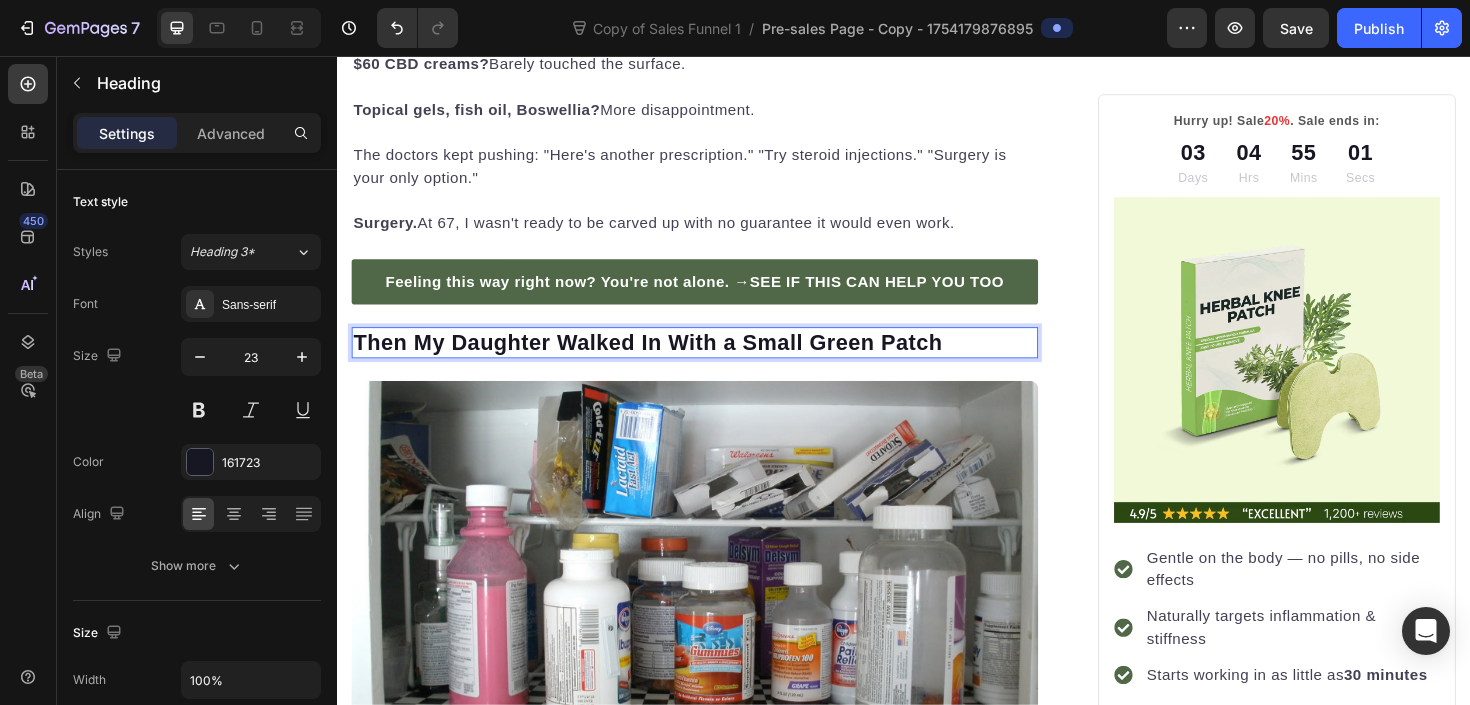 scroll, scrollTop: 1976, scrollLeft: 0, axis: vertical 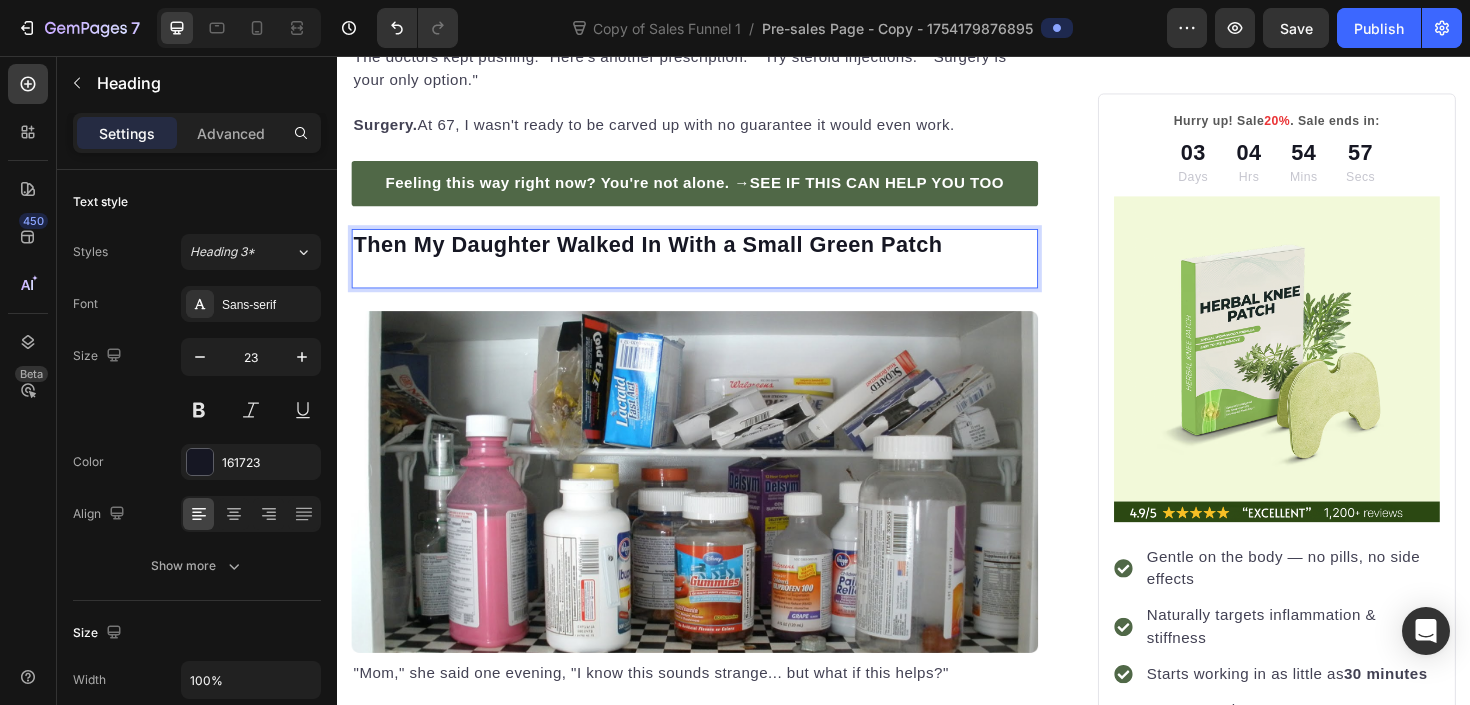 click at bounding box center [715, 285] 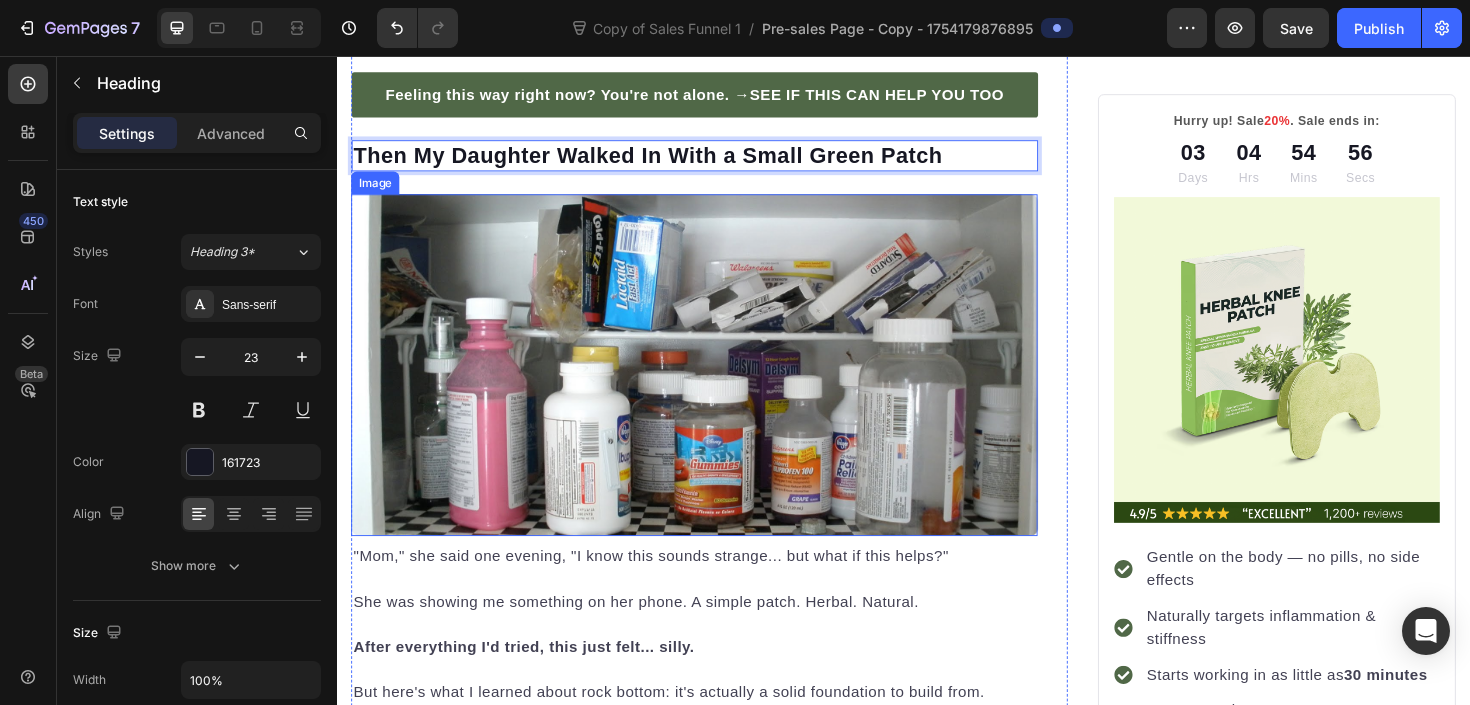 scroll, scrollTop: 2091, scrollLeft: 0, axis: vertical 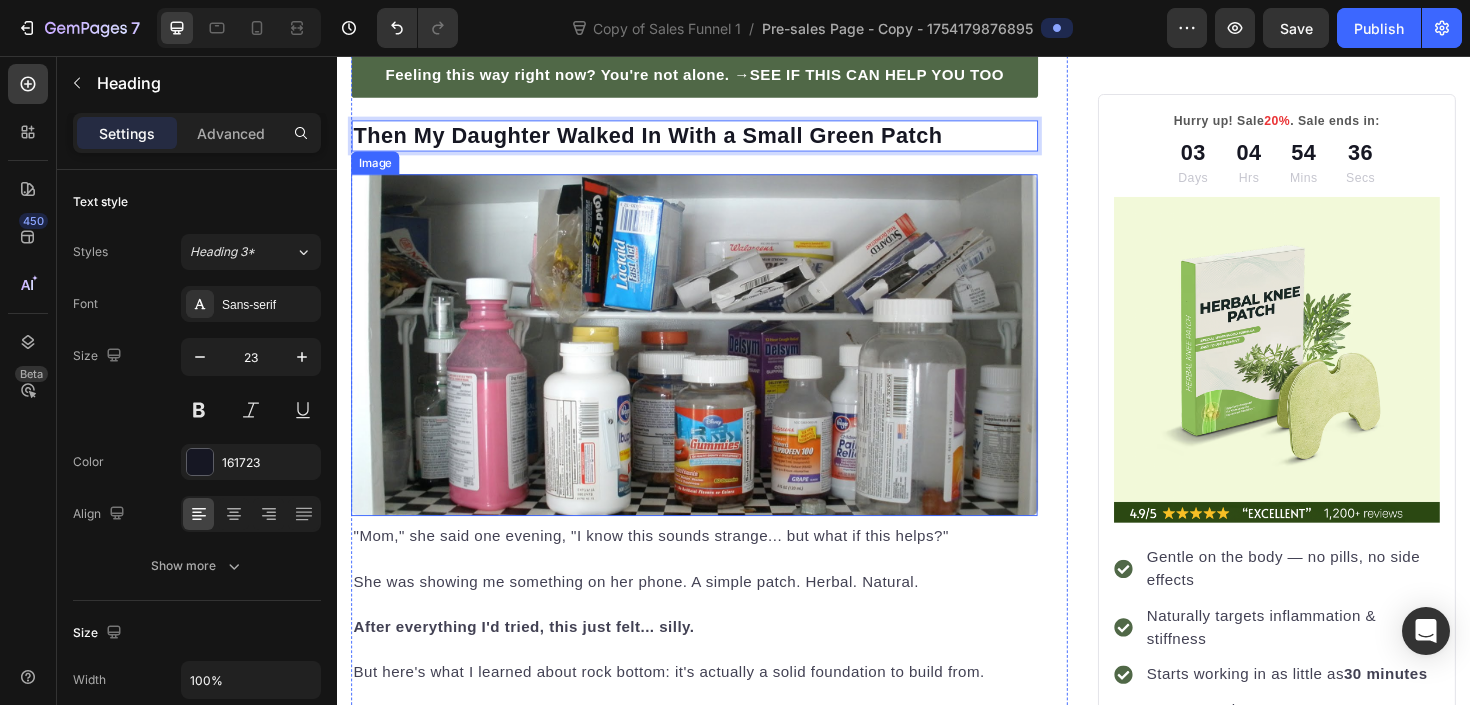 click at bounding box center (715, 362) 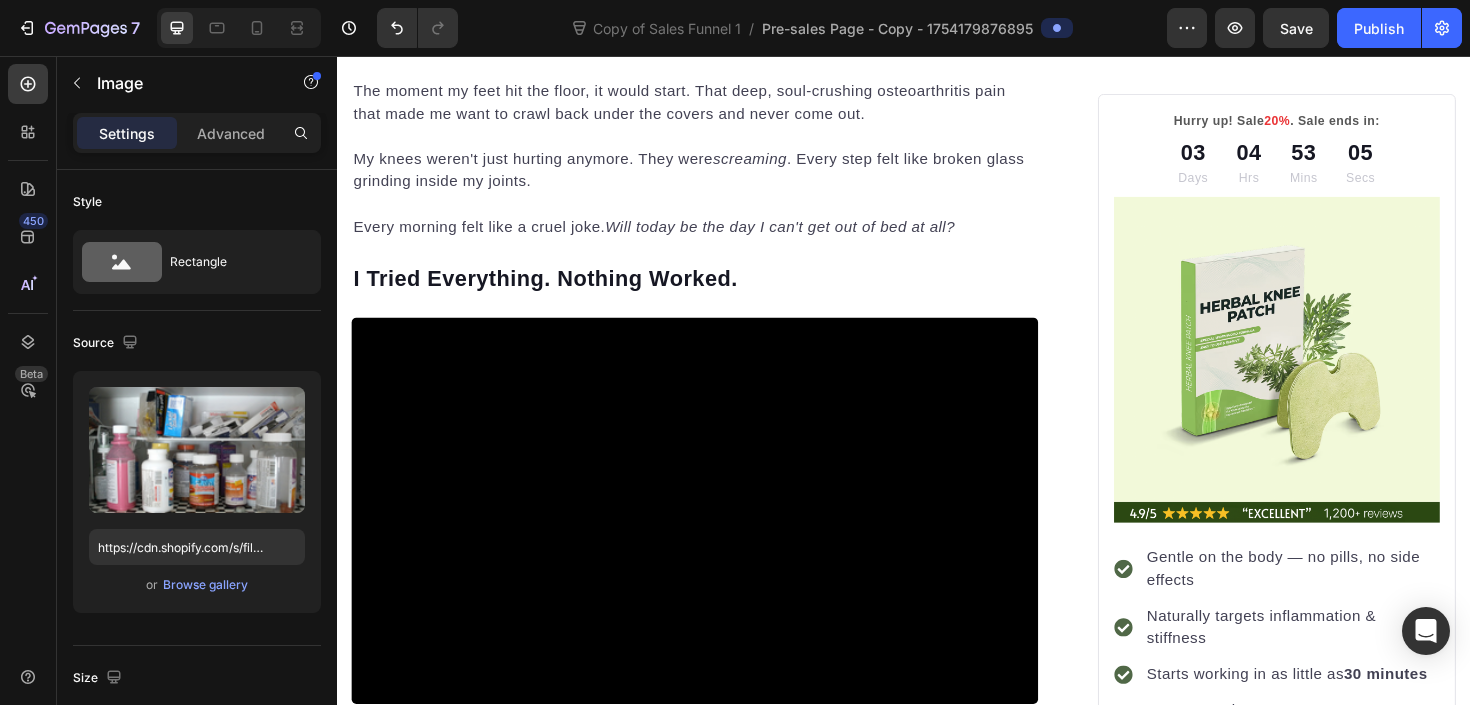 scroll, scrollTop: 998, scrollLeft: 0, axis: vertical 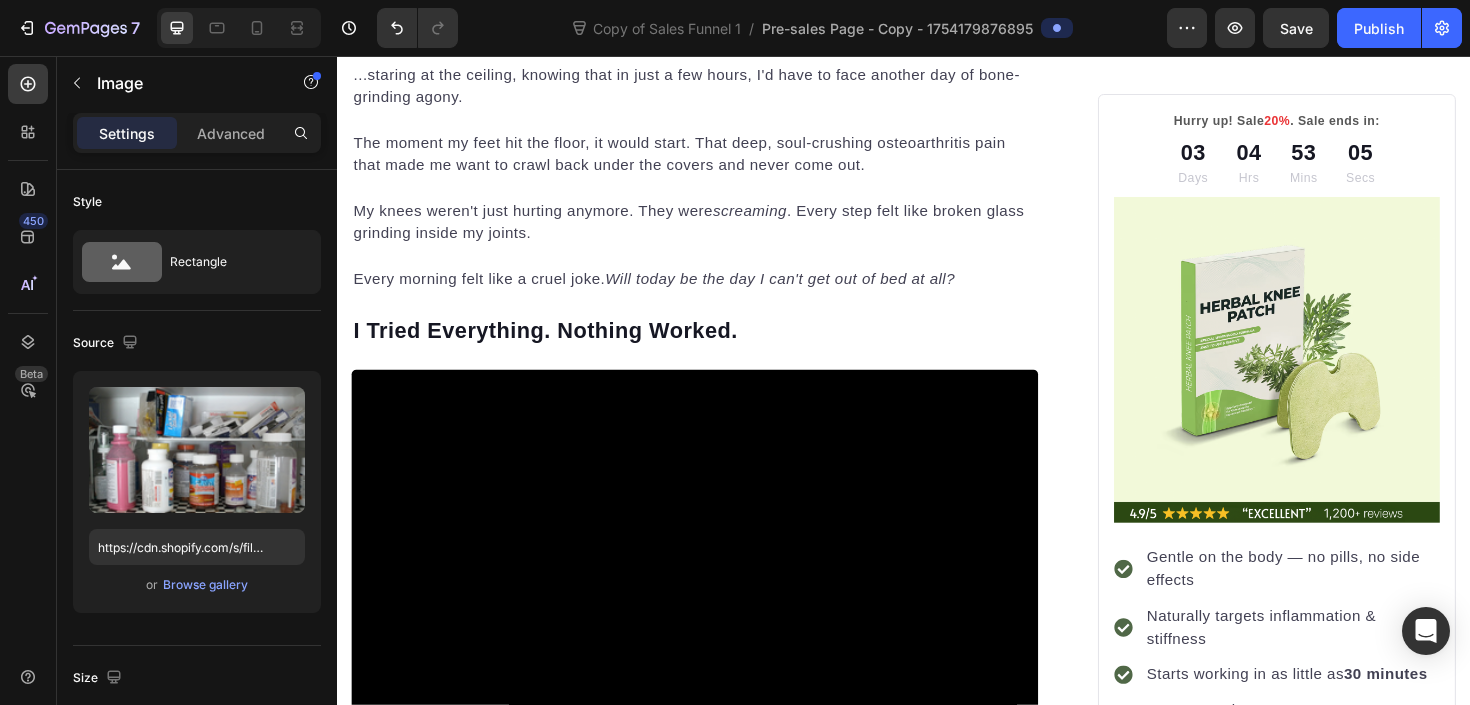 click at bounding box center (715, 592) 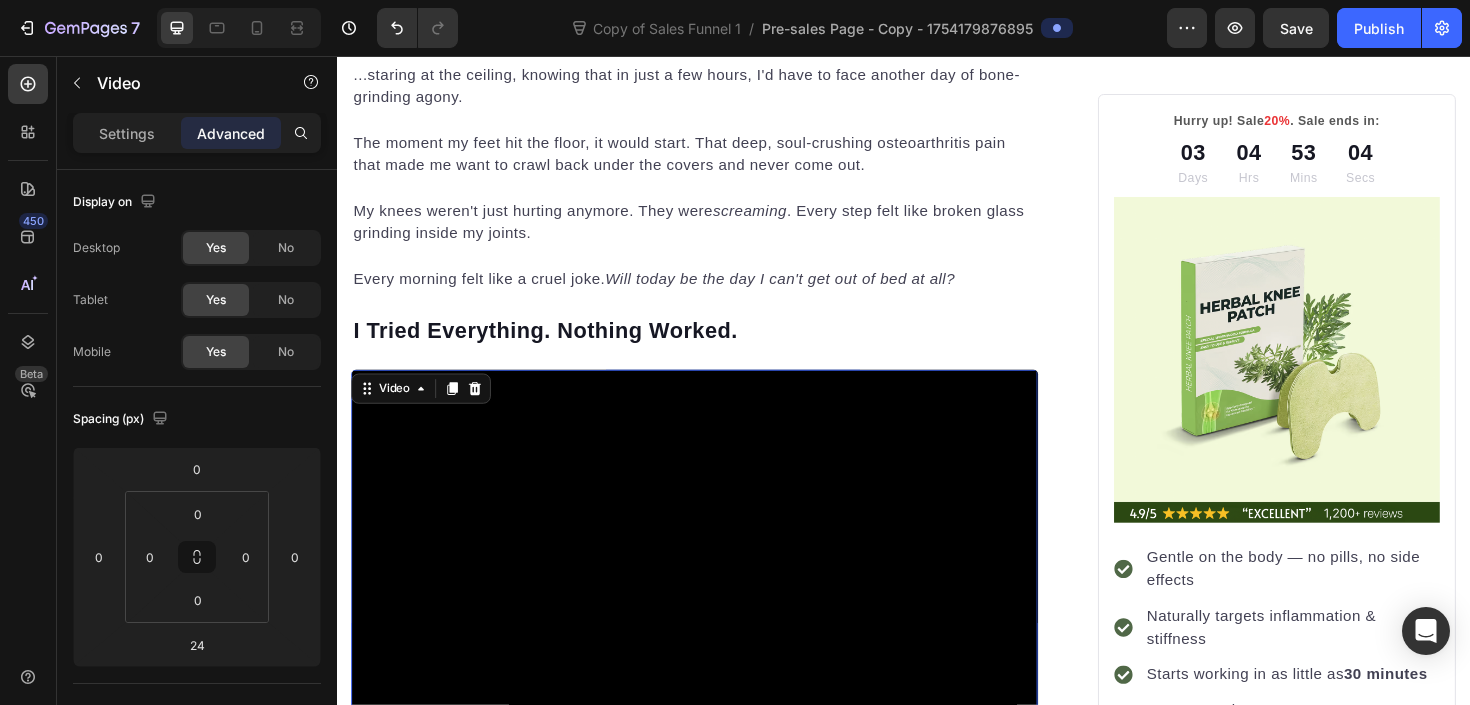 click at bounding box center [715, 592] 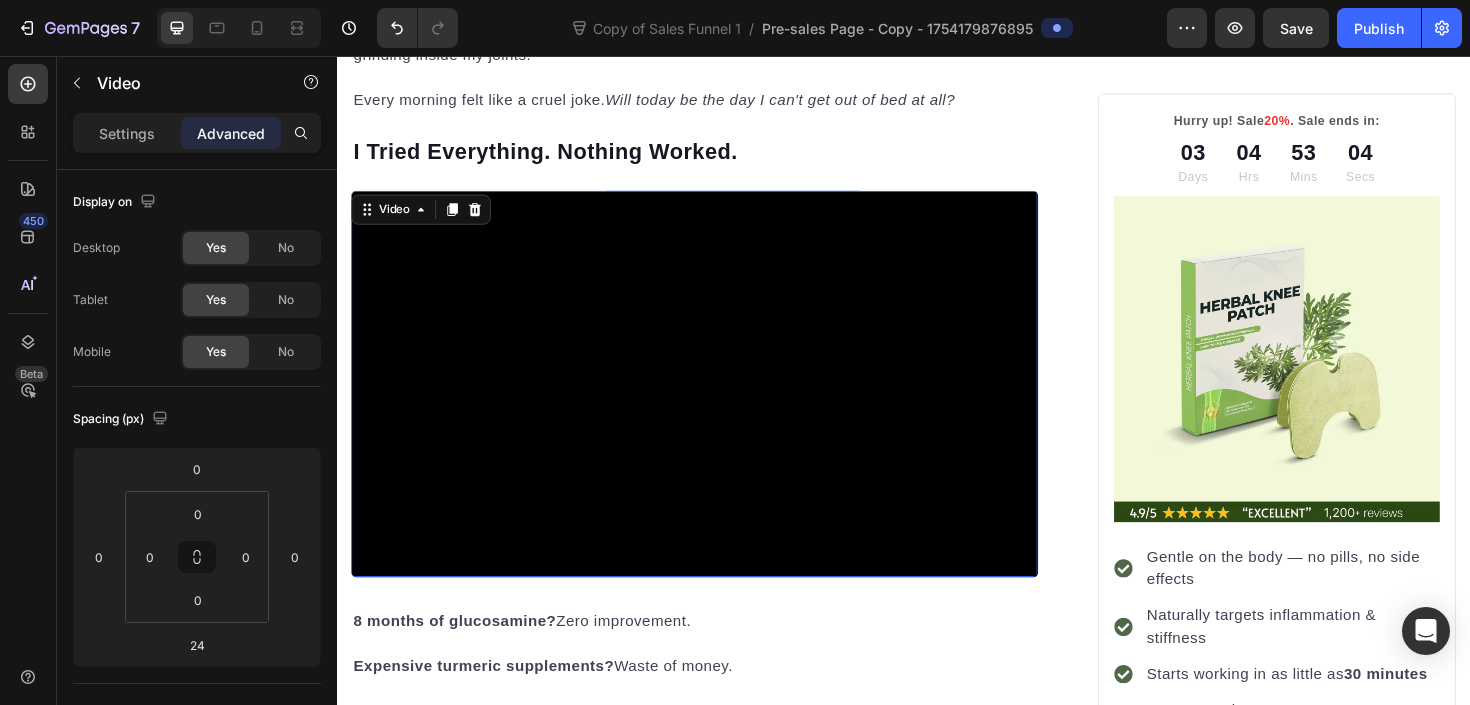 scroll, scrollTop: 1197, scrollLeft: 0, axis: vertical 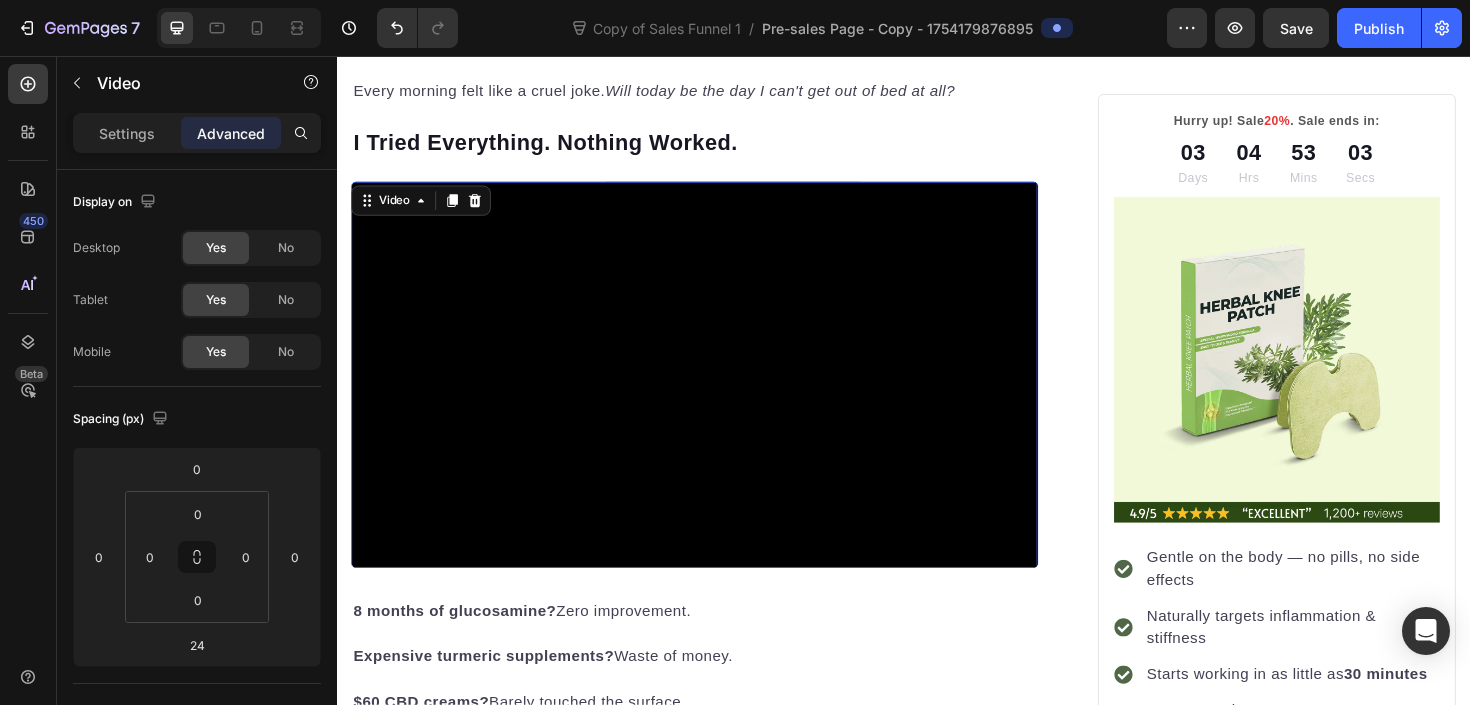 click at bounding box center [715, 393] 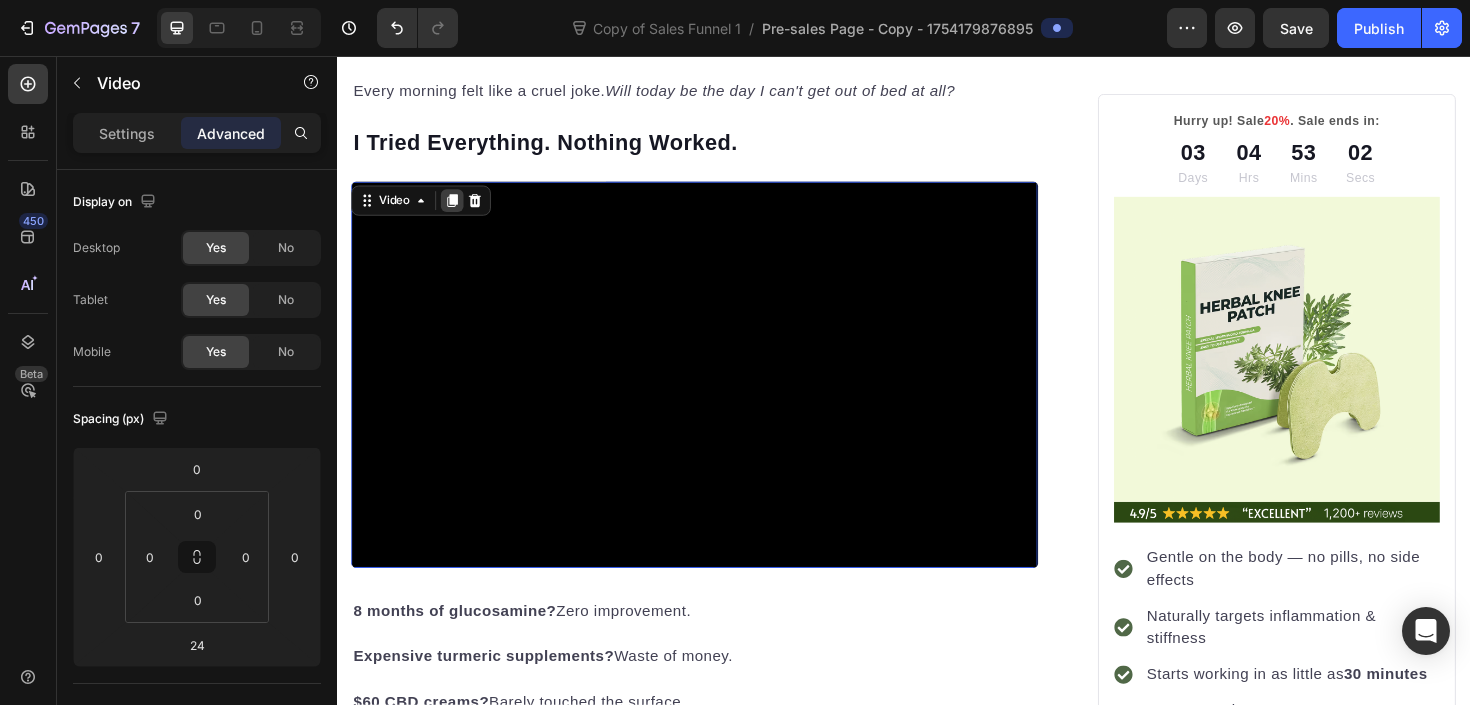 click at bounding box center (459, 209) 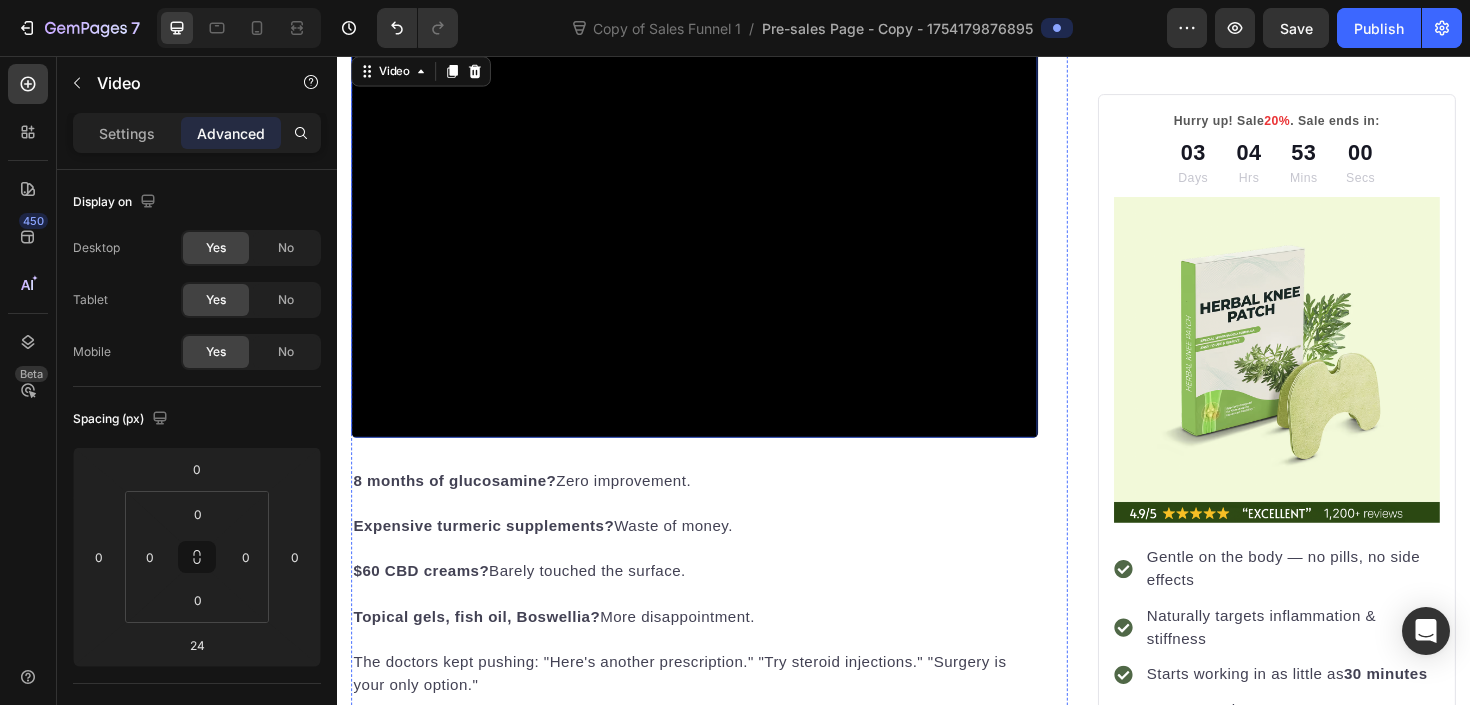 scroll, scrollTop: 1472, scrollLeft: 0, axis: vertical 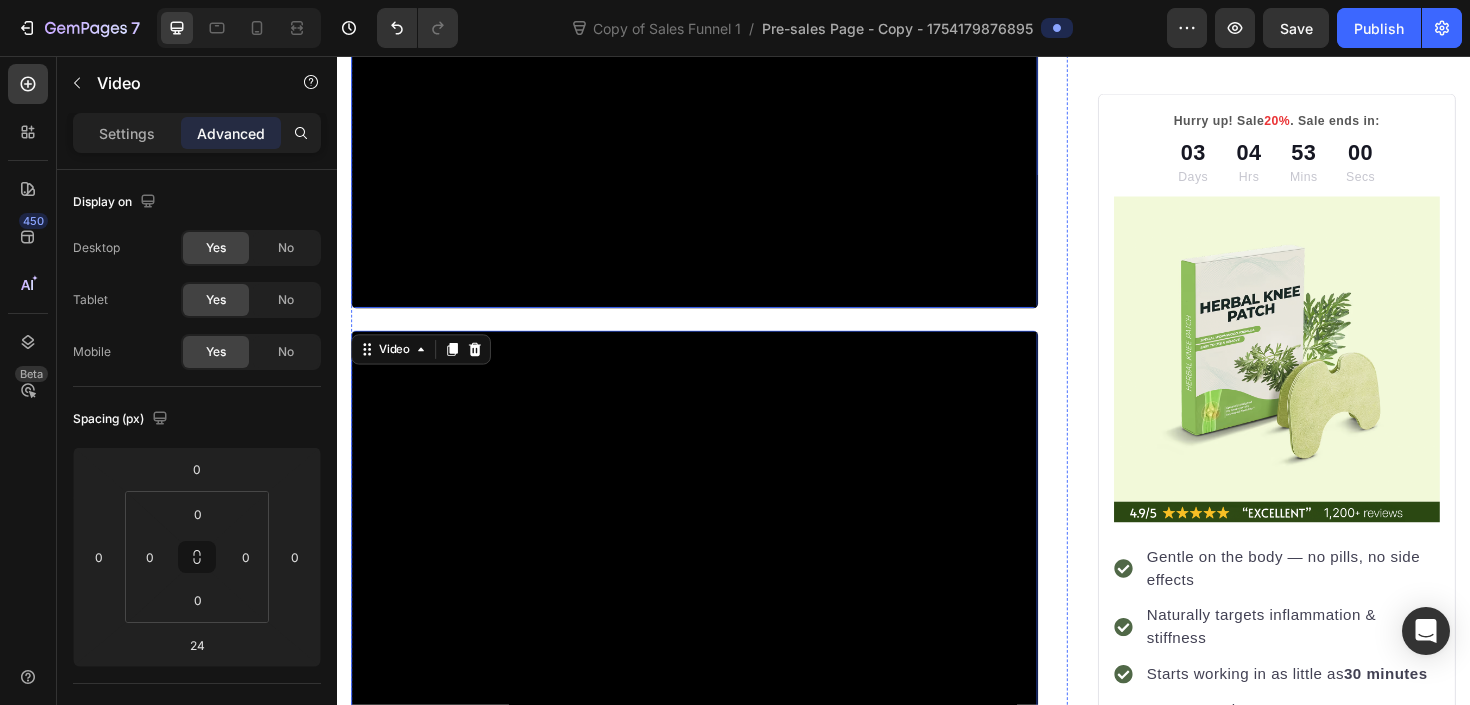 click at bounding box center [715, 118] 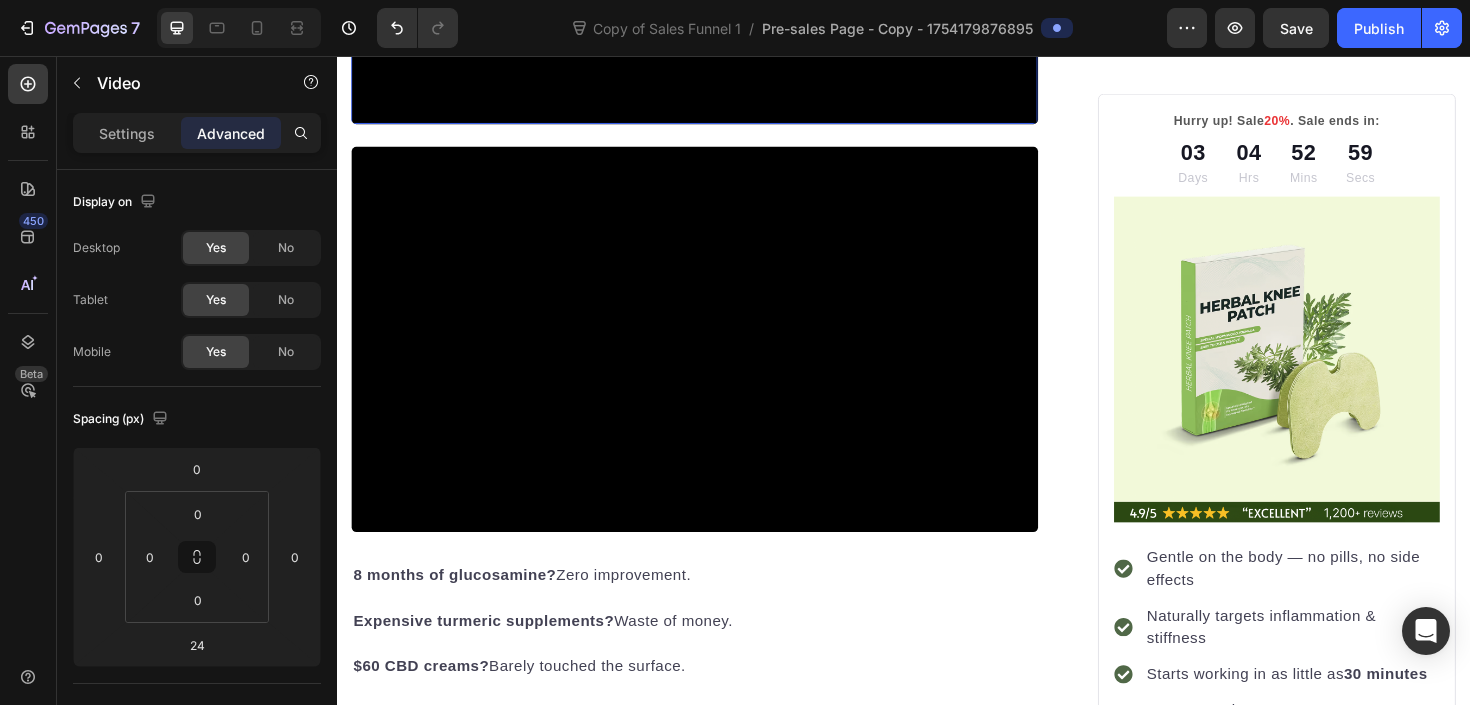 scroll, scrollTop: 1671, scrollLeft: 0, axis: vertical 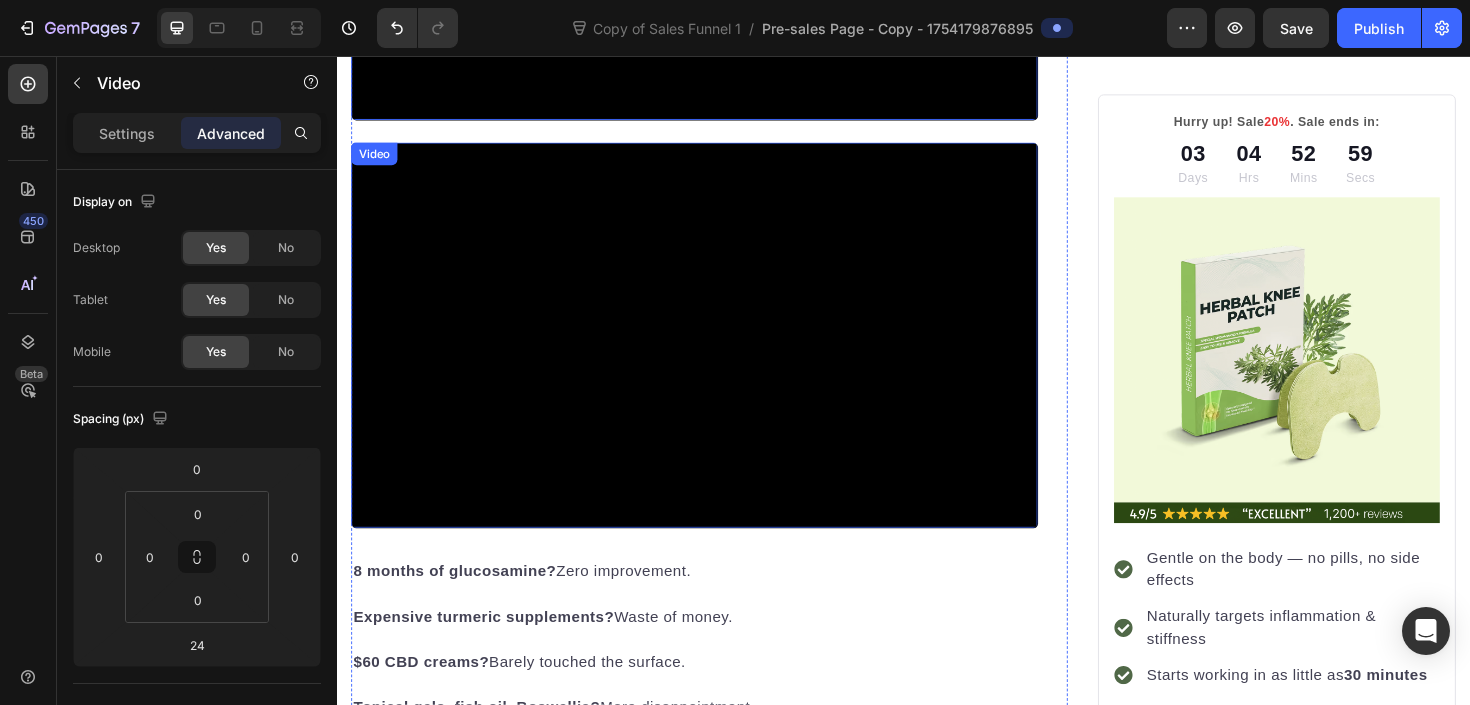 click at bounding box center (715, 352) 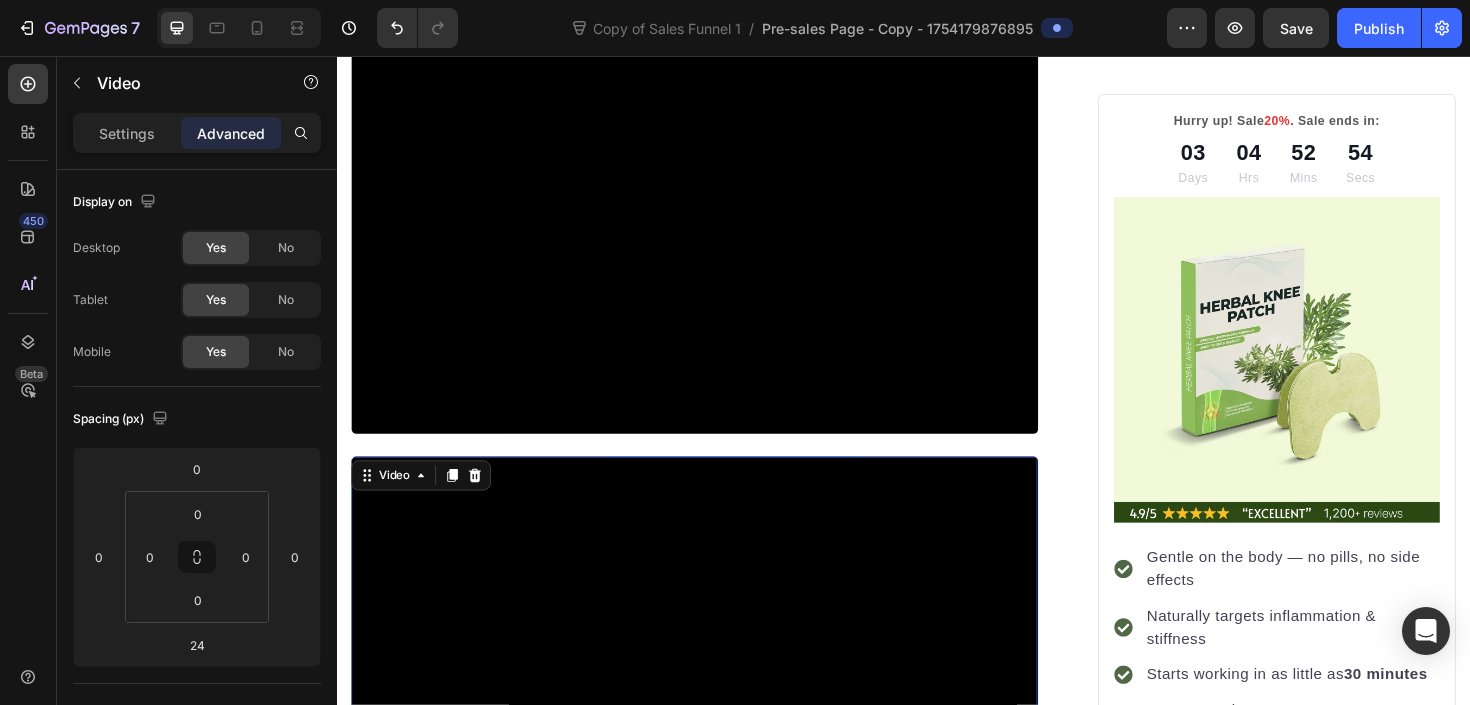 click at bounding box center [715, 251] 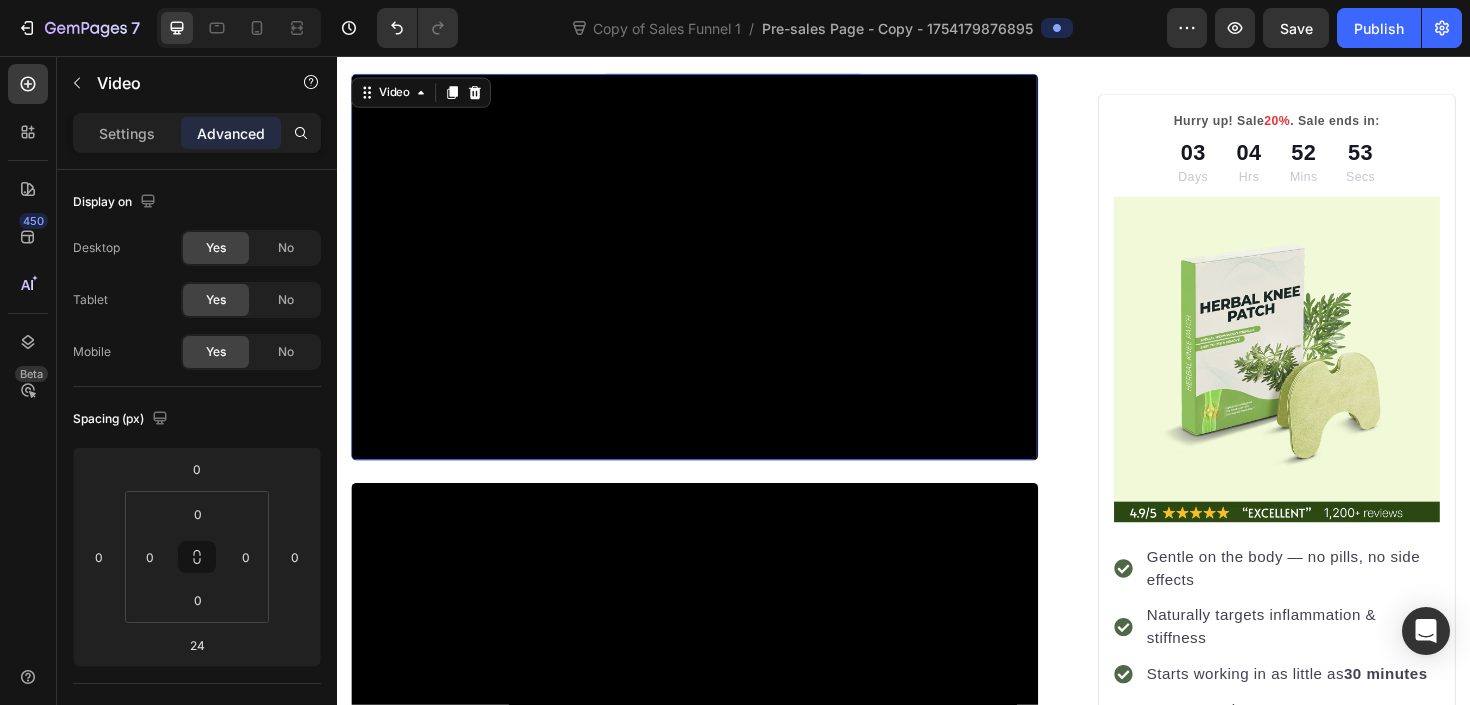scroll, scrollTop: 1304, scrollLeft: 0, axis: vertical 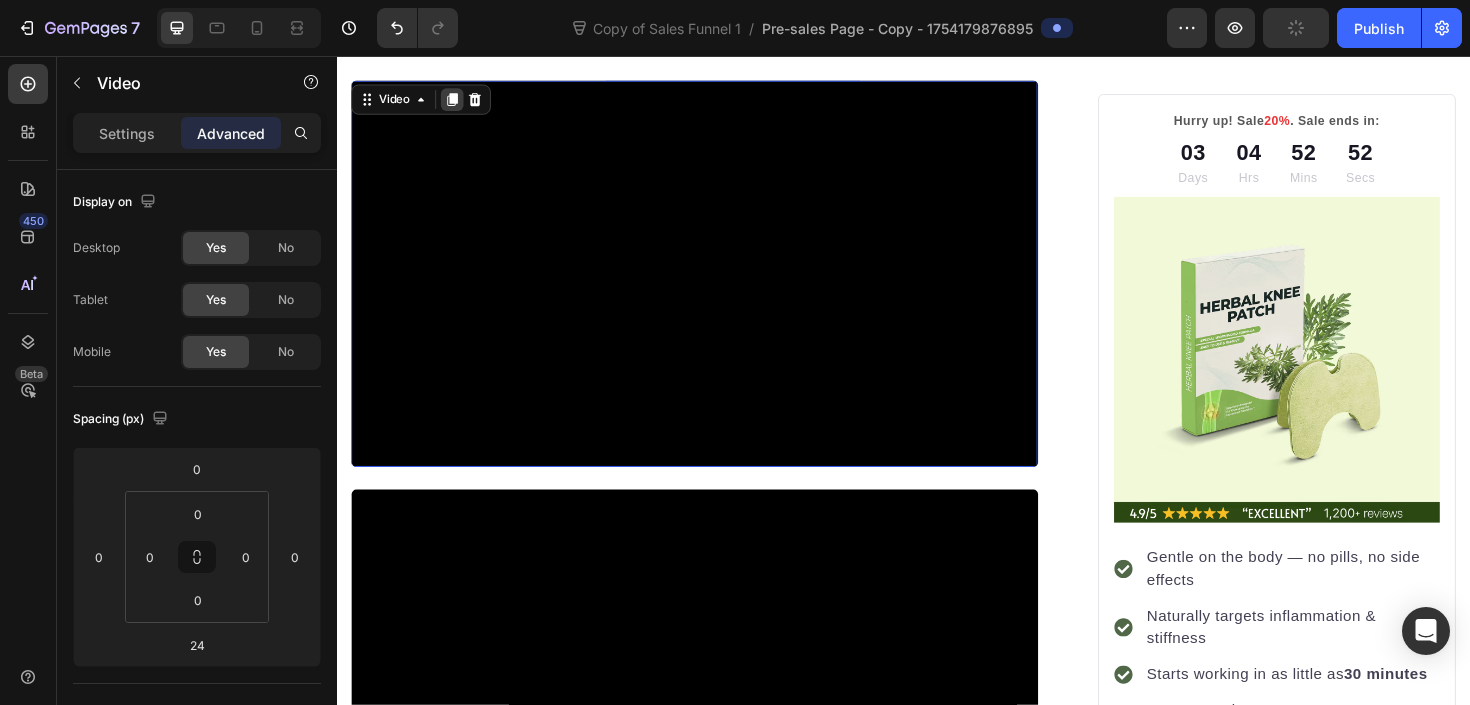 click at bounding box center (459, 102) 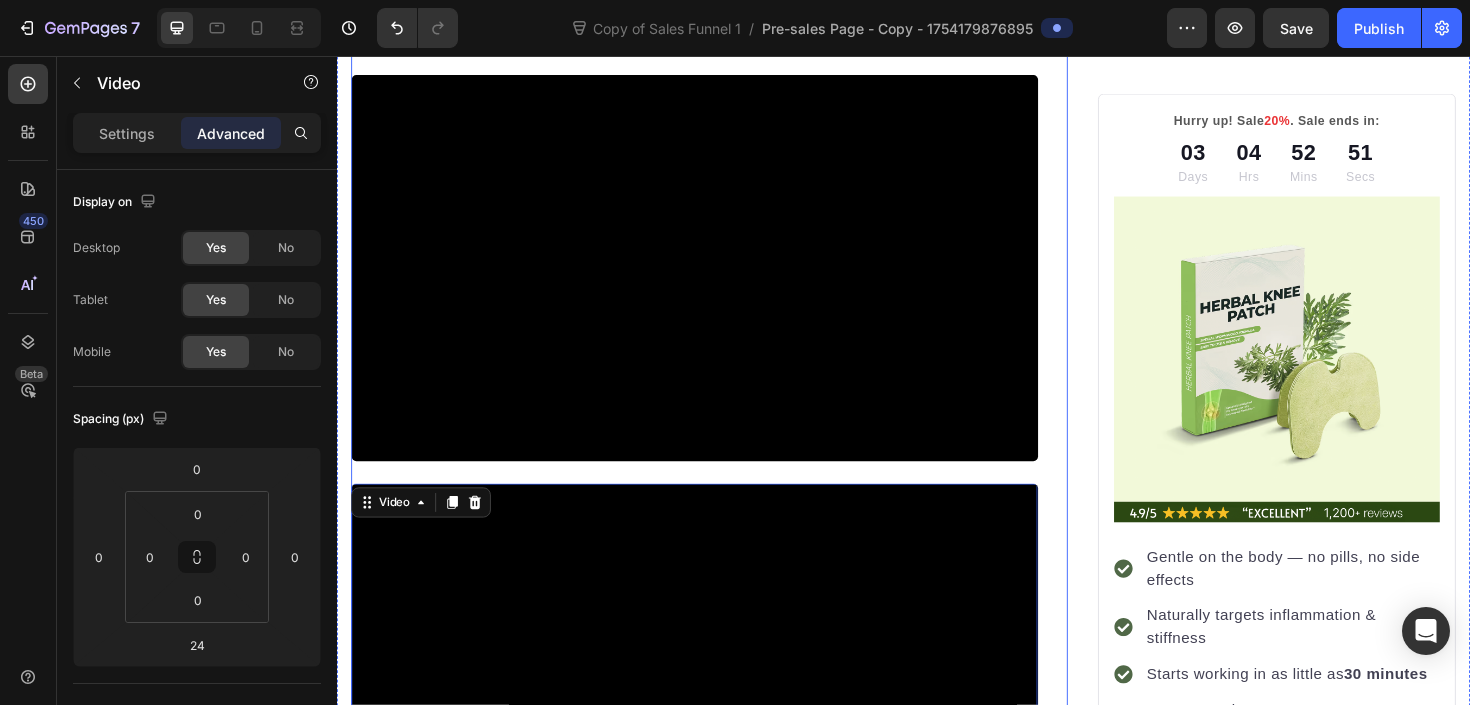 scroll, scrollTop: 1234, scrollLeft: 0, axis: vertical 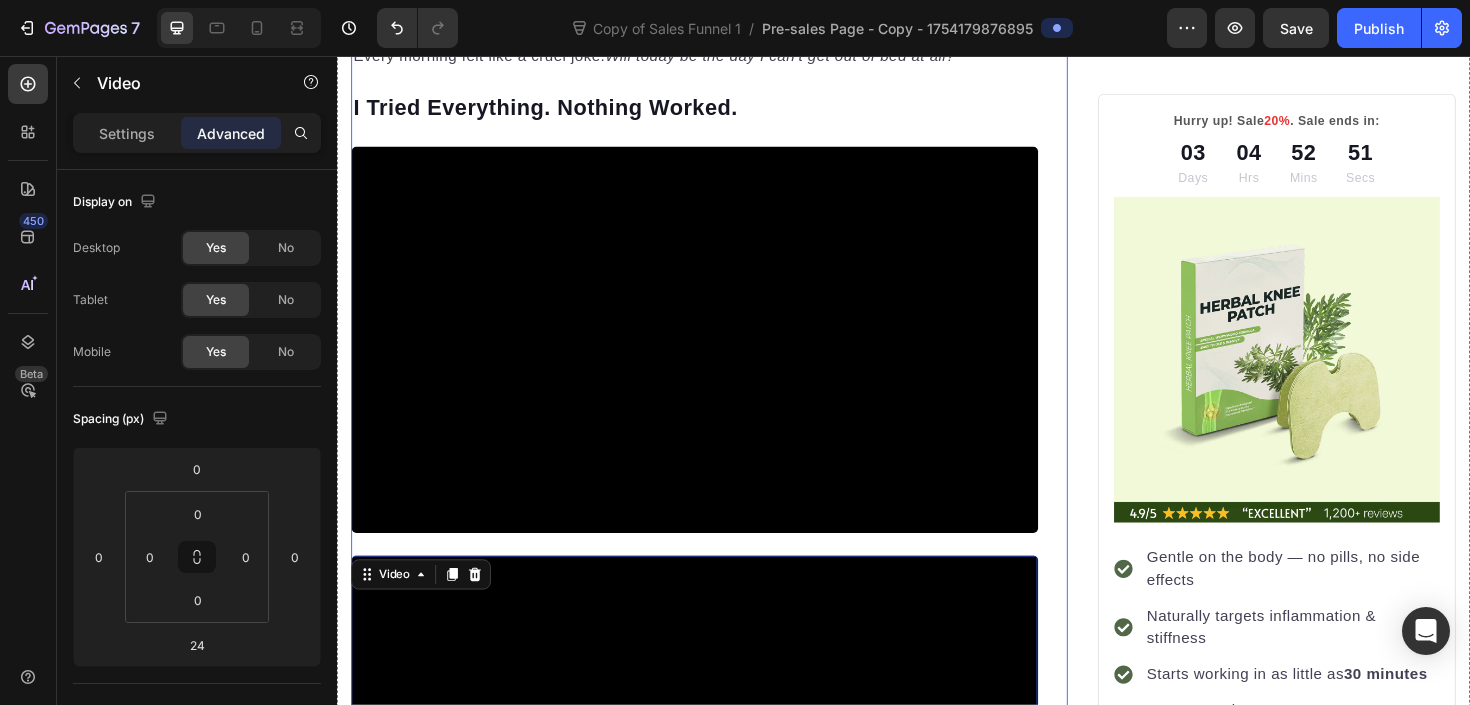 click on "I Tried Everything. Nothing Worked." at bounding box center (715, 111) 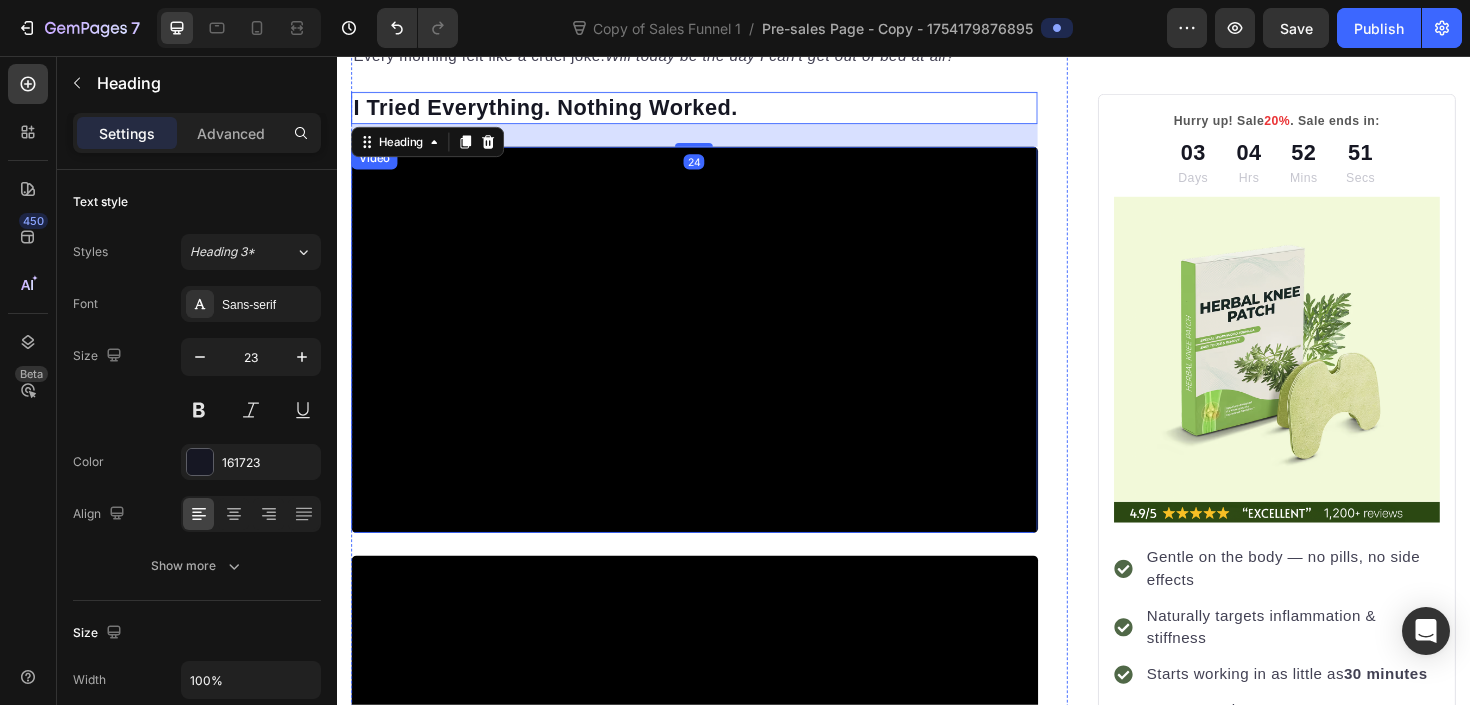 click at bounding box center (715, 356) 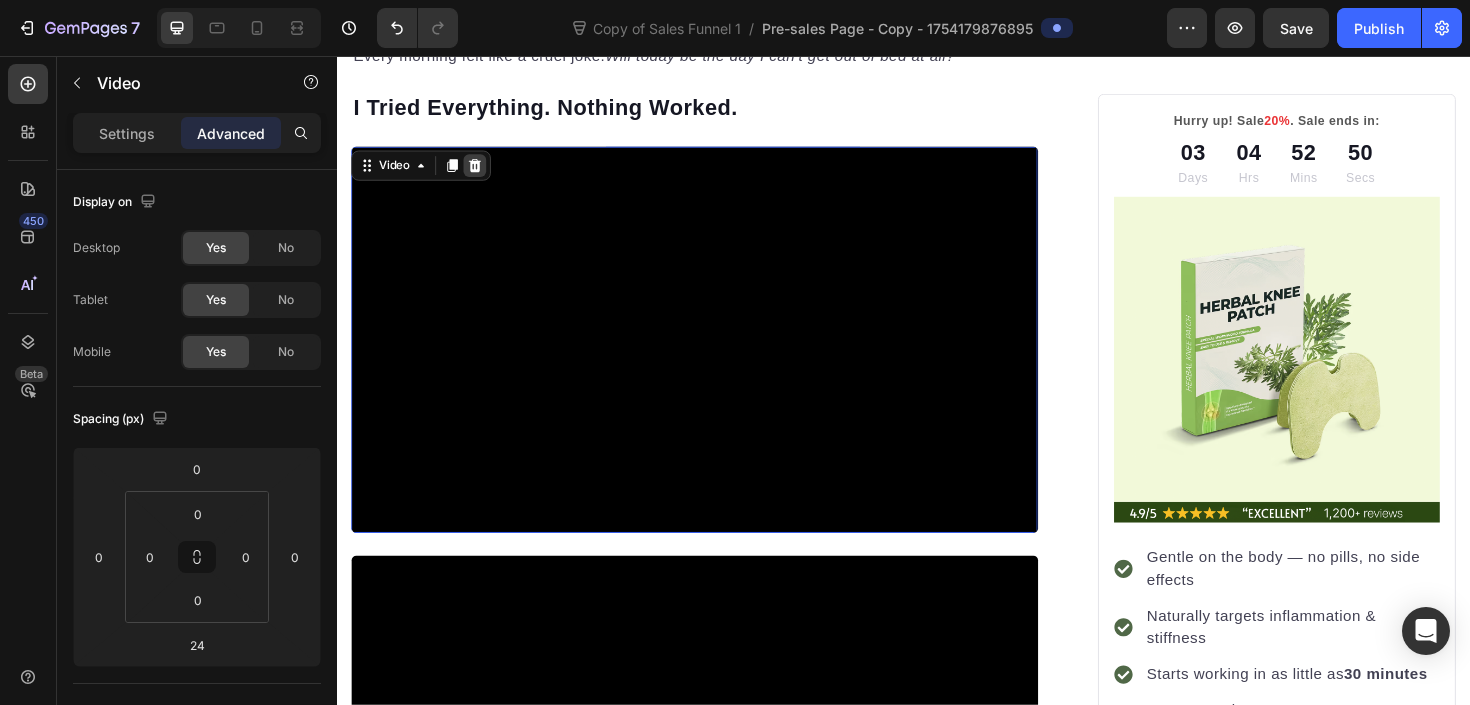 click 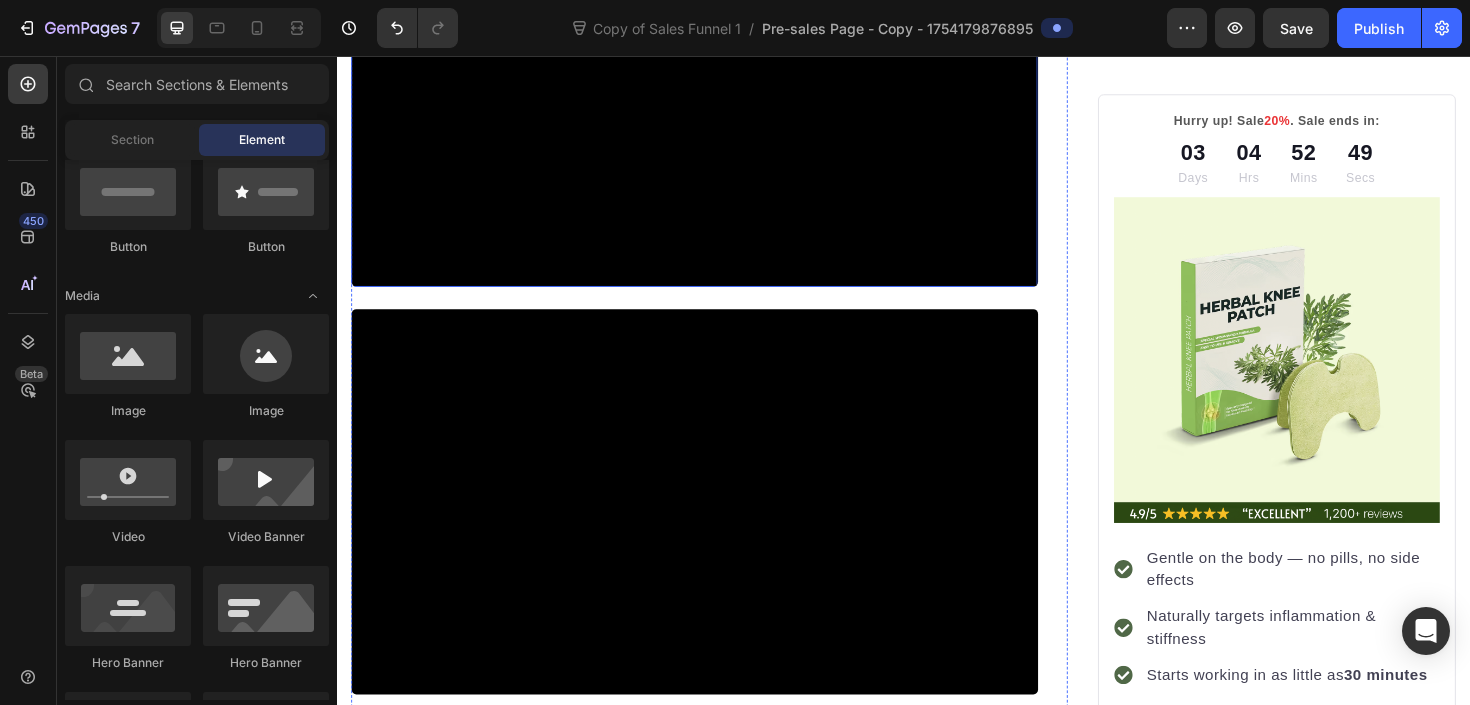 click at bounding box center (715, 528) 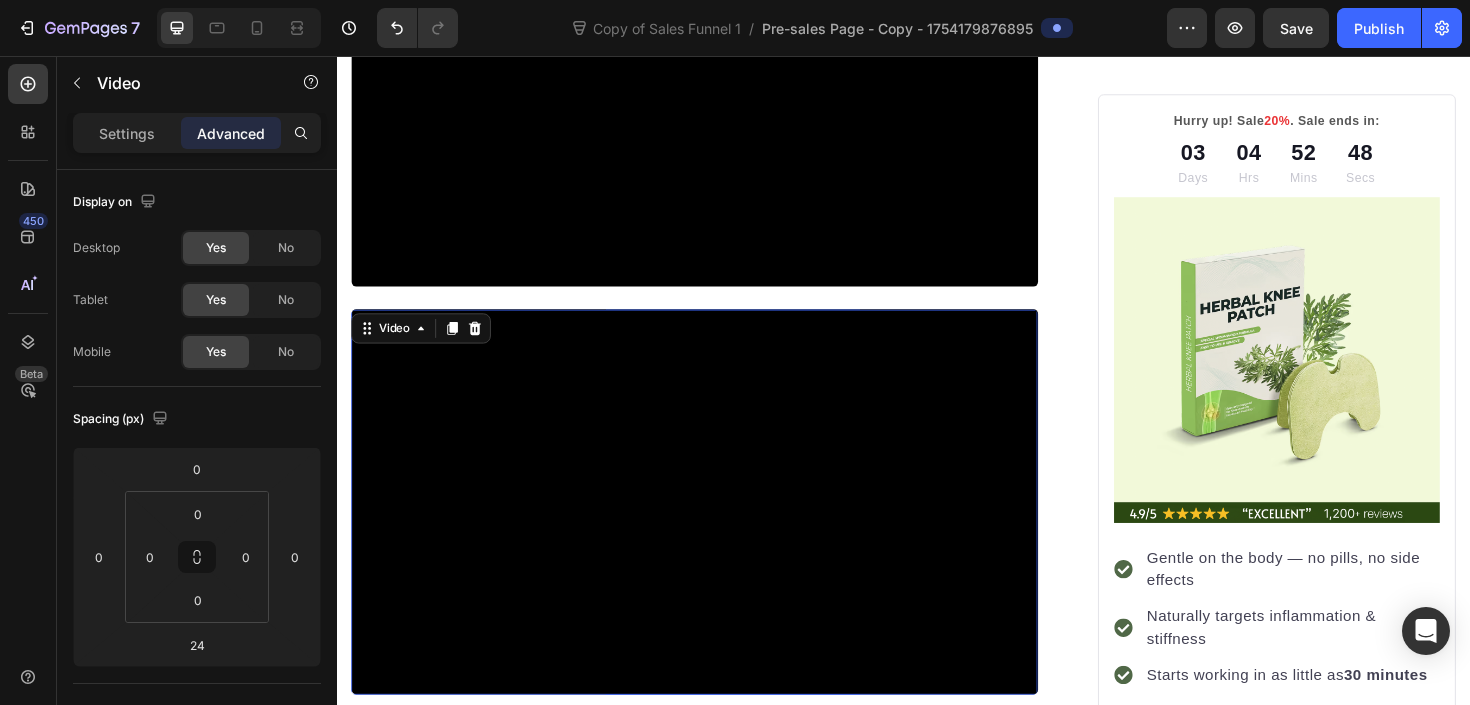 scroll, scrollTop: 1636, scrollLeft: 0, axis: vertical 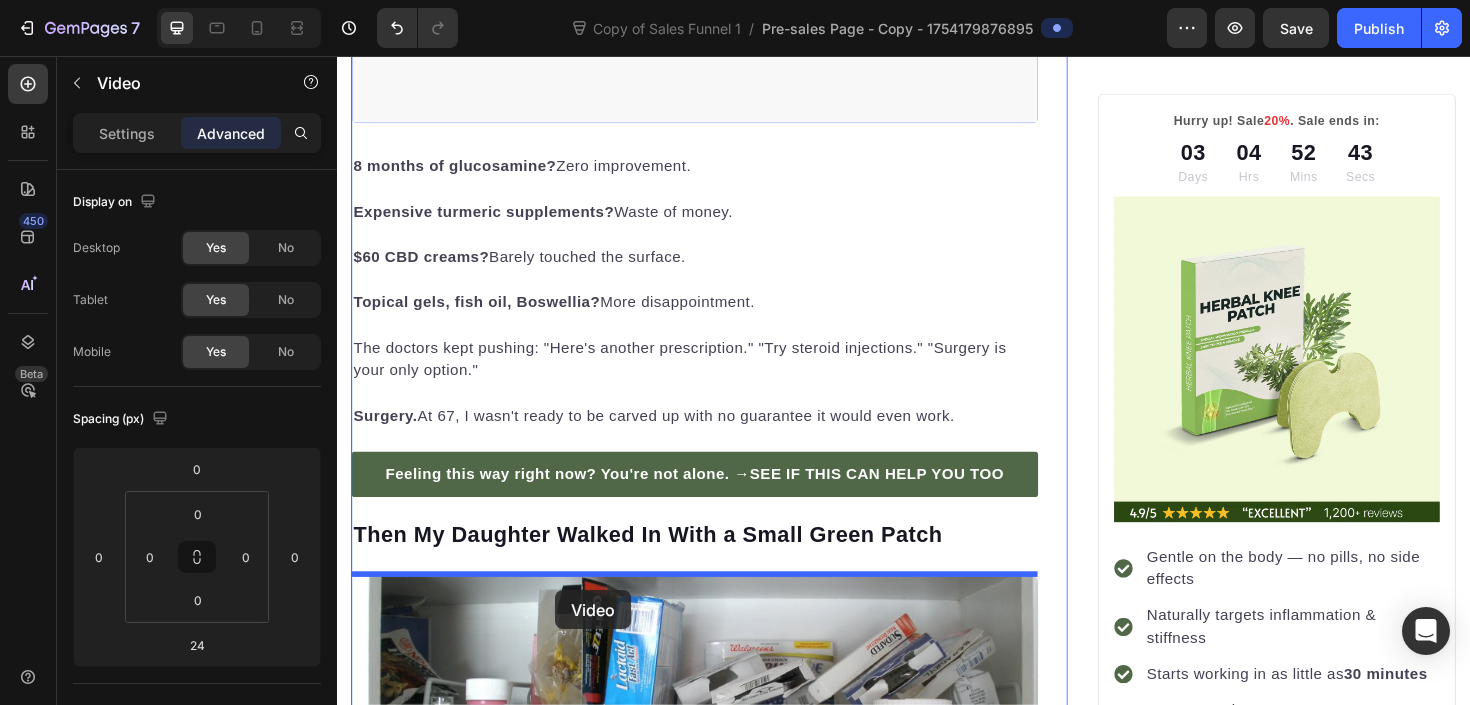 drag, startPoint x: 395, startPoint y: 200, endPoint x: 568, endPoint y: 622, distance: 456.0844 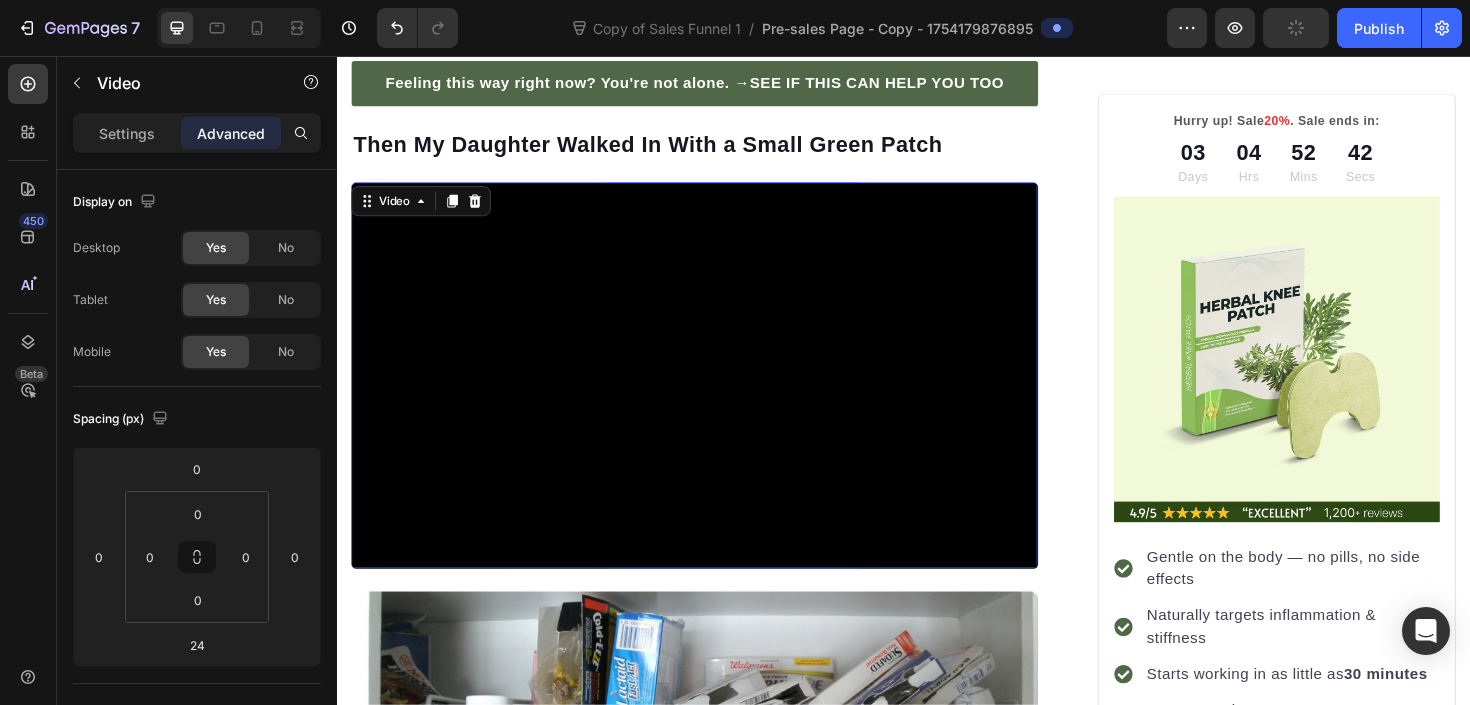 scroll, scrollTop: 2091, scrollLeft: 0, axis: vertical 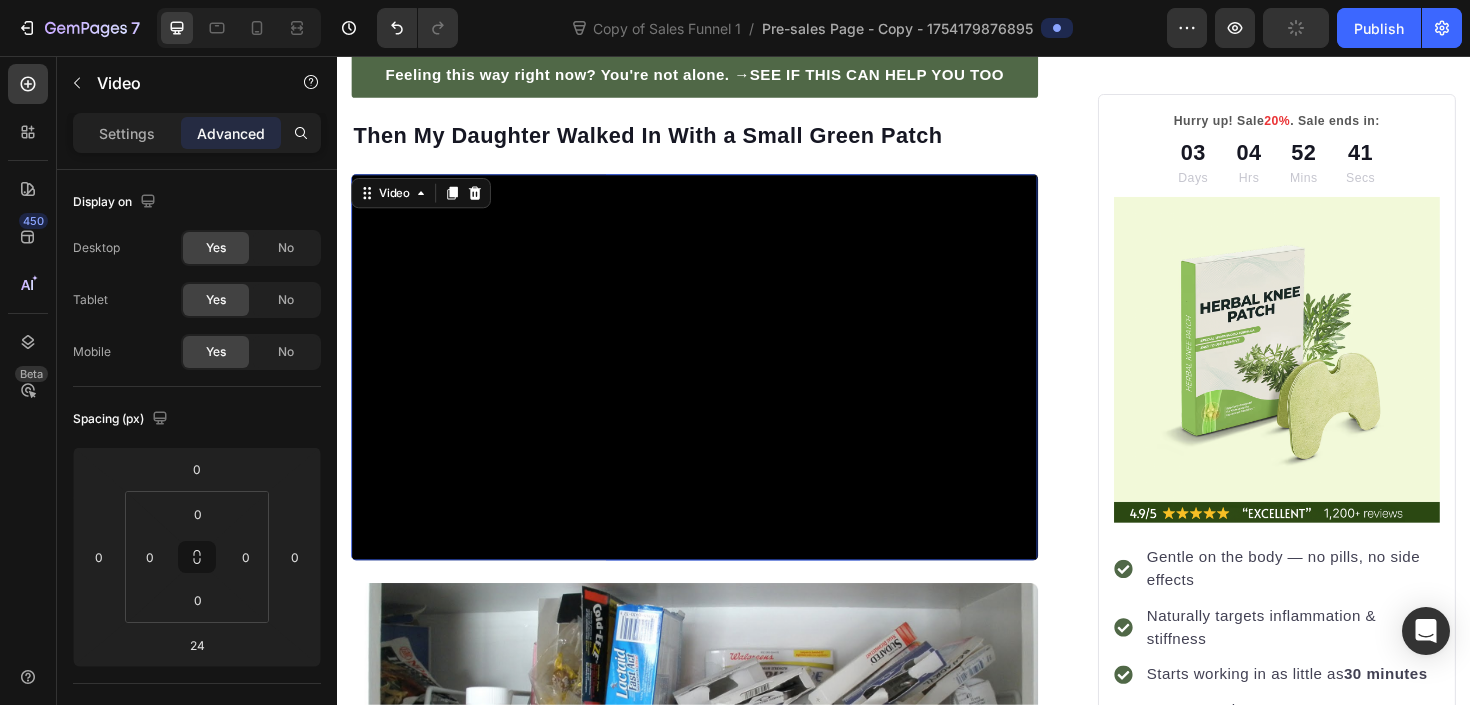 click at bounding box center (715, 385) 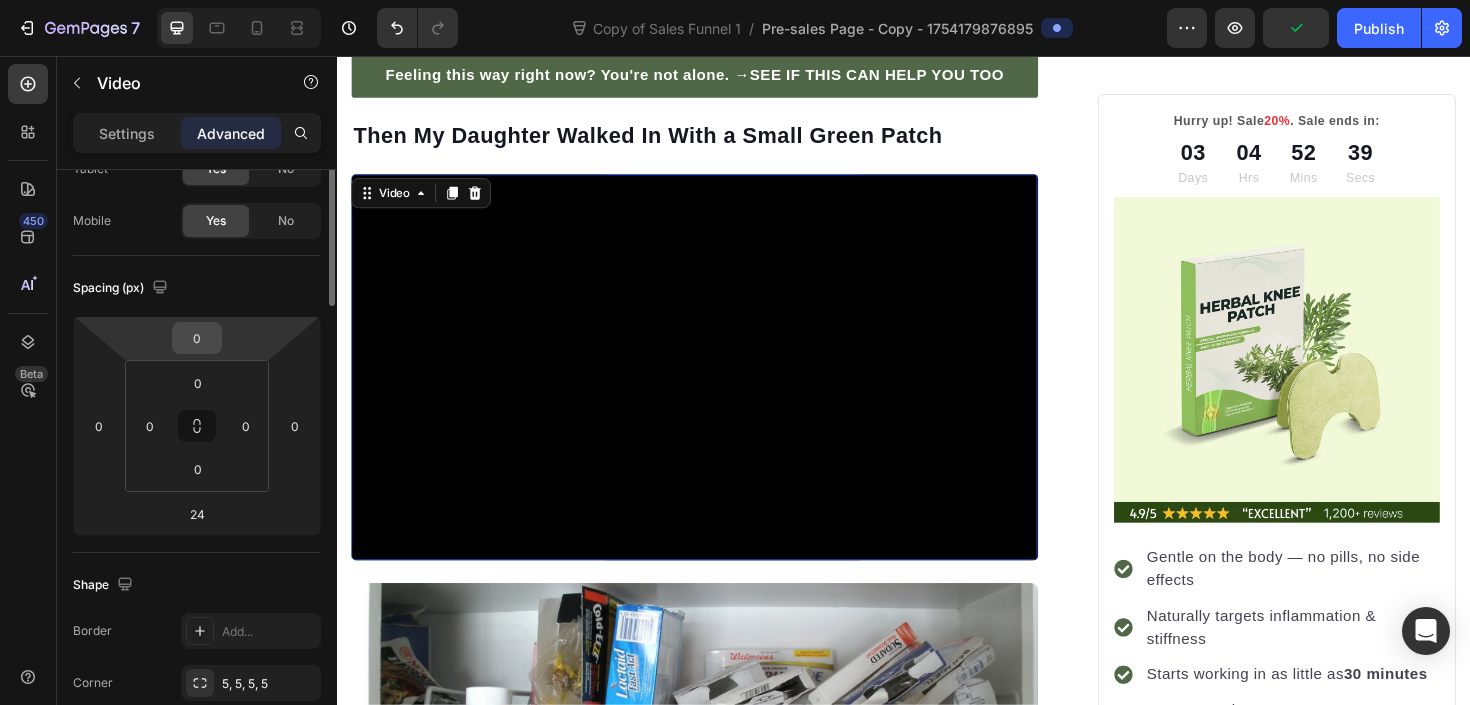 scroll, scrollTop: 0, scrollLeft: 0, axis: both 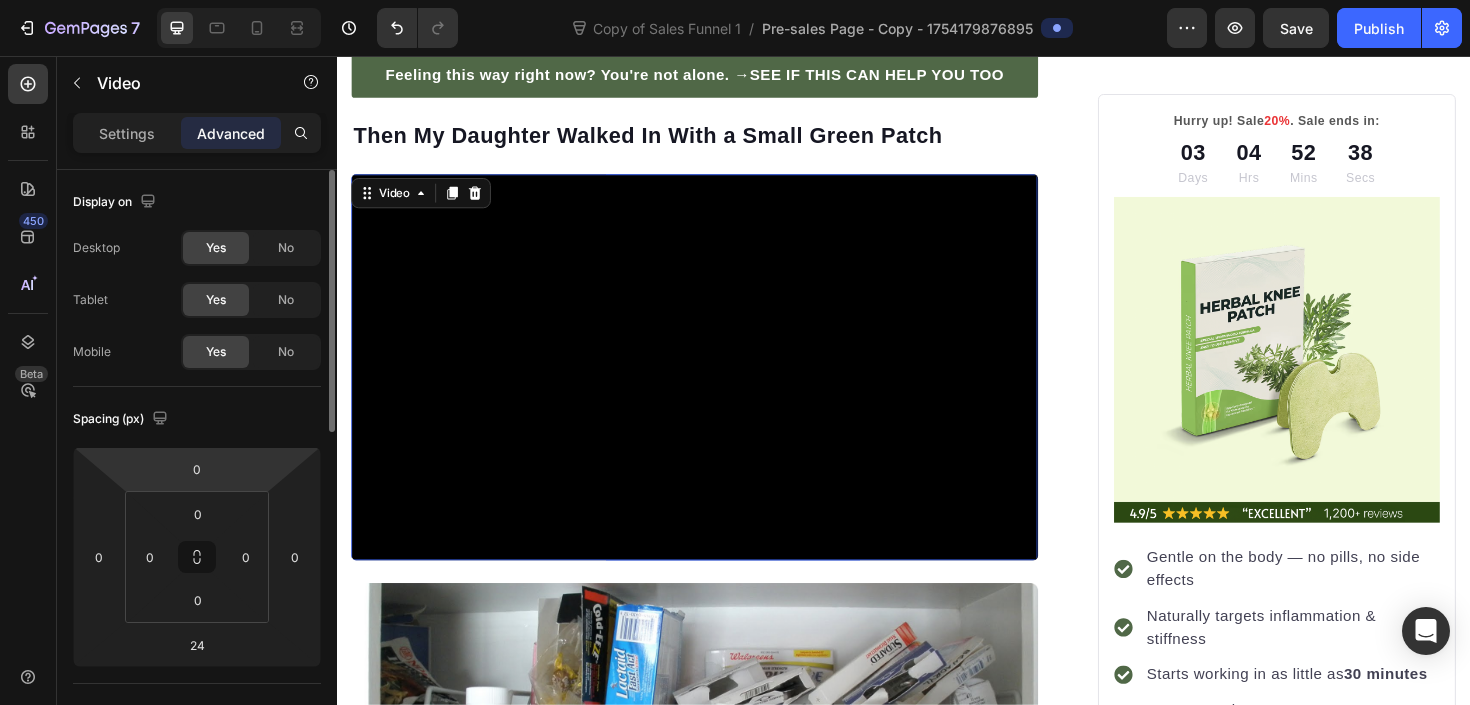 click on "Settings Advanced" at bounding box center (197, 141) 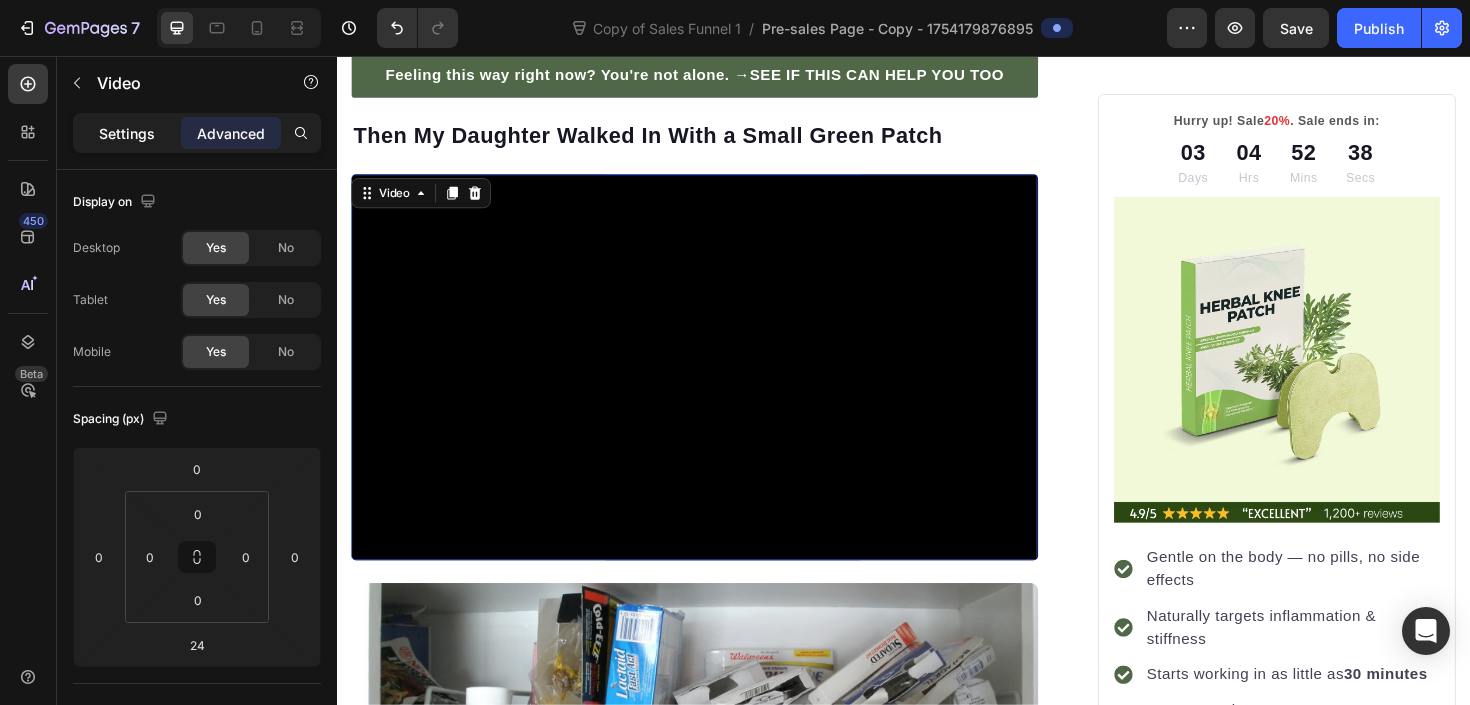 click on "Settings" at bounding box center (127, 133) 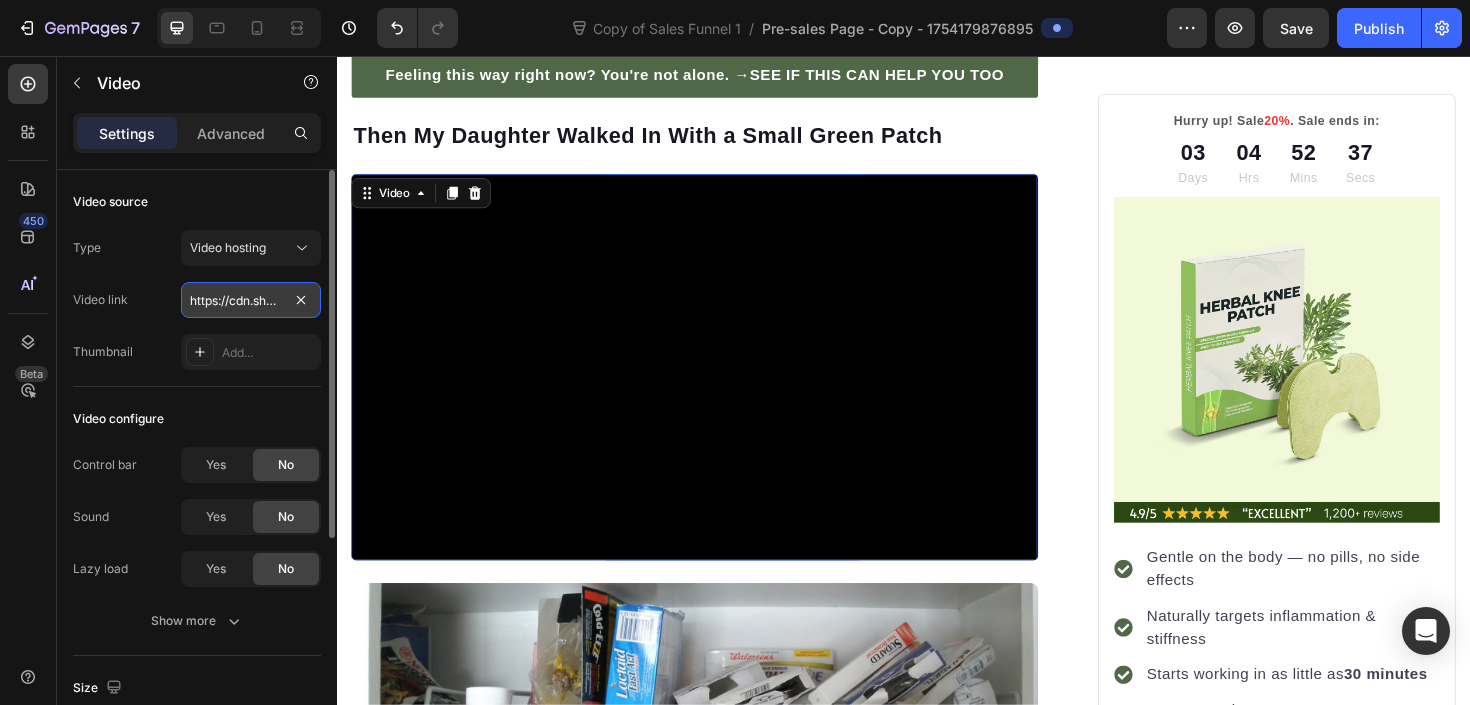 click on "https://cdn.shopify.com/videos/c/o/v/875a3daafbb341228ad39dac98a64f0f.mp4" at bounding box center [251, 300] 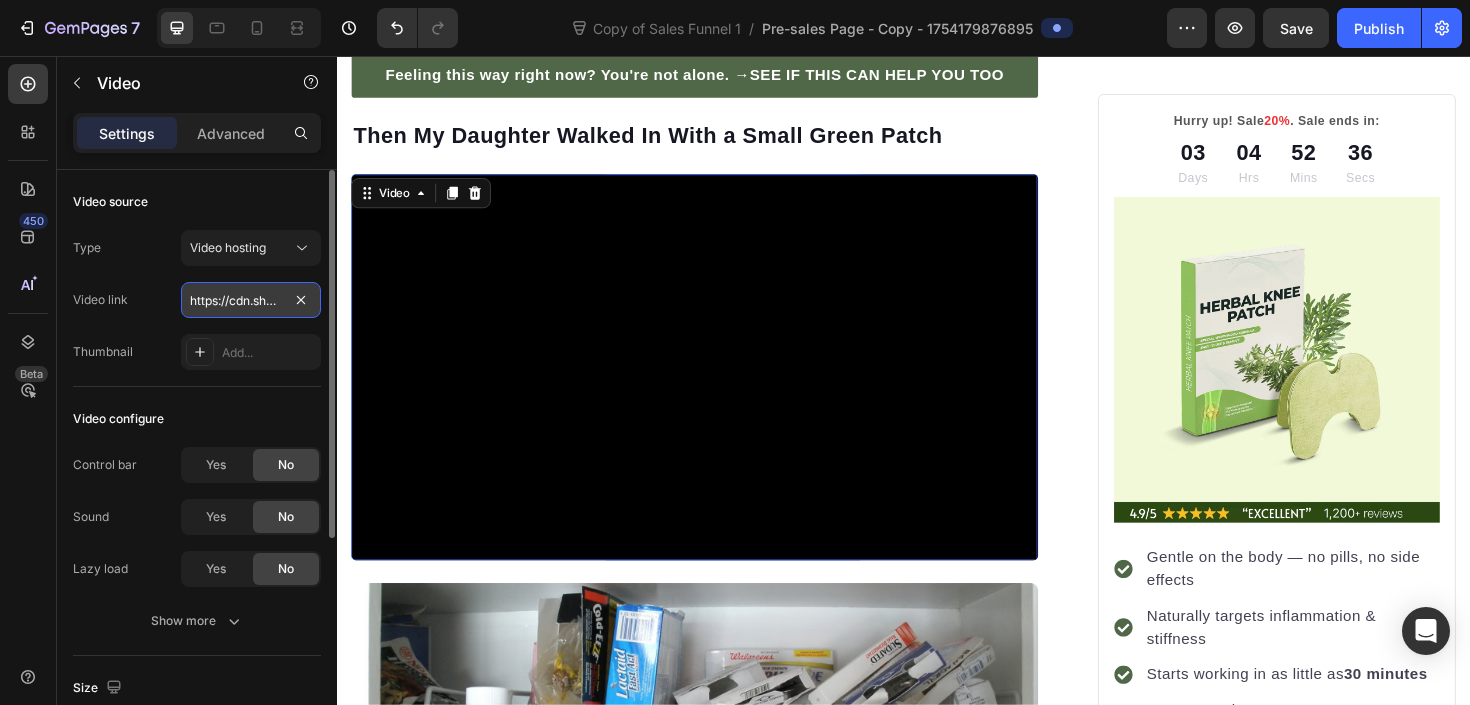 scroll, scrollTop: 0, scrollLeft: 378, axis: horizontal 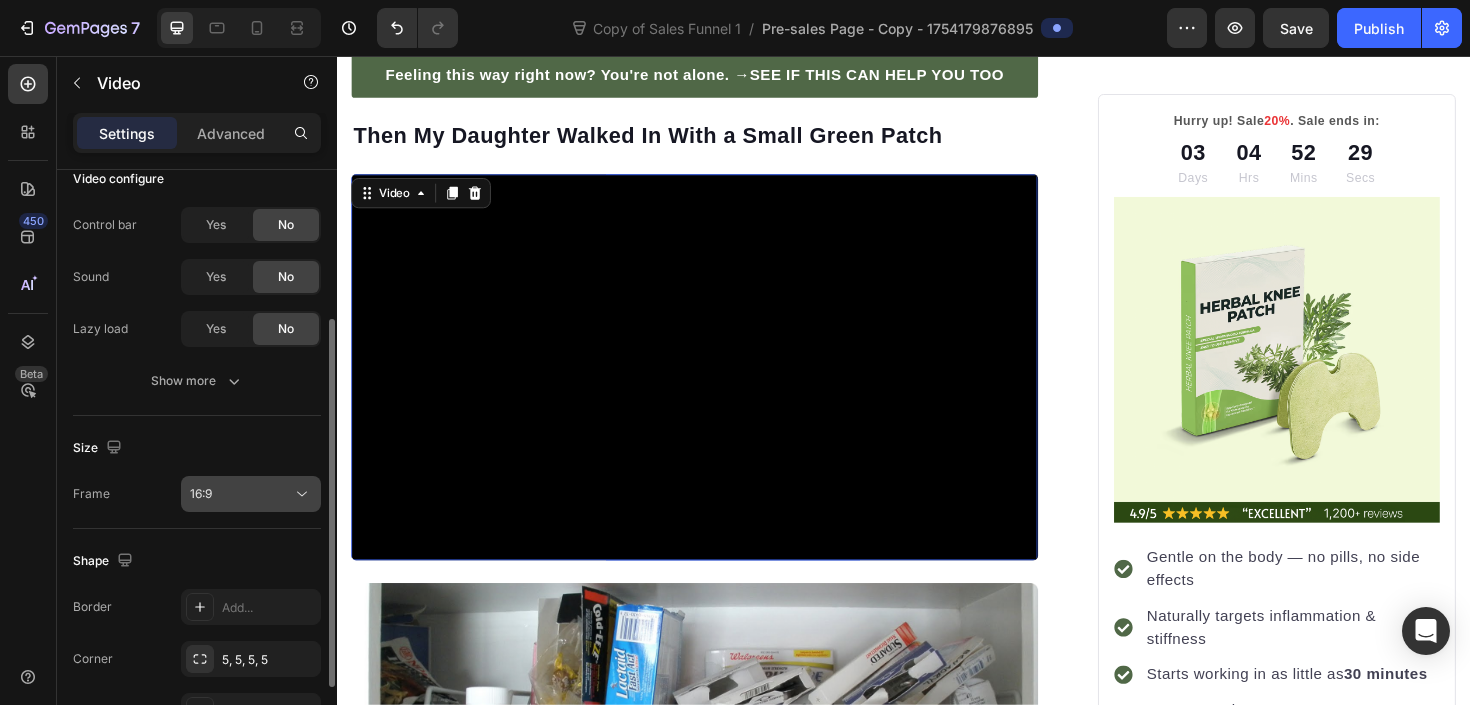 type on "https://cdn.shopify.com/videos/c/o/v/1a4ba34478664a1993d2600892bf3727.mp4" 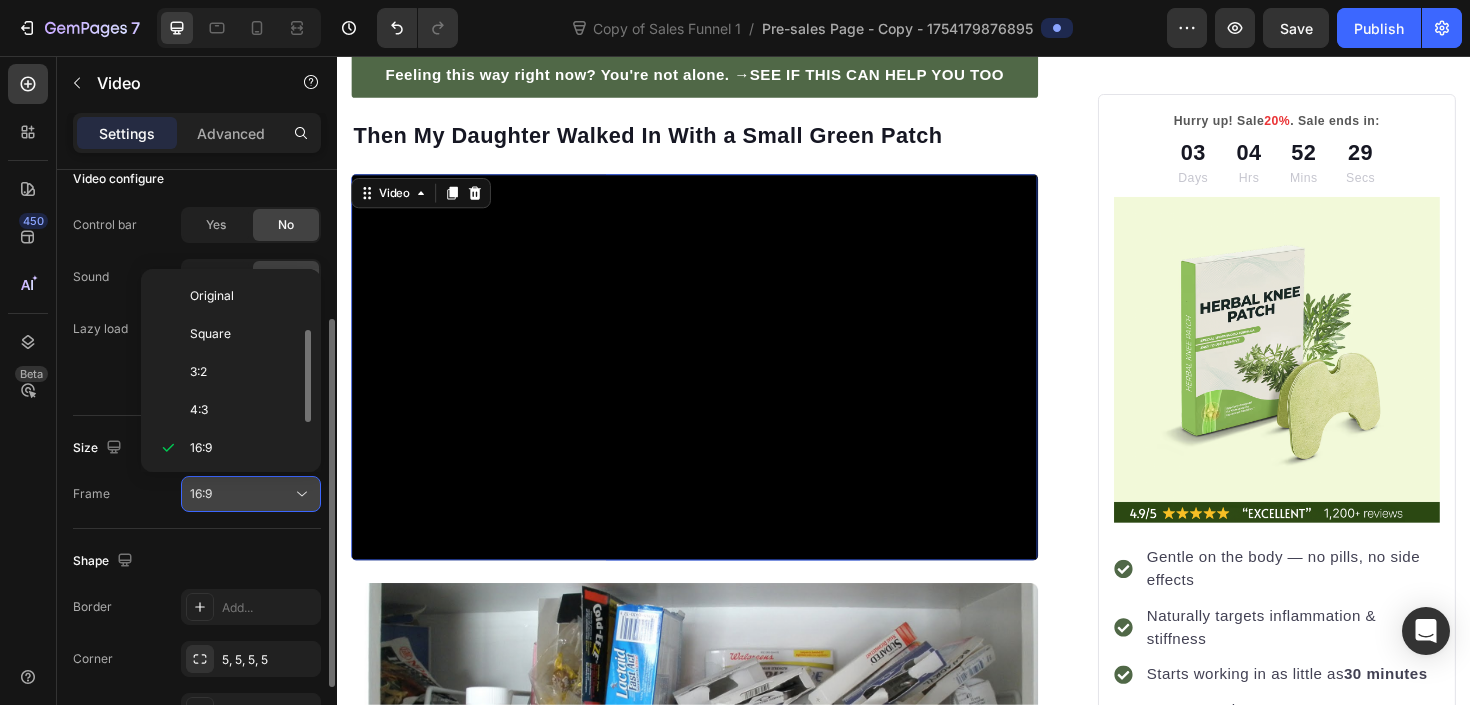 scroll, scrollTop: 0, scrollLeft: 0, axis: both 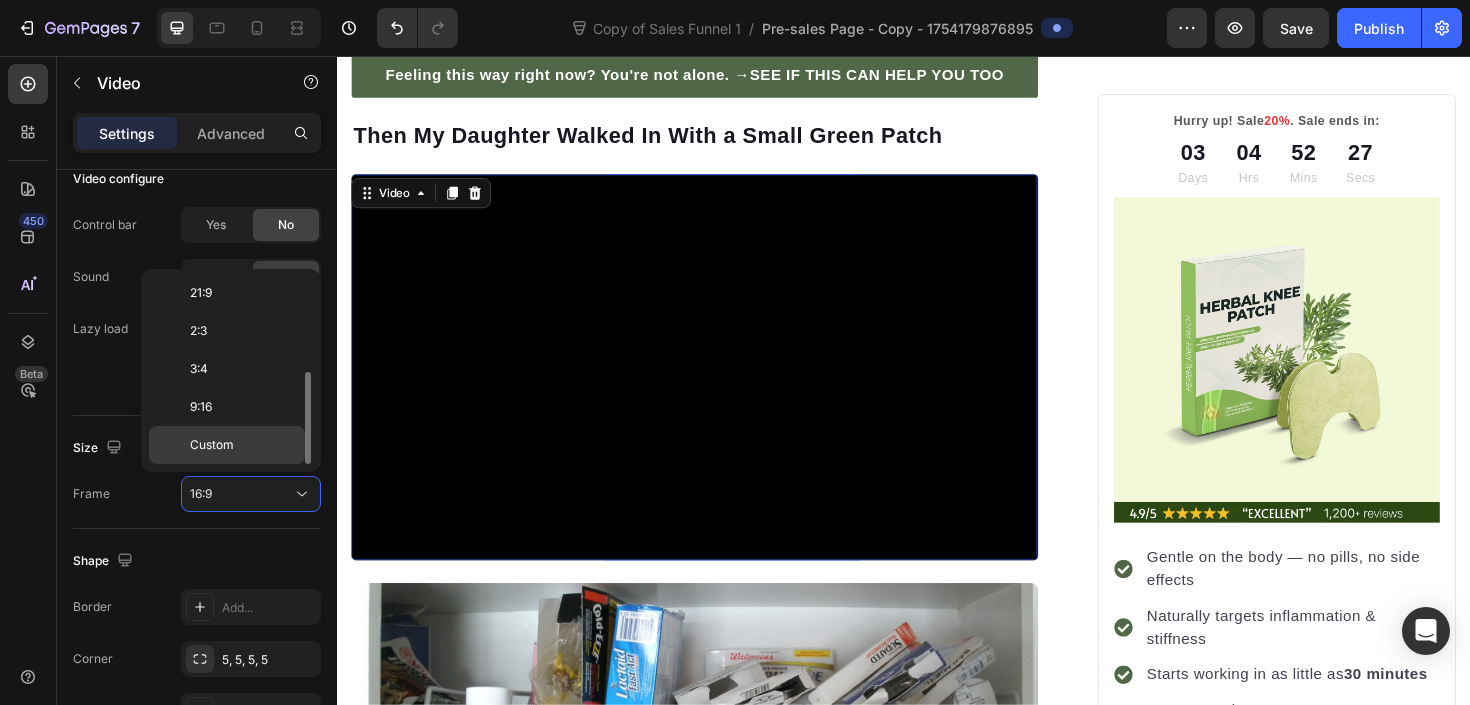 click on "Custom" at bounding box center (243, 445) 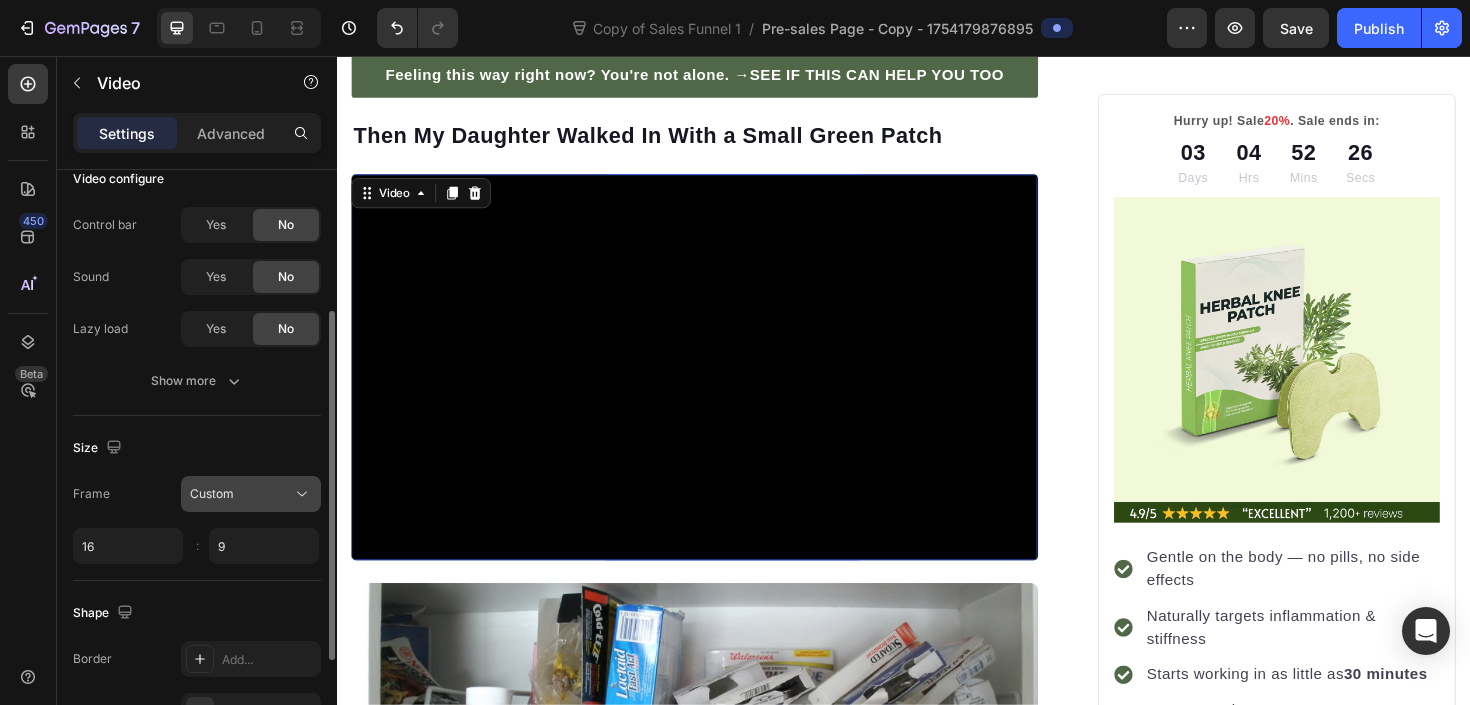 click on "Custom" at bounding box center [241, 494] 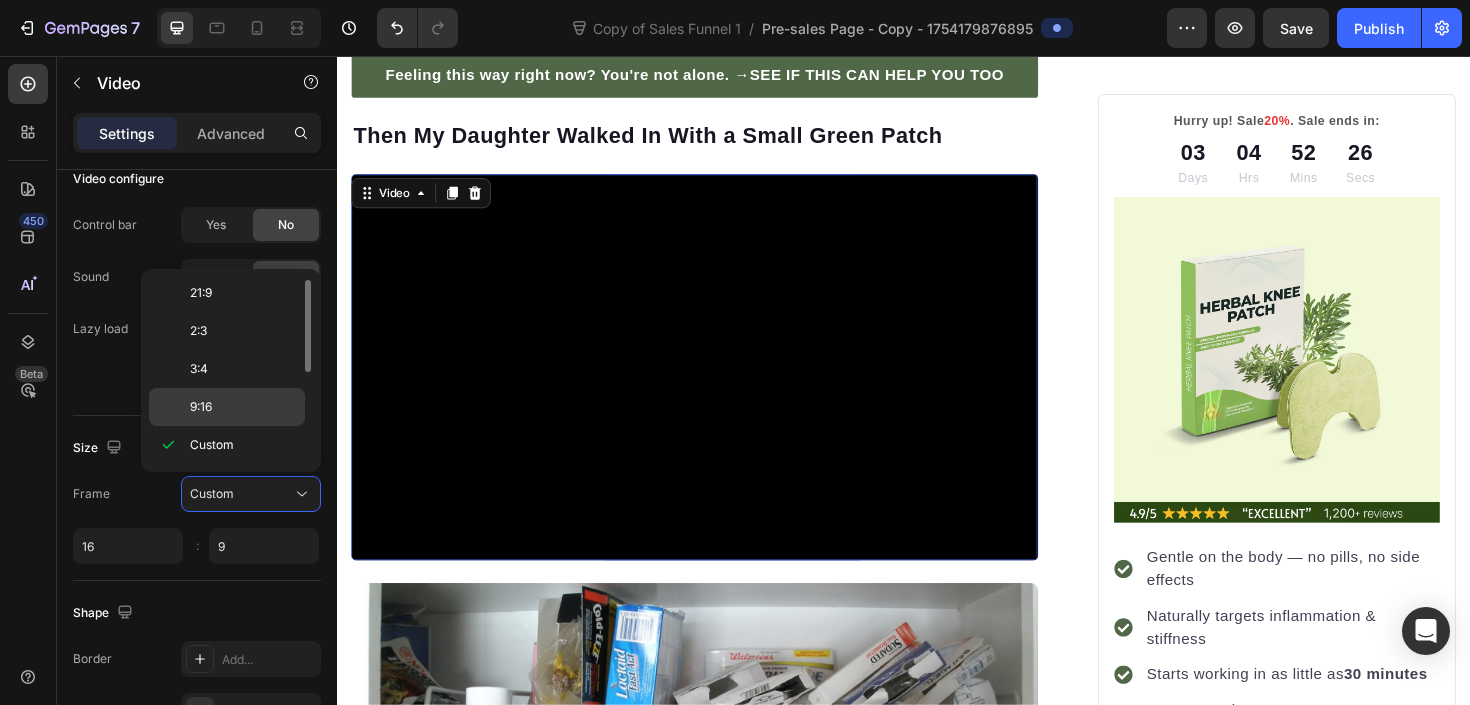scroll, scrollTop: 0, scrollLeft: 0, axis: both 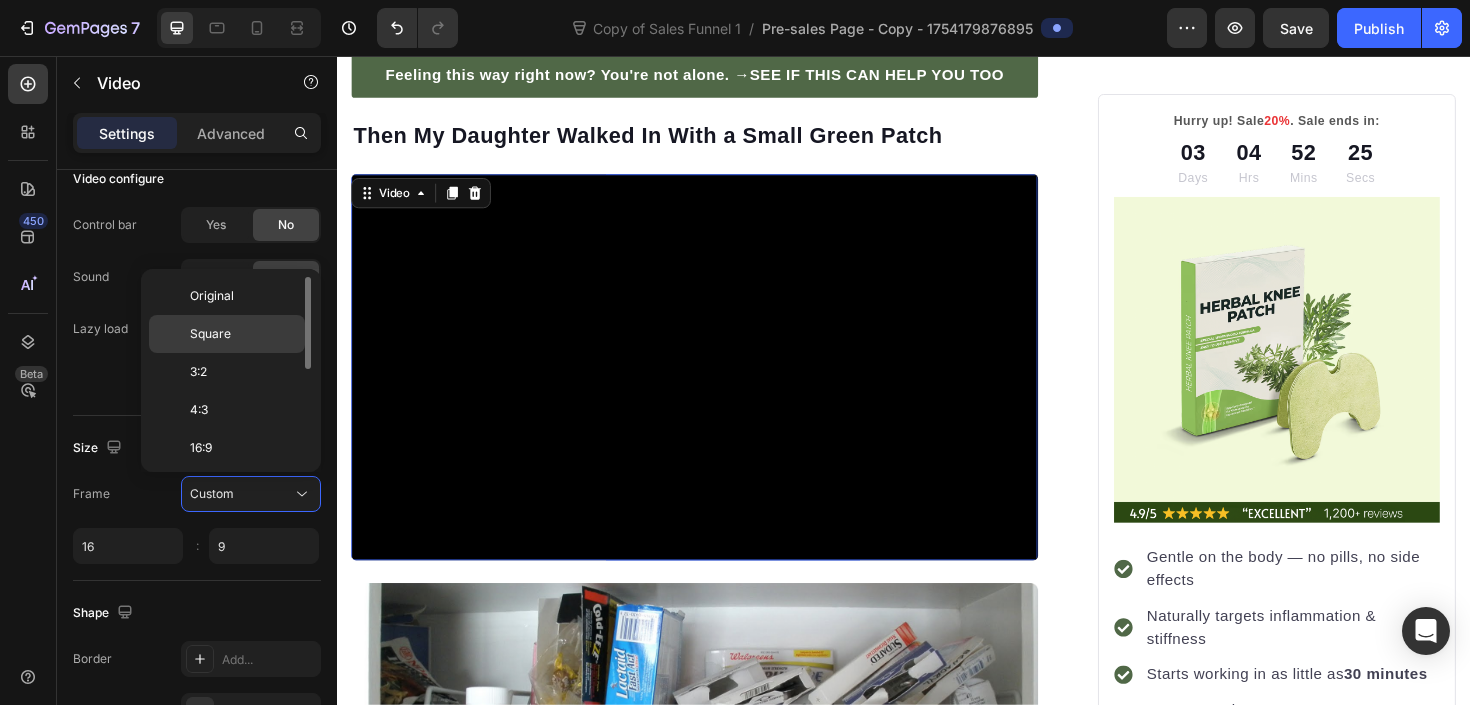 click on "Square" at bounding box center (243, 334) 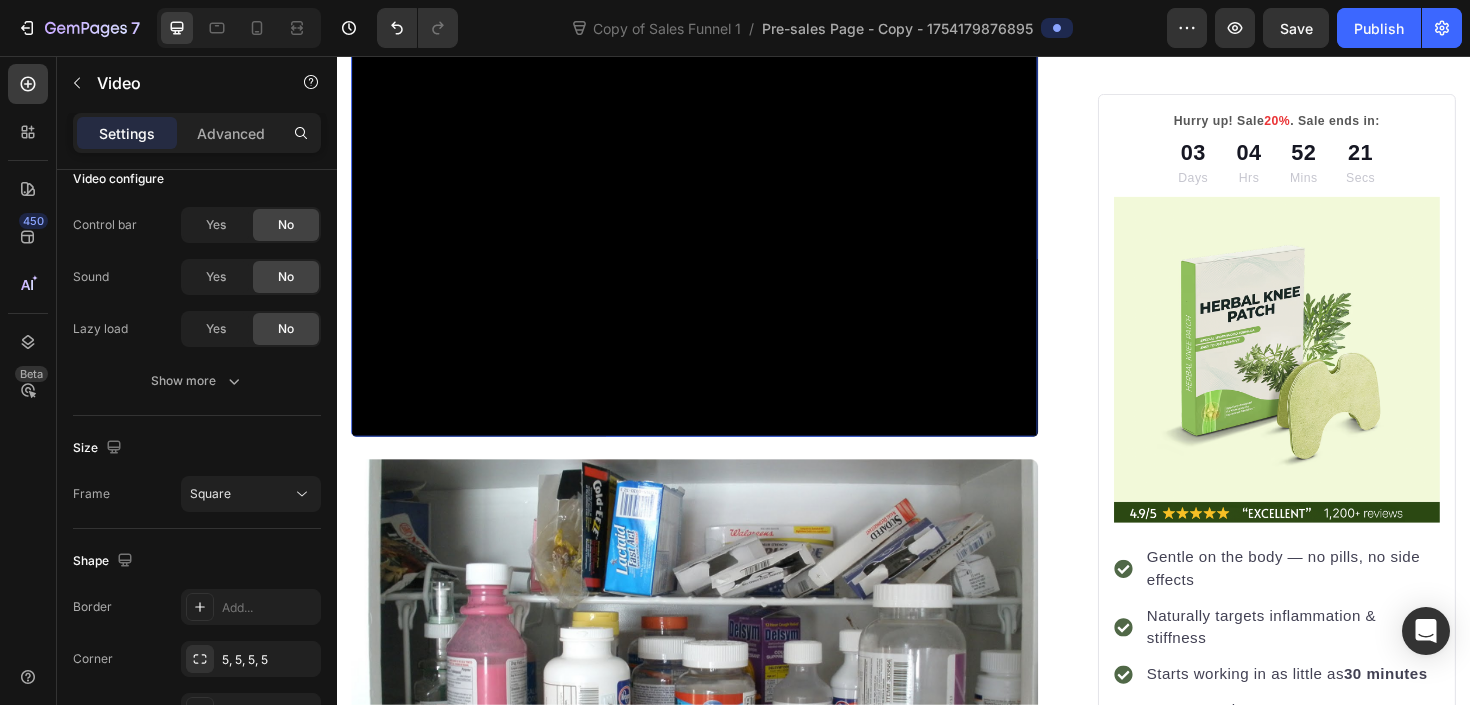 scroll, scrollTop: 2556, scrollLeft: 0, axis: vertical 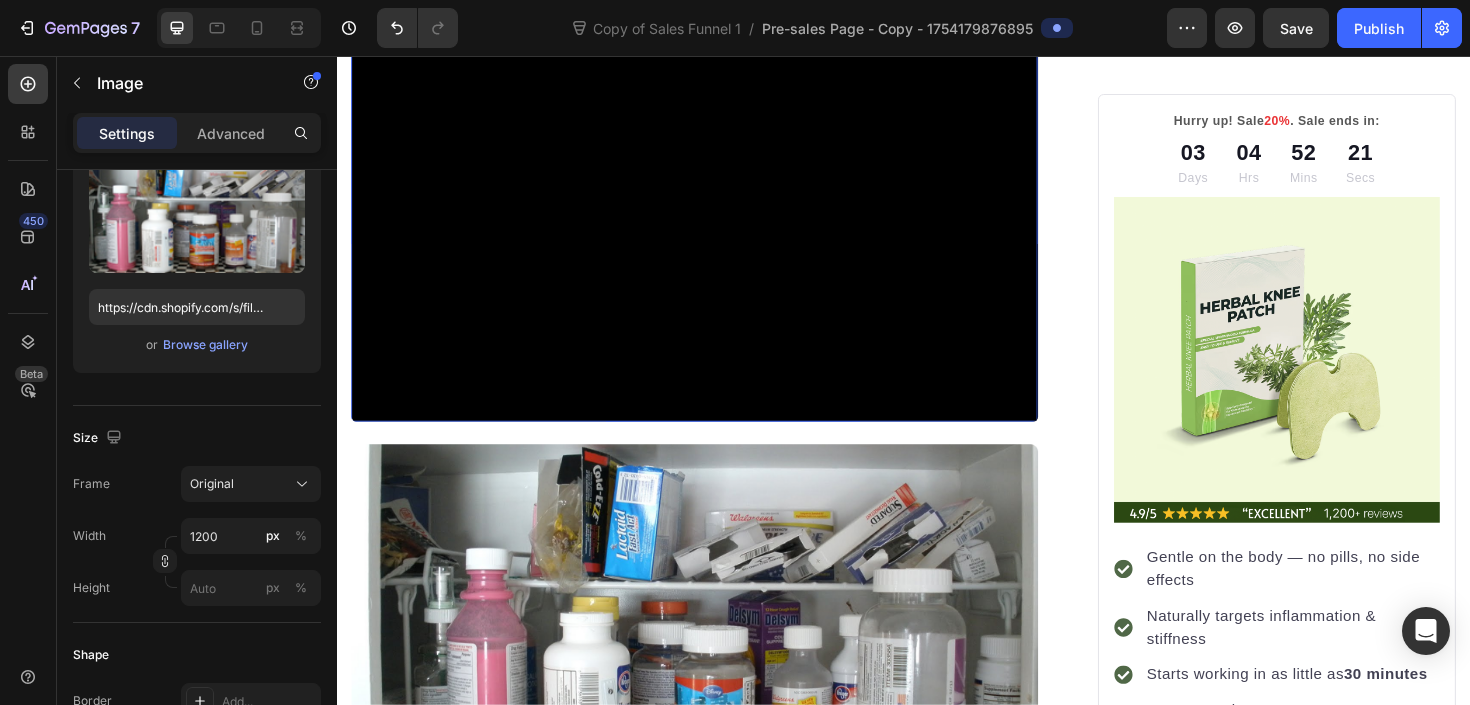 click at bounding box center [715, 648] 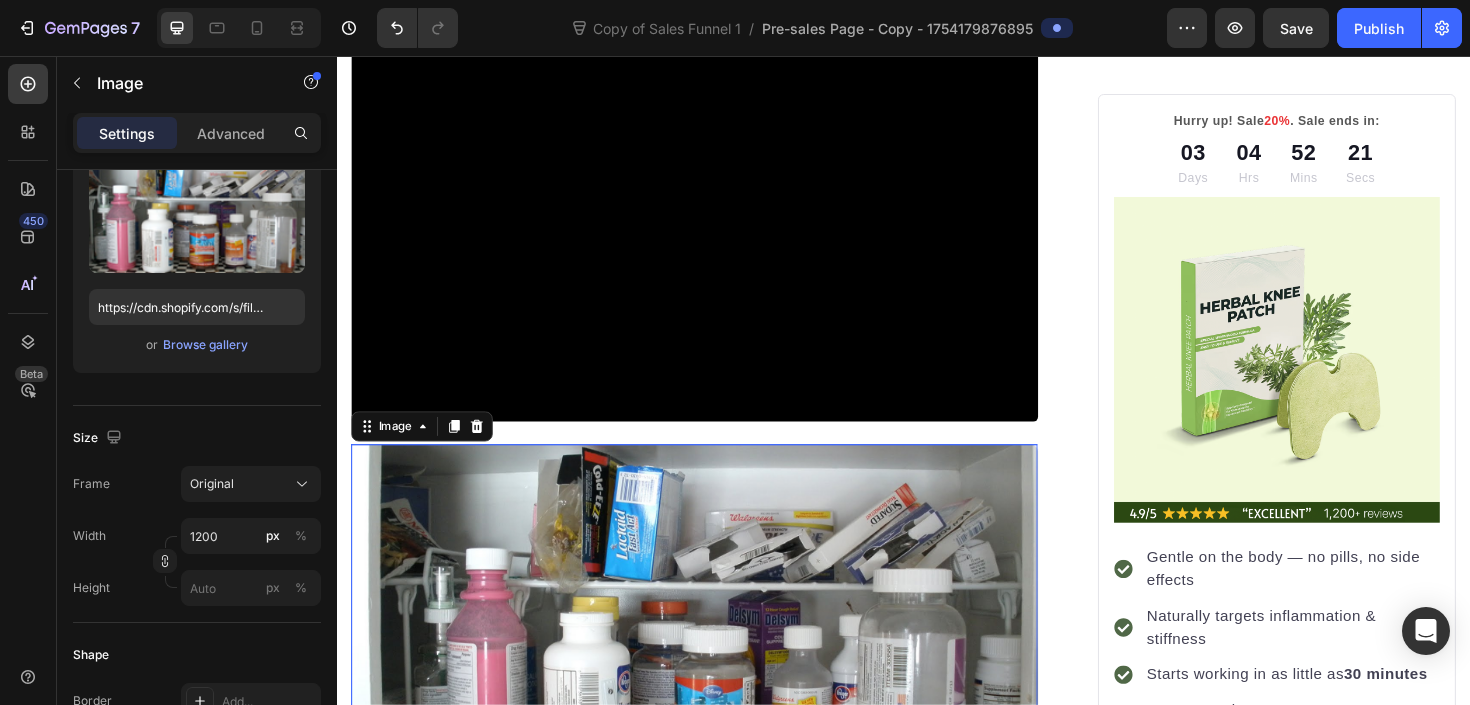 scroll, scrollTop: 0, scrollLeft: 0, axis: both 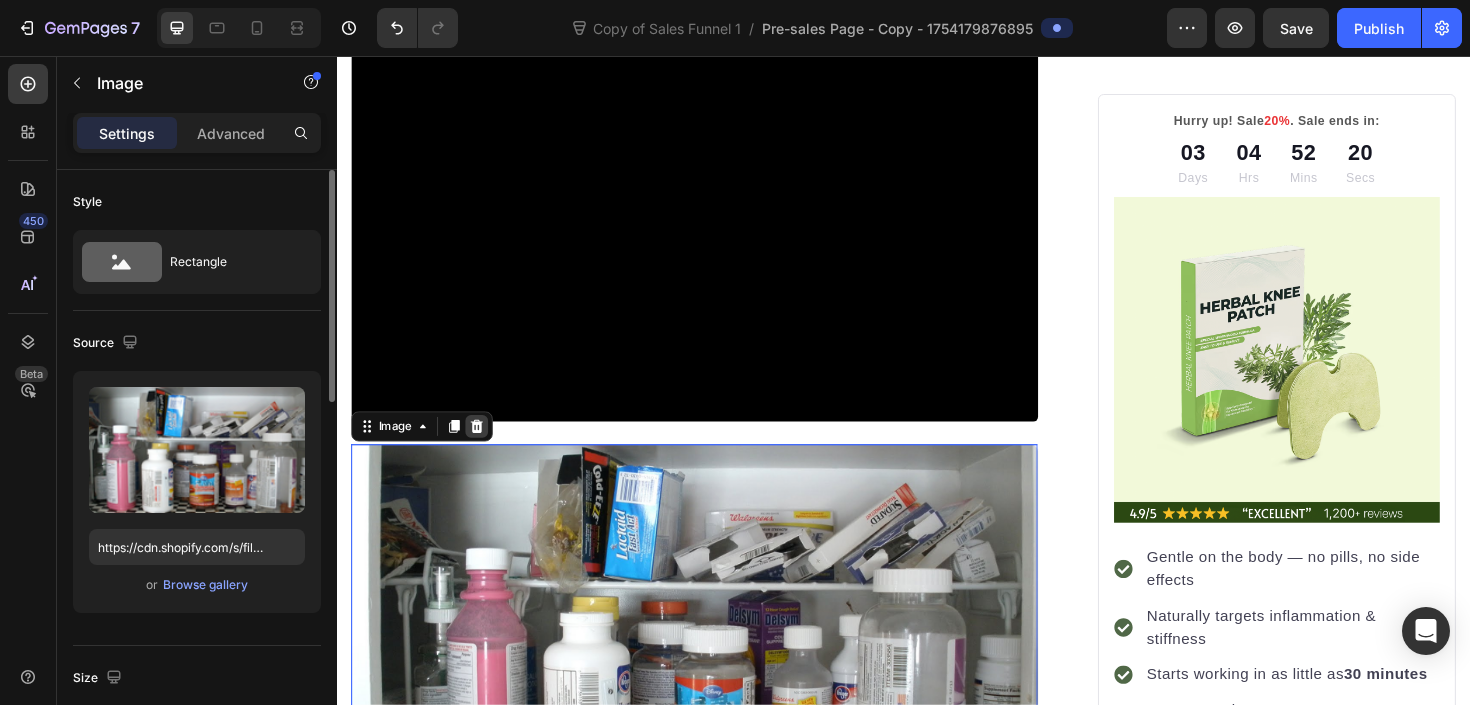 click at bounding box center [485, 448] 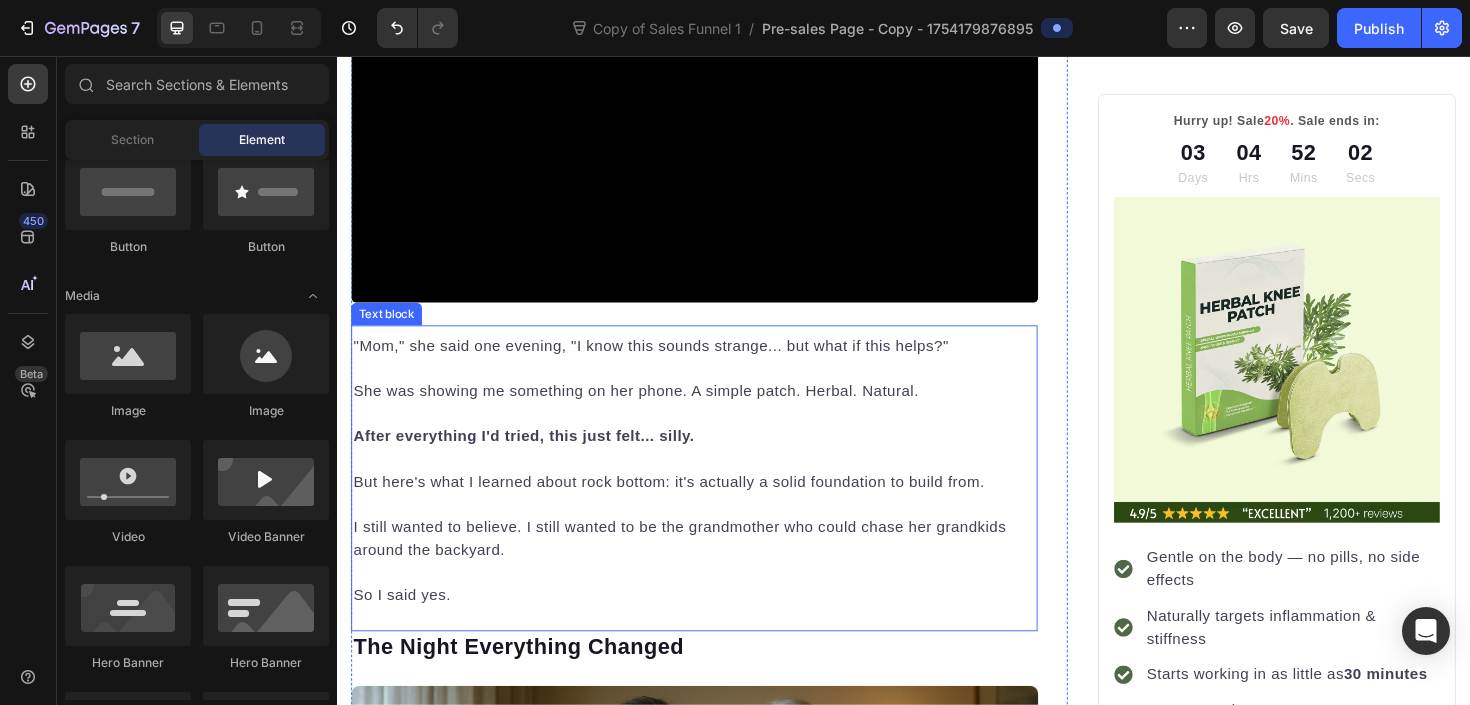 scroll, scrollTop: 2685, scrollLeft: 0, axis: vertical 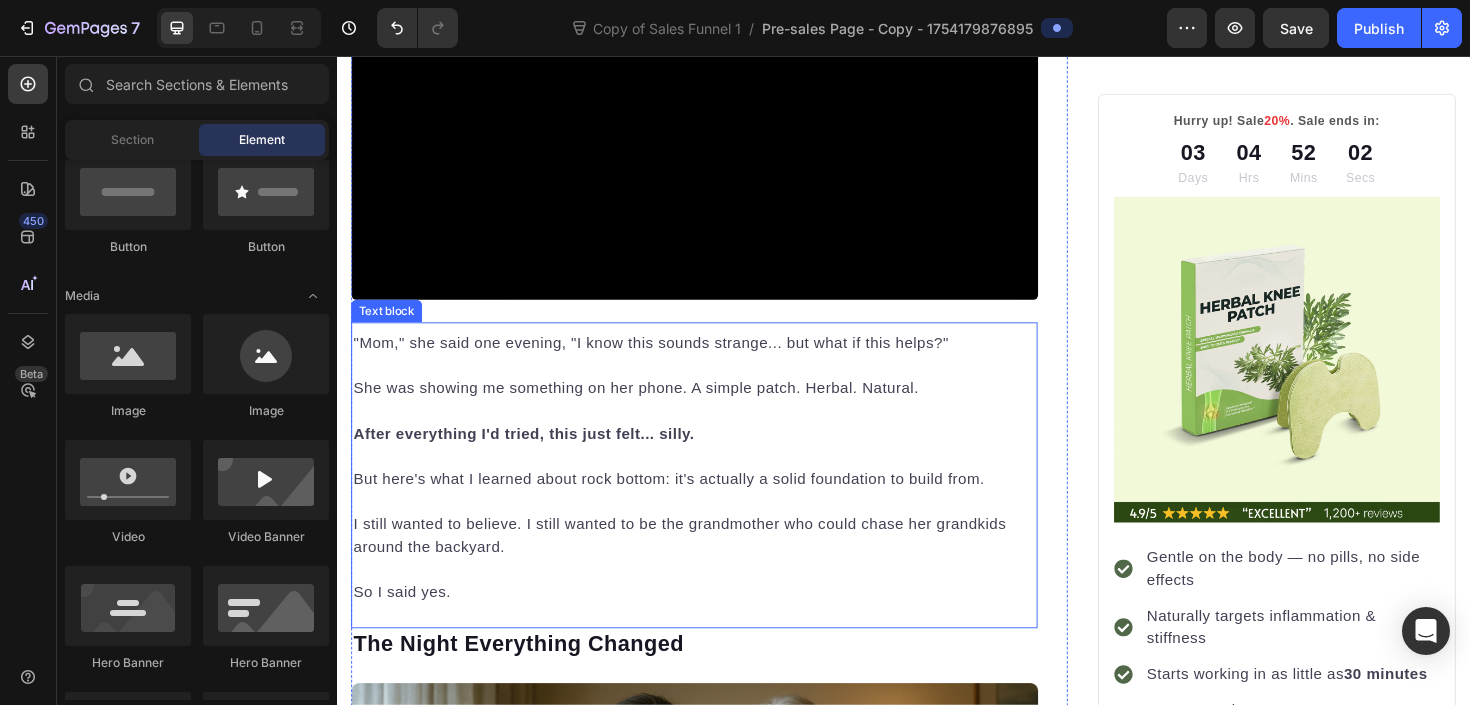 click on ""Mom," she said one evening, "I know this sounds strange... but what if this helps?" She was showing me something on her phone. A simple patch. Herbal. Natural. After everything I'd tried, this just felt... silly. But here's what I learned about rock bottom: it's actually a solid foundation to build from. I still wanted to believe. I still wanted to be the grandmother who could chase her grandkids around the backyard. So I said yes." at bounding box center [715, 492] 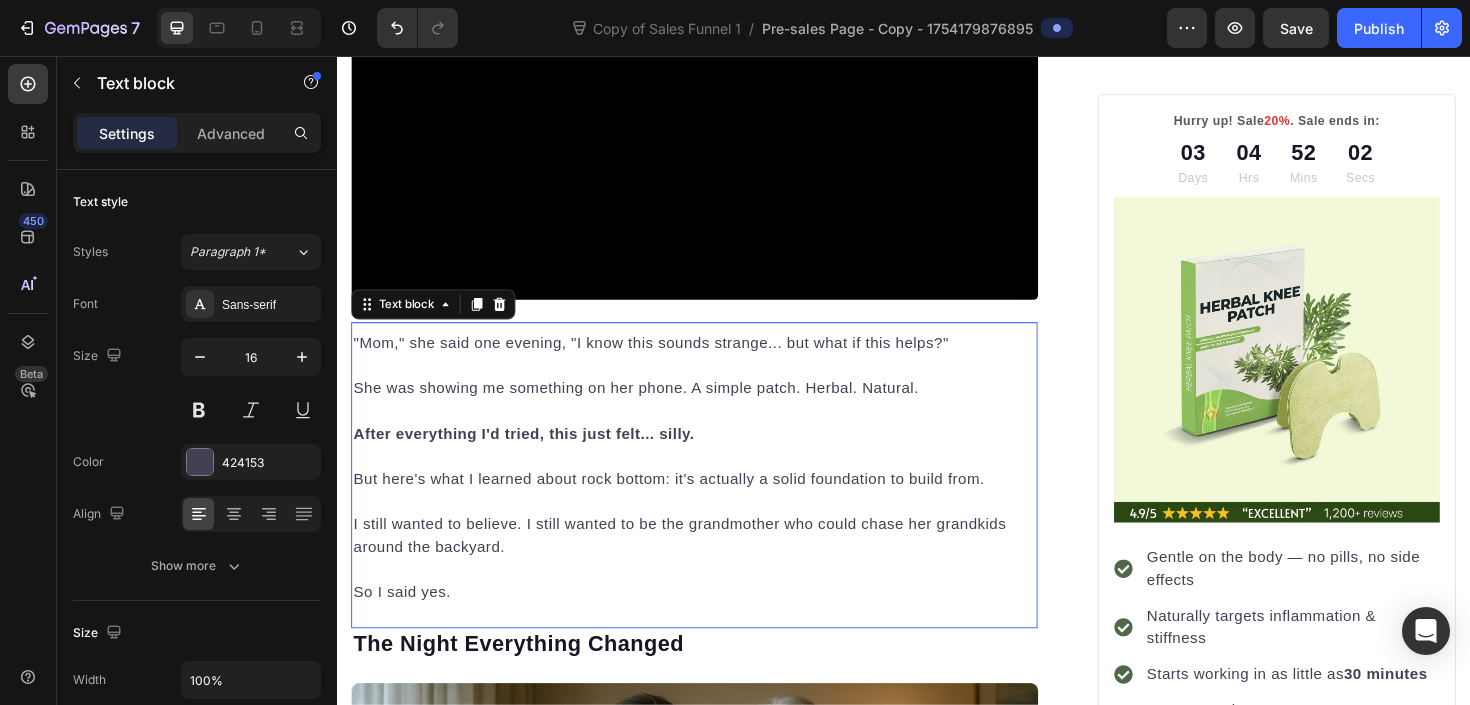click on ""Mom," she said one evening, "I know this sounds strange... but what if this helps?" She was showing me something on her phone. A simple patch. Herbal. Natural. After everything I'd tried, this just felt... silly. But here's what I learned about rock bottom: it's actually a solid foundation to build from. I still wanted to believe. I still wanted to be the grandmother who could chase her grandkids around the backyard. So I said yes." at bounding box center [715, 492] 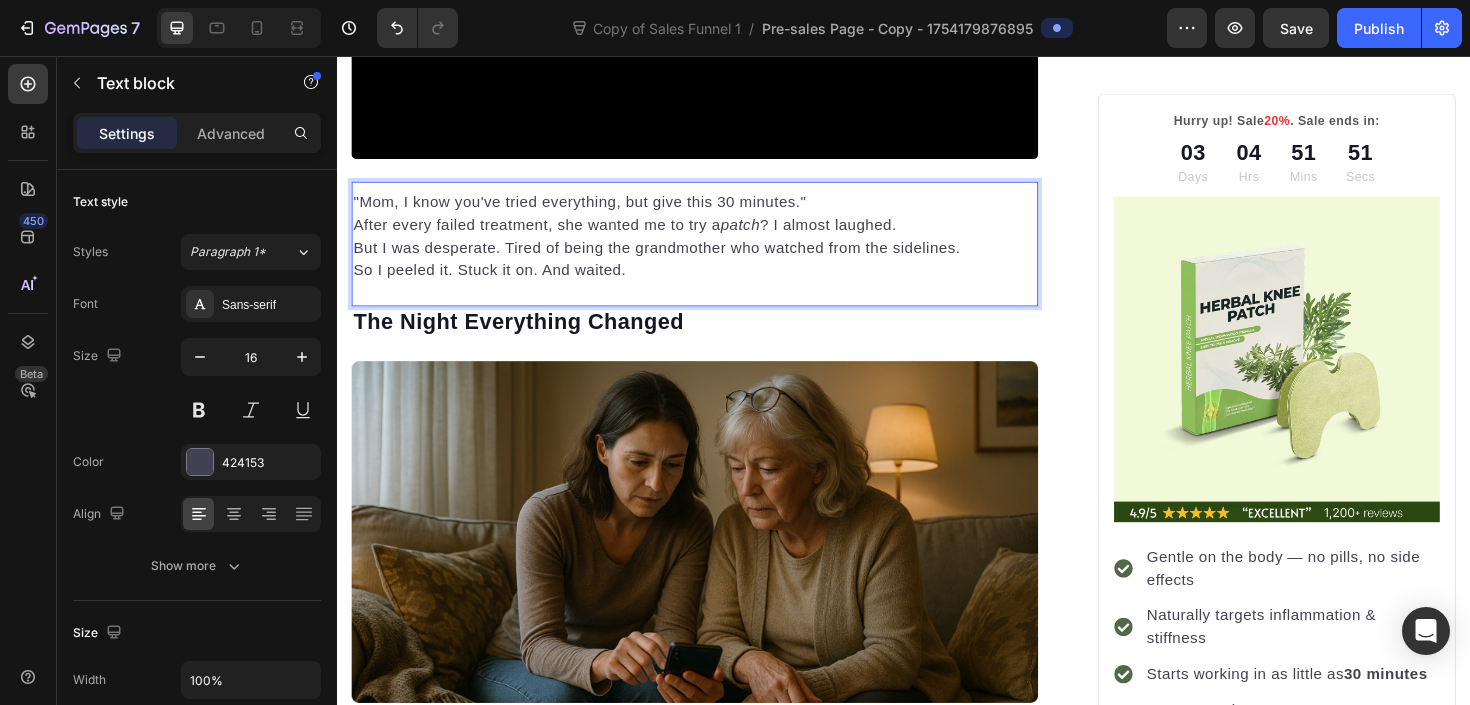 scroll, scrollTop: 2829, scrollLeft: 0, axis: vertical 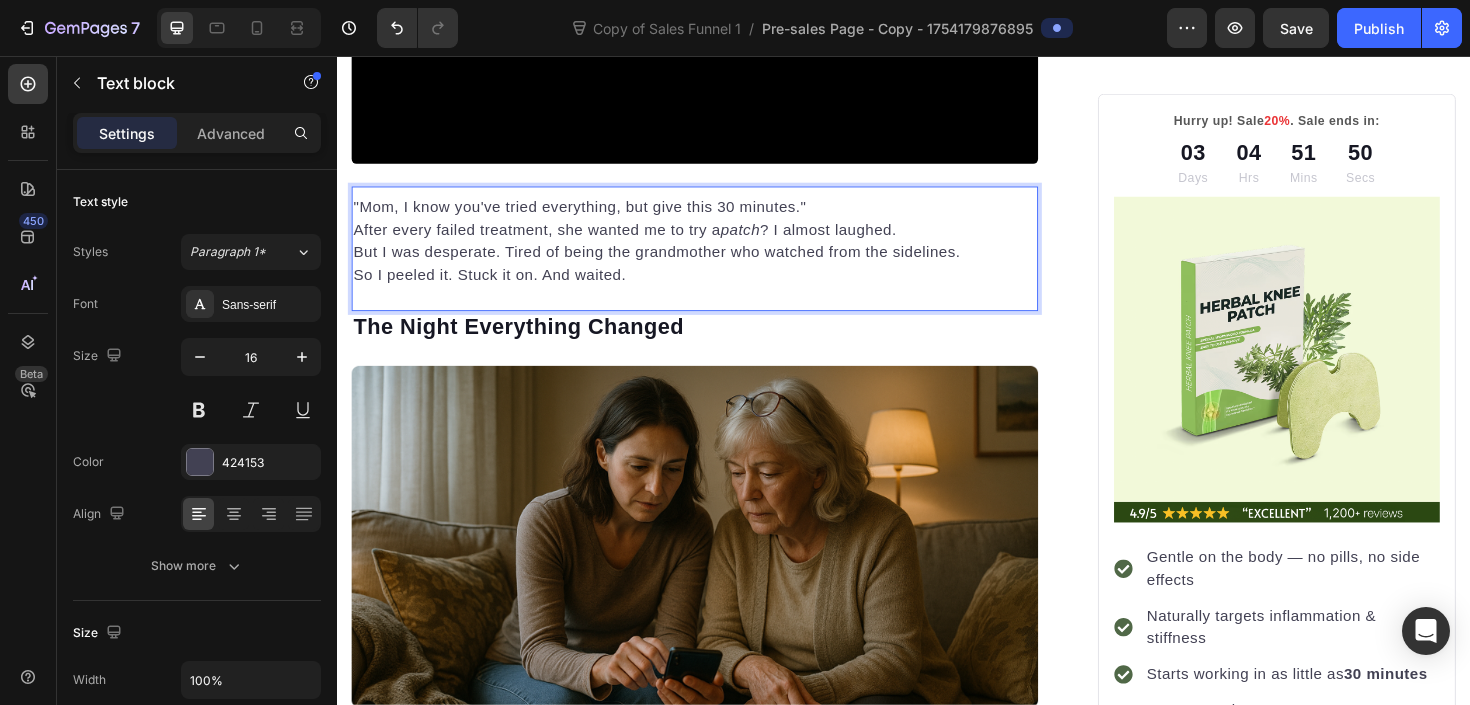 click on ""Mom, I know you've tried everything, but give this 30 minutes."" at bounding box center (715, 216) 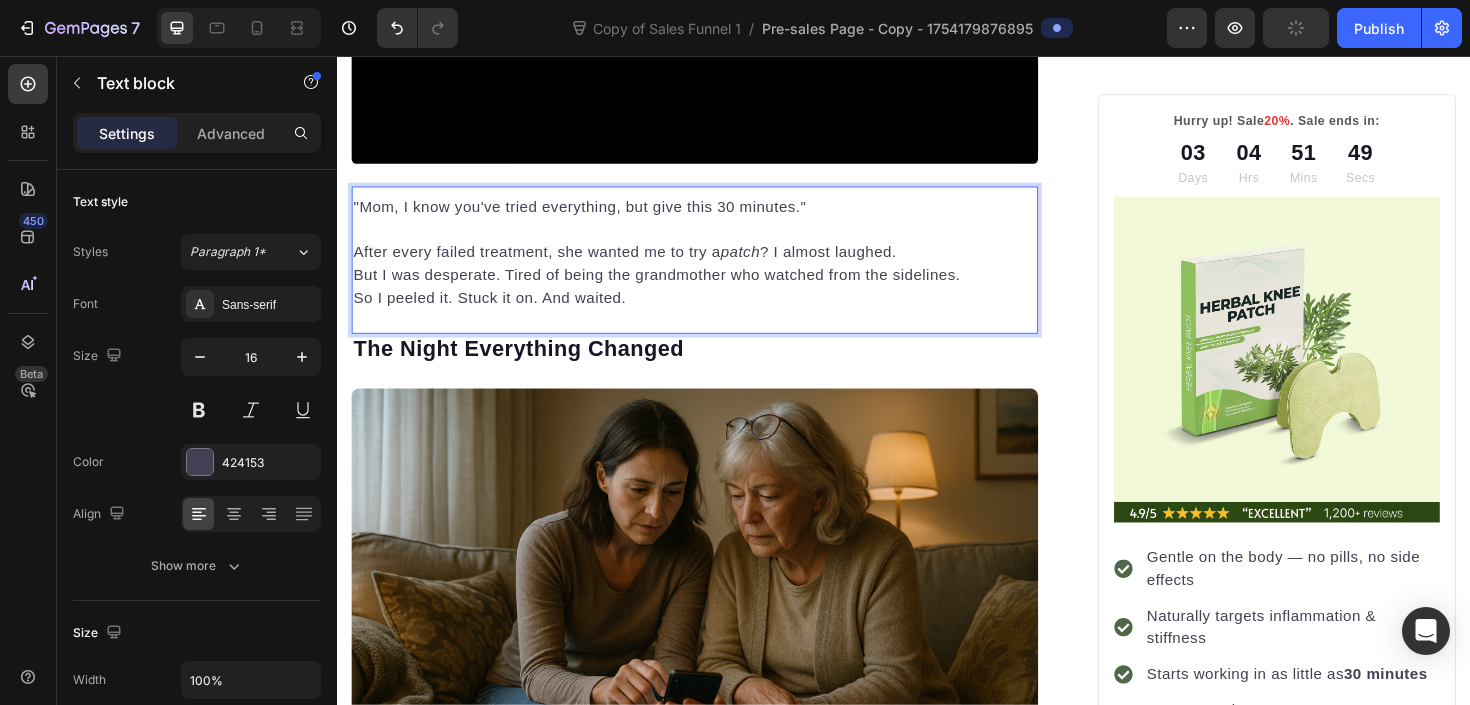 click at bounding box center [715, 240] 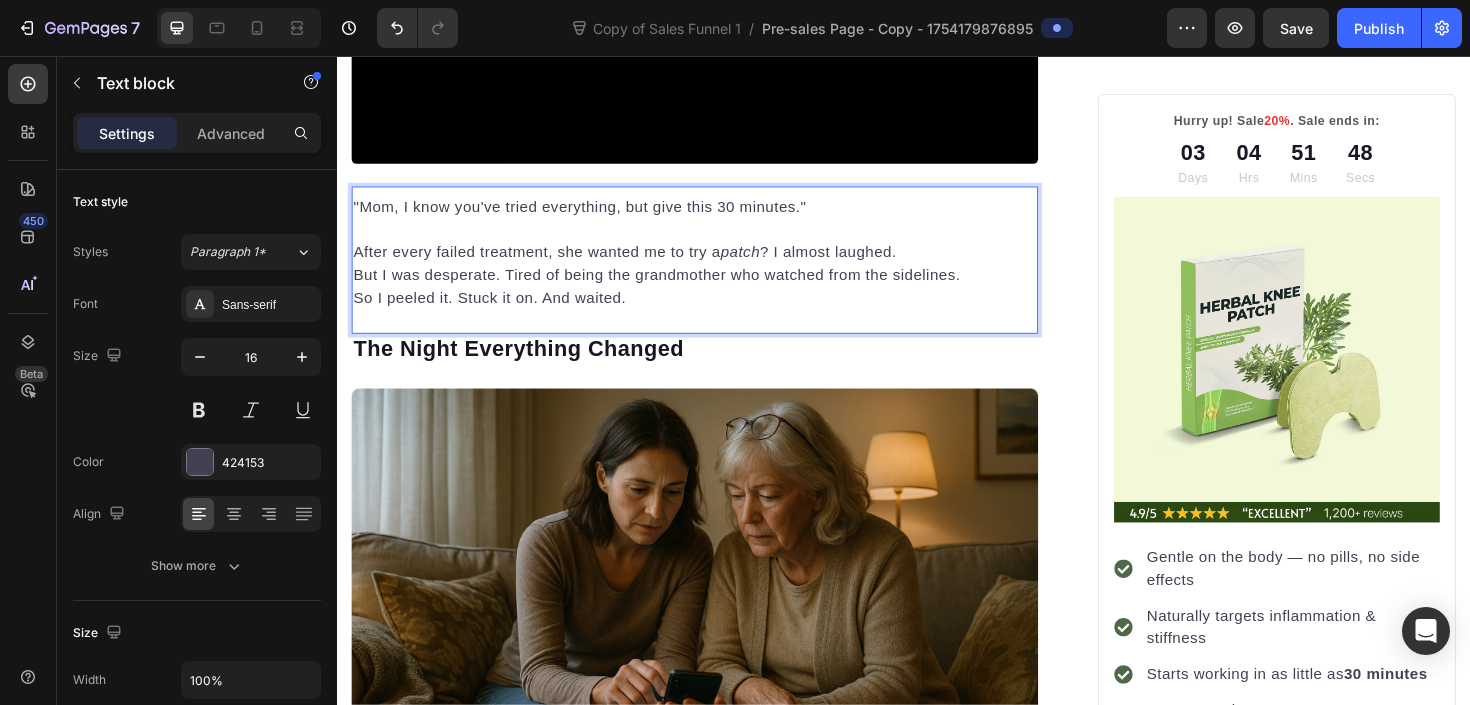 click on "After every failed treatment, she wanted me to try a  patch ? I almost laughed." at bounding box center [715, 264] 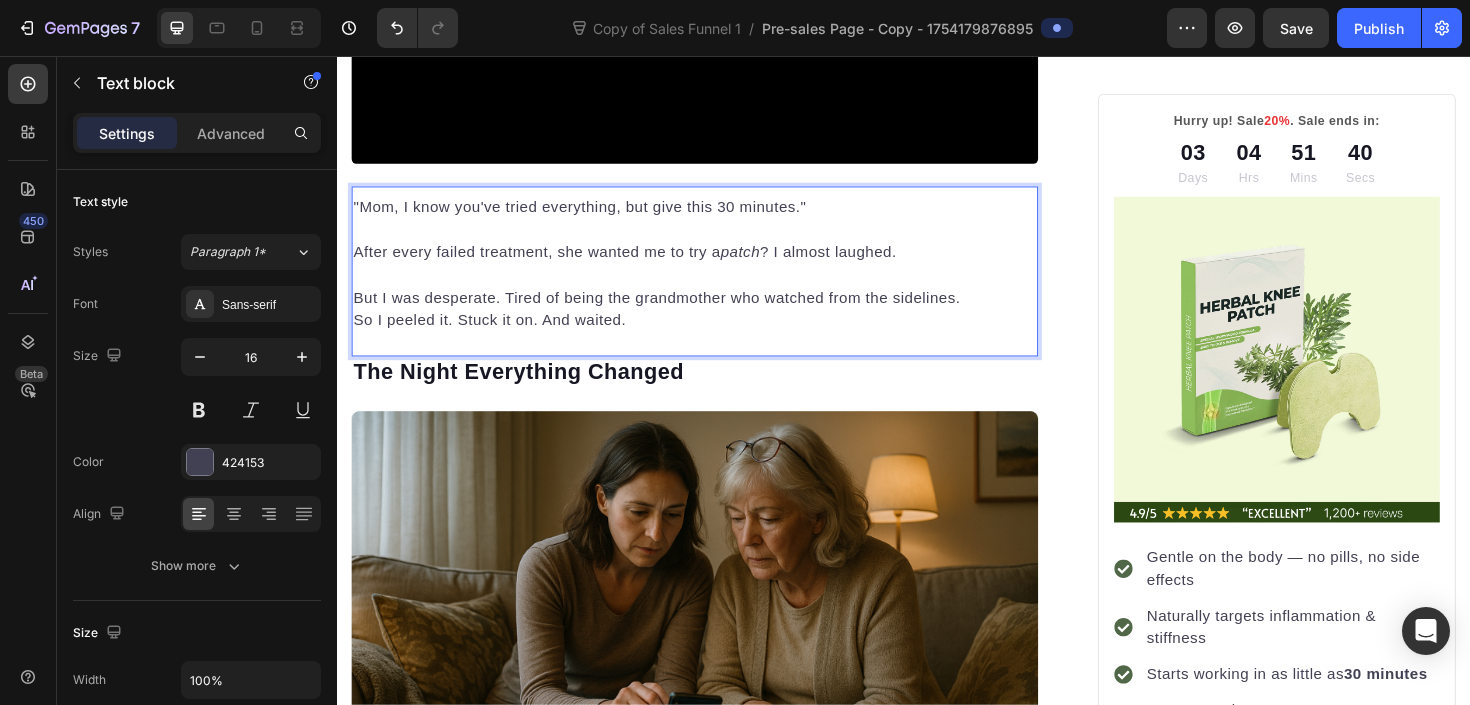 click at bounding box center [715, 288] 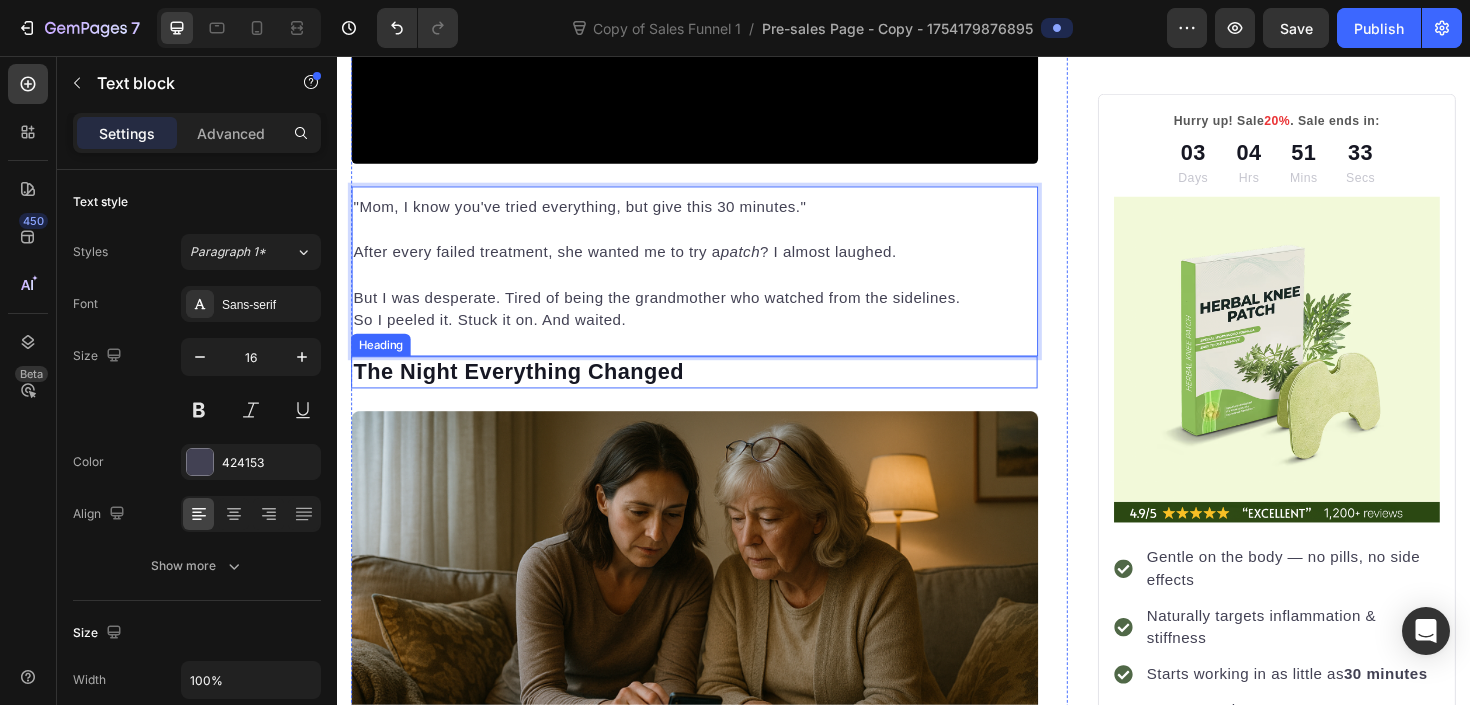 click on "The Night Everything Changed" at bounding box center (715, 391) 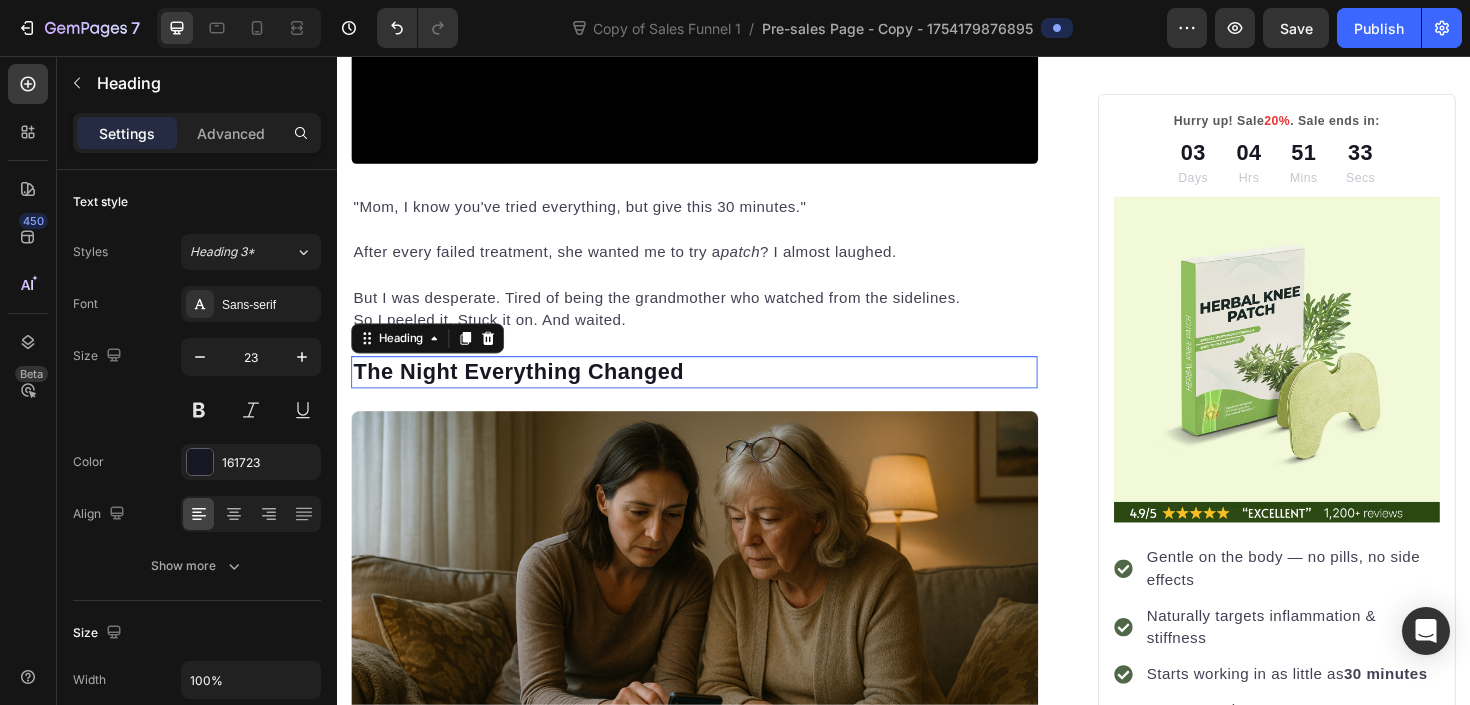 click on "The Night Everything Changed" at bounding box center (715, 391) 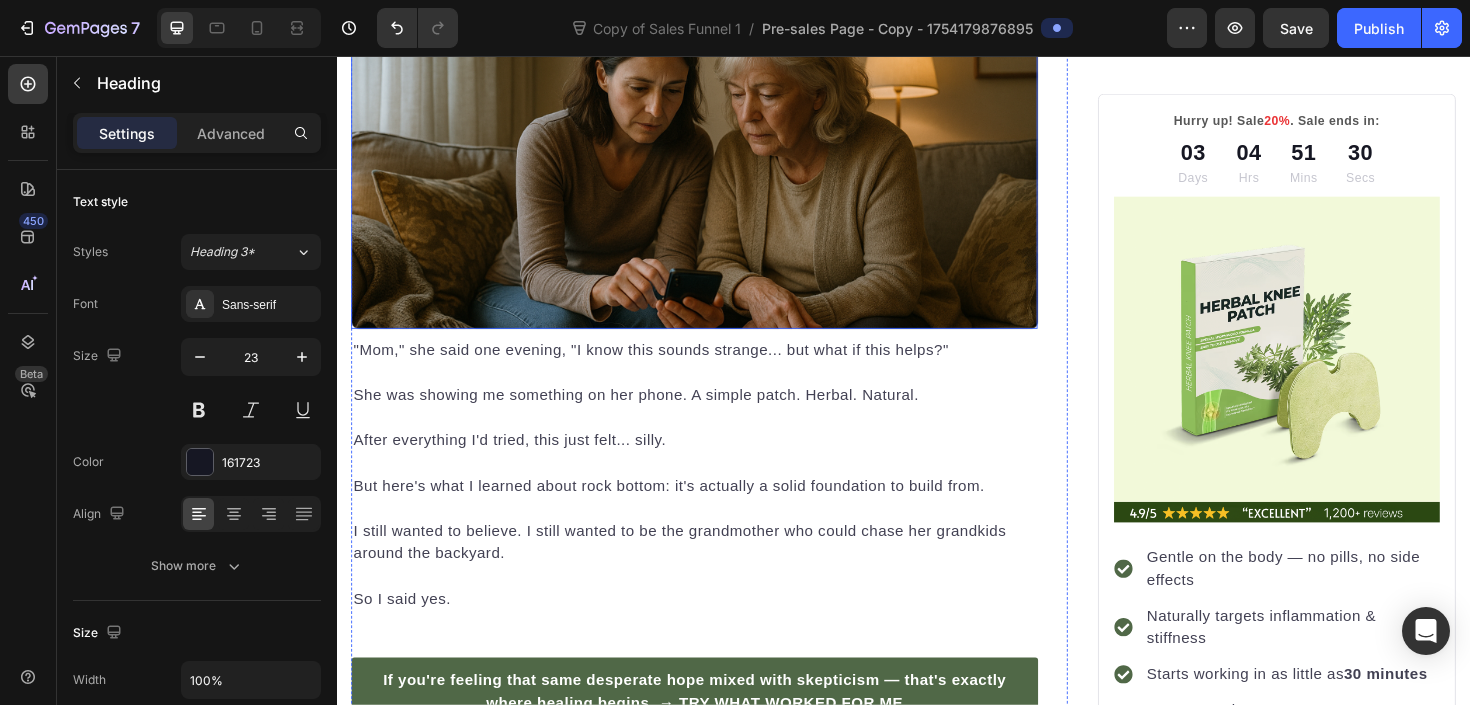 scroll, scrollTop: 3281, scrollLeft: 0, axis: vertical 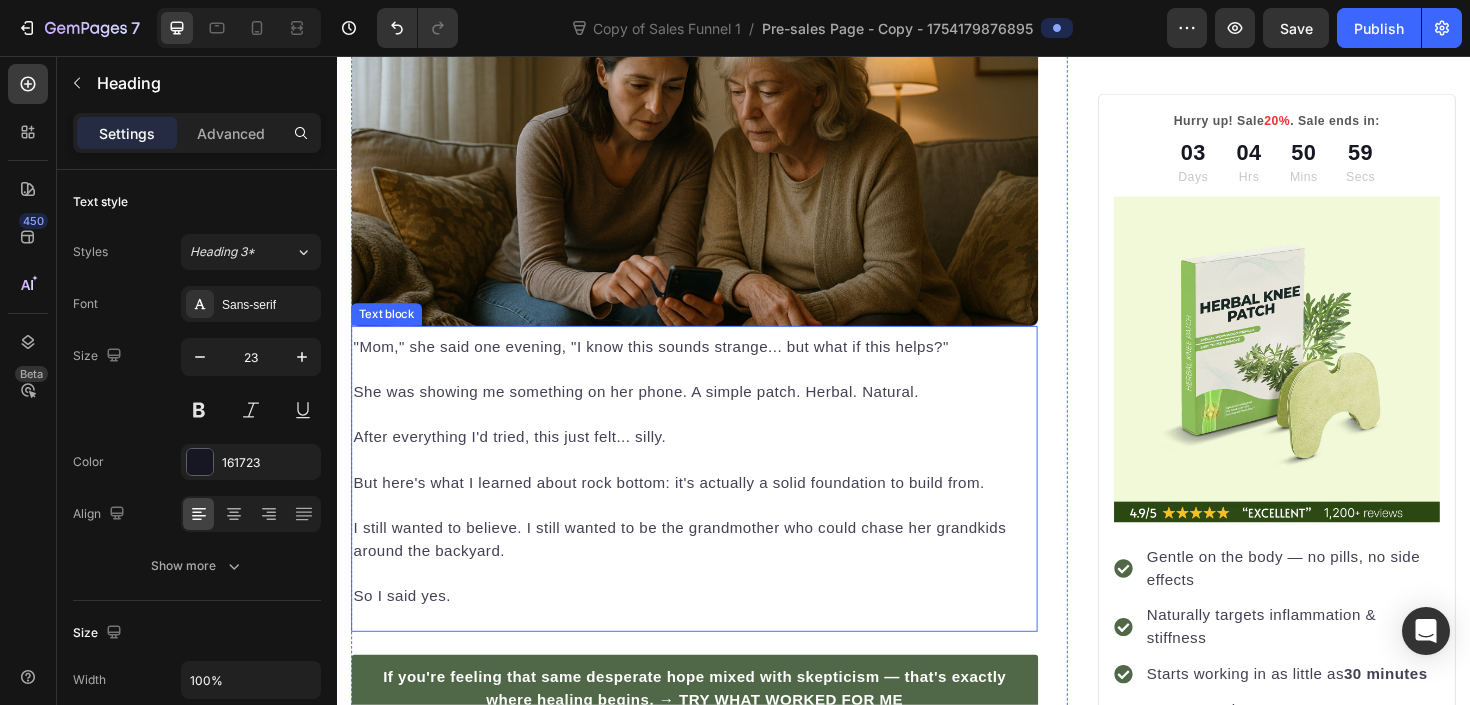 click on ""Mom," she said one evening, "I know this sounds strange... but what if this helps?" She was showing me something on her phone. A simple patch. Herbal. Natural. After everything I'd tried, this just felt... silly. But here's what I learned about rock bottom: it's actually a solid foundation to build from. I still wanted to believe. I still wanted to be the grandmother who could chase her grandkids around the backyard. So I said yes." at bounding box center [715, 496] 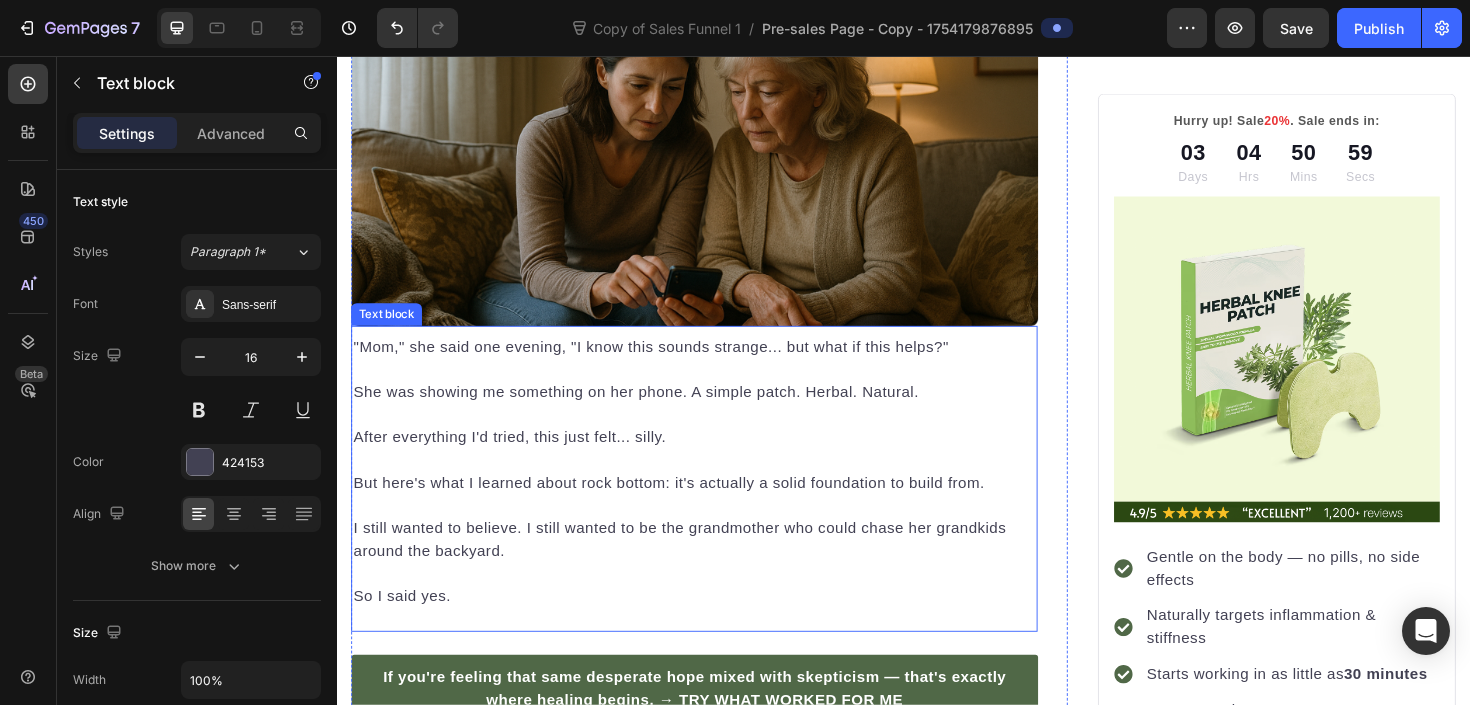 click on ""Mom," she said one evening, "I know this sounds strange... but what if this helps?" She was showing me something on her phone. A simple patch. Herbal. Natural. After everything I'd tried, this just felt... silly. But here's what I learned about rock bottom: it's actually a solid foundation to build from. I still wanted to believe. I still wanted to be the grandmother who could chase her grandkids around the backyard. So I said yes." at bounding box center (715, 496) 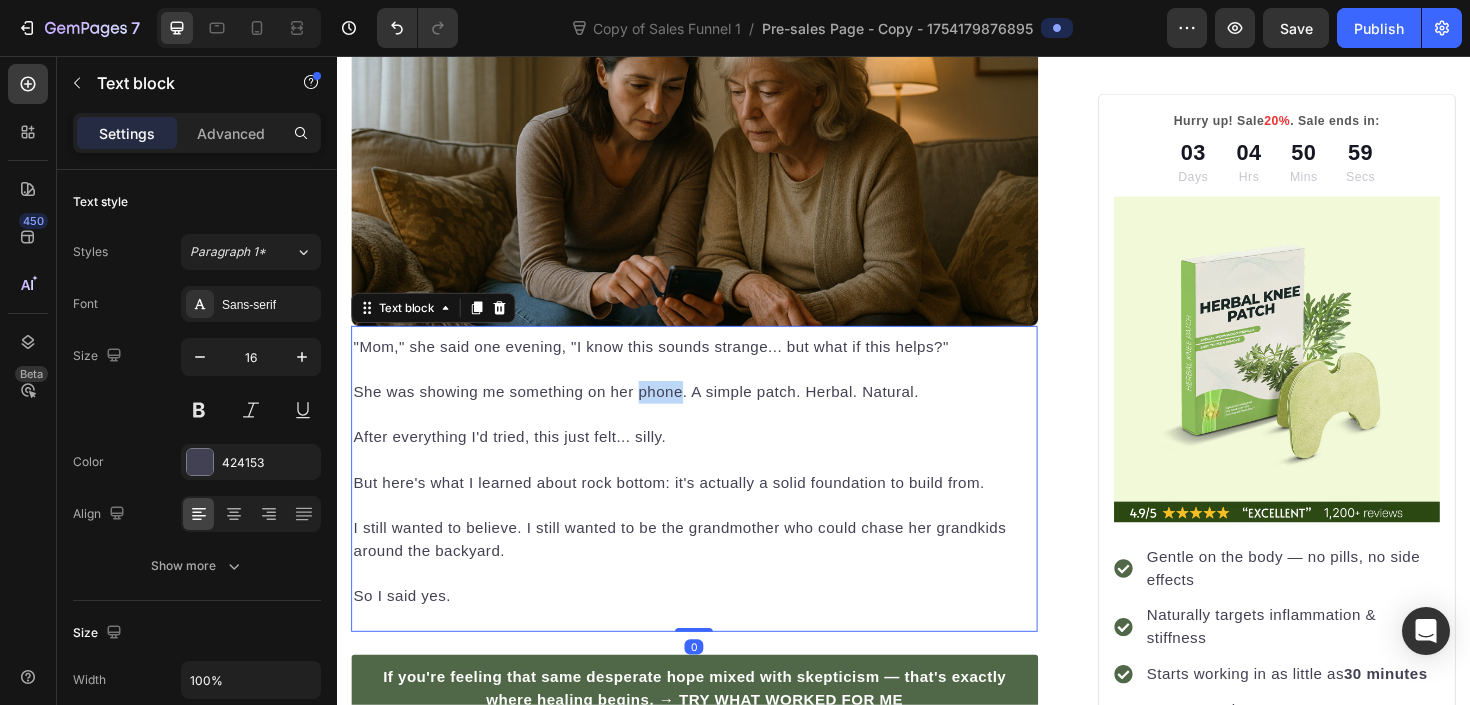 click on ""Mom," she said one evening, "I know this sounds strange... but what if this helps?" She was showing me something on her phone. A simple patch. Herbal. Natural. After everything I'd tried, this just felt... silly. But here's what I learned about rock bottom: it's actually a solid foundation to build from. I still wanted to believe. I still wanted to be the grandmother who could chase her grandkids around the backyard. So I said yes." at bounding box center (715, 496) 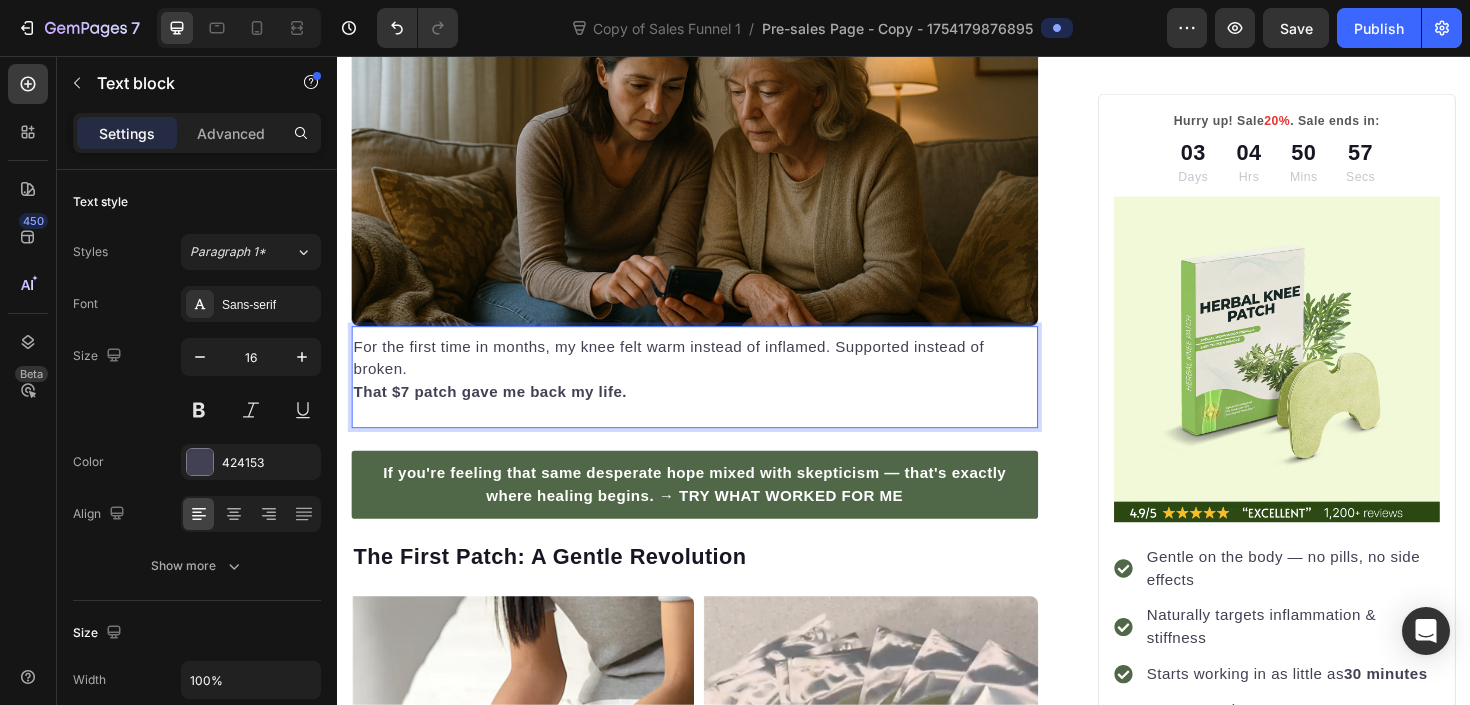 click on "That $7 patch gave me back my life." at bounding box center (715, 412) 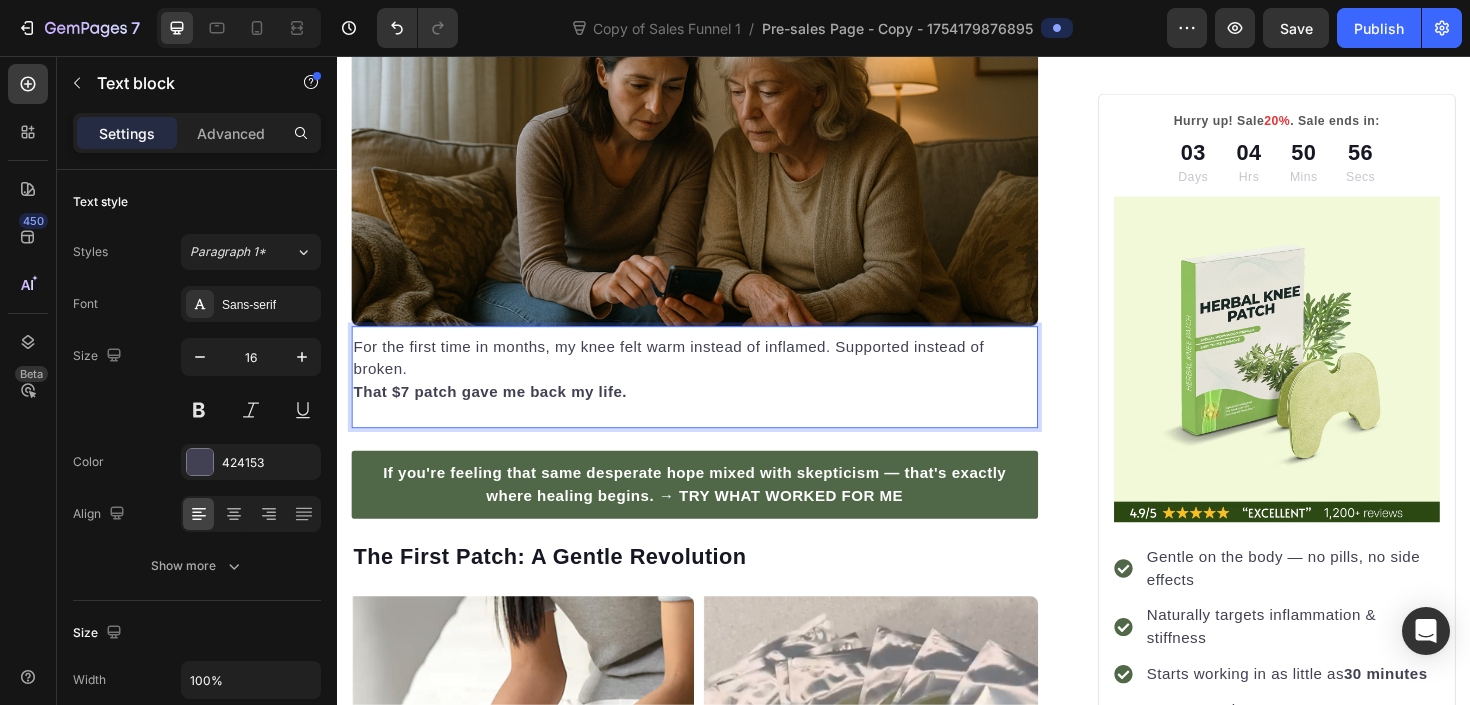 click on "For the first time in months, my knee felt warm instead of inflamed. Supported instead of broken." at bounding box center [715, 376] 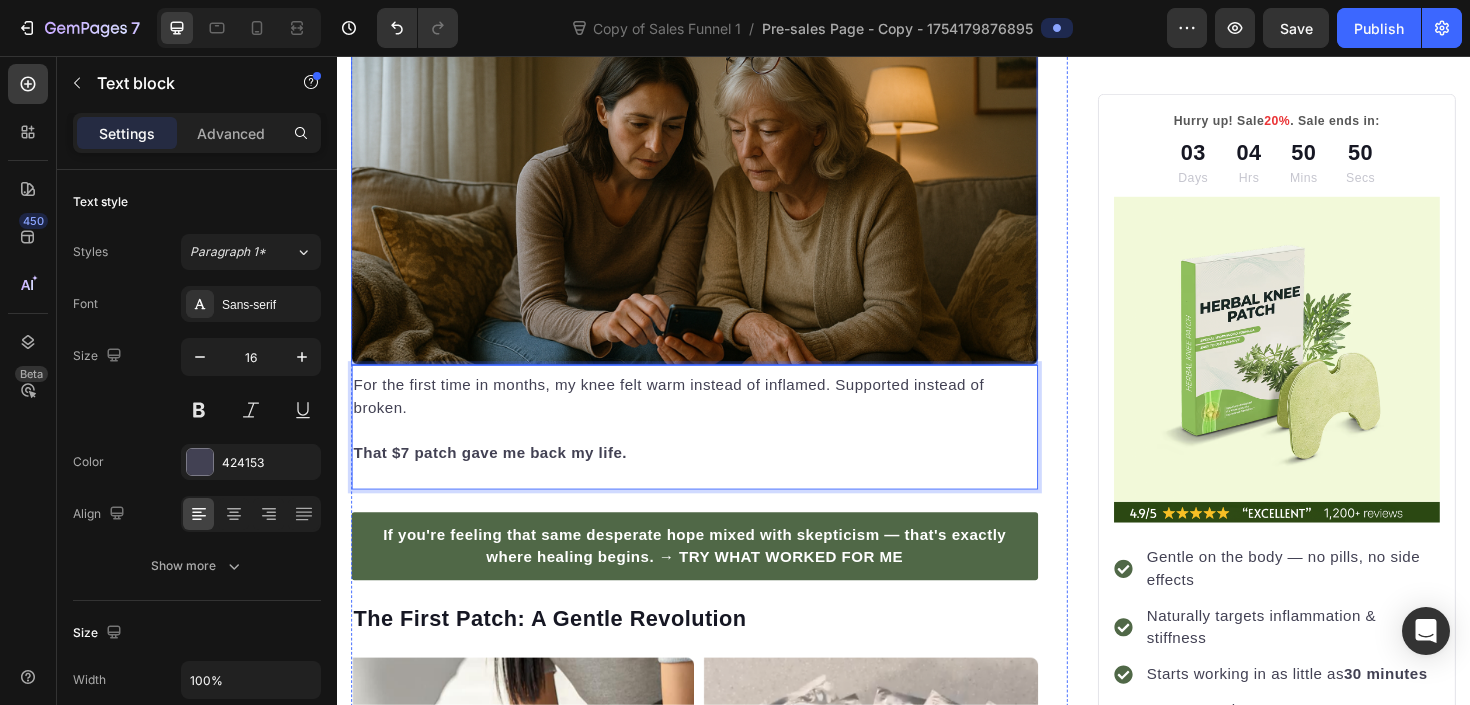 click at bounding box center (715, 202) 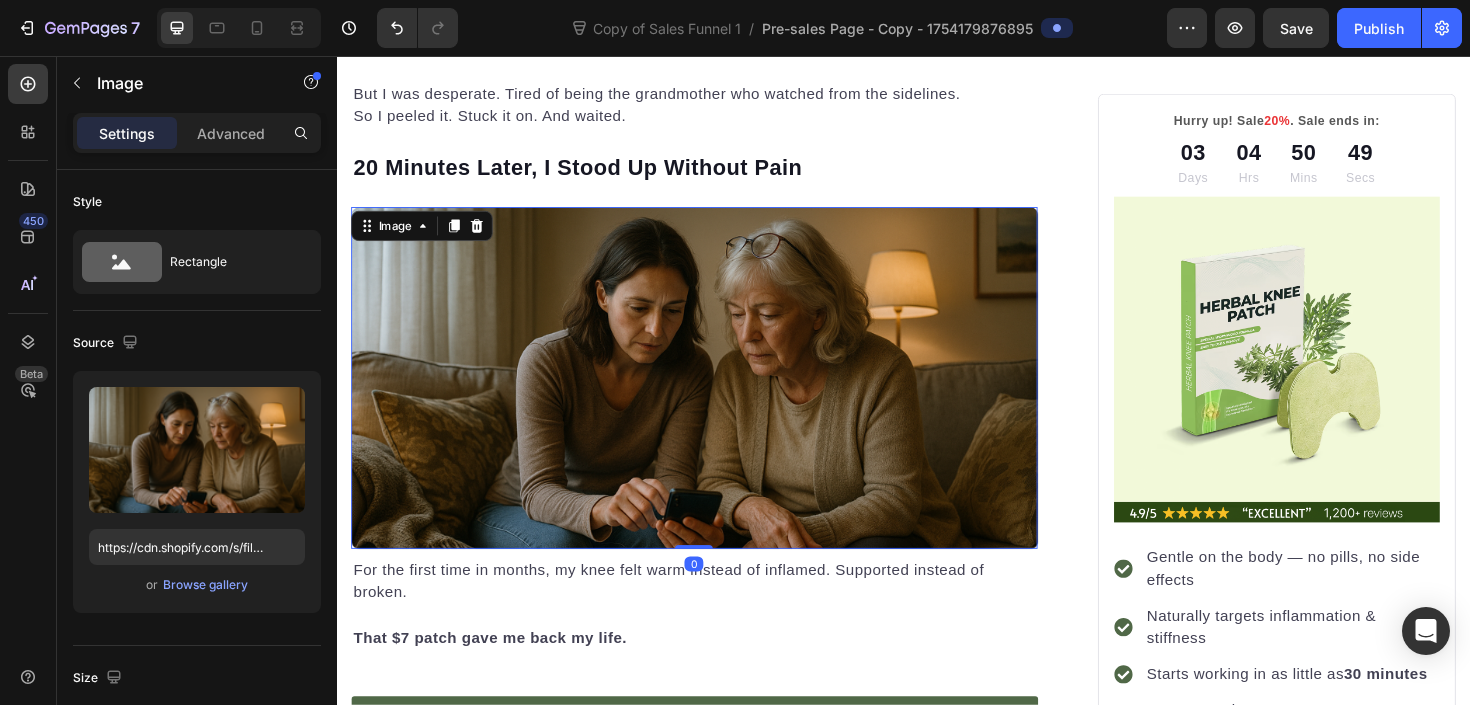 scroll, scrollTop: 3035, scrollLeft: 0, axis: vertical 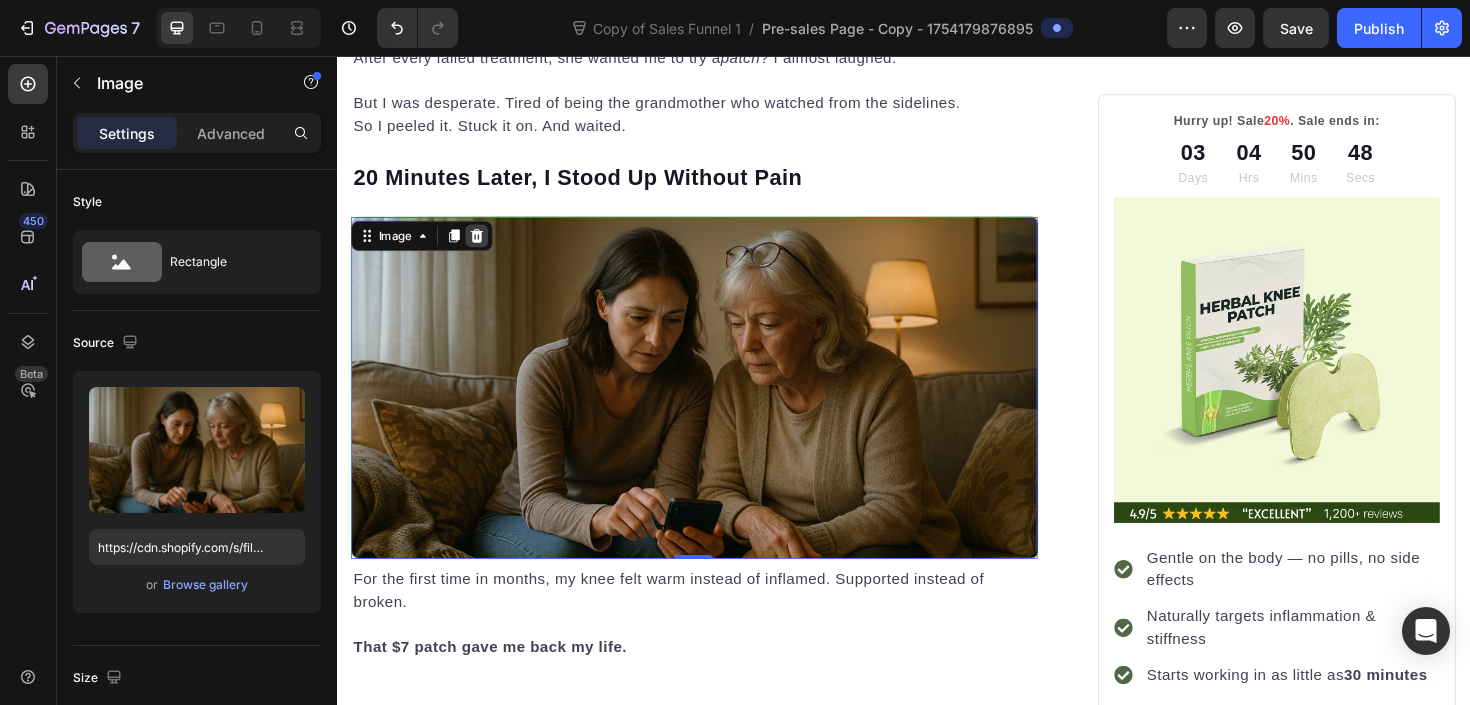 click at bounding box center (485, 246) 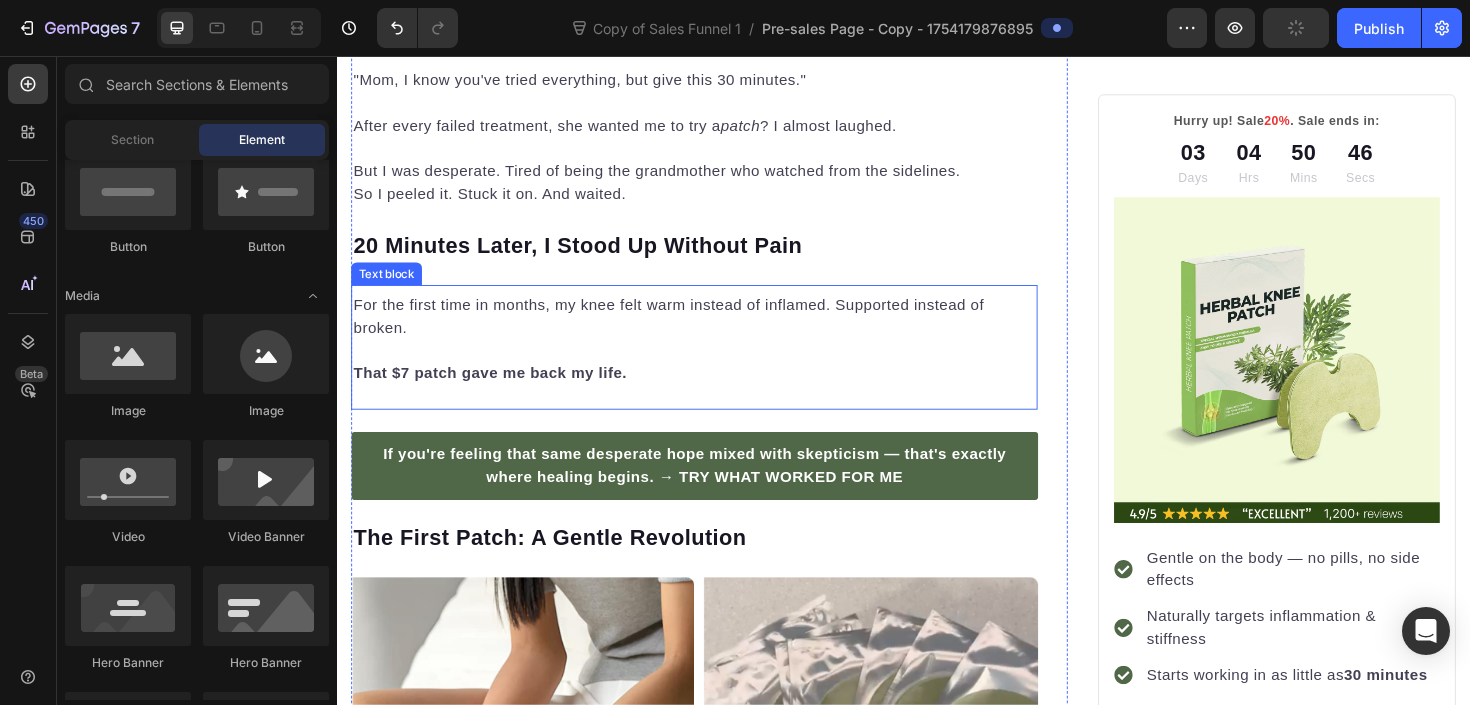 scroll, scrollTop: 2938, scrollLeft: 0, axis: vertical 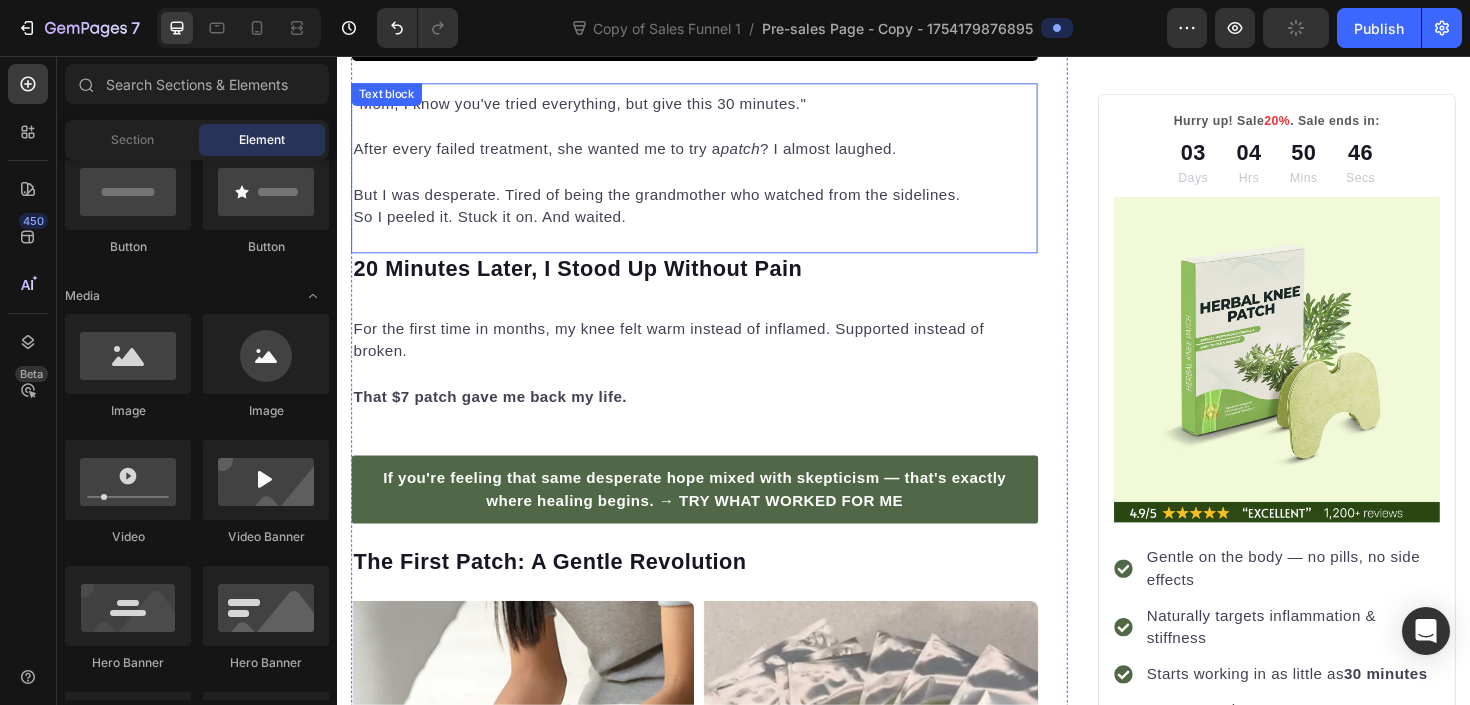 click on "So I peeled it. Stuck it on. And waited." at bounding box center (715, 227) 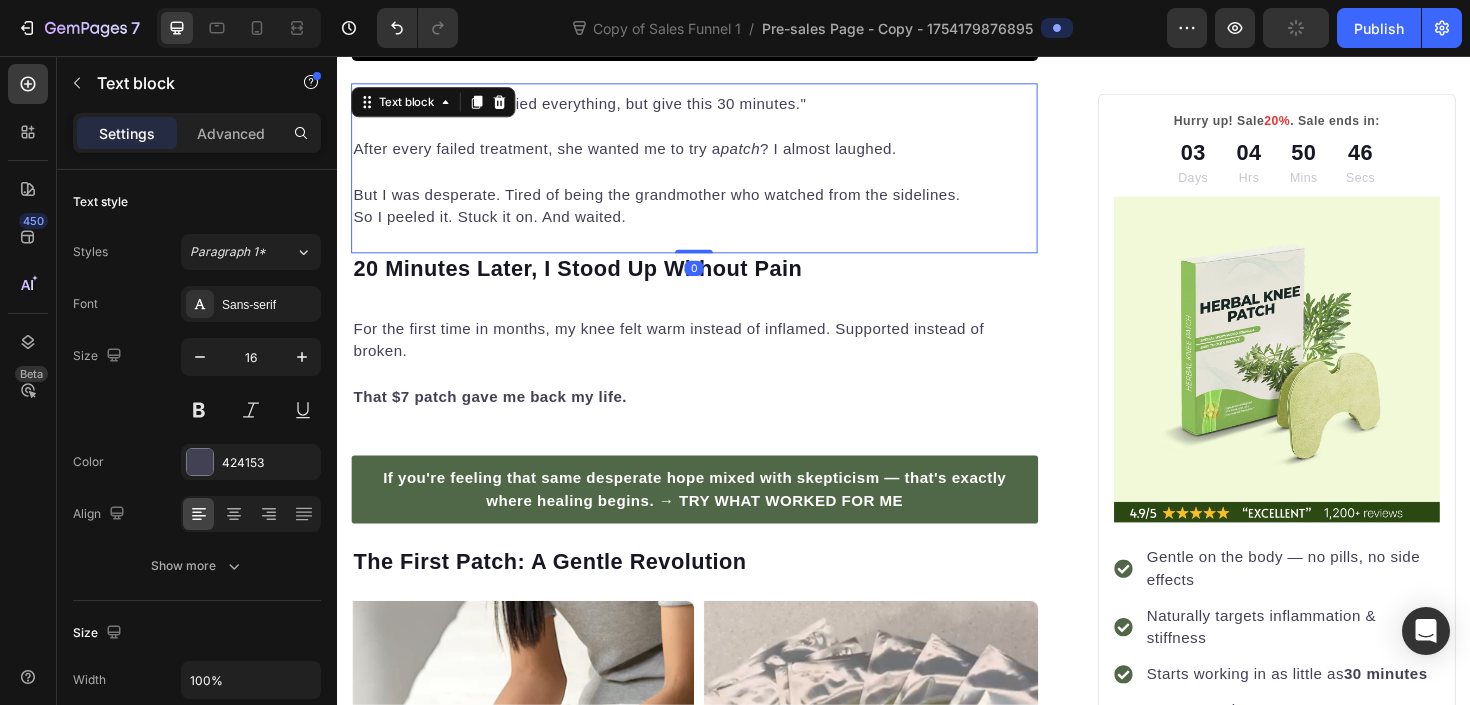 scroll, scrollTop: 2845, scrollLeft: 0, axis: vertical 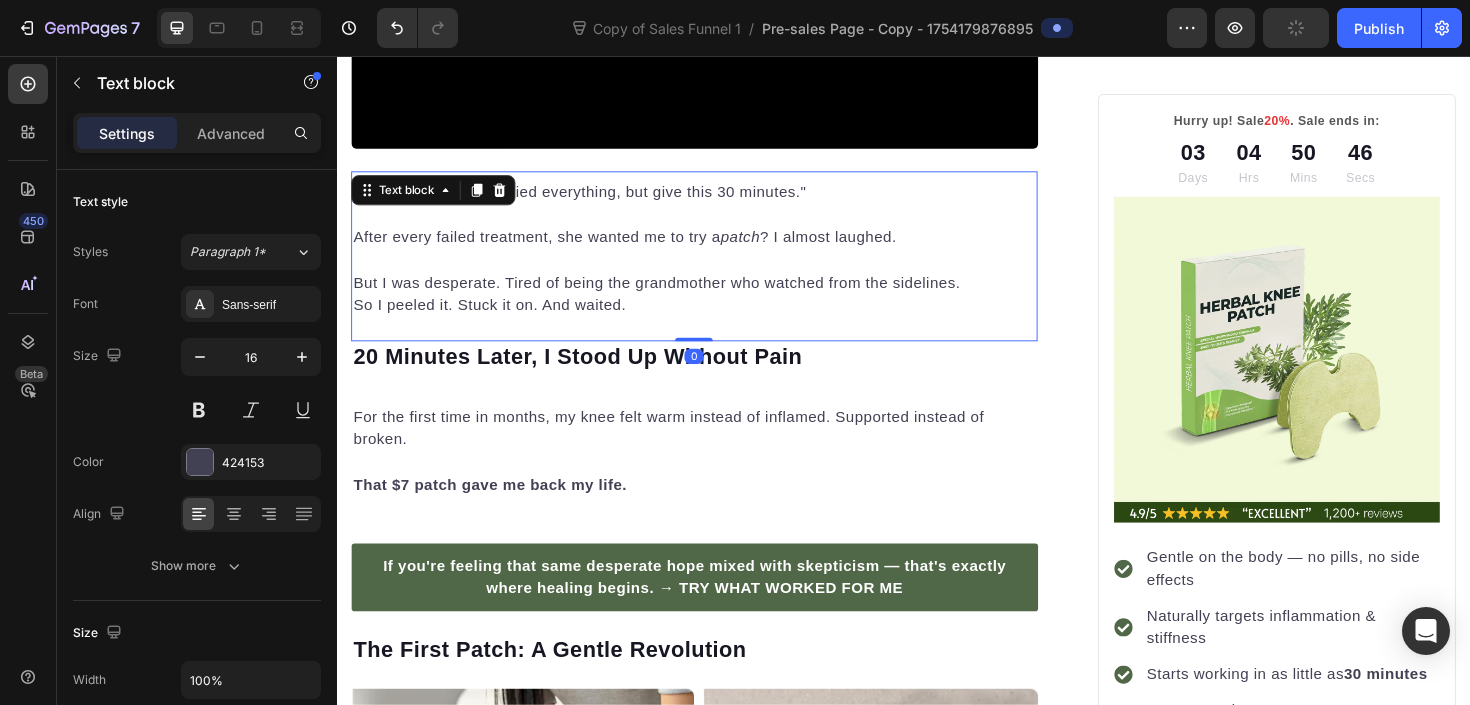 click on "My Doctor Said Surgery Was the Only Option. Then My Daughter Gave Me This. Heading No prescriptions. No injections. Just fast relief people can feel by the end of their coffee break. Text Block Image By  Karen Thompson Text block Advanced list Published:  July 16, 2025 Text block Row Image I used to lie awake at 3 AM... ...staring at the ceiling, knowing that in just a few hours, I'd have to face another day of bone-grinding agony. The moment my feet hit the floor, it would start. That deep, soul-crushing osteoarthritis pain that made me want to crawl back under the covers and never come out. My knees weren't just hurting anymore. They were  screaming . Every step felt like broken glass grinding inside my joints. Every morning felt like a cruel joke.  Will today be the day I can't get out of bed at all? Text block I Tried Everything. Nothing Worked. Heading Video 8 months of glucosamine?  Zero improvement. Expensive turmeric supplements?  Waste of money. $60 CBD creams?  Barely touched the surface. Surgery." at bounding box center (715, 697) 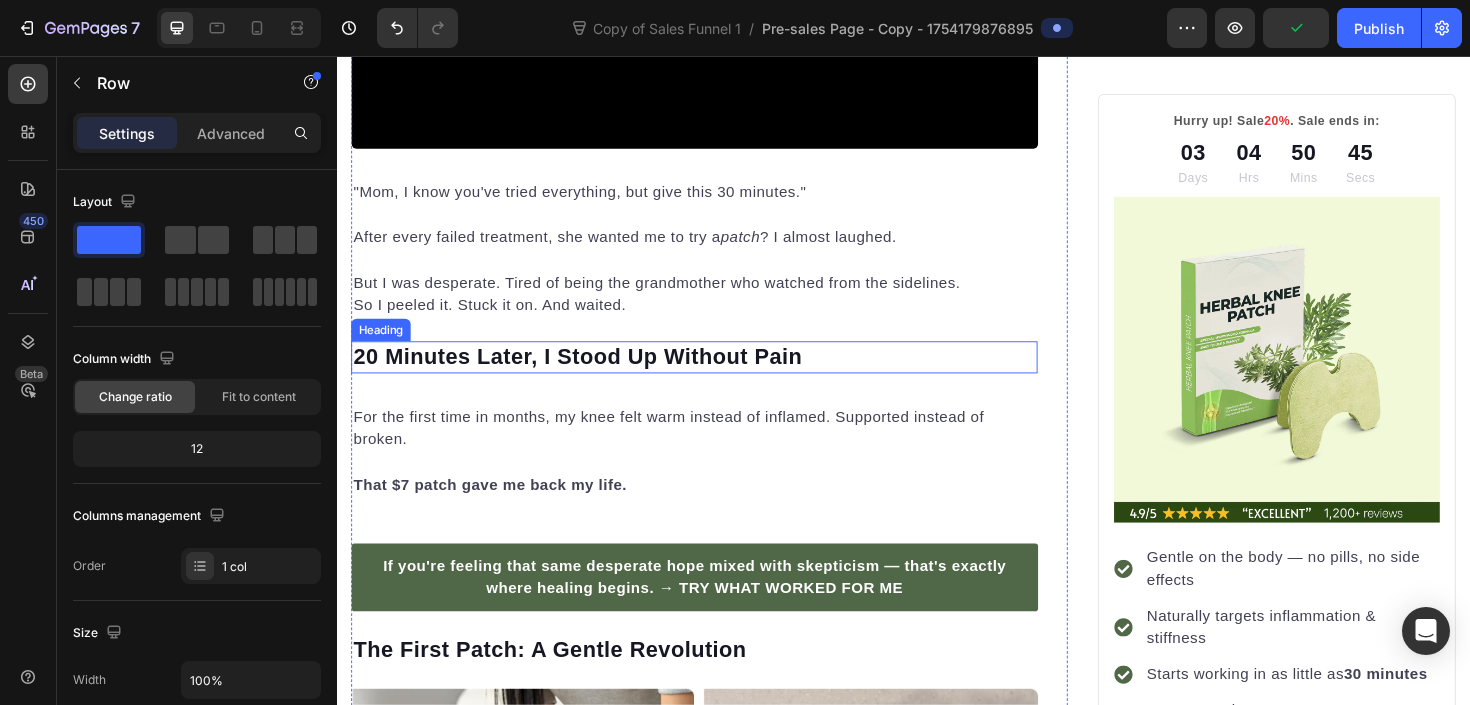 click on "20 Minutes Later, I Stood Up Without Pain" at bounding box center (715, 375) 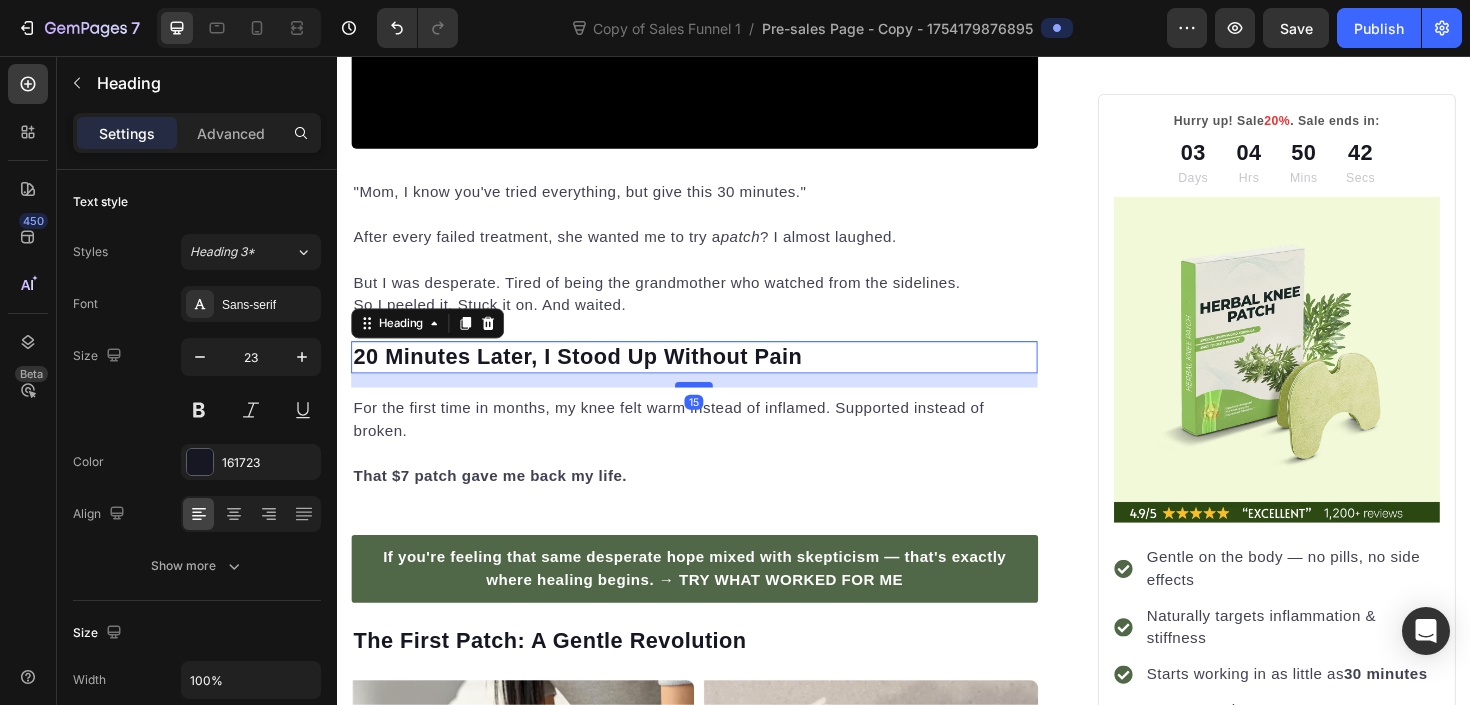 drag, startPoint x: 725, startPoint y: 411, endPoint x: 730, endPoint y: 402, distance: 10.29563 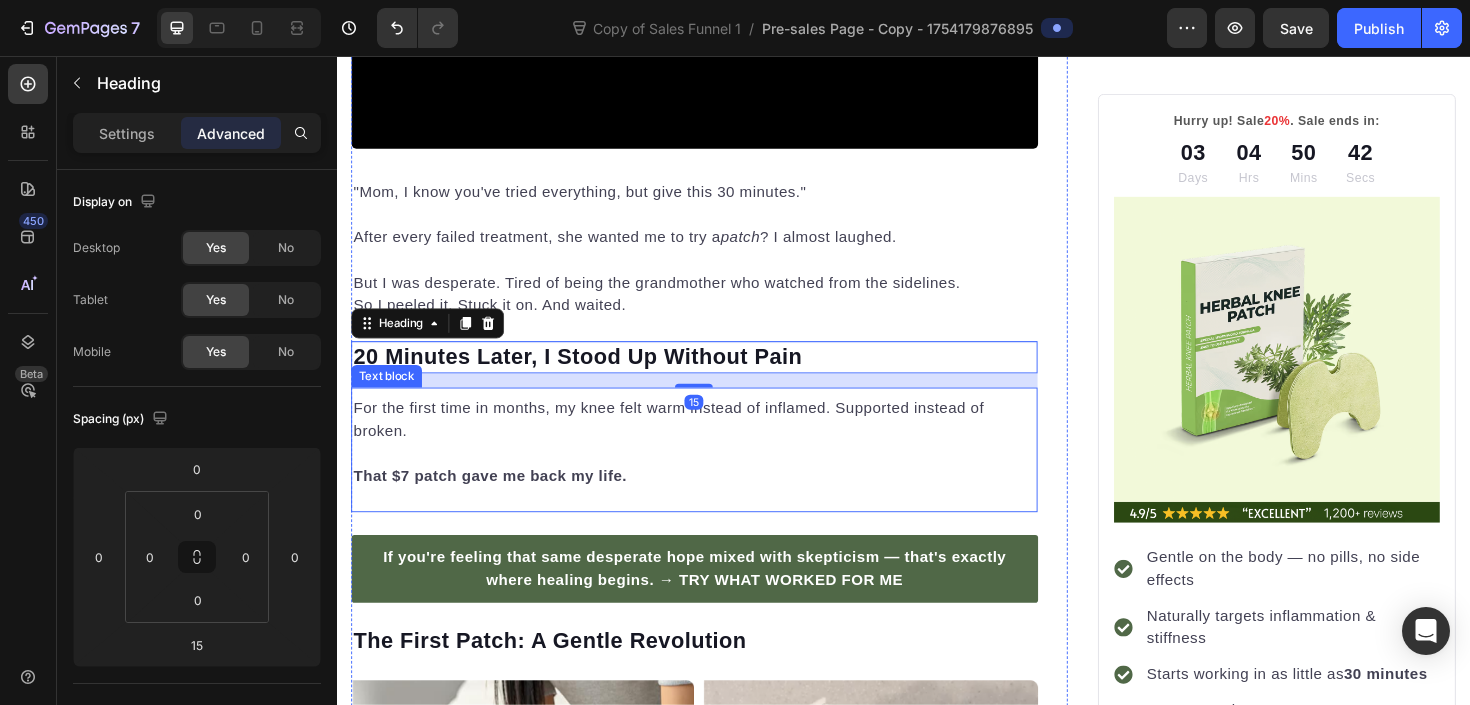 click on "For the first time in months, my knee felt warm instead of inflamed. Supported instead of broken." at bounding box center (715, 441) 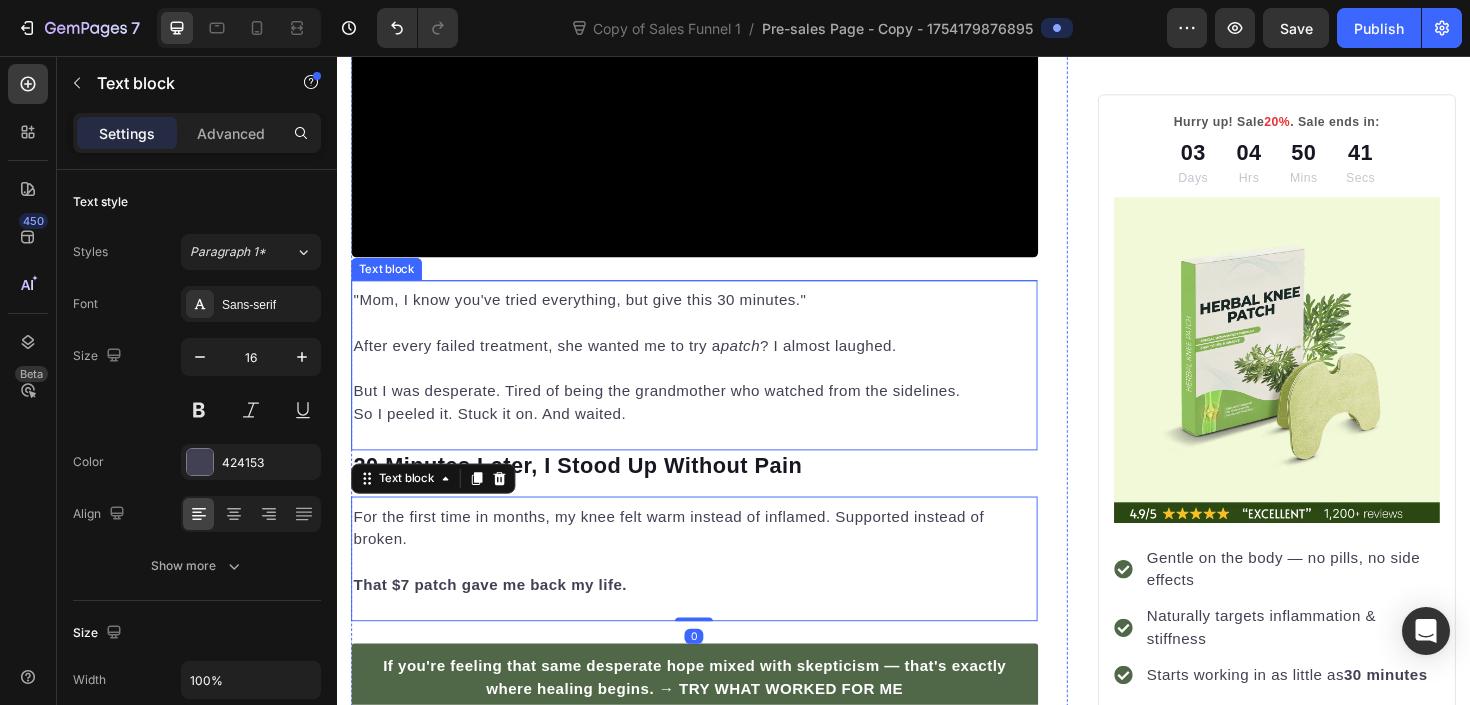 click at bounding box center [715, 387] 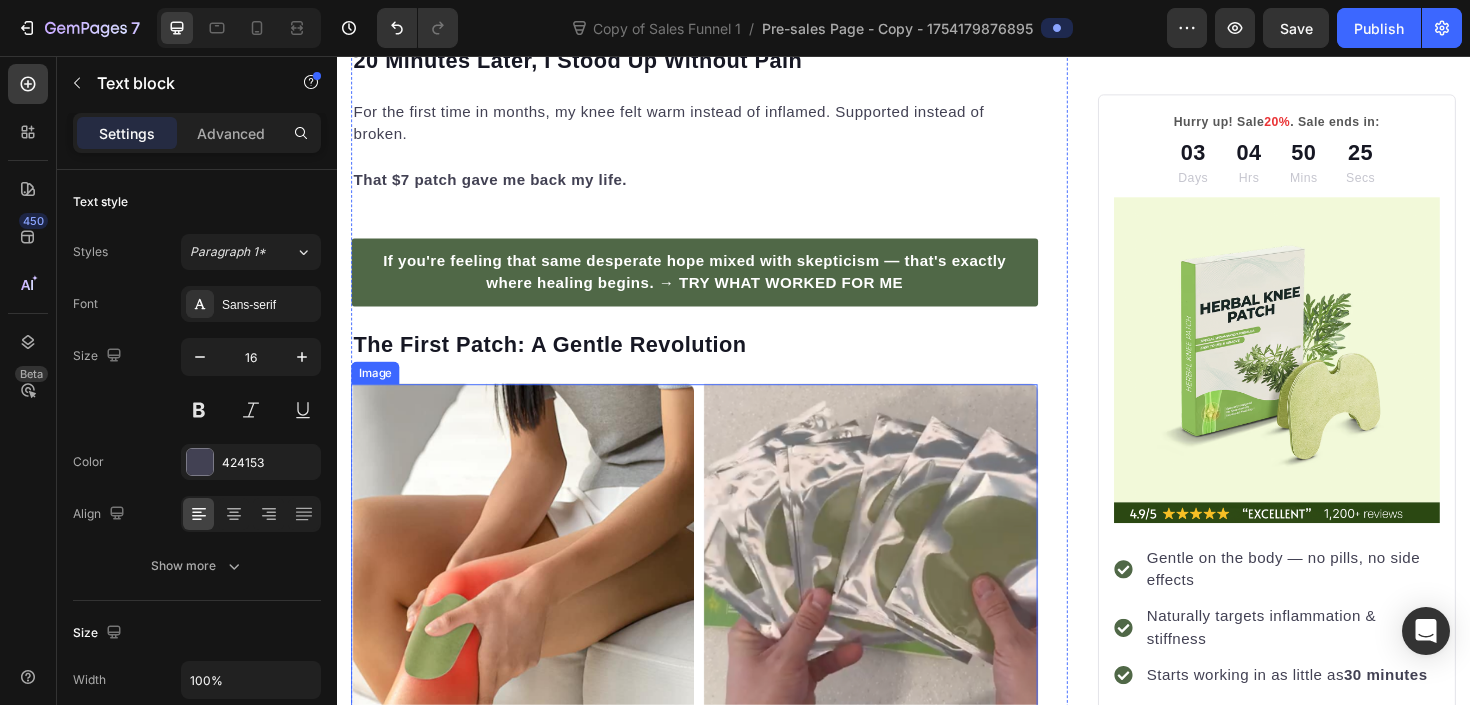 scroll, scrollTop: 3160, scrollLeft: 0, axis: vertical 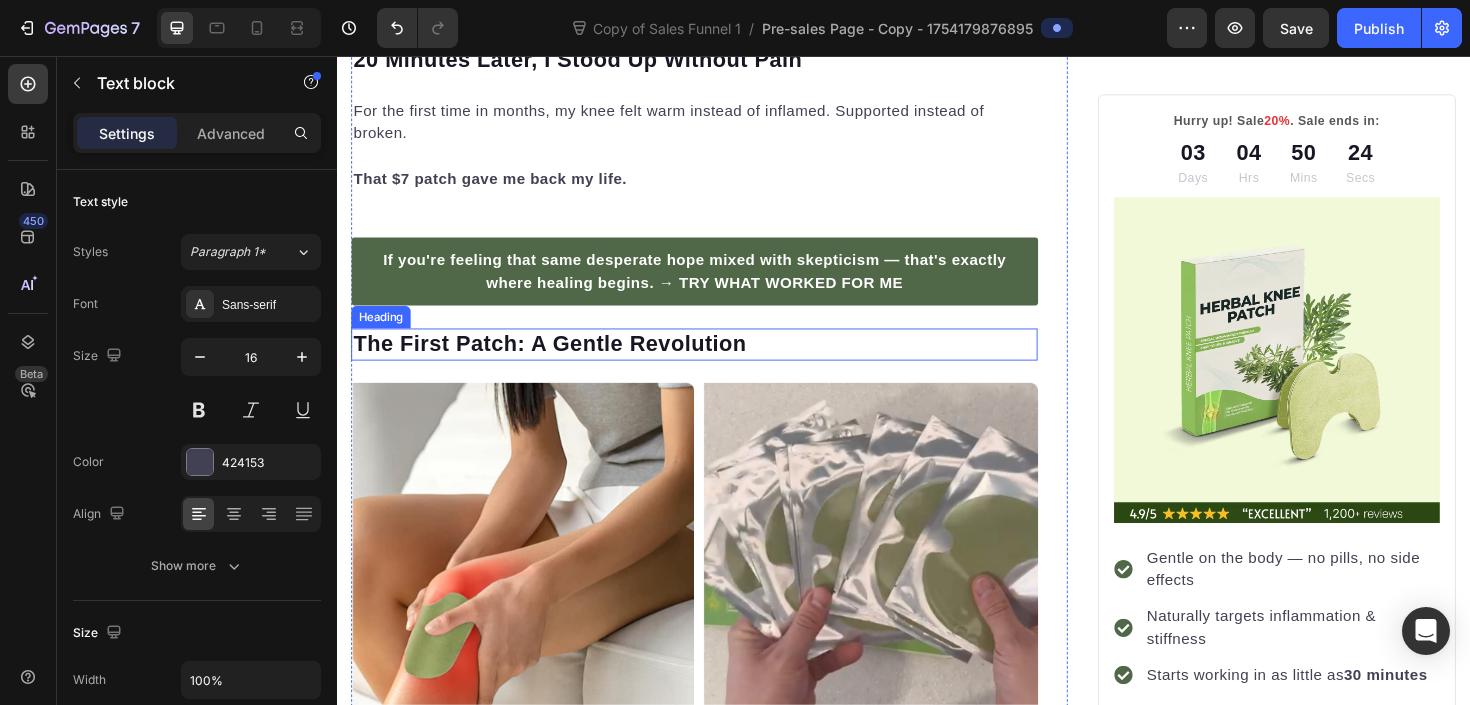 click on "The First Patch: A Gentle Revolution" at bounding box center (715, 361) 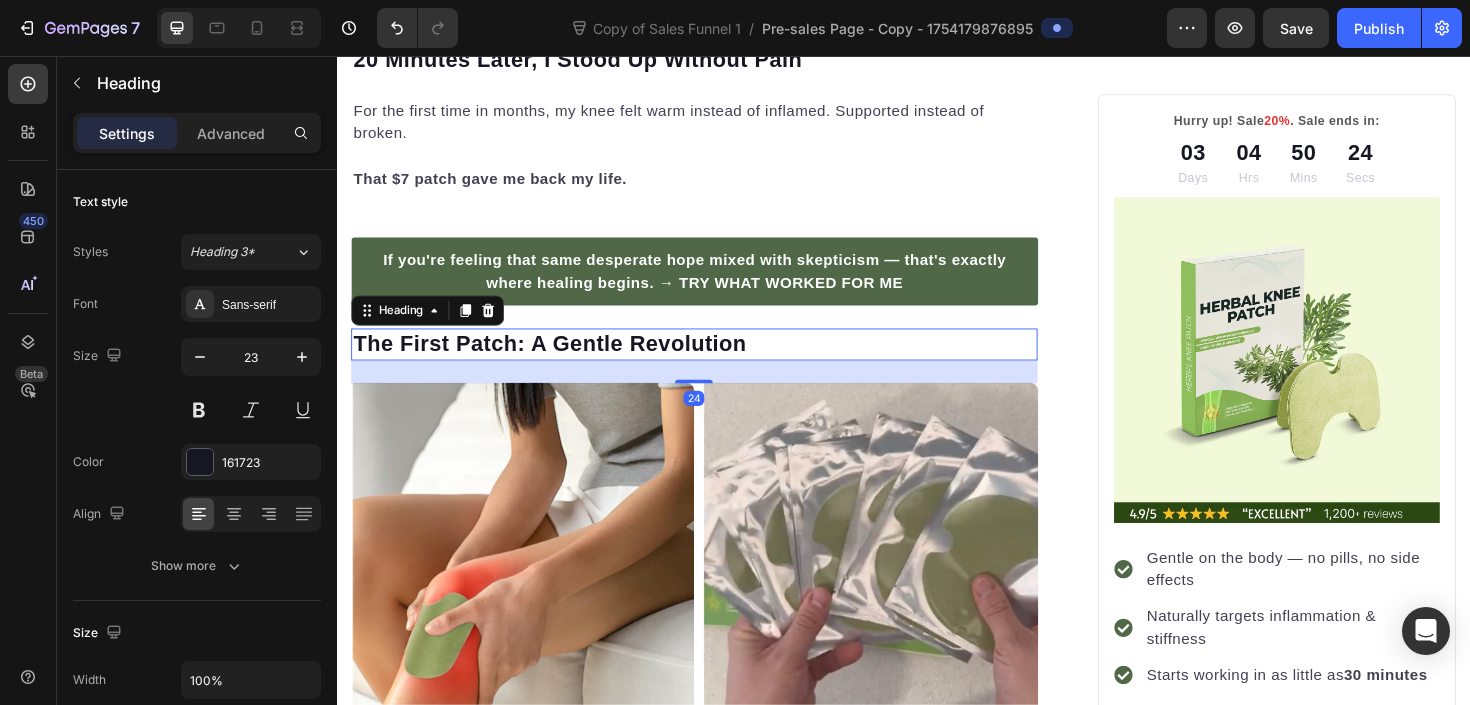 click on "The First Patch: A Gentle Revolution" at bounding box center [715, 361] 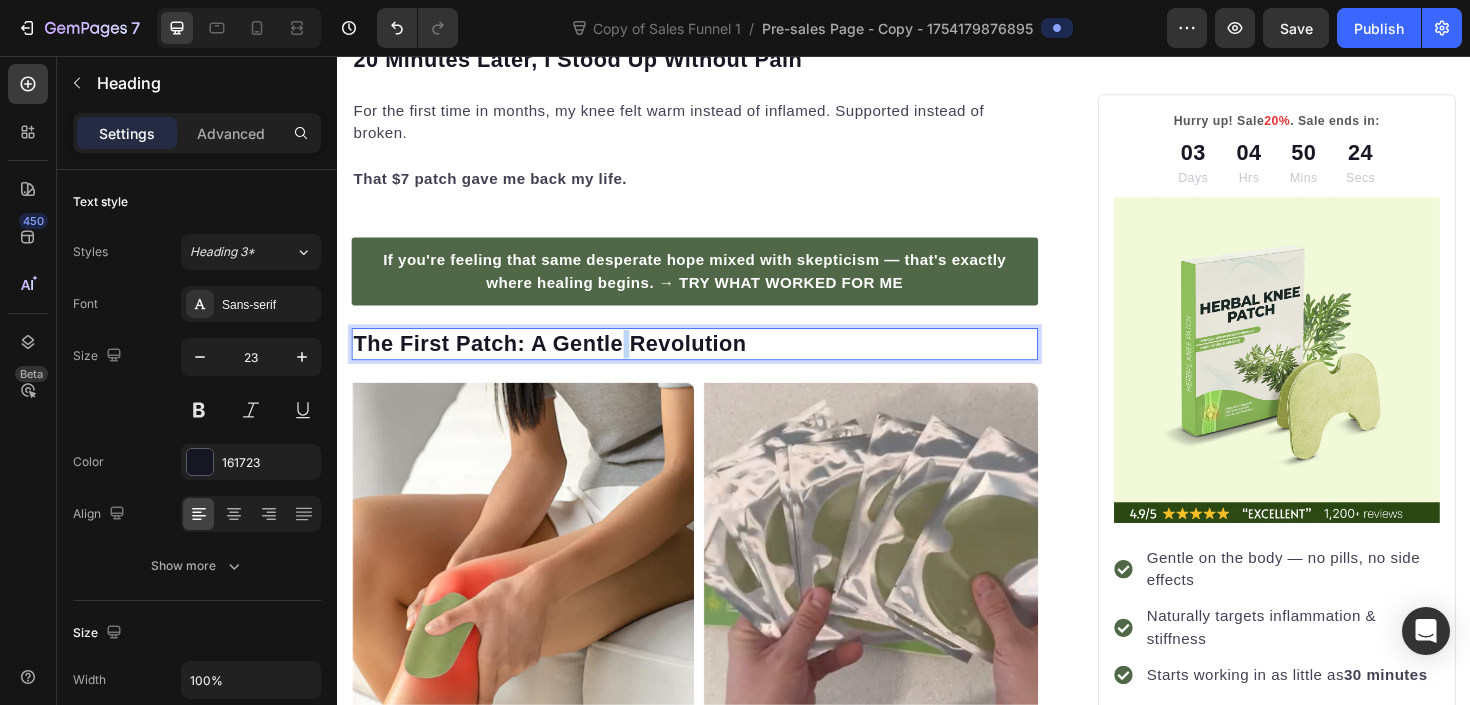 click on "The First Patch: A Gentle Revolution" at bounding box center (715, 361) 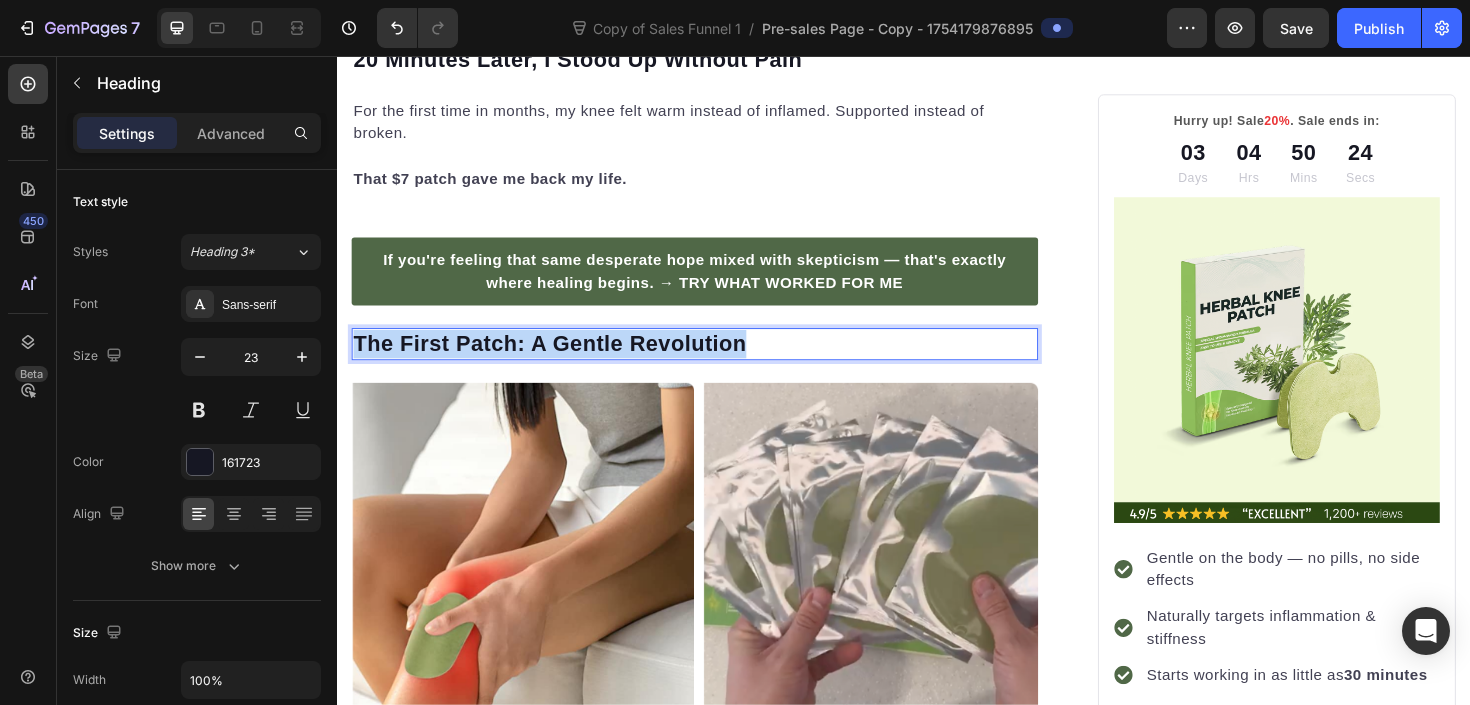 click on "The First Patch: A Gentle Revolution" at bounding box center (715, 361) 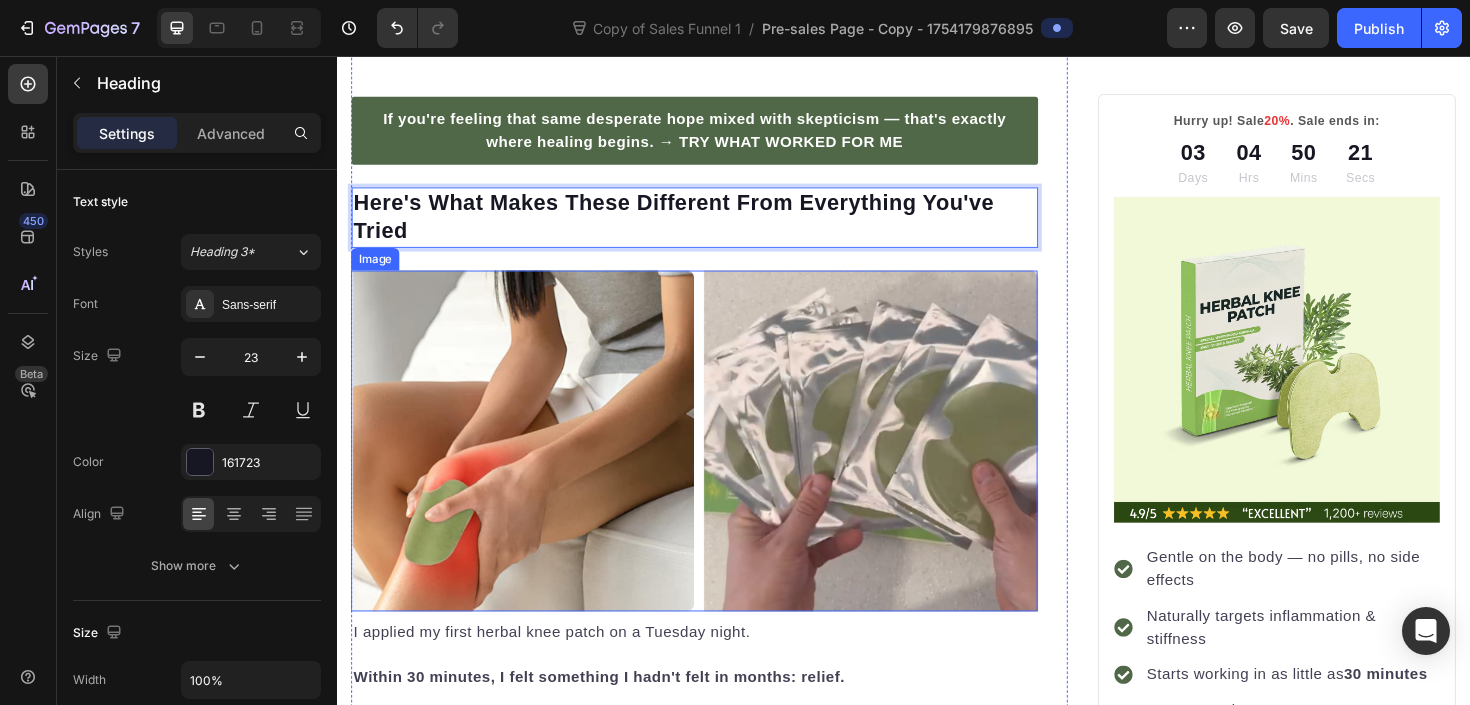 scroll, scrollTop: 3431, scrollLeft: 0, axis: vertical 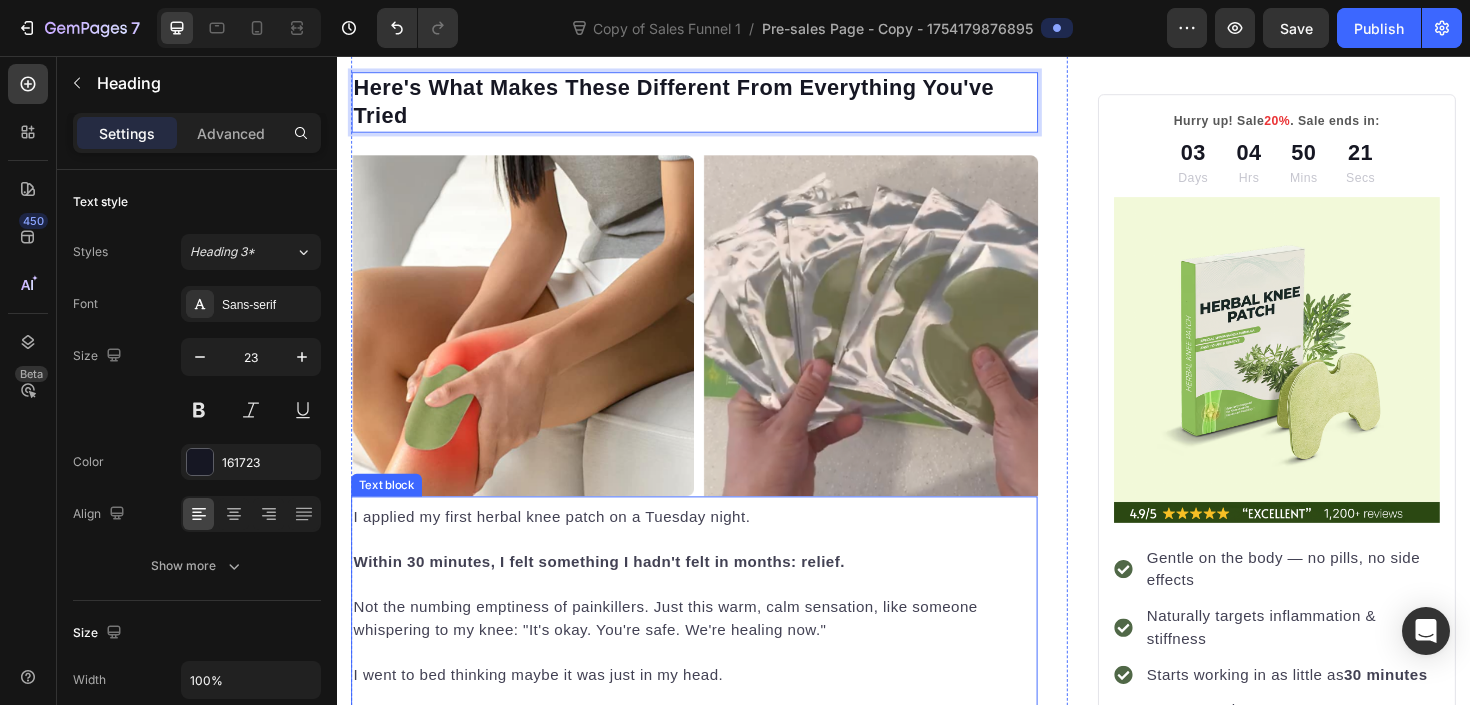 click at bounding box center [715, 342] 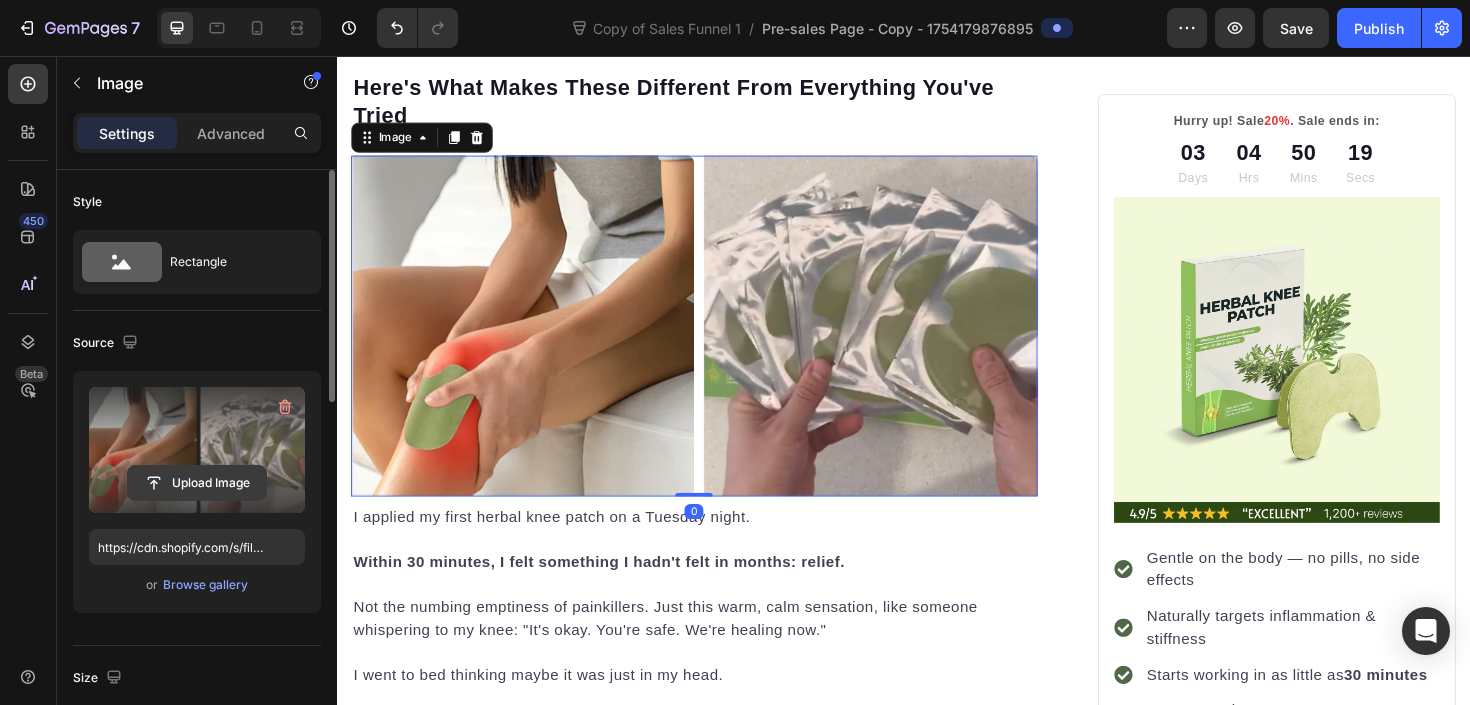 click 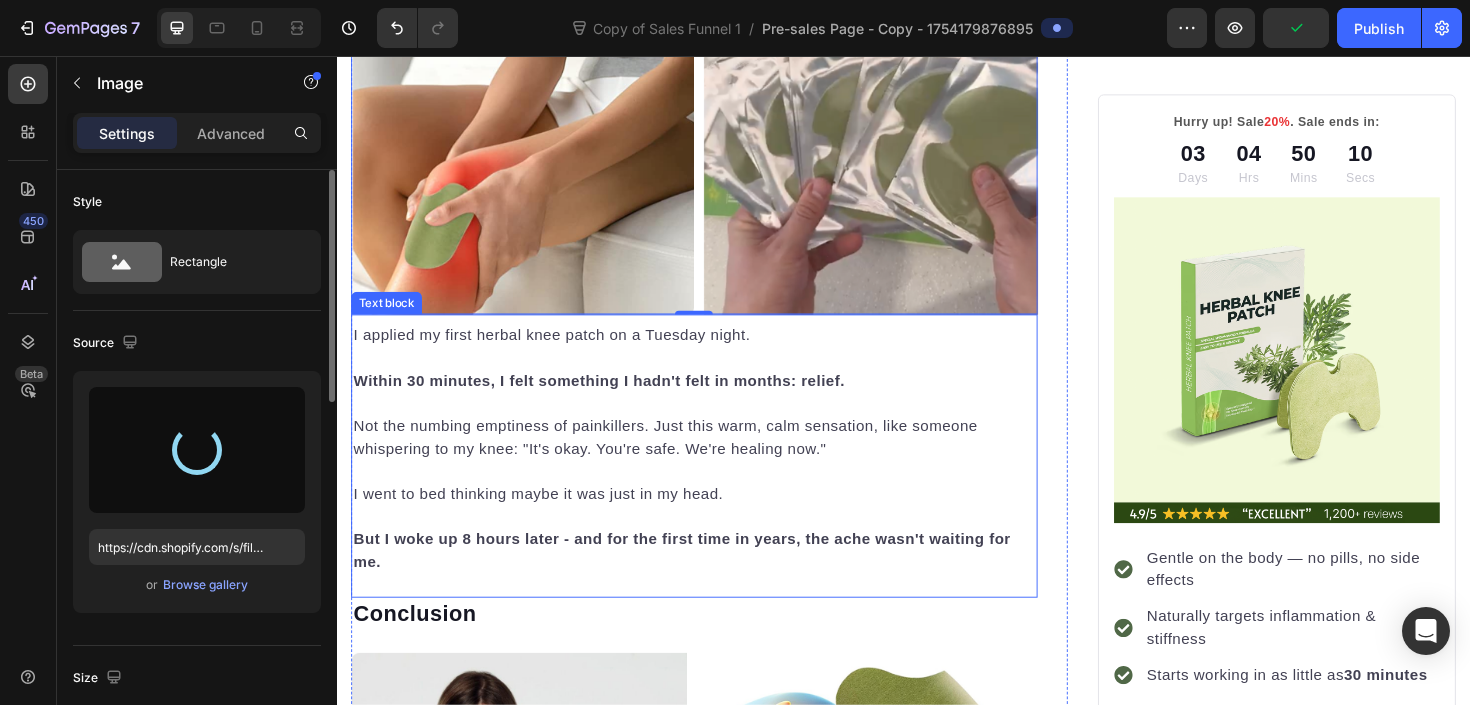 scroll, scrollTop: 3647, scrollLeft: 0, axis: vertical 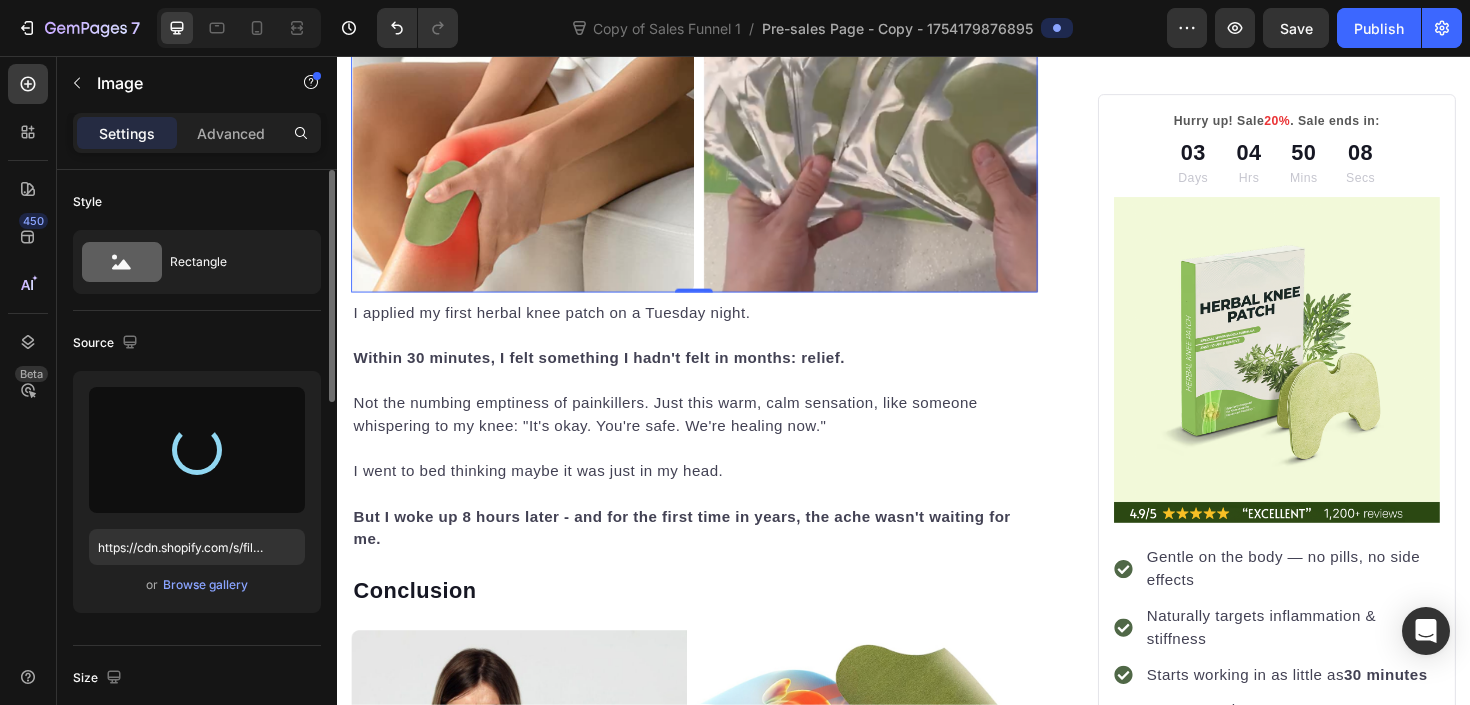 type on "https://cdn.shopify.com/s/files/1/0964/8226/3372/files/gempages_577337573718885364-0359adb9-a1c0-48fe-ad19-9946d1b2bd9b.jpg" 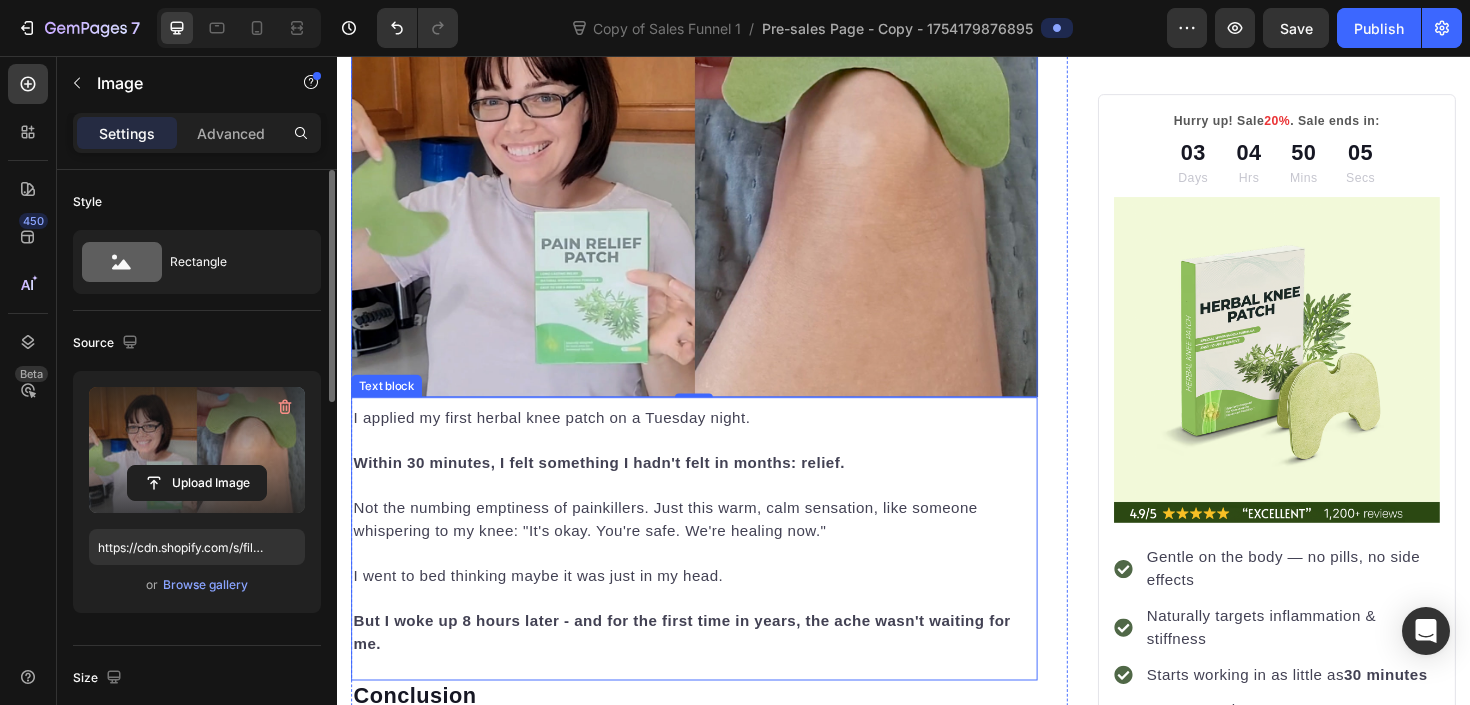 click on "I applied my first herbal knee patch on a Tuesday night. Within 30 minutes, I felt something I hadn't felt in months: relief. Not the numbing emptiness of painkillers. Just this warm, calm sensation, like someone whispering to my knee: "It's okay. You're safe. We're healing now." I went to bed thinking maybe it was just in my head. But I woke up 8 hours later - and for the first time in years, the ache wasn't waiting for me." at bounding box center [715, 559] 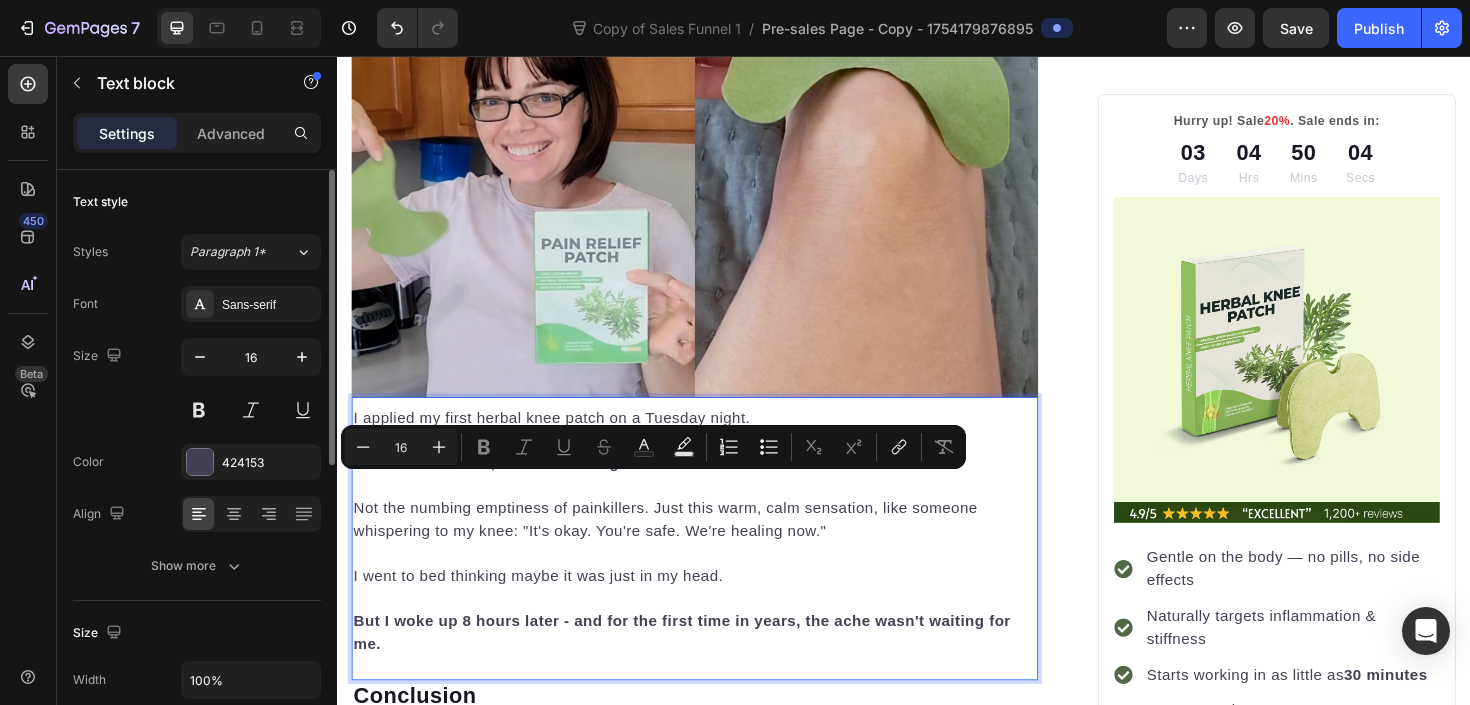 click on "I applied my first herbal knee patch on a Tuesday night. Within 30 minutes, I felt something I hadn't felt in months: relief. Not the numbing emptiness of painkillers. Just this warm, calm sensation, like someone whispering to my knee: "It's okay. You're safe. We're healing now." I went to bed thinking maybe it was just in my head. But I woke up 8 hours later - and for the first time in years, the ache wasn't waiting for me." at bounding box center [715, 559] 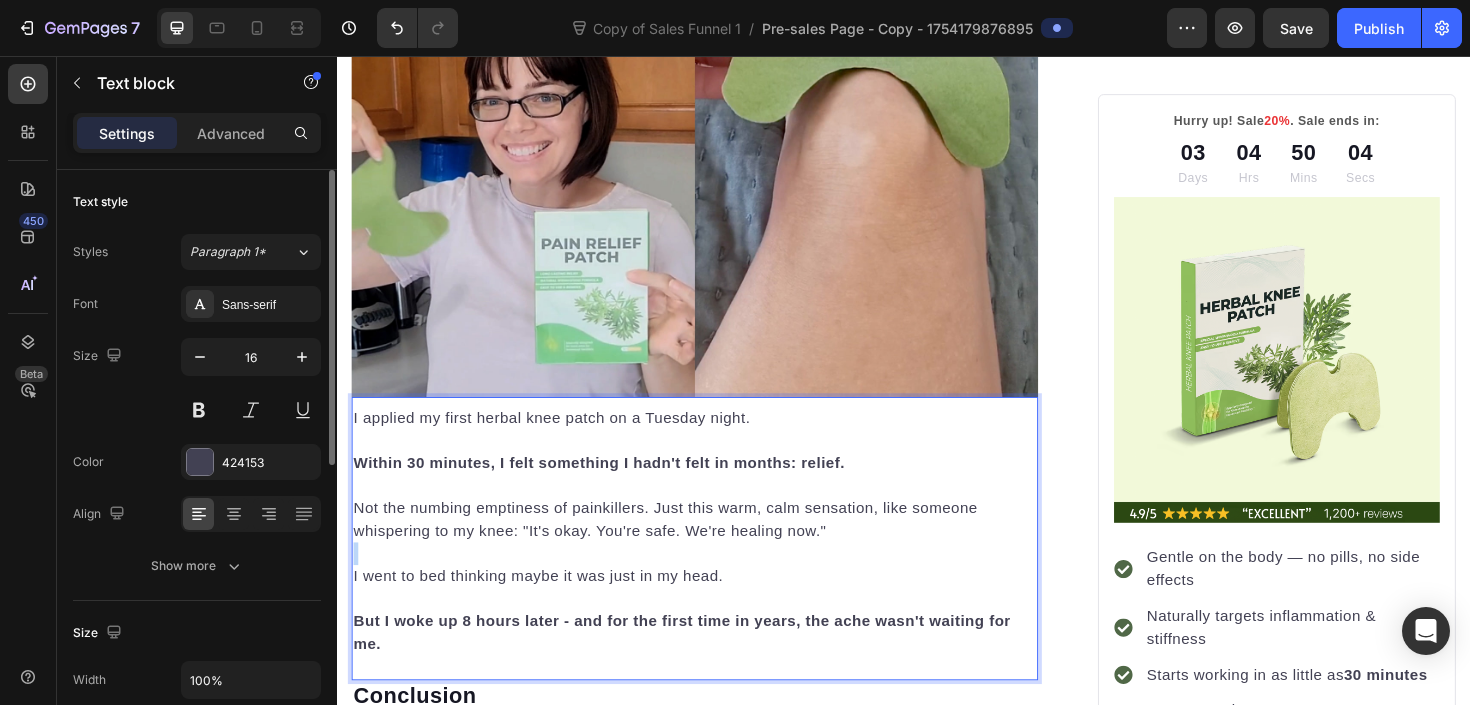 click on "I applied my first herbal knee patch on a Tuesday night. Within 30 minutes, I felt something I hadn't felt in months: relief. Not the numbing emptiness of painkillers. Just this warm, calm sensation, like someone whispering to my knee: "It's okay. You're safe. We're healing now." ⁠⁠⁠⁠⁠⁠⁠ I went to bed thinking maybe it was just in my head. But I woke up 8 hours later - and for the first time in years, the ache wasn't waiting for me." at bounding box center (715, 559) 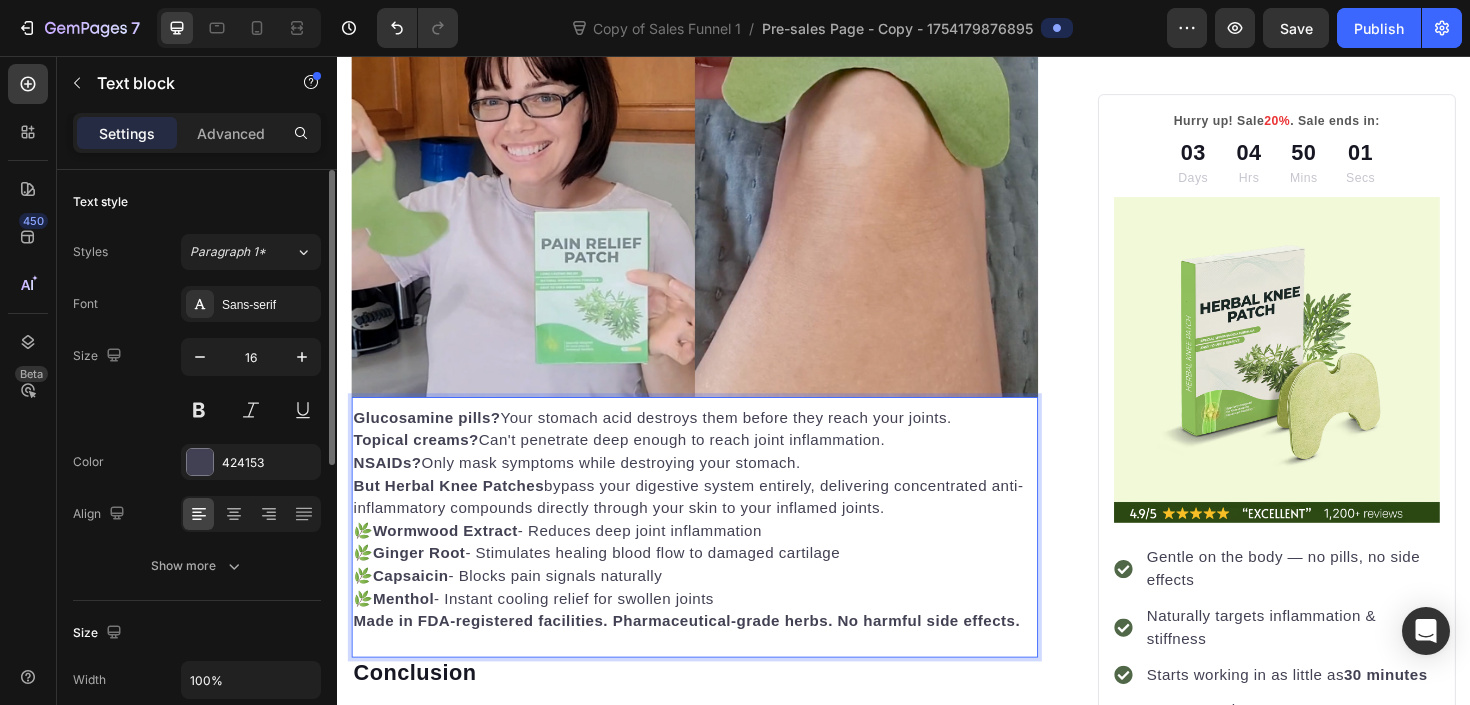 click on "🌿  Wormwood Extract  - Reduces deep joint inflammation 🌿  Ginger Root  - Stimulates healing blood flow to damaged cartilage 🌿  Capsaicin  - Blocks pain signals naturally 🌿  Menthol  - Instant cooling relief for swollen joints" at bounding box center [715, 595] 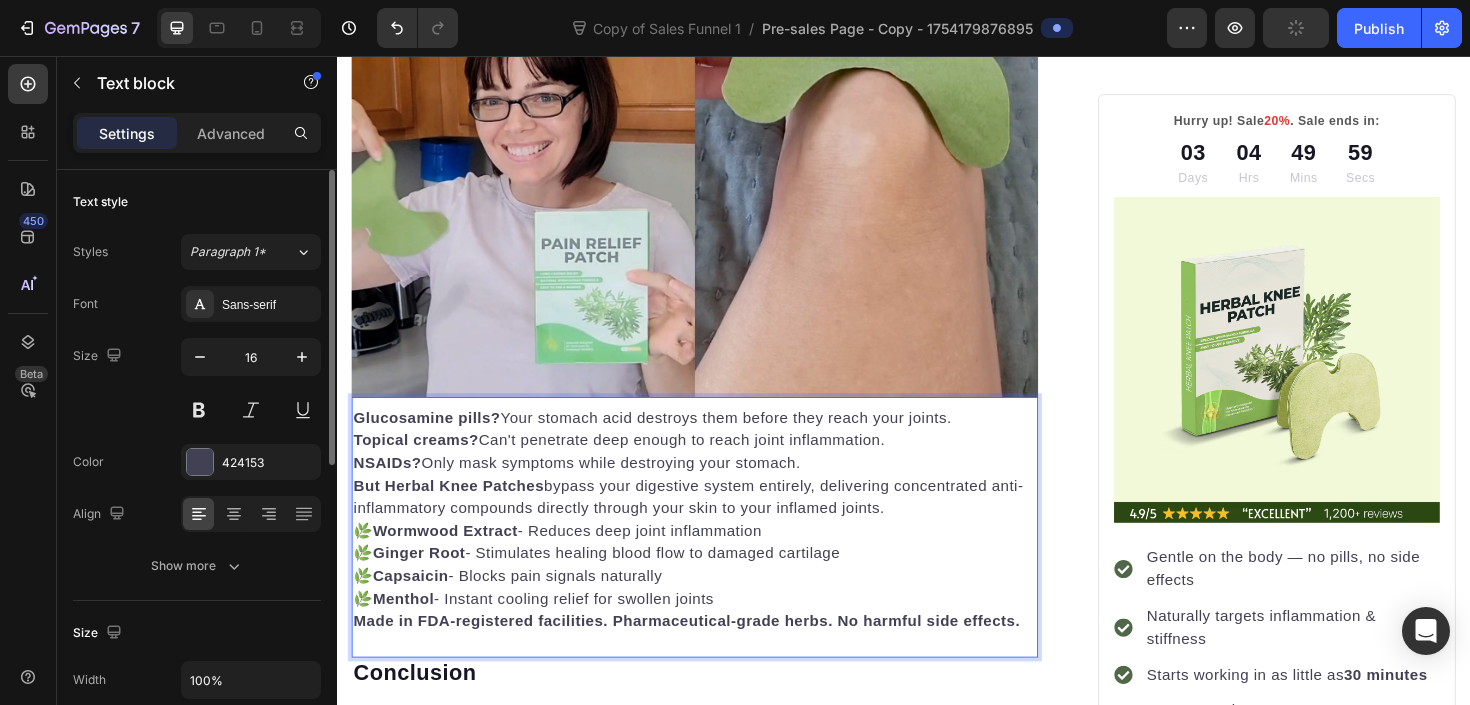click on "🌿  Wormwood Extract  - Reduces deep joint inflammation 🌿  Ginger Root  - Stimulates healing blood flow to damaged cartilage 🌿  Capsaicin  - Blocks pain signals naturally 🌿  Menthol  - Instant cooling relief for swollen joints" at bounding box center [715, 595] 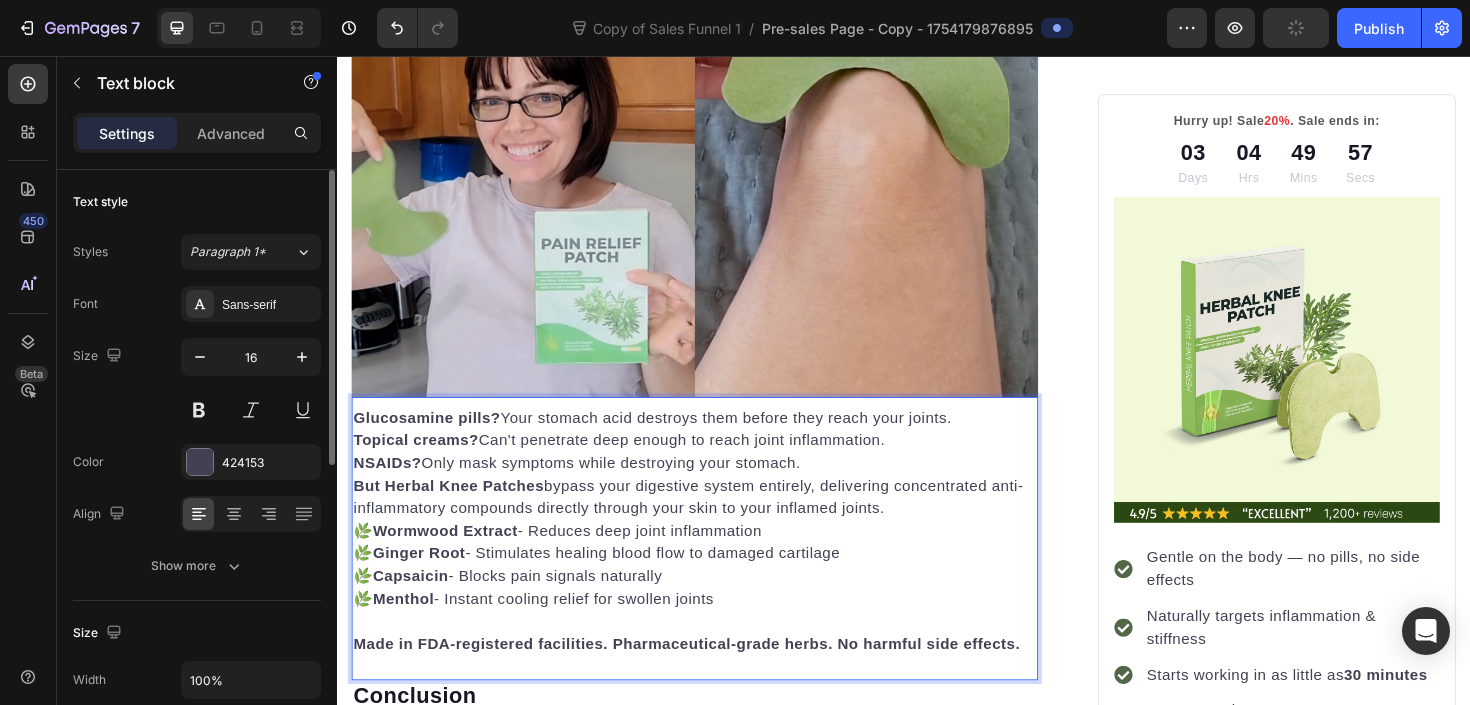 click on "But Herbal Knee Patches  bypass your digestive system entirely, delivering concentrated anti-inflammatory compounds directly through your skin to your inflamed joints." at bounding box center (715, 523) 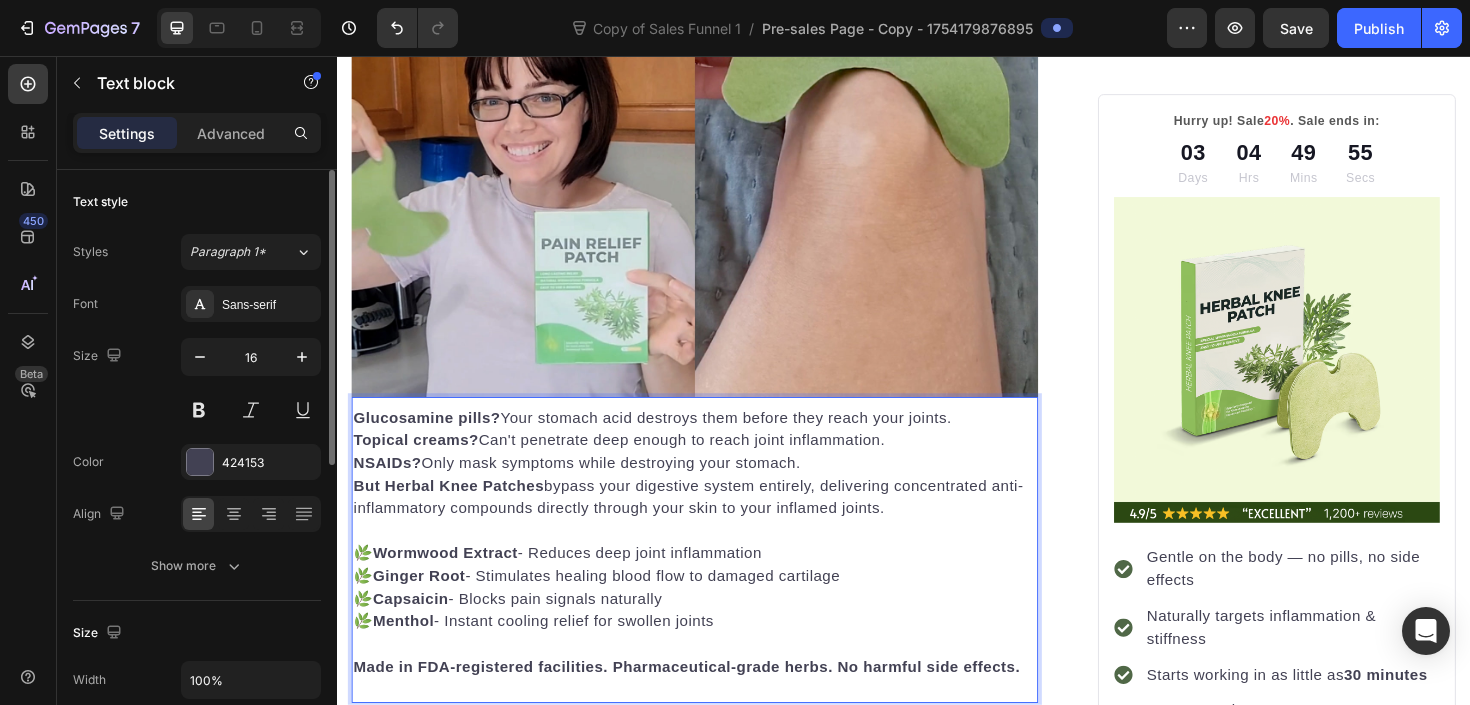 click on "Glucosamine pills?  Your stomach acid destroys them before they reach your joints. Topical creams?  Can't penetrate deep enough to reach joint inflammation. NSAIDs?  Only mask symptoms while destroying your stomach." at bounding box center (715, 463) 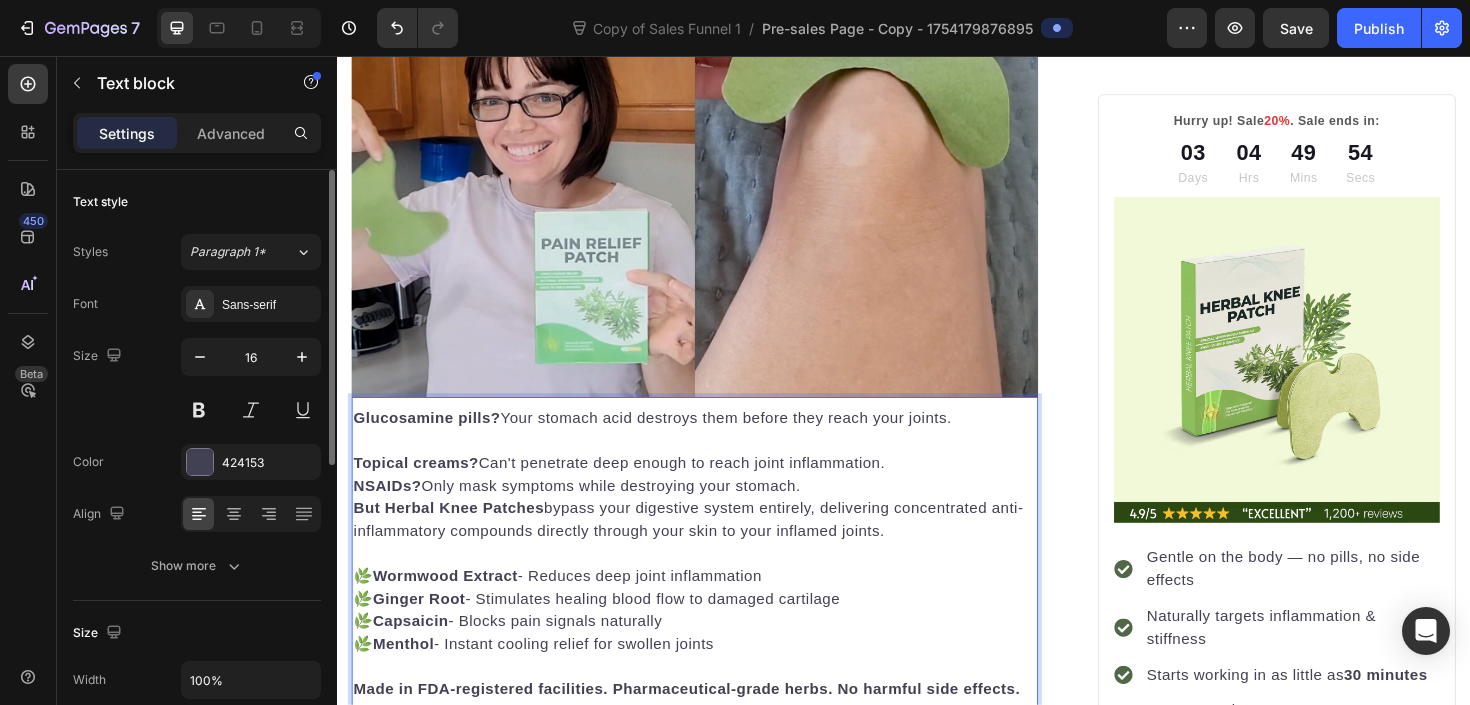 click on "⁠⁠⁠⁠⁠⁠⁠ Topical creams?  Can't penetrate deep enough to reach joint inflammation. NSAIDs?  Only mask symptoms while destroying your stomach." at bounding box center [715, 487] 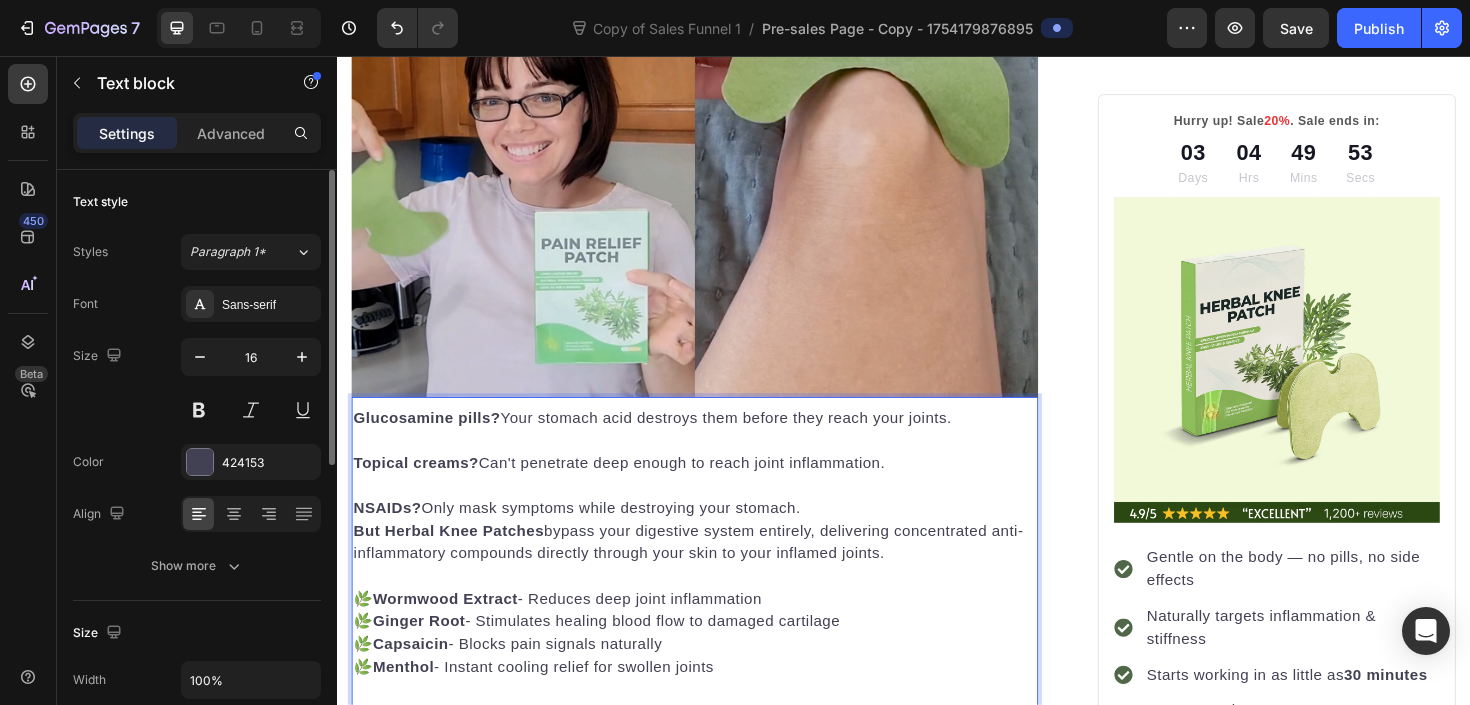click on "⁠⁠⁠⁠⁠⁠⁠ NSAIDs?  Only mask symptoms while destroying your stomach." at bounding box center (715, 523) 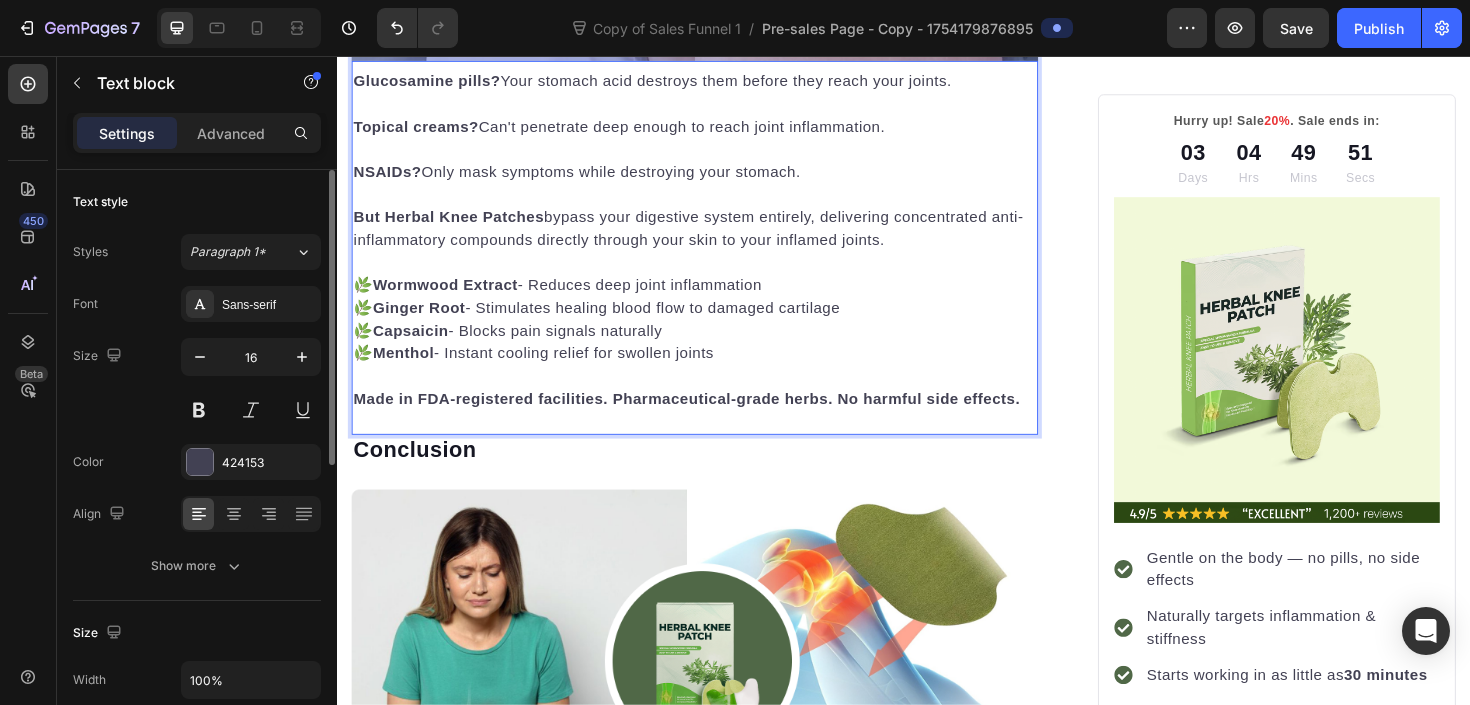 scroll, scrollTop: 4012, scrollLeft: 0, axis: vertical 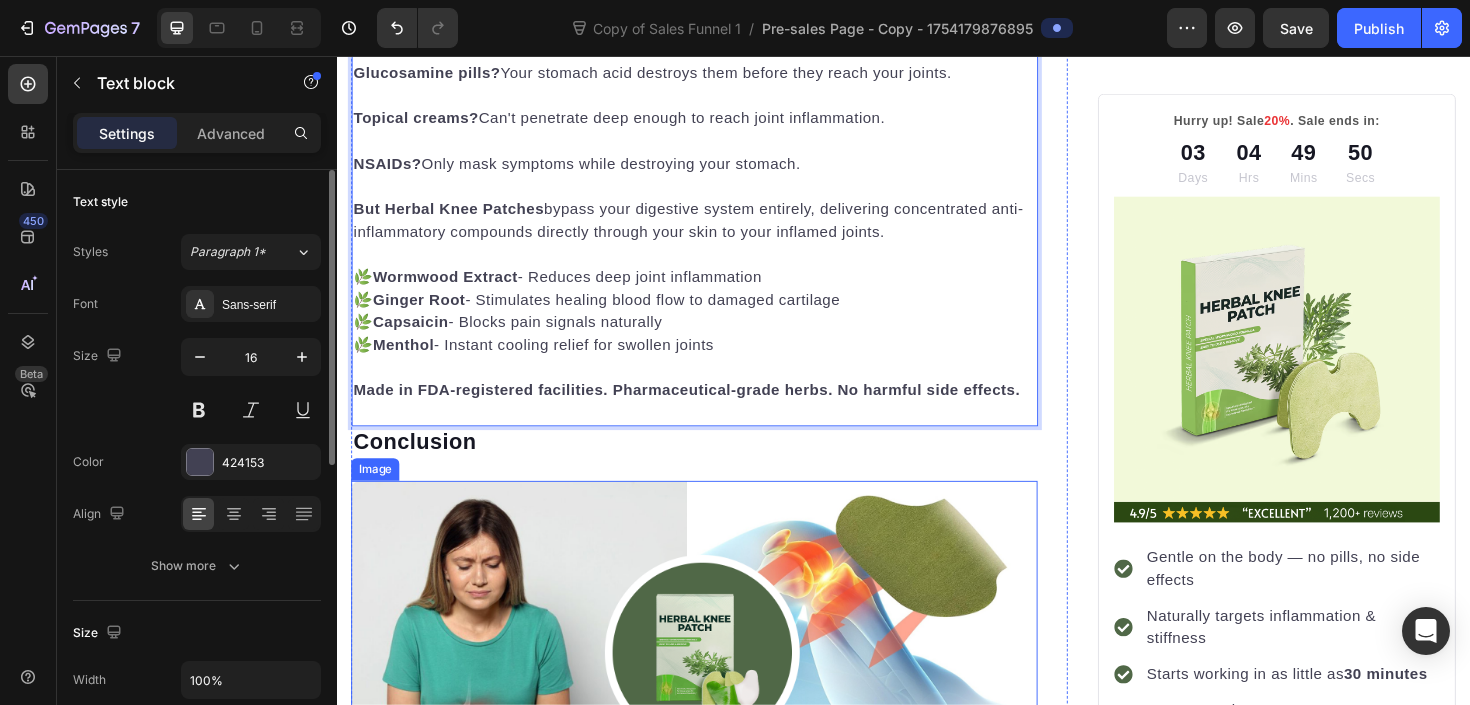 click at bounding box center [715, 687] 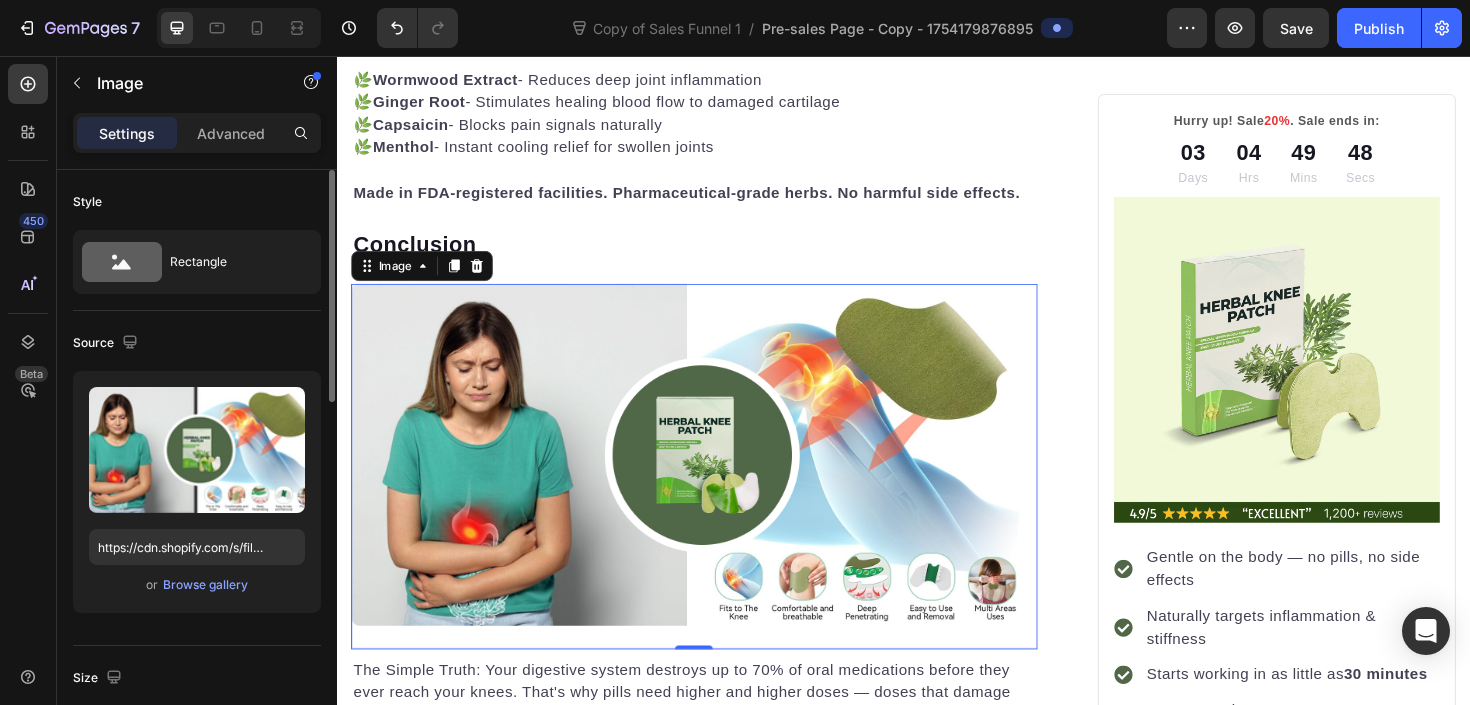 scroll, scrollTop: 4233, scrollLeft: 0, axis: vertical 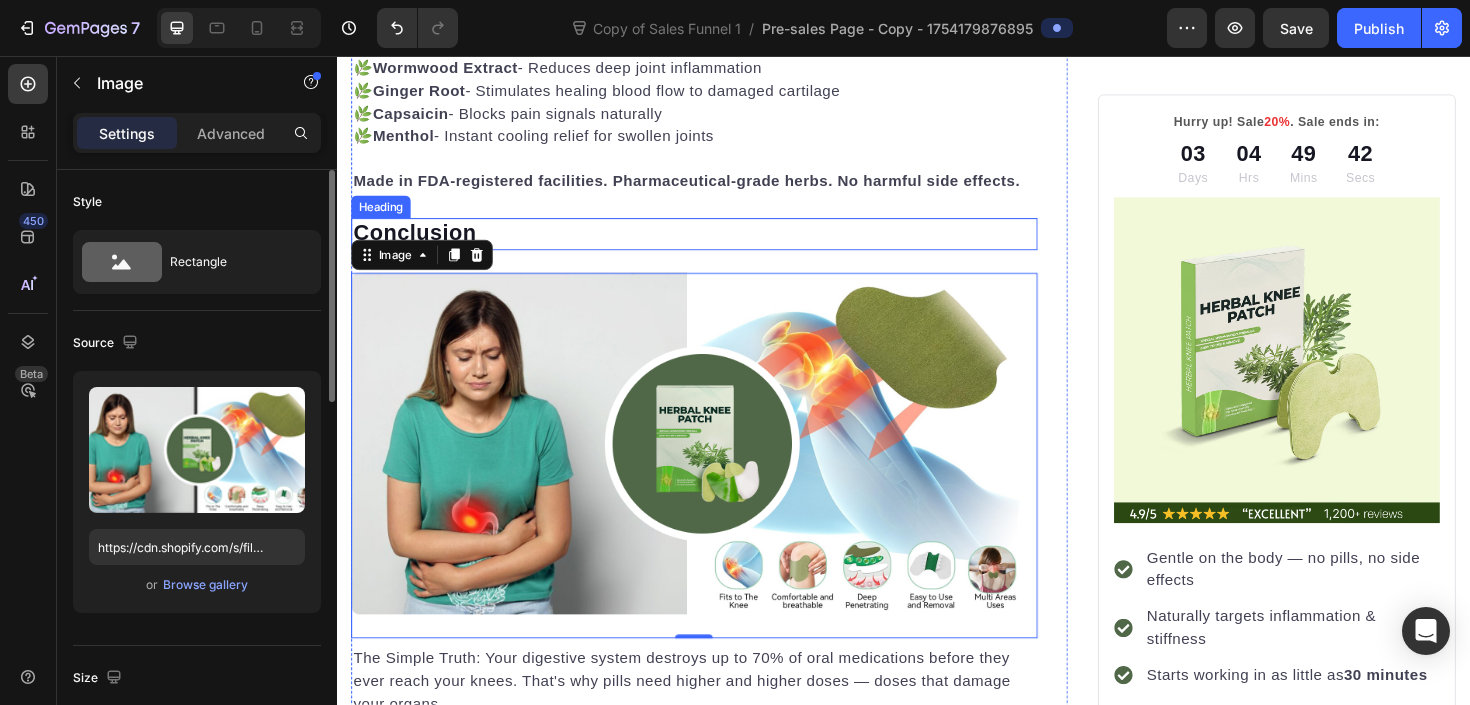 click on "Conclusion" at bounding box center (715, 244) 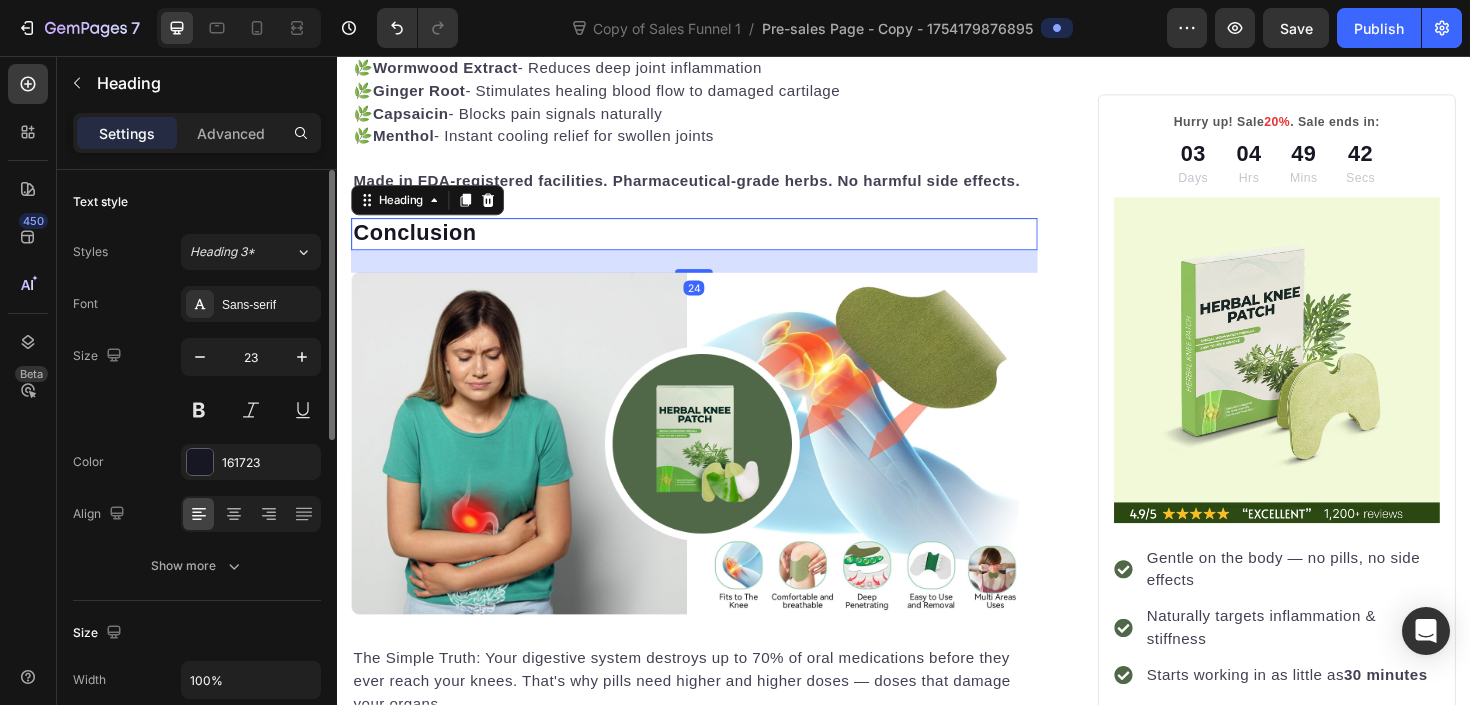 click on "Conclusion" at bounding box center (715, 244) 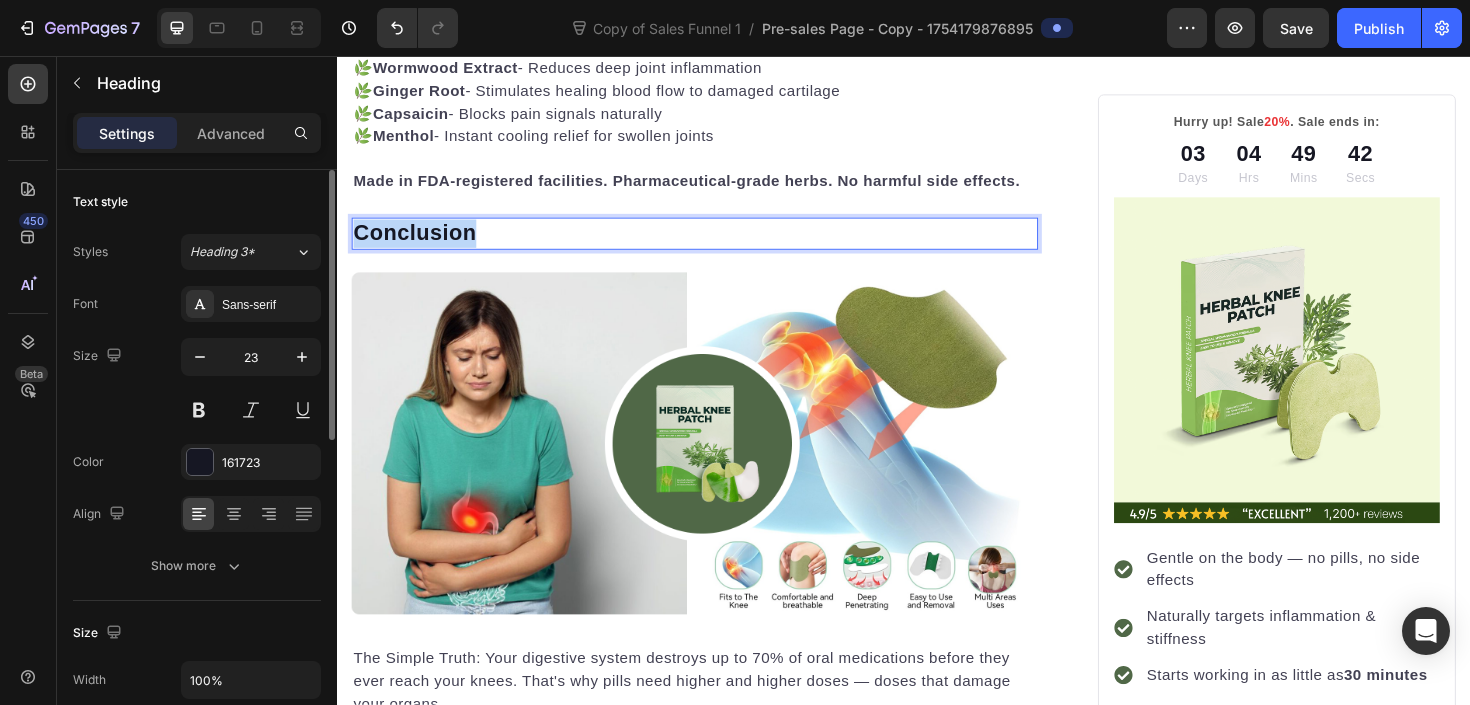 click on "Conclusion" at bounding box center (715, 244) 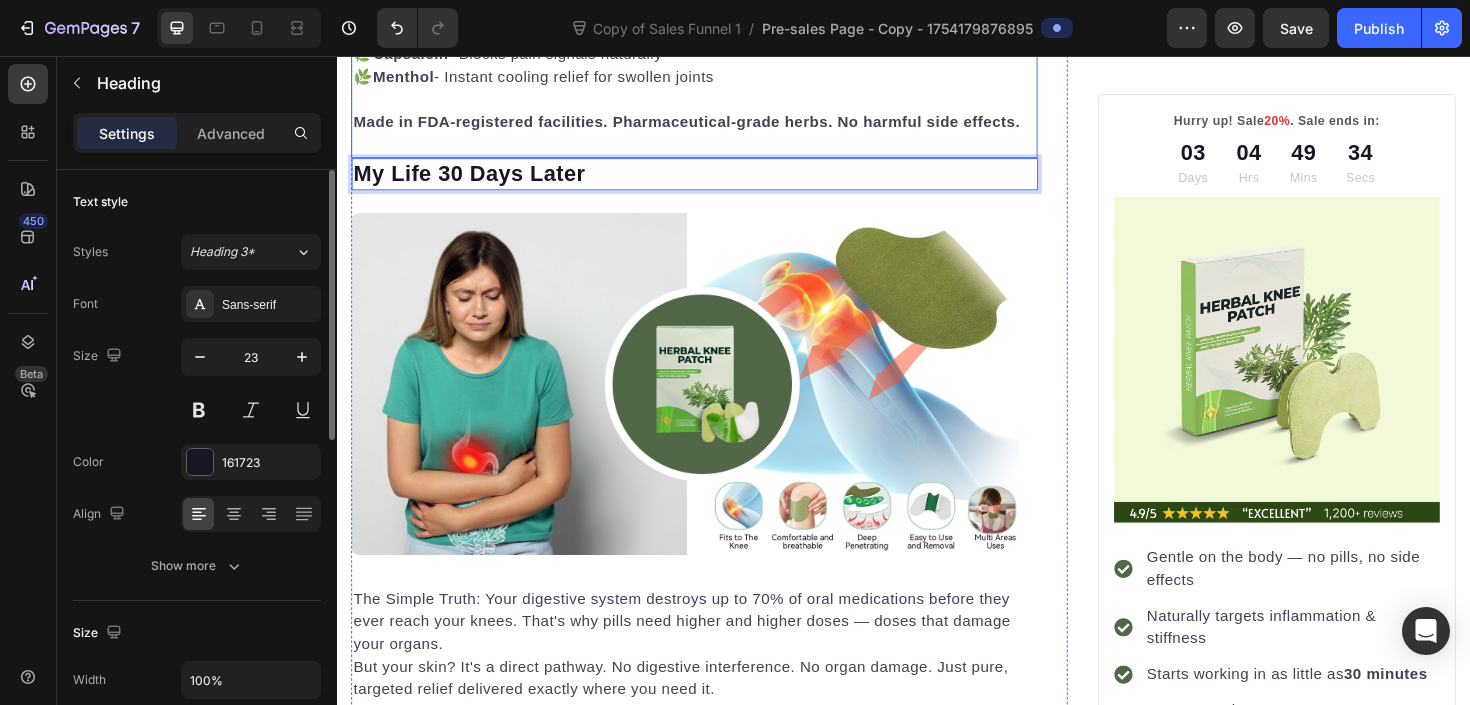 scroll, scrollTop: 4309, scrollLeft: 0, axis: vertical 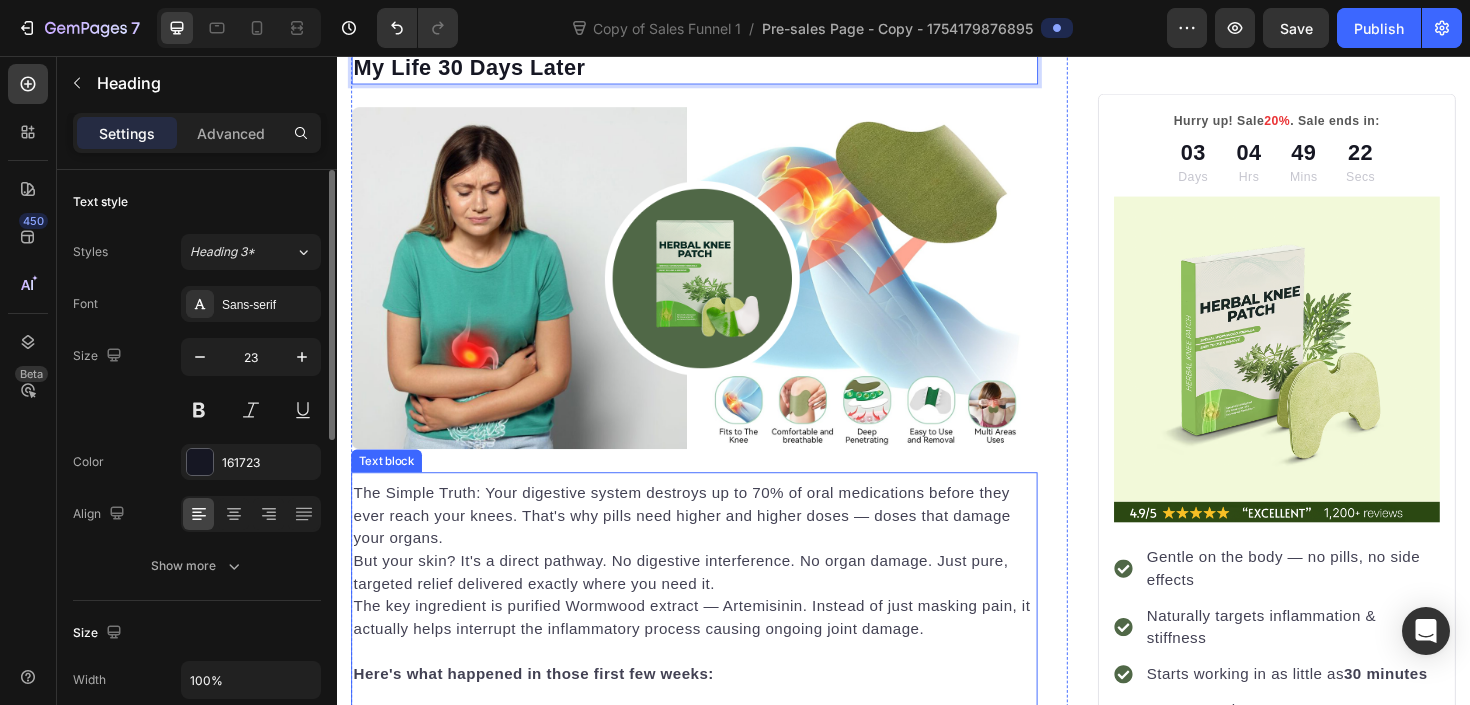 click on "The Simple Truth: Your digestive system destroys up to 70% of oral medications before they ever reach your knees. That's why pills need higher and higher doses — doses that damage your organs. But your skin? It's a direct pathway. No digestive interference. No organ damage. Just pure, targeted relief delivered exactly where you need it. The key ingredient is purified Wormwood extract — Artemisinin. Instead of just masking pain, it actually helps interrupt the inflammatory process causing ongoing joint damage. Here's what happened in those first few weeks: Week 1:  Sleeping through the night for the first time in months Week 2:  Taking longer walks because I wanted to Week 3:  Playing on the floor with my grandson without calculating how I'd get back up Week 4:  My body was actually healing" at bounding box center (715, 711) 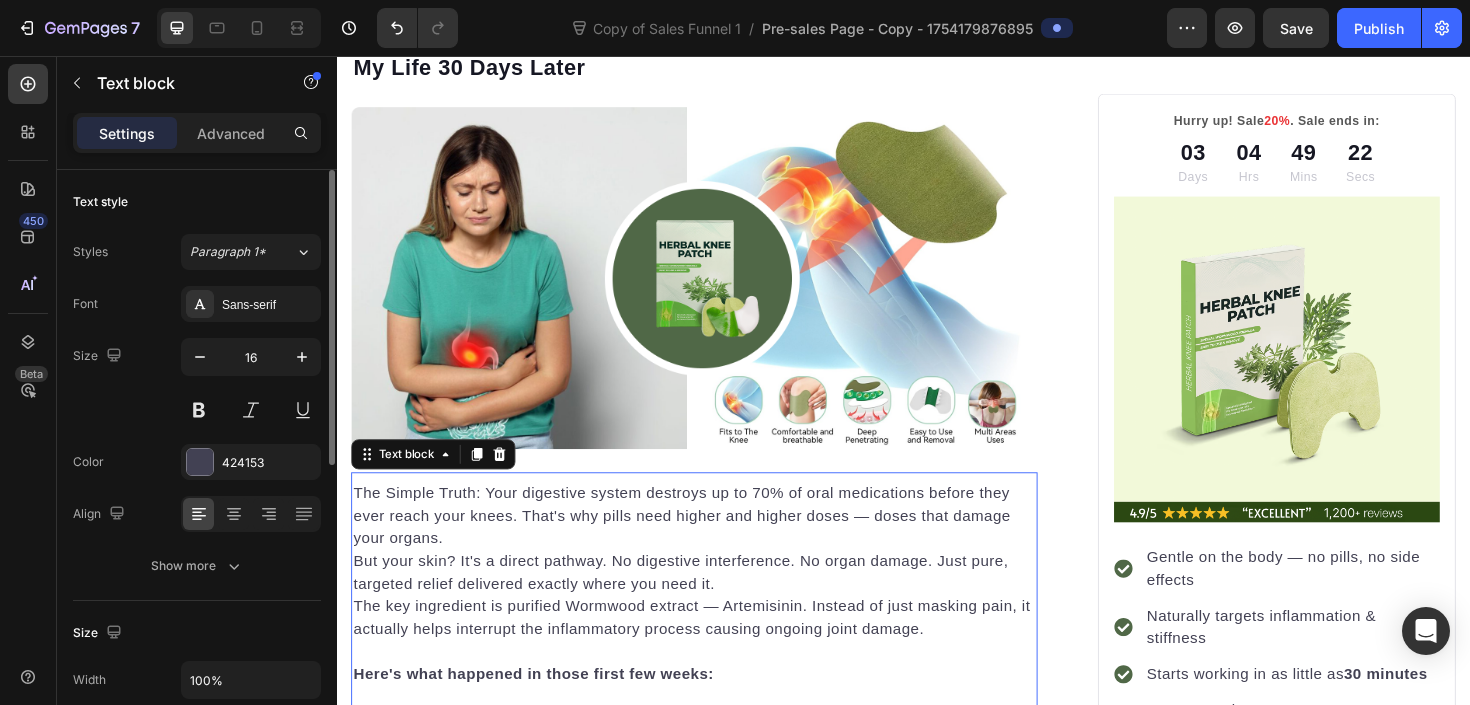 click on "The Simple Truth: Your digestive system destroys up to 70% of oral medications before they ever reach your knees. That's why pills need higher and higher doses — doses that damage your organs. But your skin? It's a direct pathway. No digestive interference. No organ damage. Just pure, targeted relief delivered exactly where you need it. The key ingredient is purified Wormwood extract — Artemisinin. Instead of just masking pain, it actually helps interrupt the inflammatory process causing ongoing joint damage. Here's what happened in those first few weeks: Week 1:  Sleeping through the night for the first time in months Week 2:  Taking longer walks because I wanted to Week 3:  Playing on the floor with my grandson without calculating how I'd get back up Week 4:  My body was actually healing" at bounding box center (715, 711) 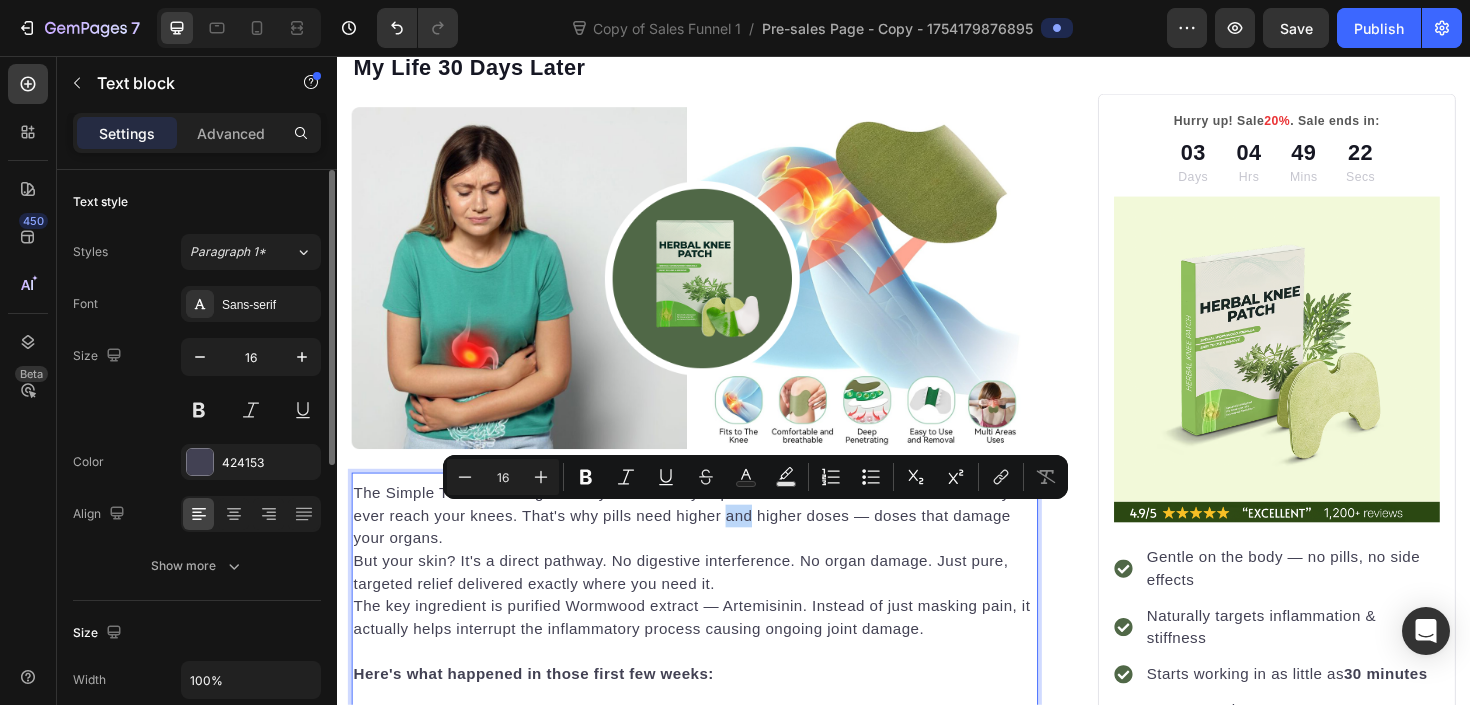 scroll, scrollTop: 4565, scrollLeft: 0, axis: vertical 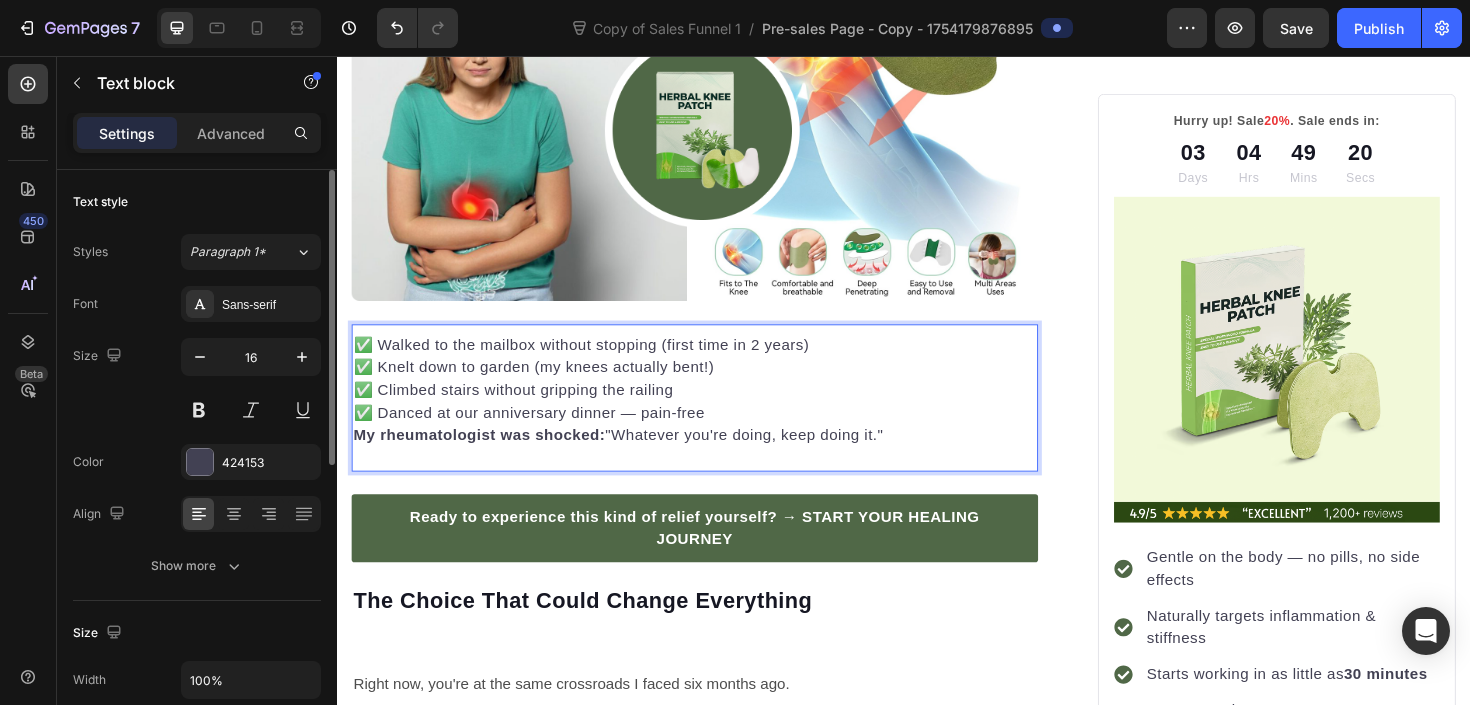 click on "✅ Walked to the mailbox without stopping (first time in 2 years) ✅ Knelt down to garden (my knees actually bent!) ✅ Climbed stairs without gripping the railing ✅ Danced at our anniversary dinner — pain-free" at bounding box center [715, 398] 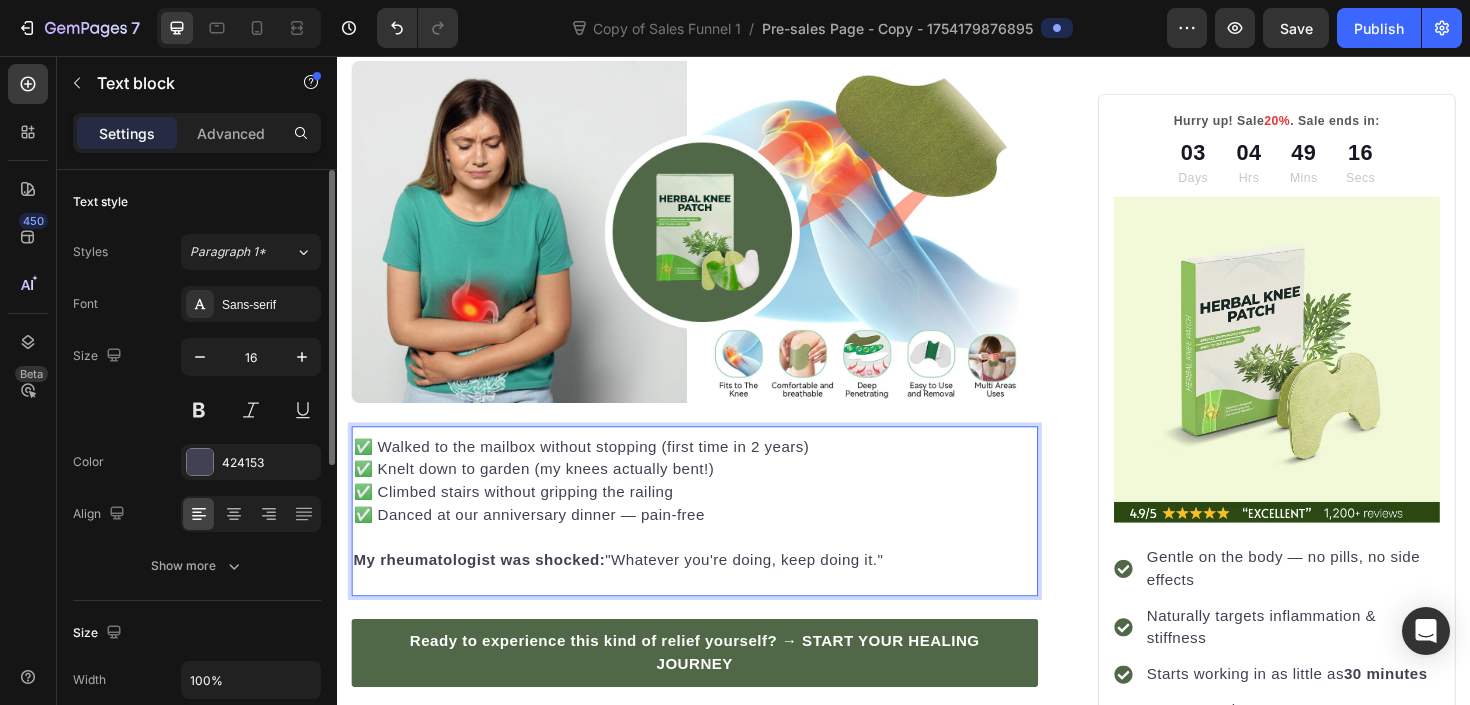 scroll, scrollTop: 4436, scrollLeft: 0, axis: vertical 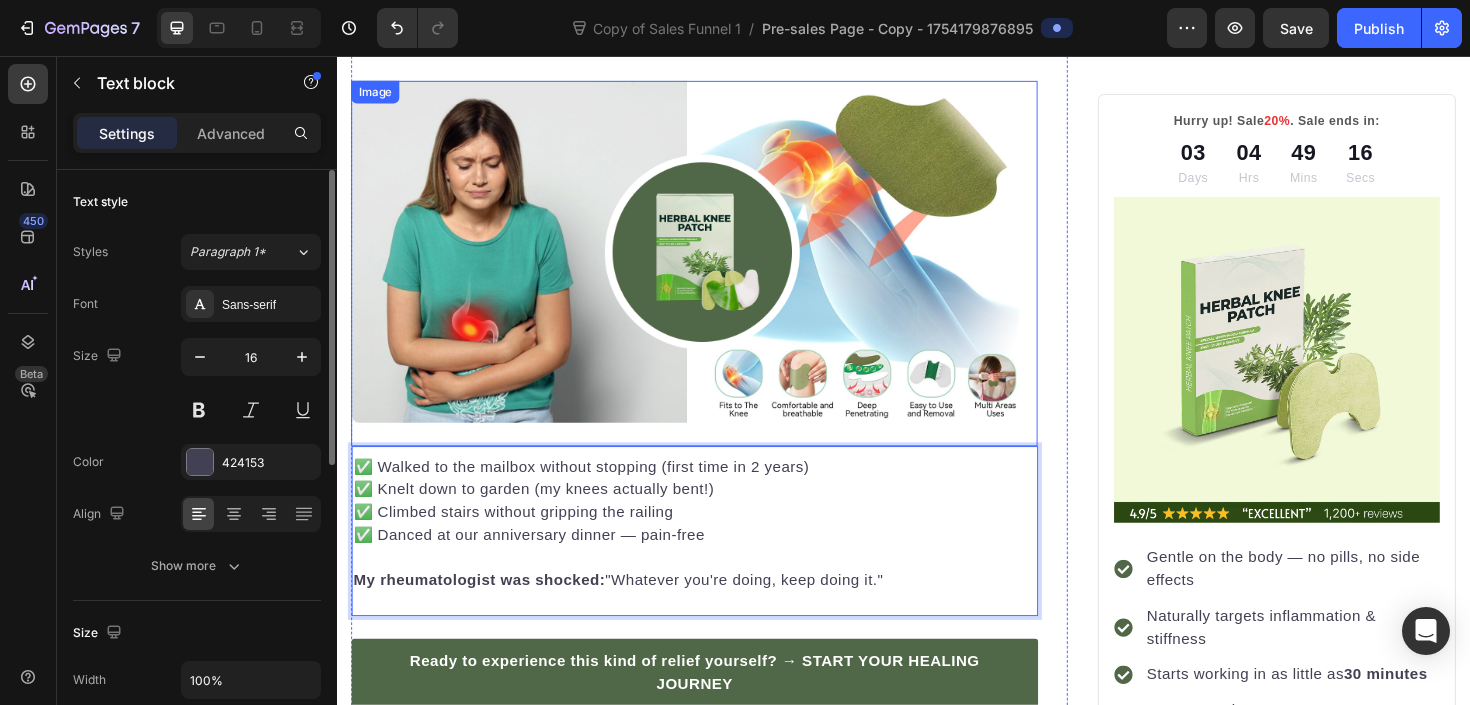 click at bounding box center (715, 263) 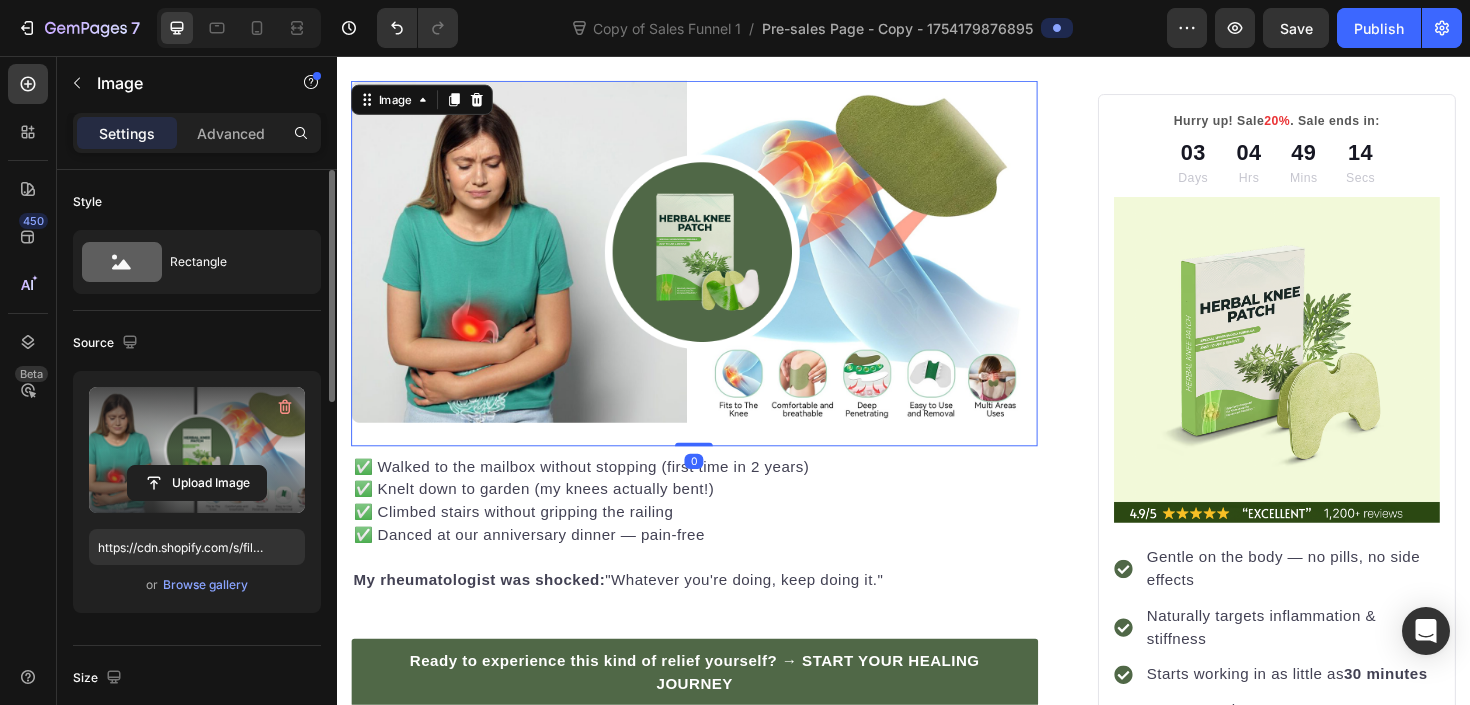 click at bounding box center (197, 450) 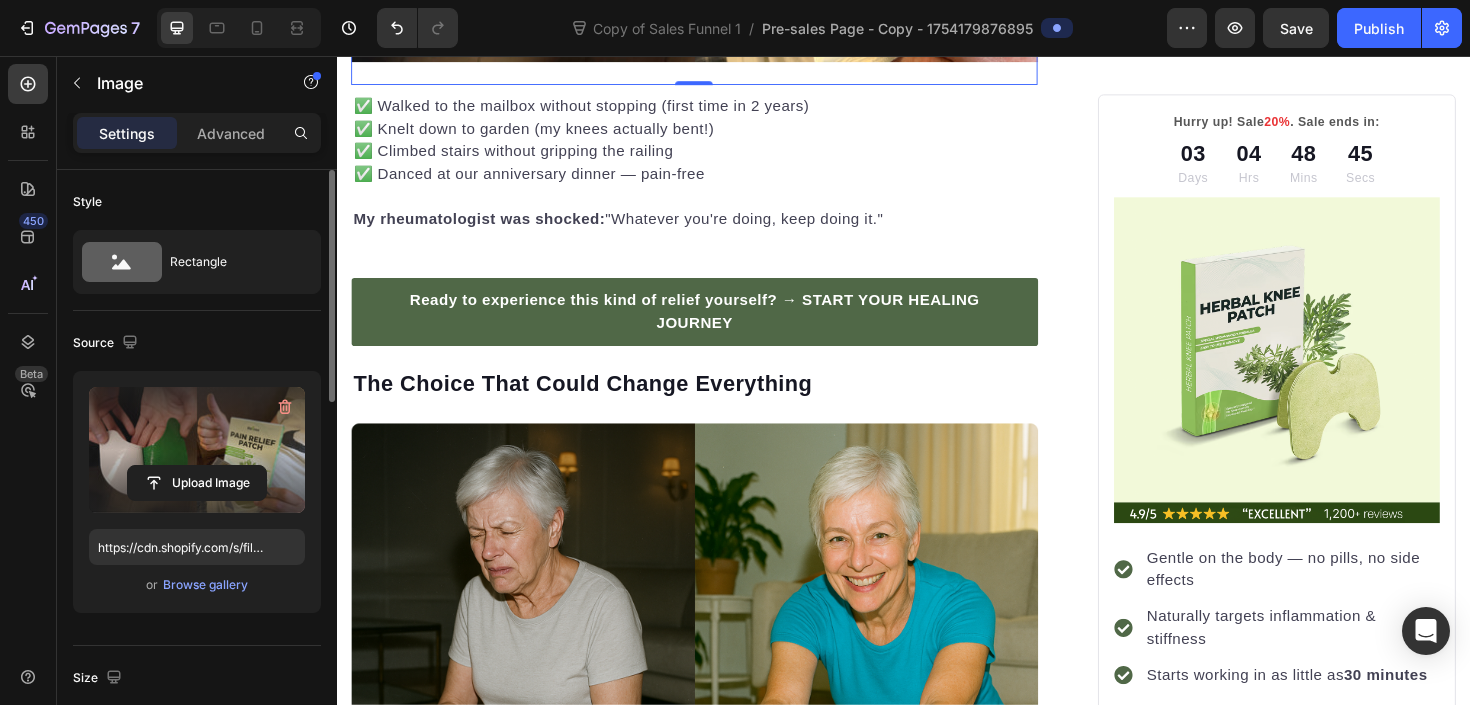 scroll, scrollTop: 4873, scrollLeft: 0, axis: vertical 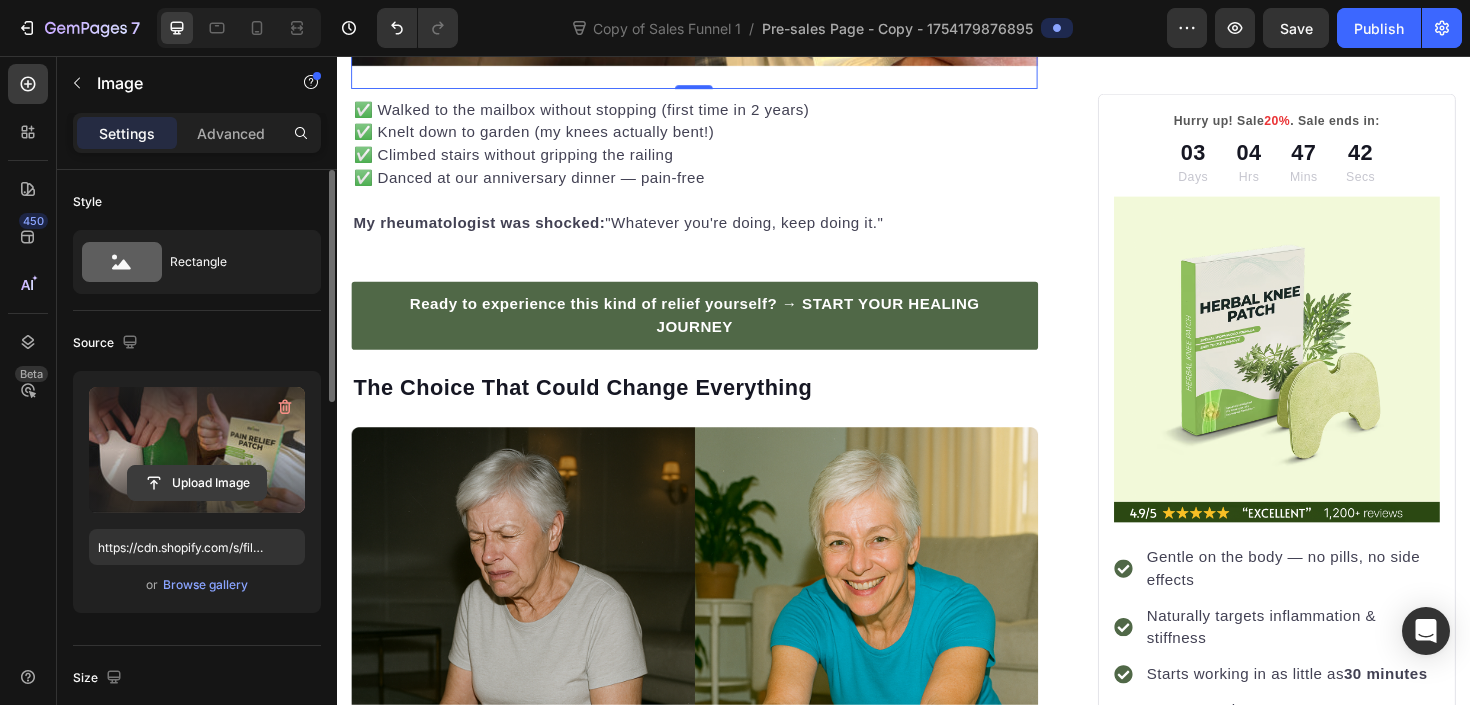 click 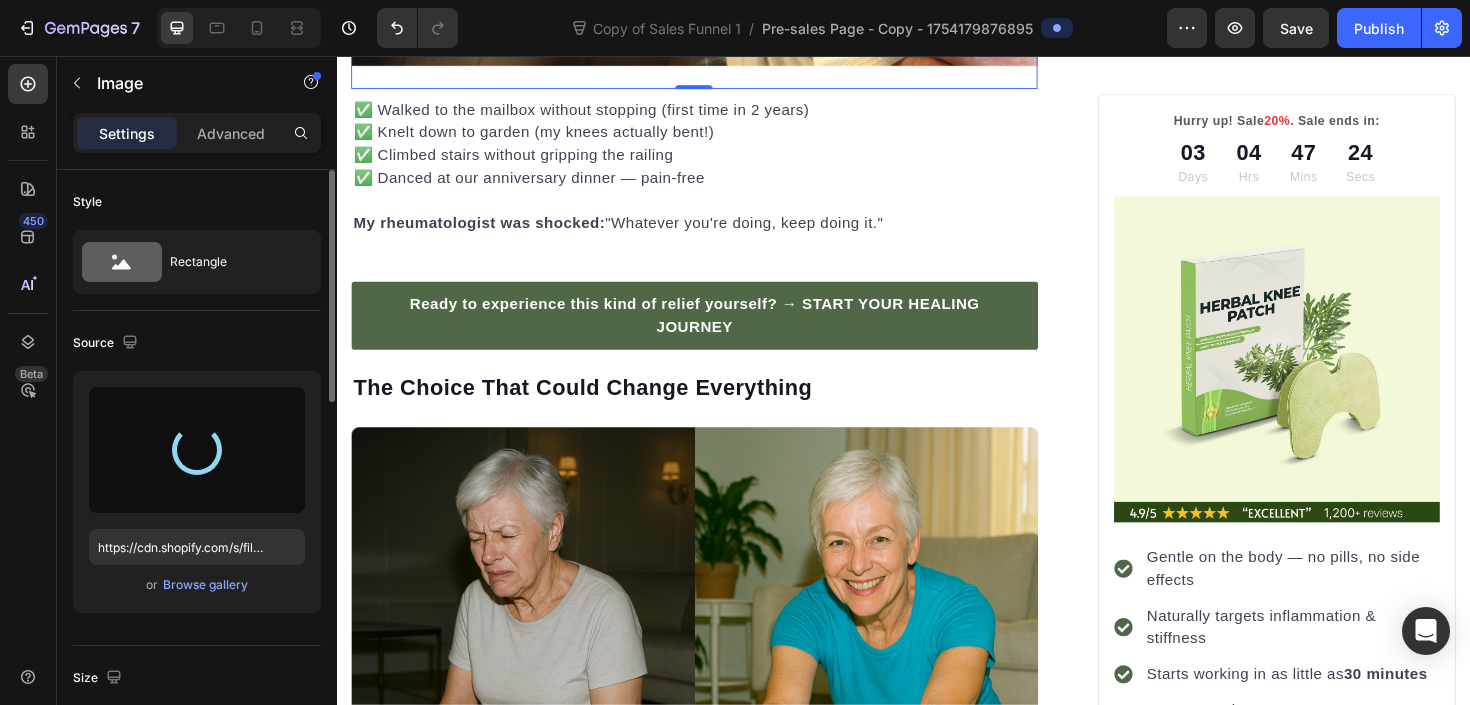 click at bounding box center [197, 450] 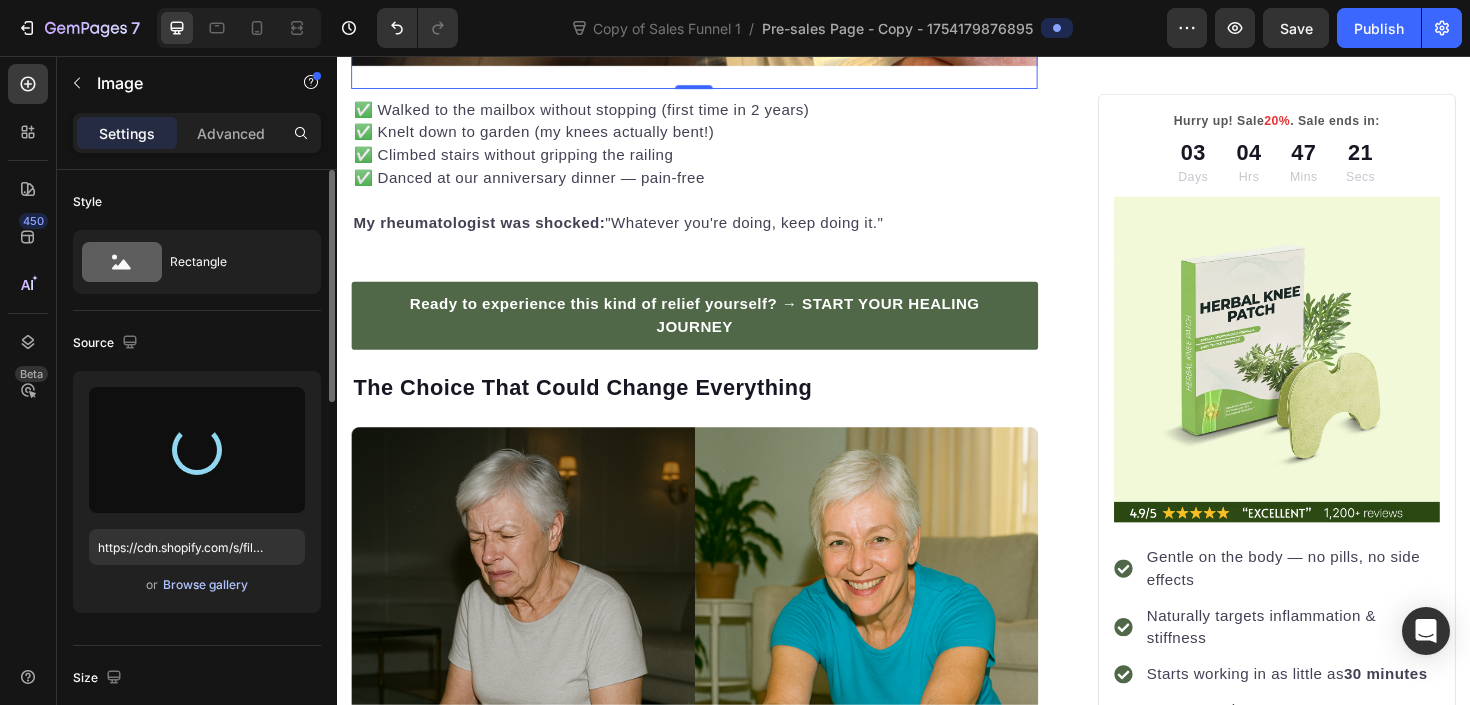 click on "Browse gallery" at bounding box center [205, 585] 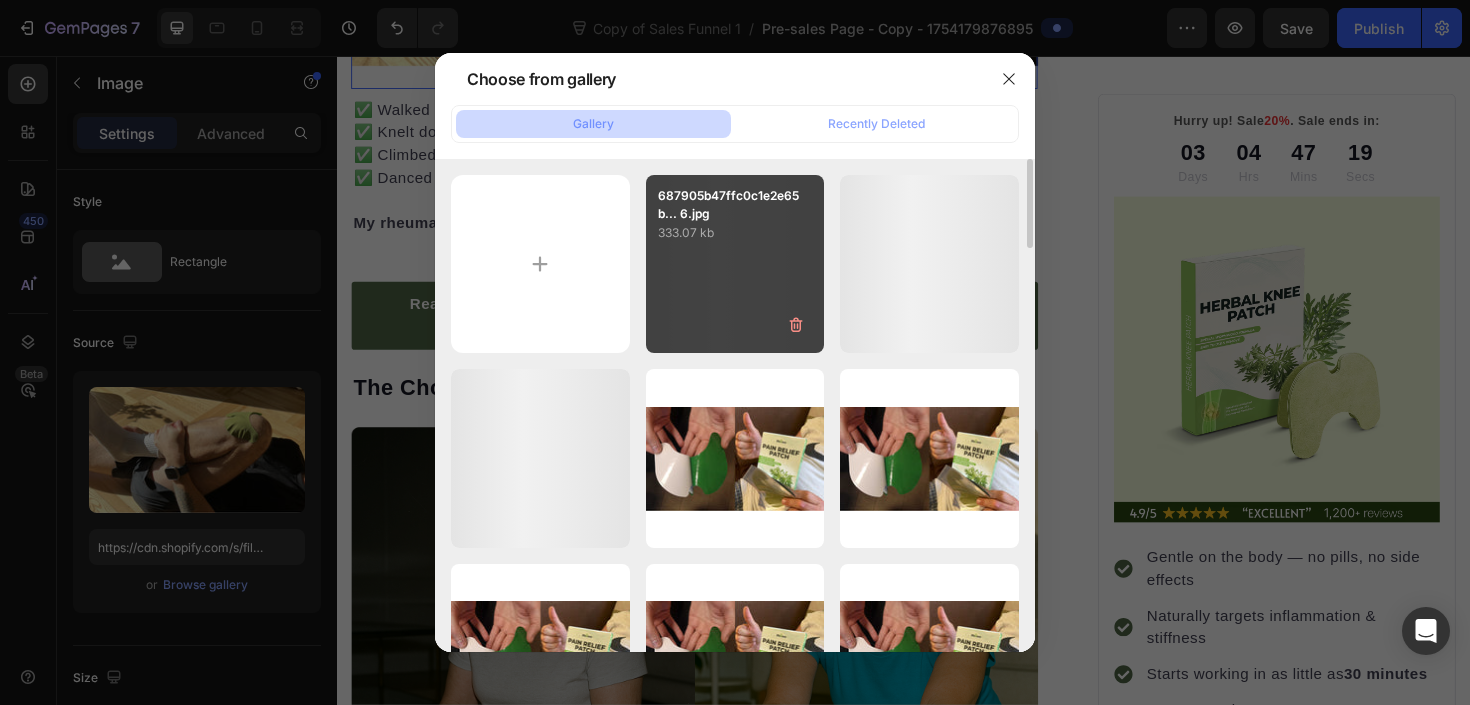 click 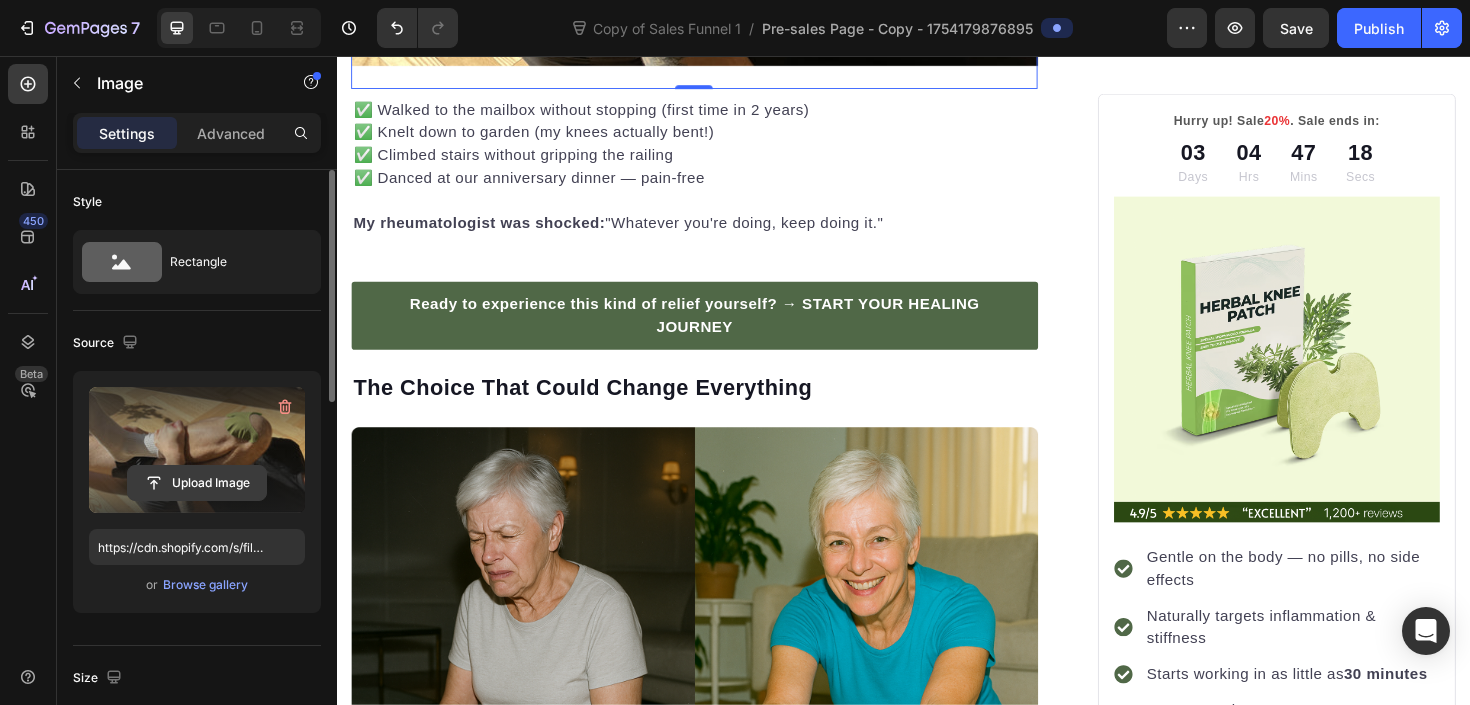 click 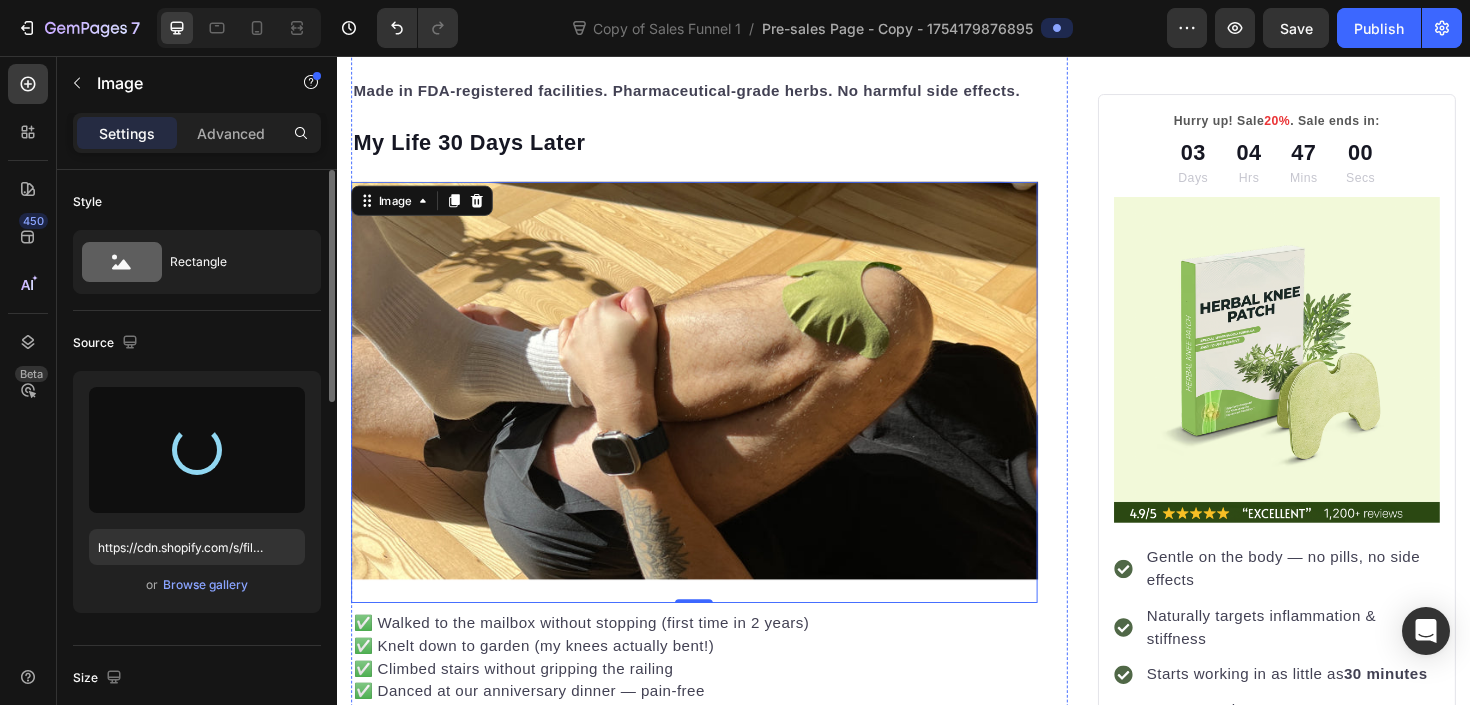 scroll, scrollTop: 4360, scrollLeft: 0, axis: vertical 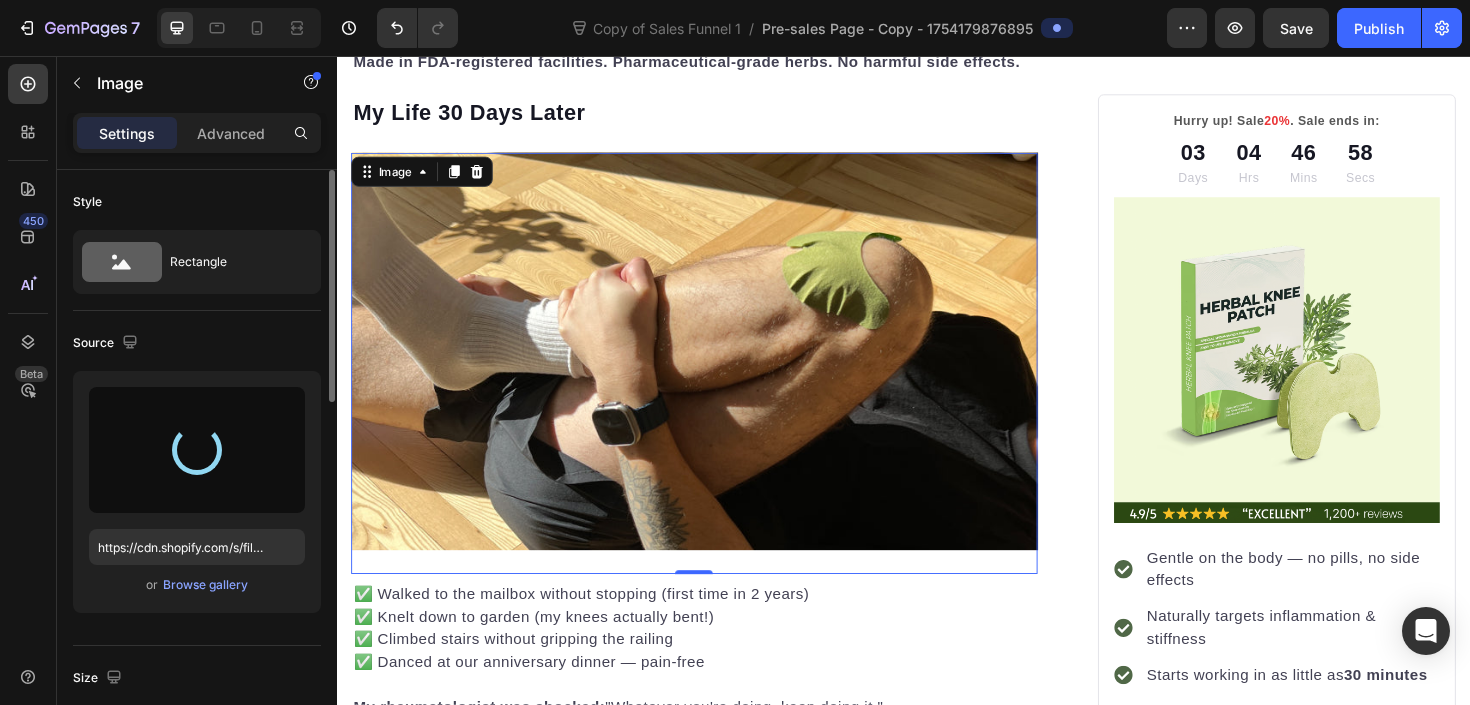 type on "https://cdn.shopify.com/s/files/1/0964/8226/3372/files/gempages_577337573718885364-2bbfc47e-4761-41f8-b25a-ac11c40f09e7.jpg" 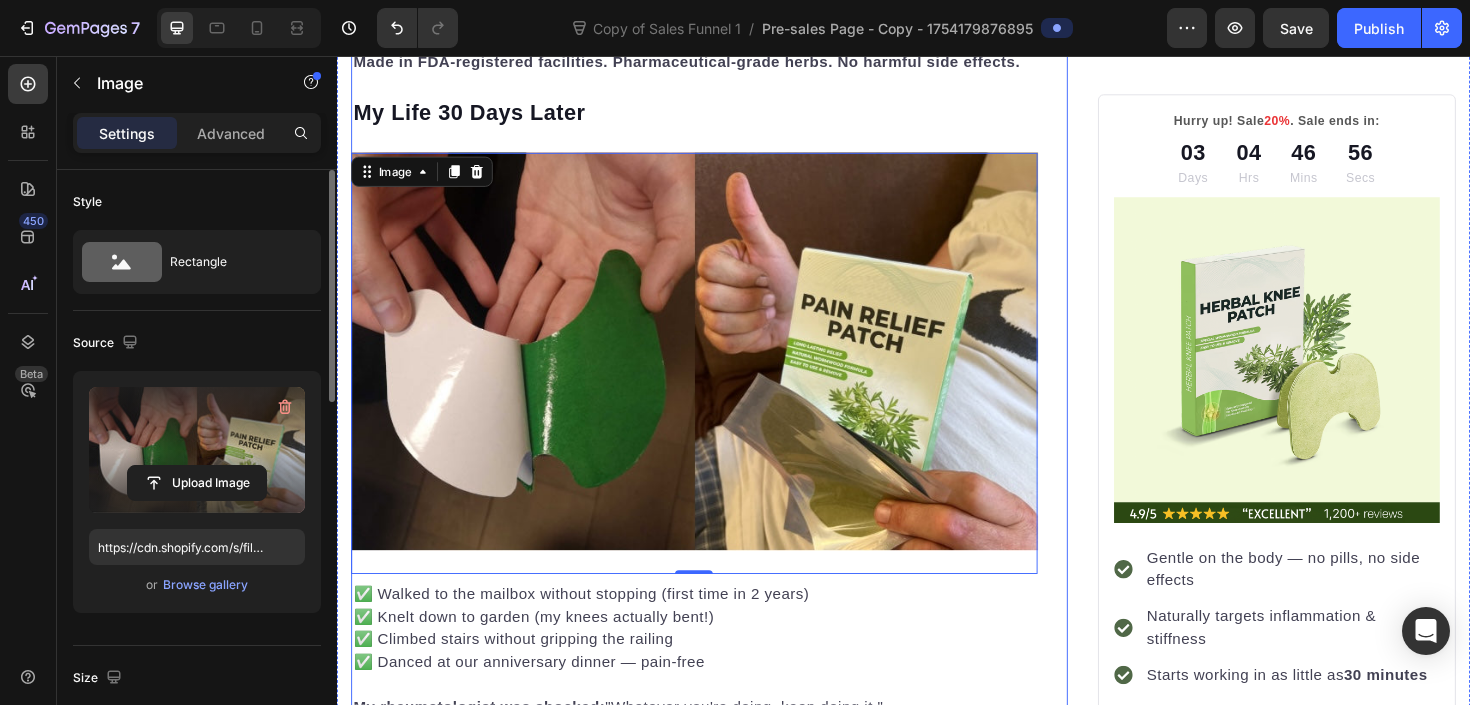 click on "My Life 30 Days Later" at bounding box center (715, 117) 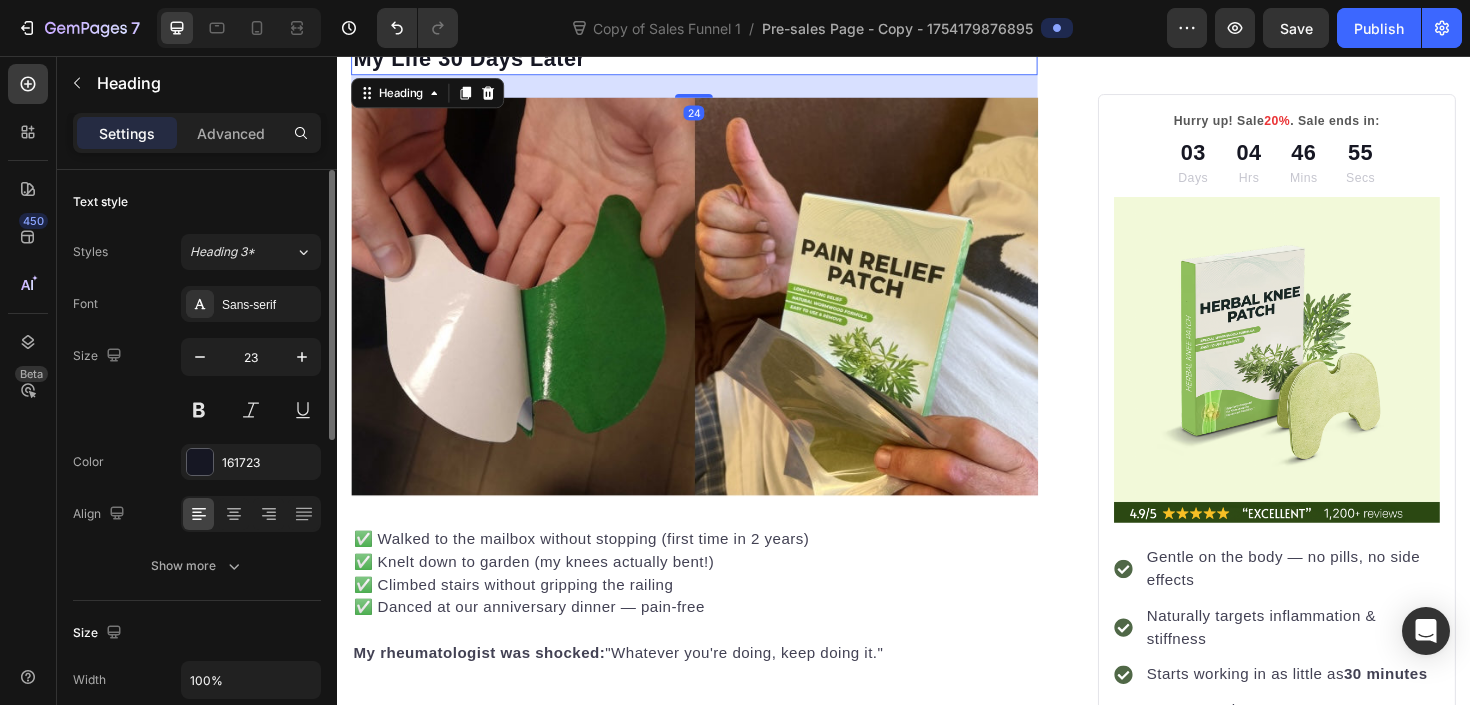 scroll, scrollTop: 4419, scrollLeft: 0, axis: vertical 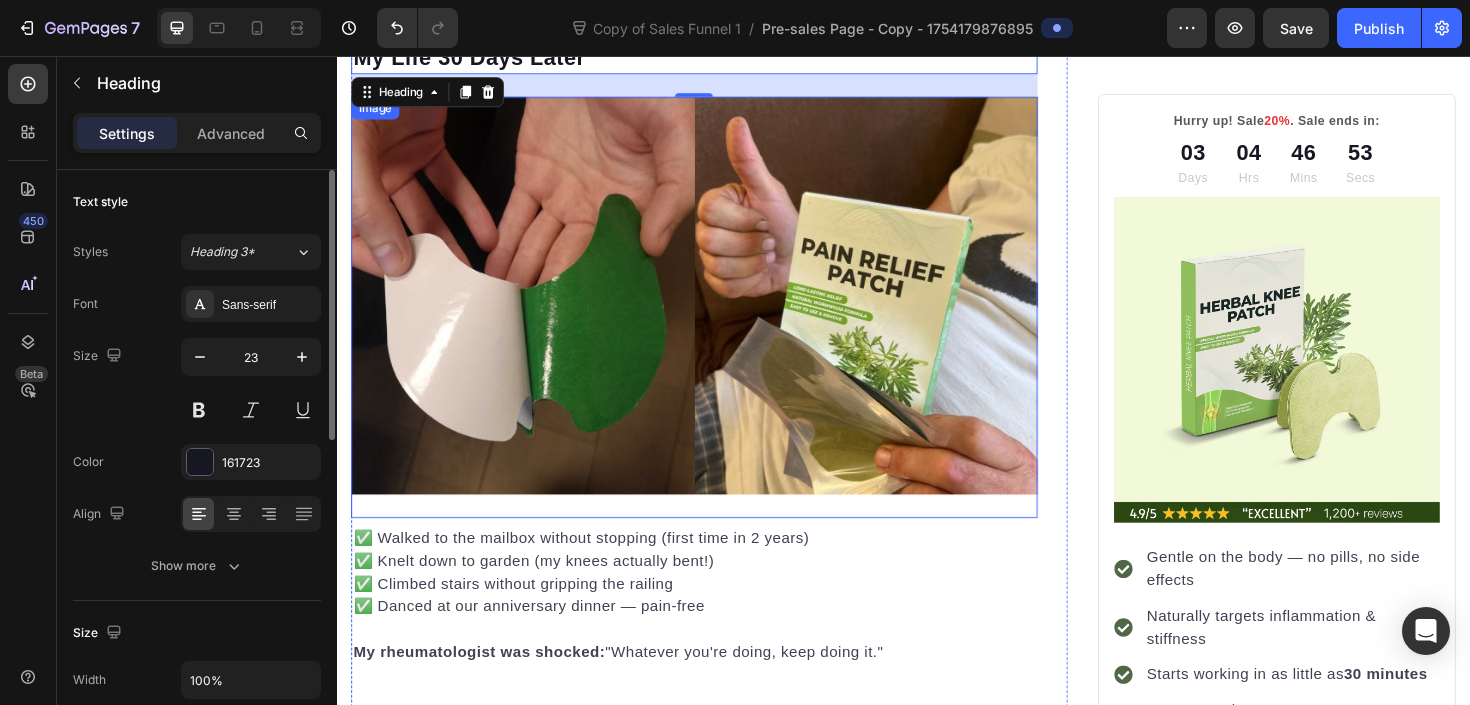click at bounding box center (715, 310) 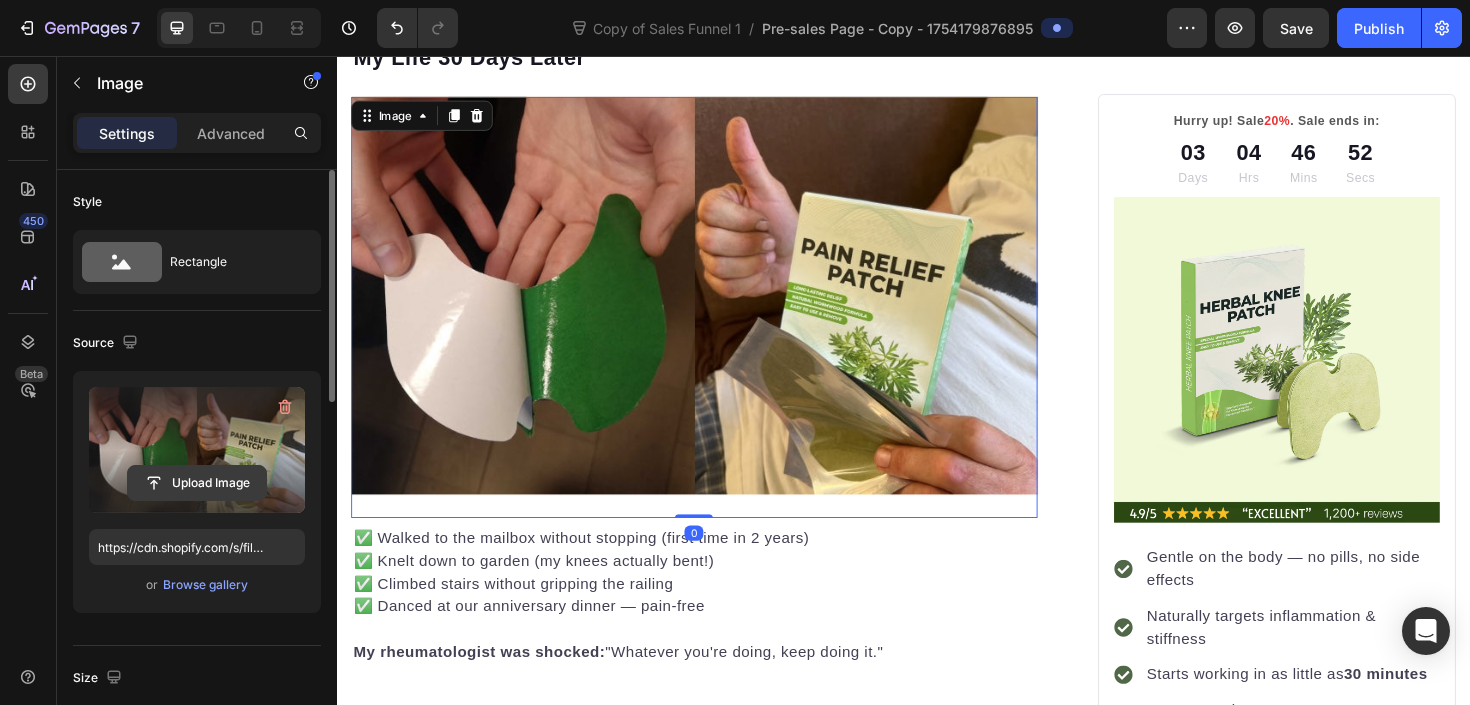click 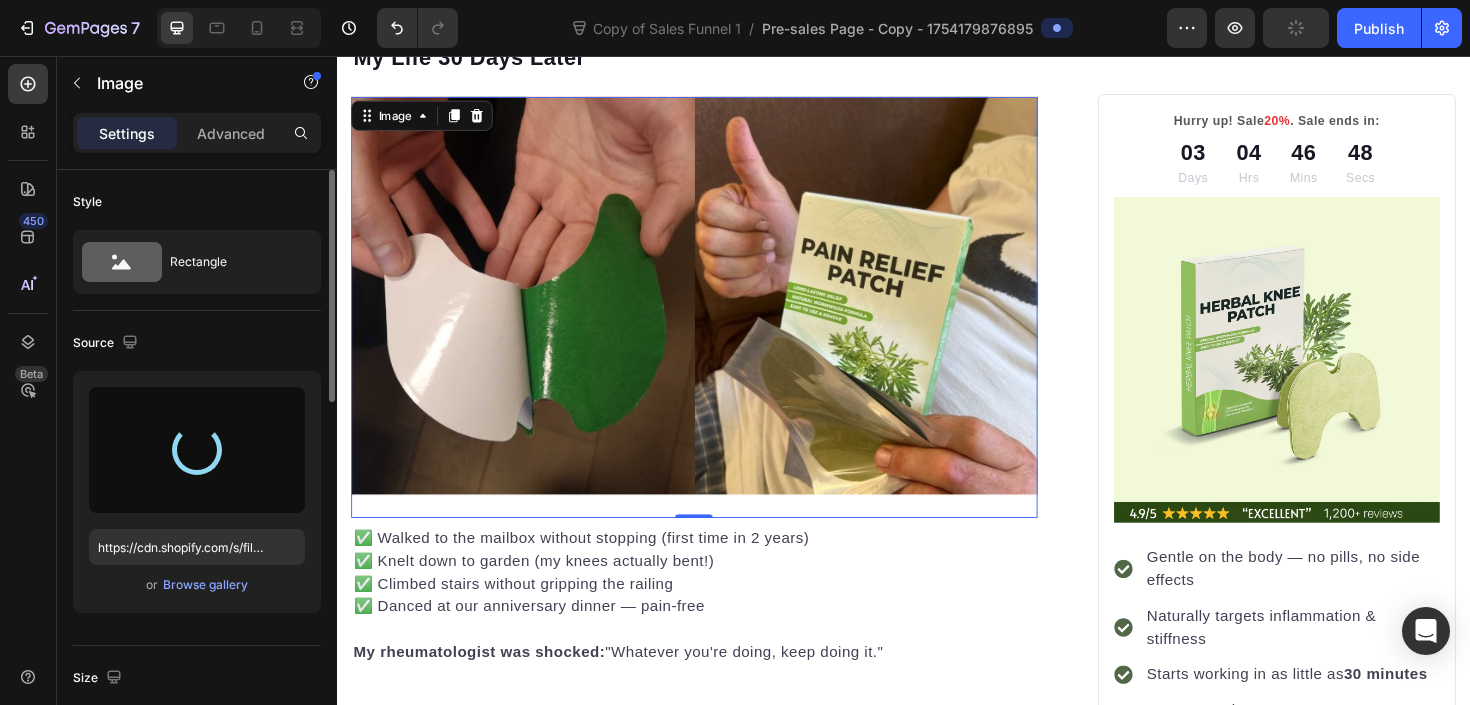 type on "https://cdn.shopify.com/s/files/1/0964/8226/3372/files/gempages_577337573718885364-912cf742-6ff5-49ab-b307-a3497d596223.jpg" 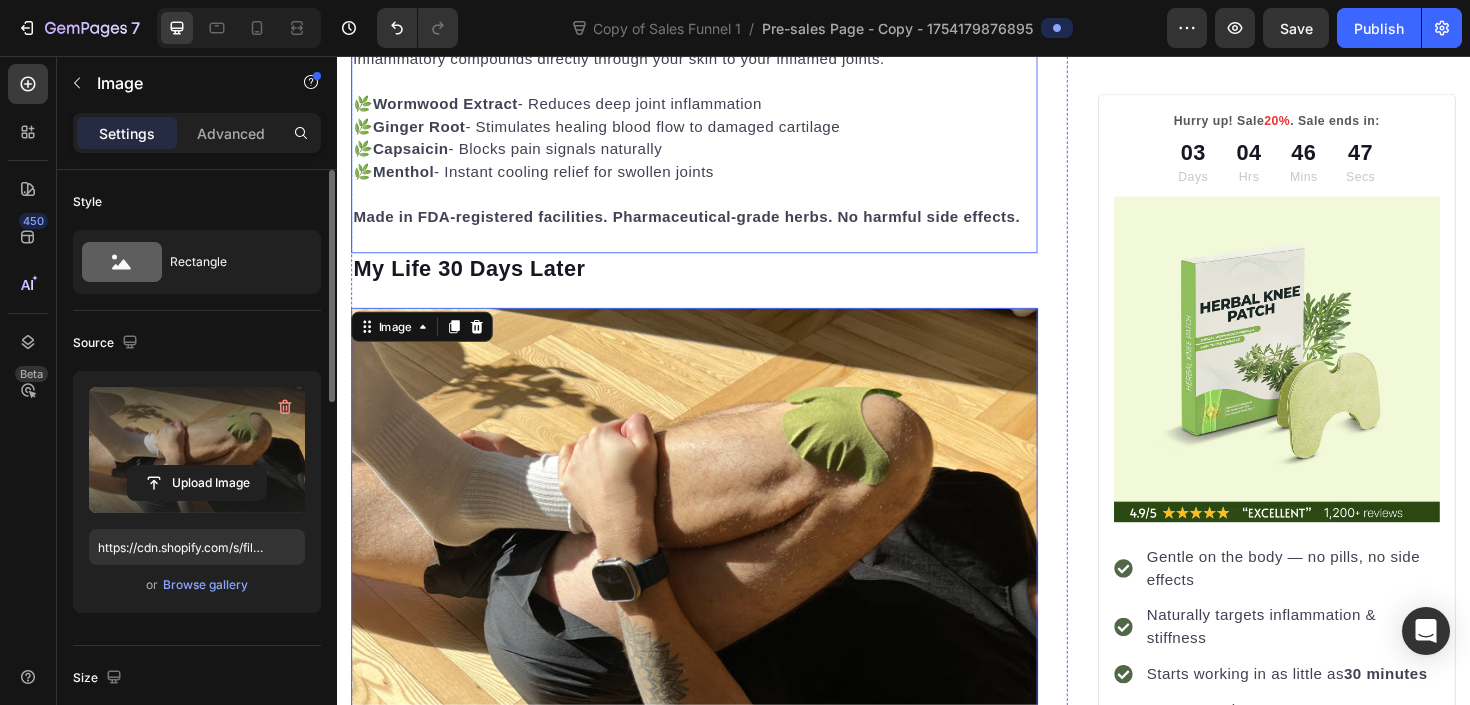 click on "Glucosamine pills?  Your stomach acid destroys them before they reach your joints. Topical creams?  Can't penetrate deep enough to reach joint inflammation. NSAIDs?  Only mask symptoms while destroying your stomach. But Herbal Knee Patches  bypass your digestive system entirely, delivering concentrated anti-inflammatory compounds directly through your skin to your inflamed joints. 🌿  Wormwood Extract  - Reduces deep joint inflammation 🌿  Ginger Root  - Stimulates healing blood flow to damaged cartilage 🌿  Capsaicin  - Blocks pain signals naturally 🌿  Menthol  - Instant cooling relief for swollen joints Made in FDA-registered facilities. Pharmaceutical-grade herbs. No harmful side effects. Text block" at bounding box center [715, 67] 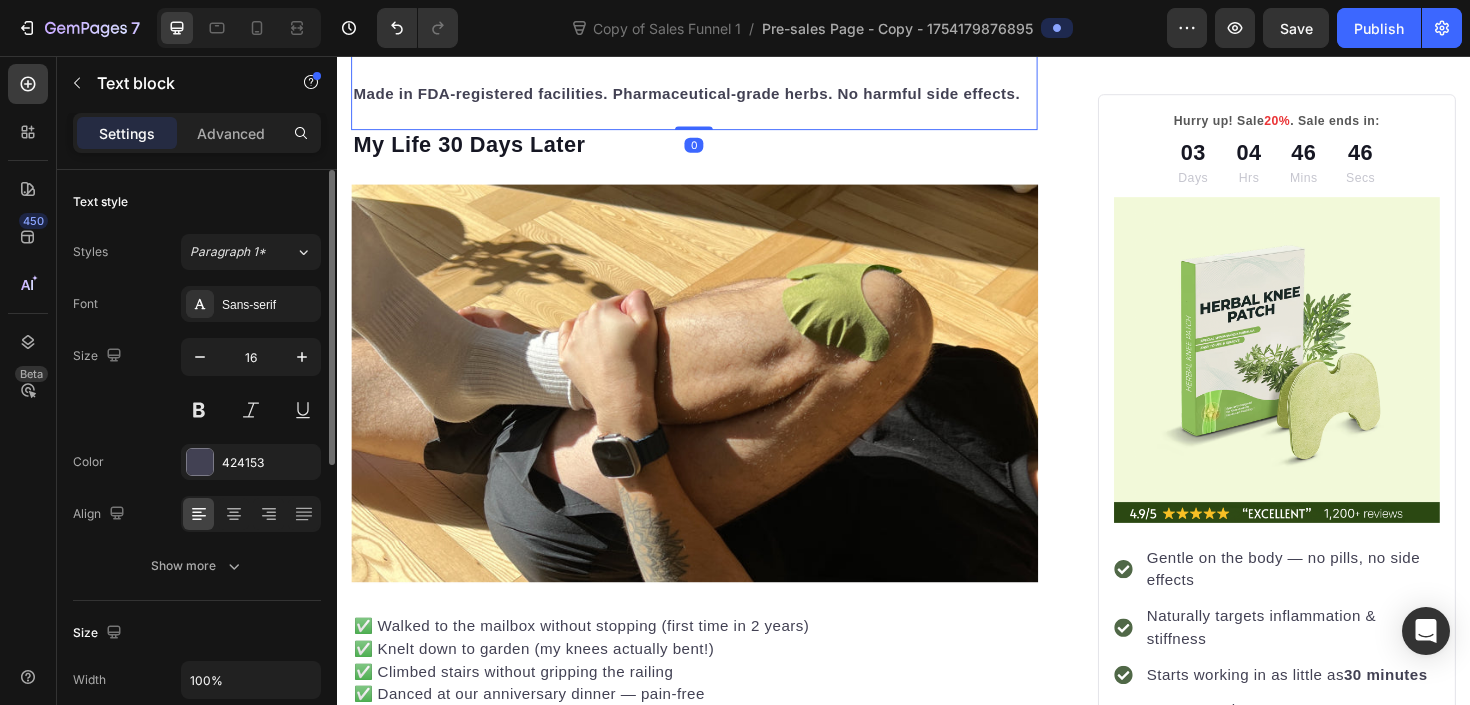 scroll, scrollTop: 4328, scrollLeft: 0, axis: vertical 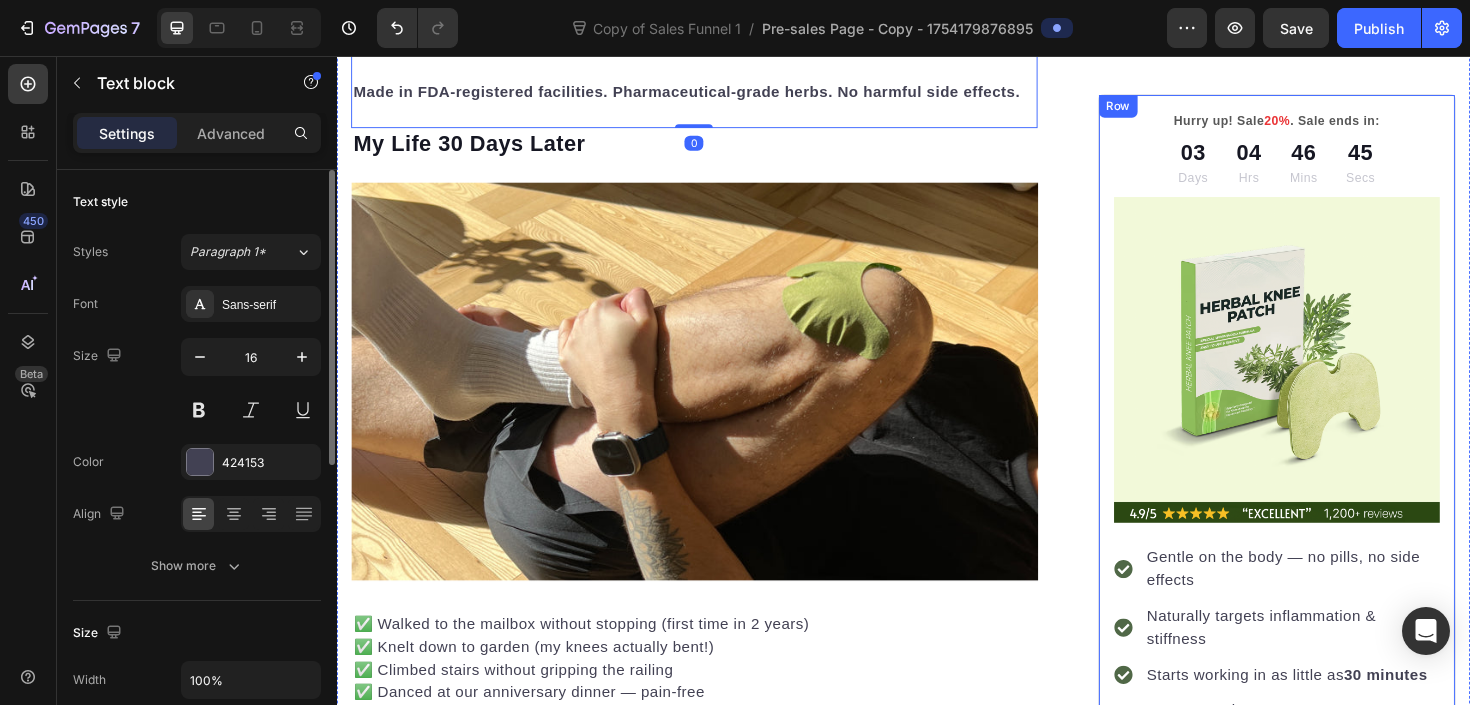 click on "My Doctor Said Surgery Was the Only Option. Then My Daughter Gave Me This. Heading No prescriptions. No injections. Just fast relief people can feel by the end of their coffee break. Text Block Image By  Karen Thompson Text block Advanced list Published:  July 16, 2025 Text block Row Image I used to lie awake at 3 AM... ...staring at the ceiling, knowing that in just a few hours, I'd have to face another day of bone-grinding agony. The moment my feet hit the floor, it would start. That deep, soul-crushing osteoarthritis pain that made me want to crawl back under the covers and never come out. My knees weren't just hurting anymore. They were  screaming . Every step felt like broken glass grinding inside my joints. Every morning felt like a cruel joke.  Will today be the day I can't get out of bed at all? Text block I Tried Everything. Nothing Worked. Heading Video 8 months of glucosamine?  Zero improvement. Expensive turmeric supplements?  Waste of money. $60 CBD creams?  Barely touched the surface. Surgery." at bounding box center (937, -320) 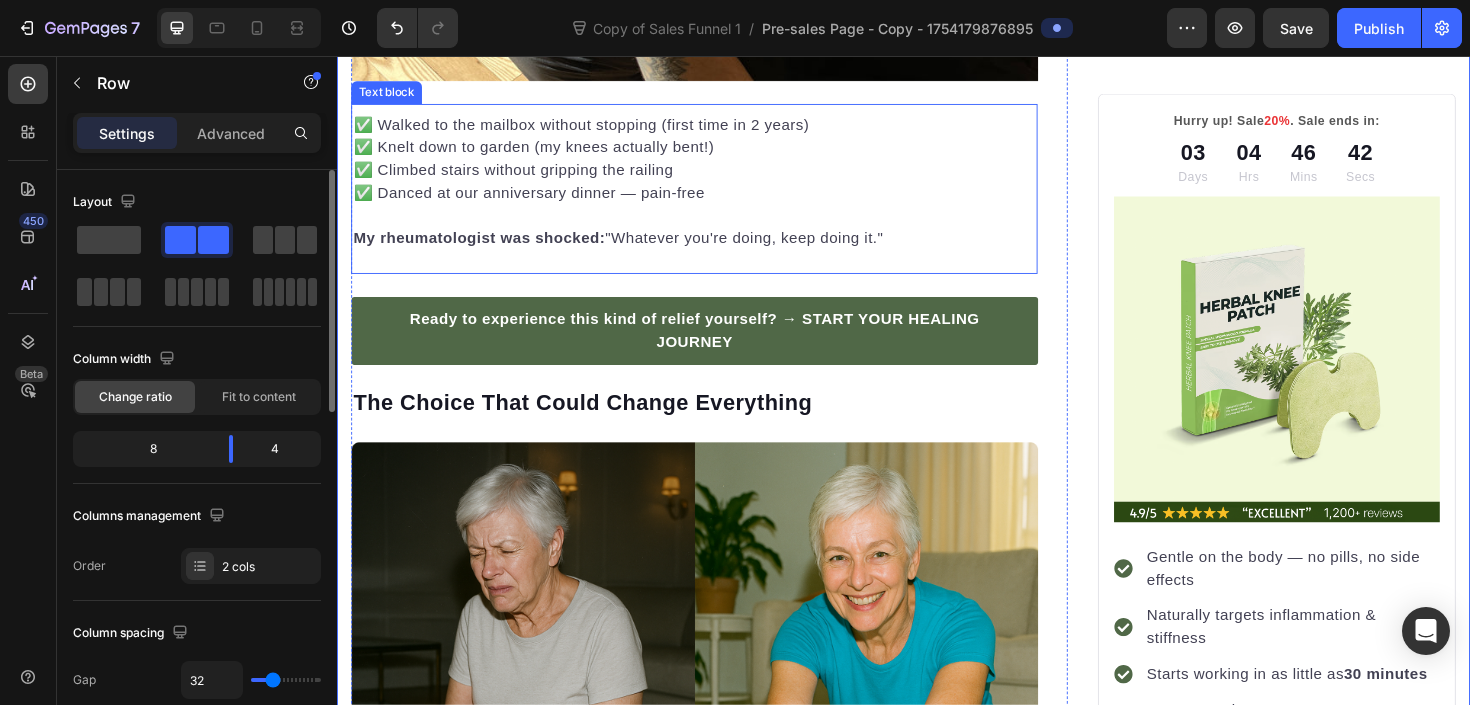 scroll, scrollTop: 4882, scrollLeft: 0, axis: vertical 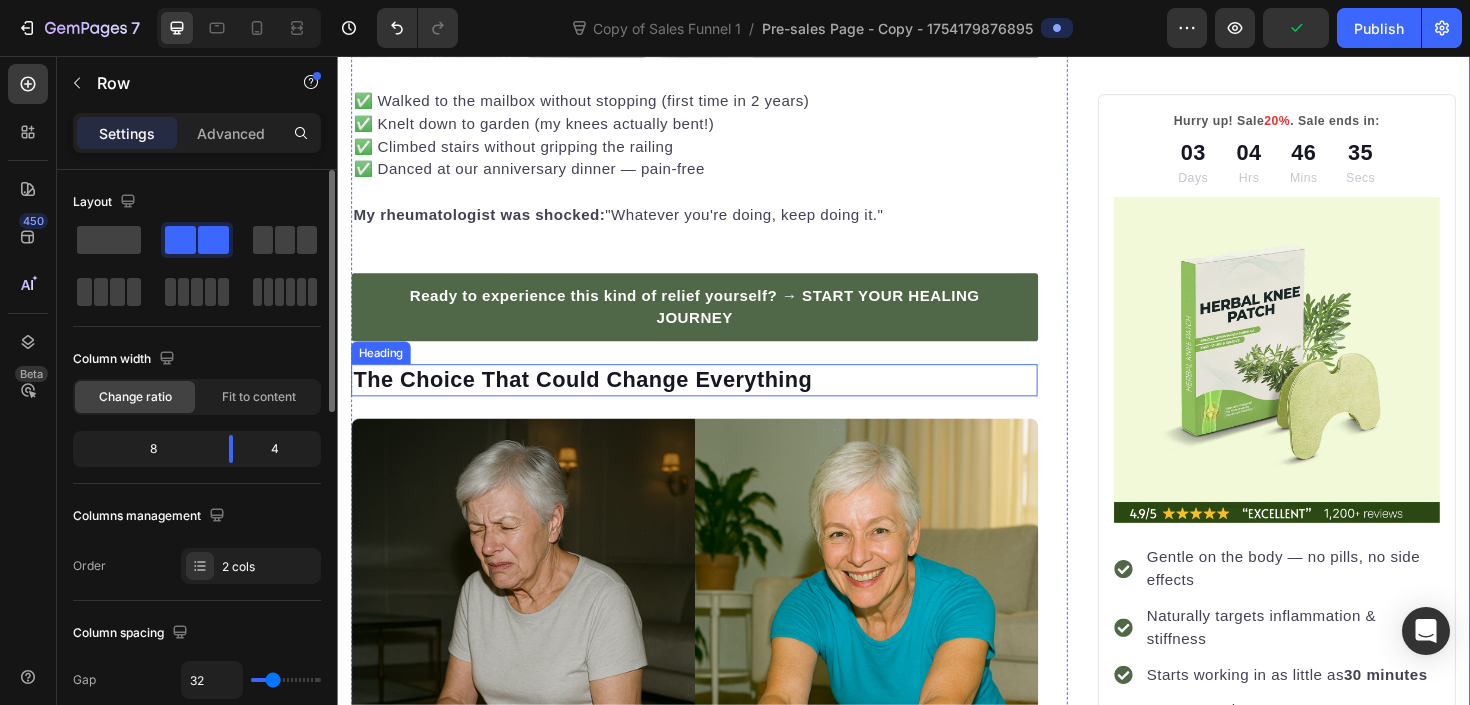 click on "The Choice That Could Change Everything" at bounding box center (715, 399) 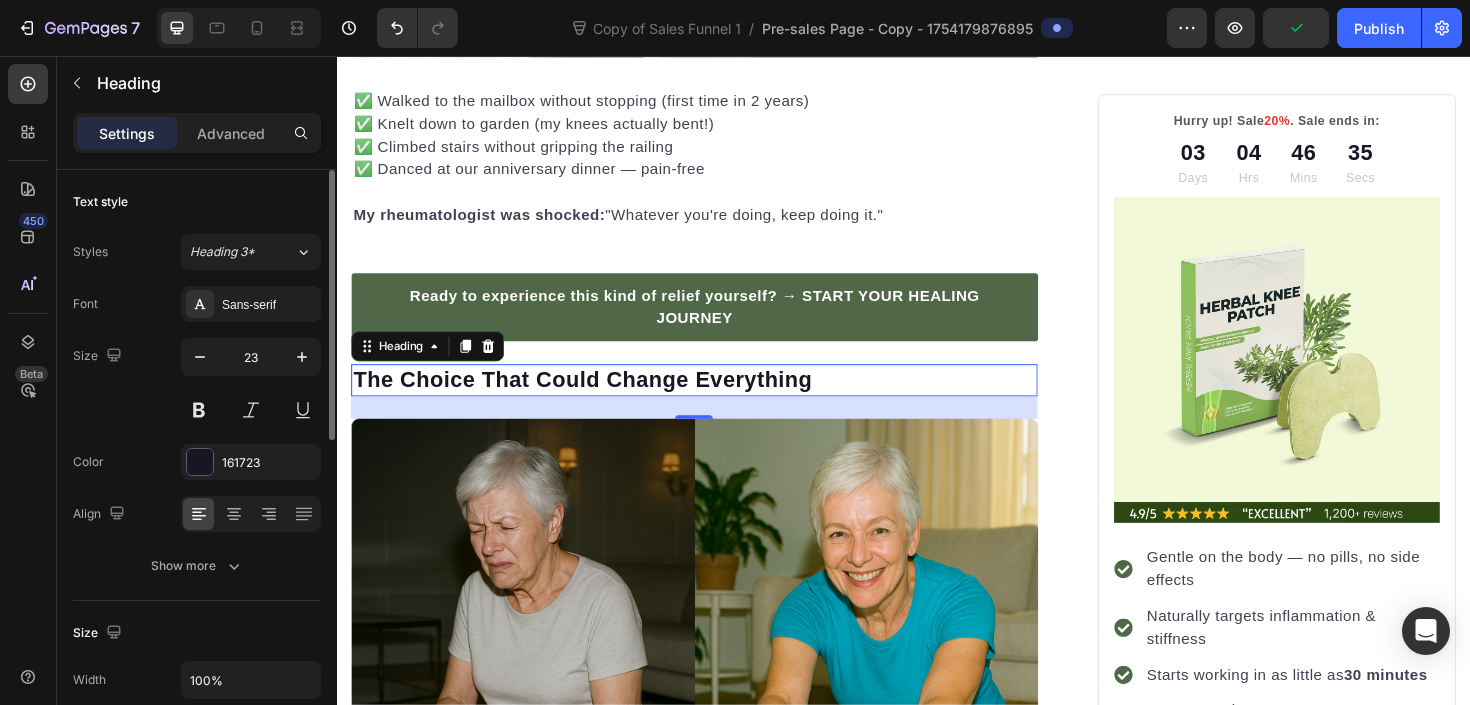 click on "The Choice That Could Change Everything" at bounding box center (715, 399) 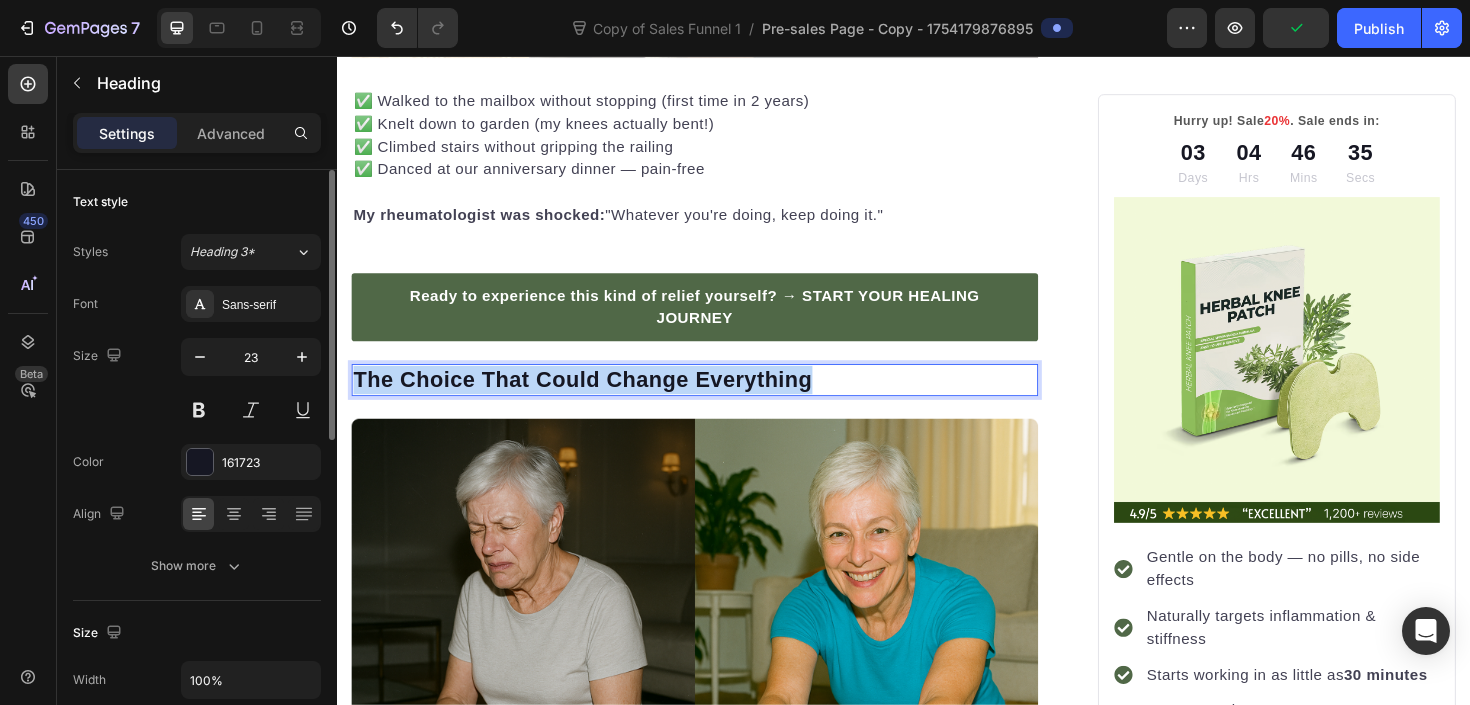 click on "The Choice That Could Change Everything" at bounding box center [715, 399] 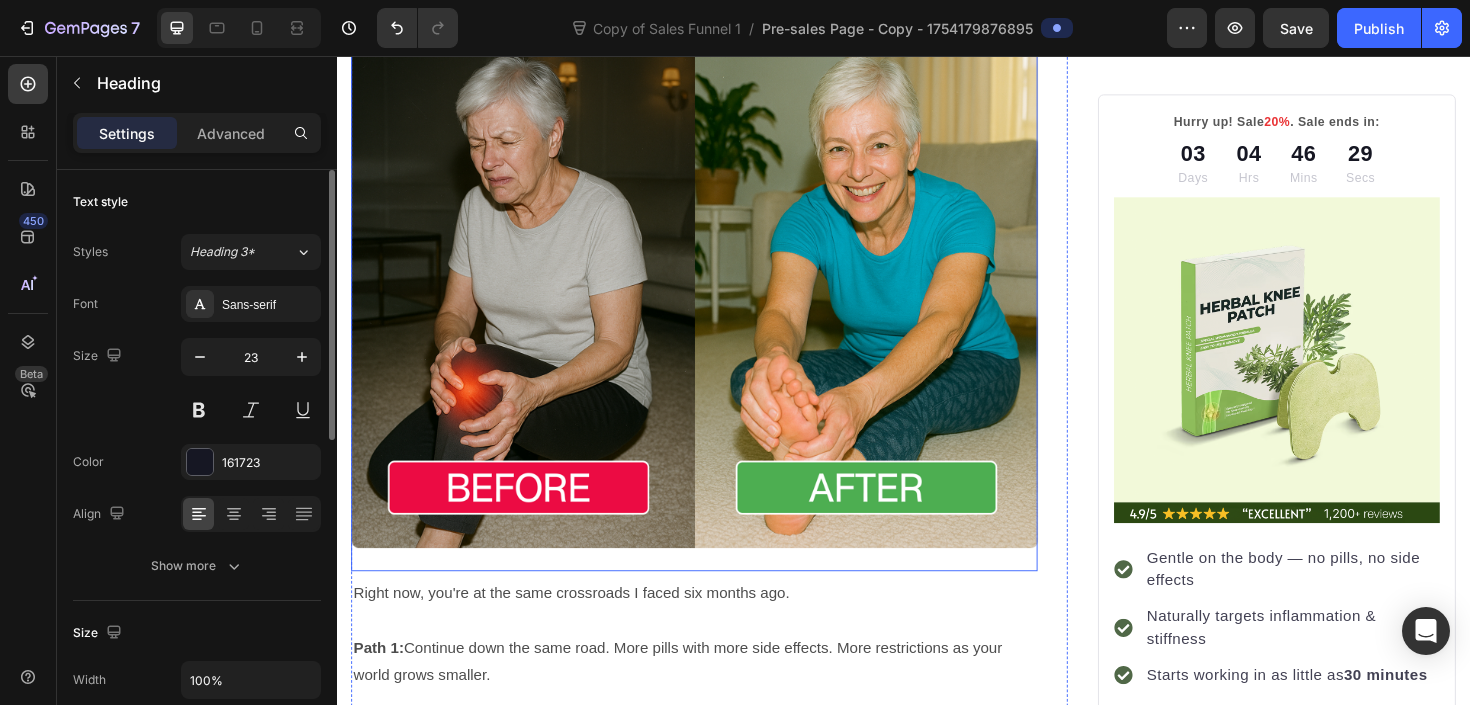 click at bounding box center (715, 304) 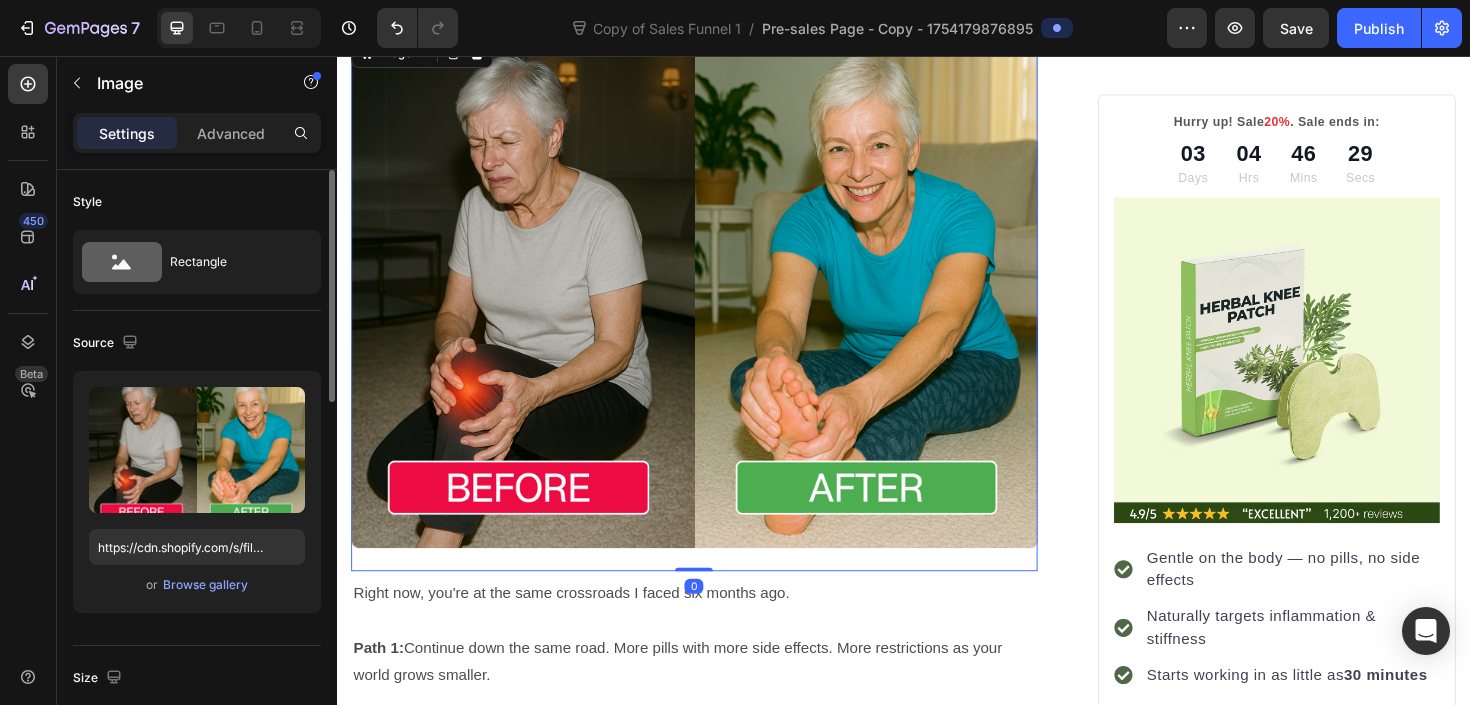 scroll, scrollTop: 5487, scrollLeft: 0, axis: vertical 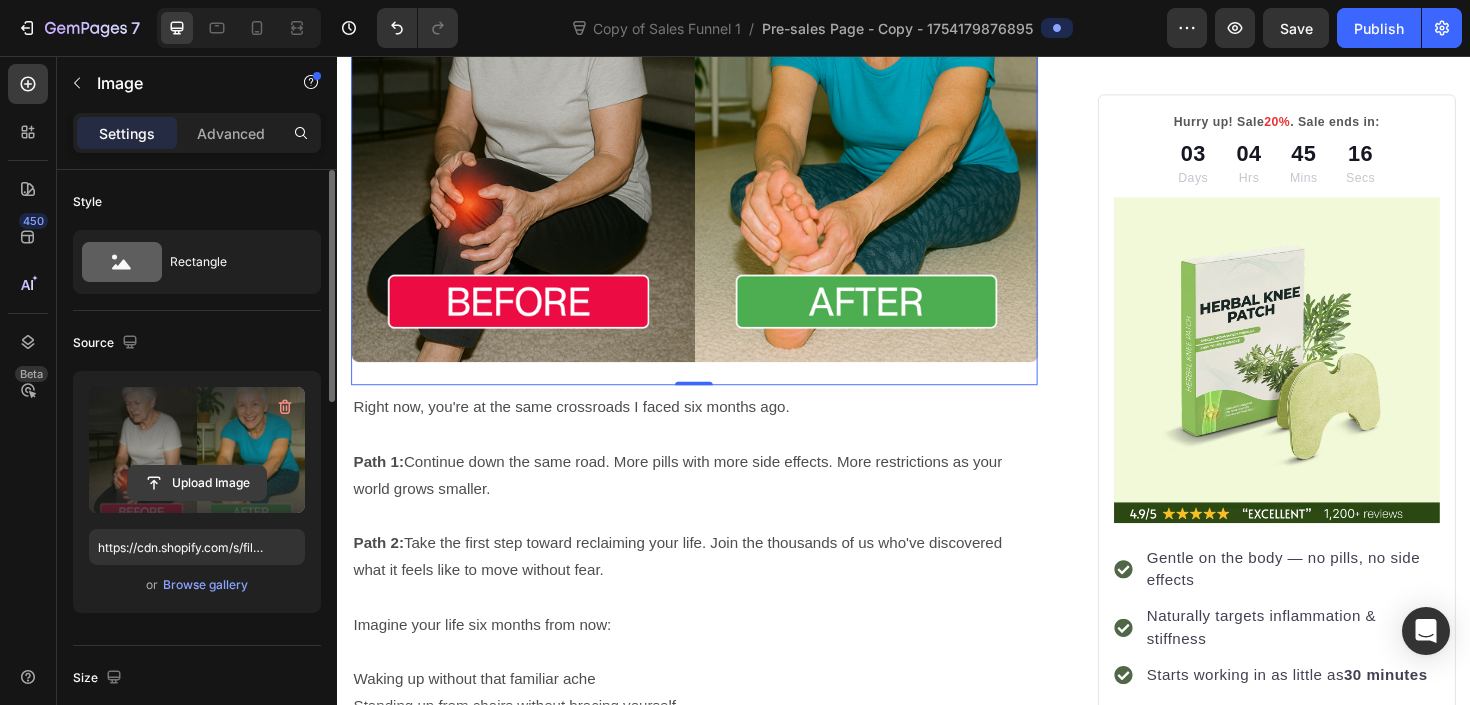 click 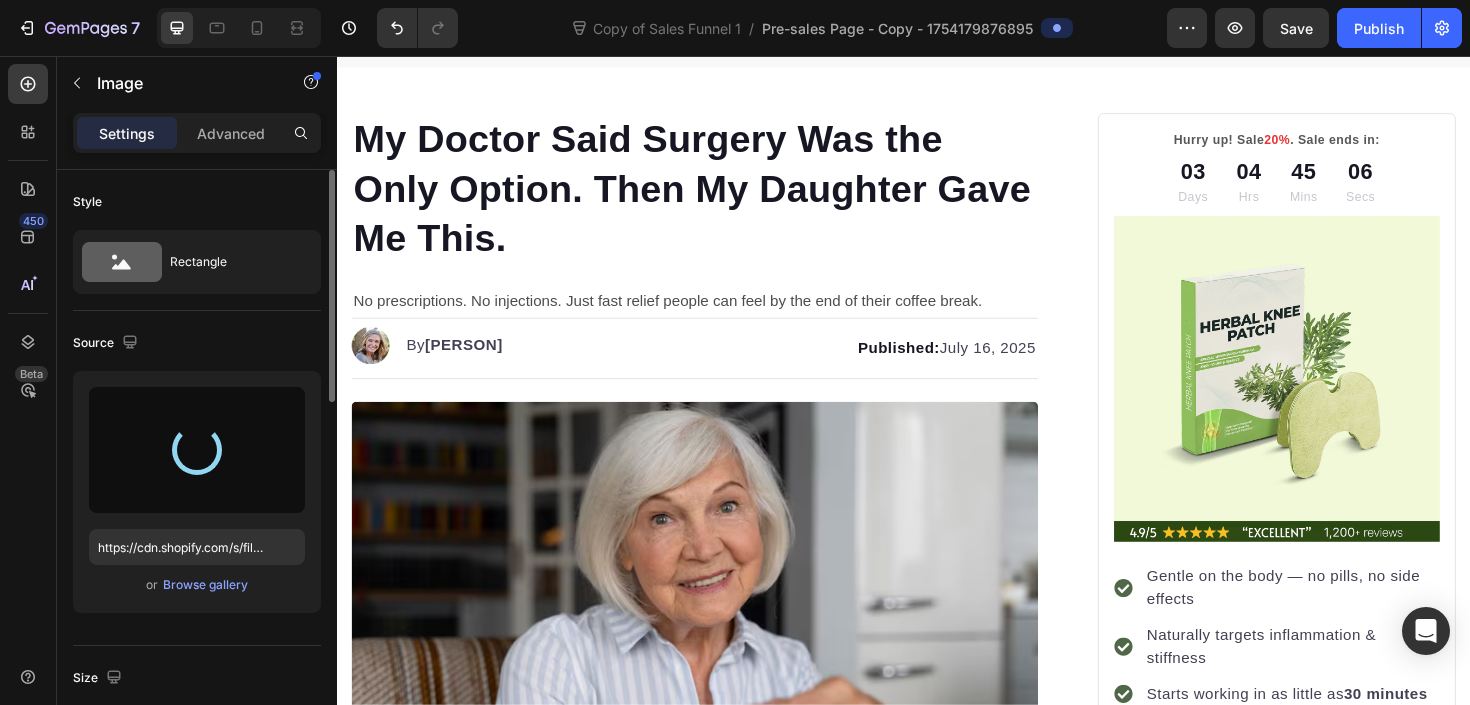 scroll, scrollTop: 0, scrollLeft: 0, axis: both 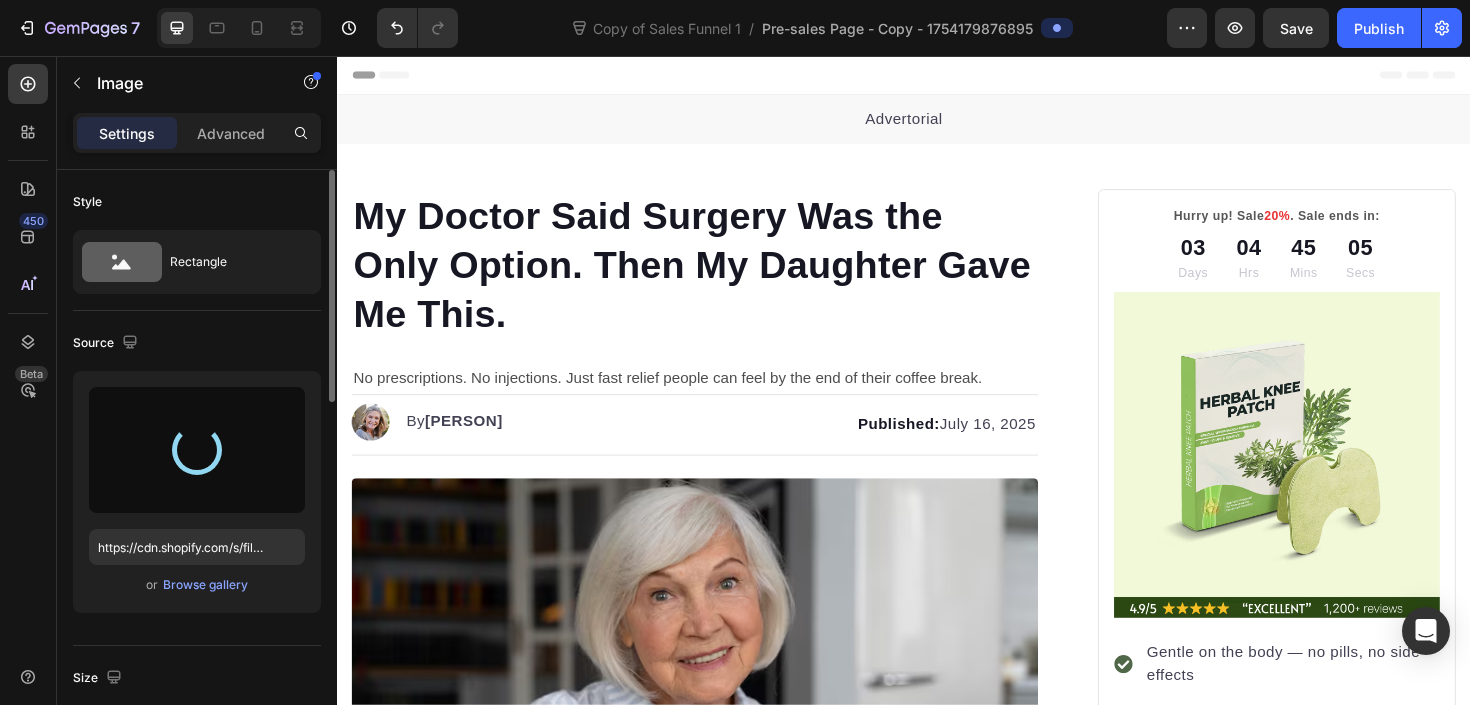 type on "https://cdn.shopify.com/s/files/1/0964/8226/3372/files/gempages_577337573718885364-aa2602f7-d9ba-41bd-af69-8d32790d8fd8.png" 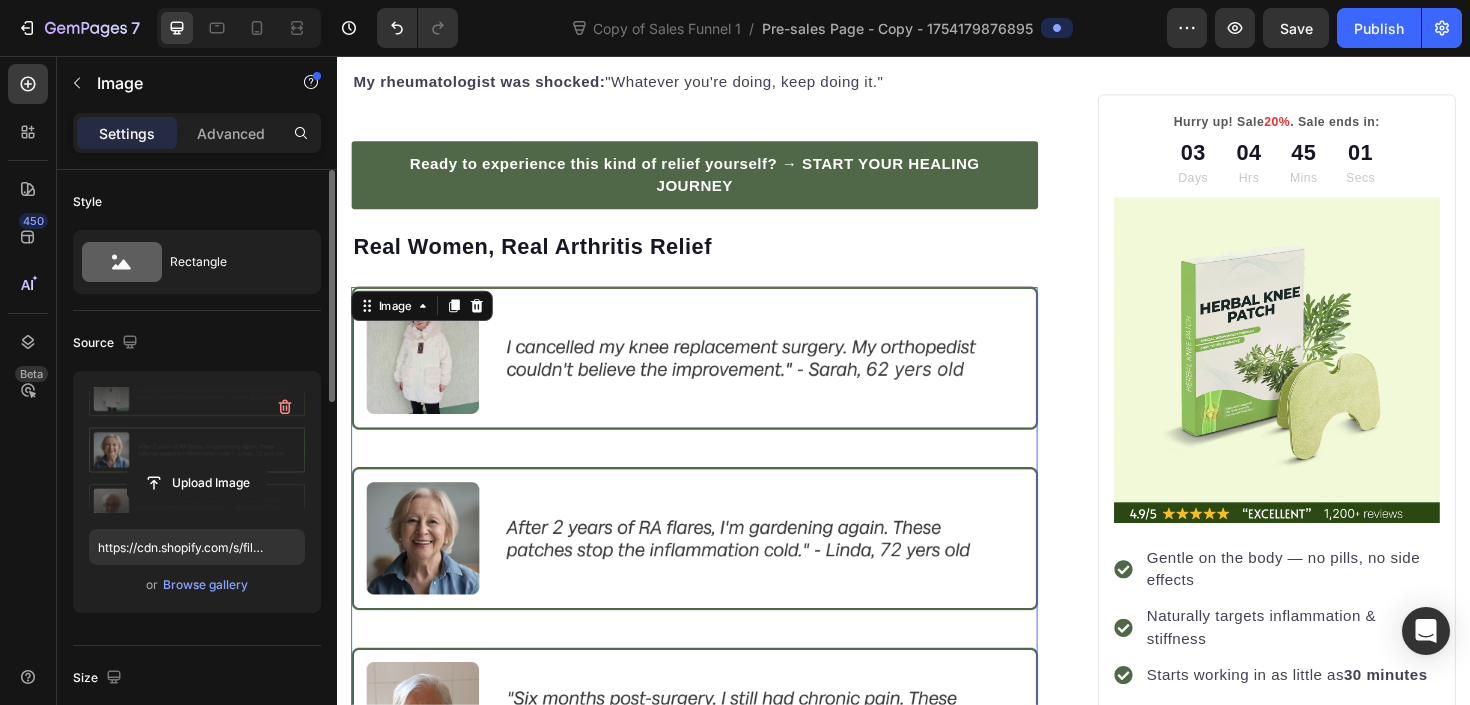 scroll, scrollTop: 5092, scrollLeft: 0, axis: vertical 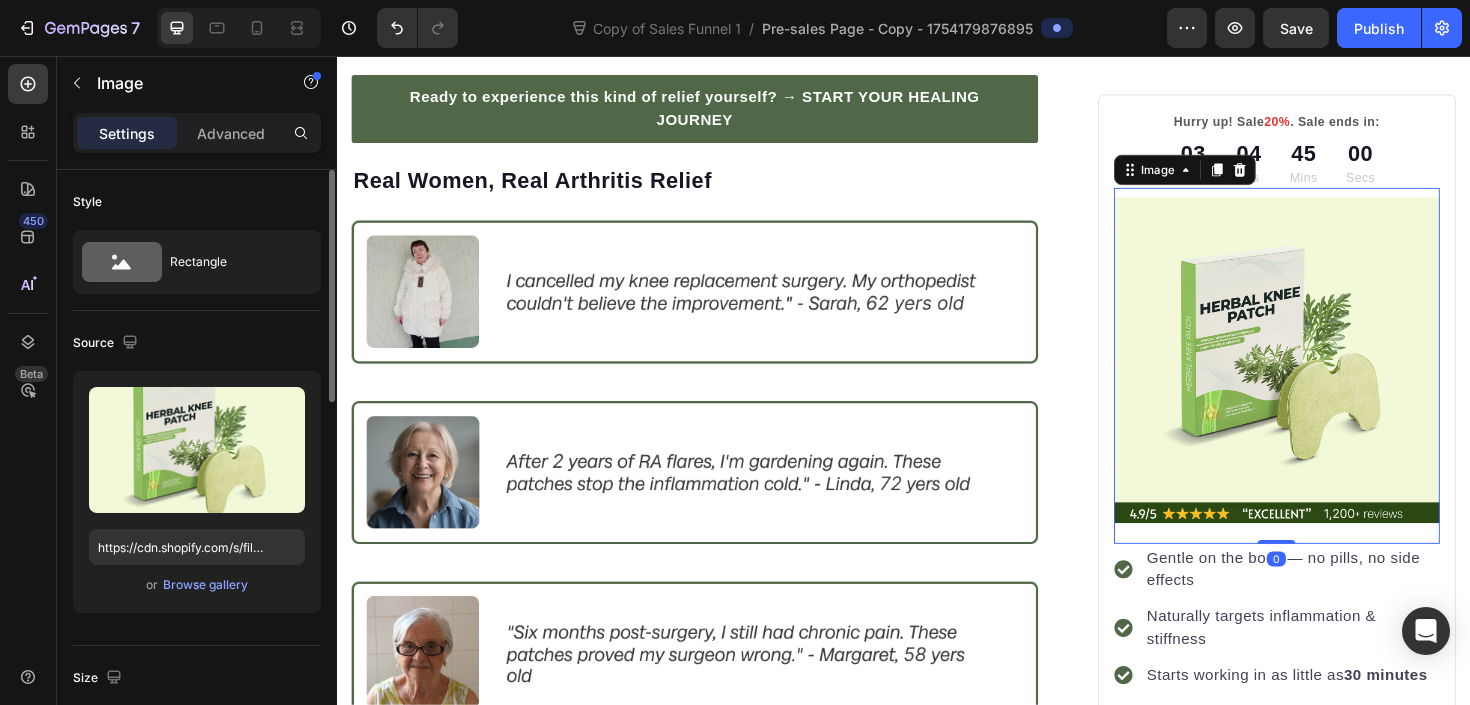 click at bounding box center (1332, 377) 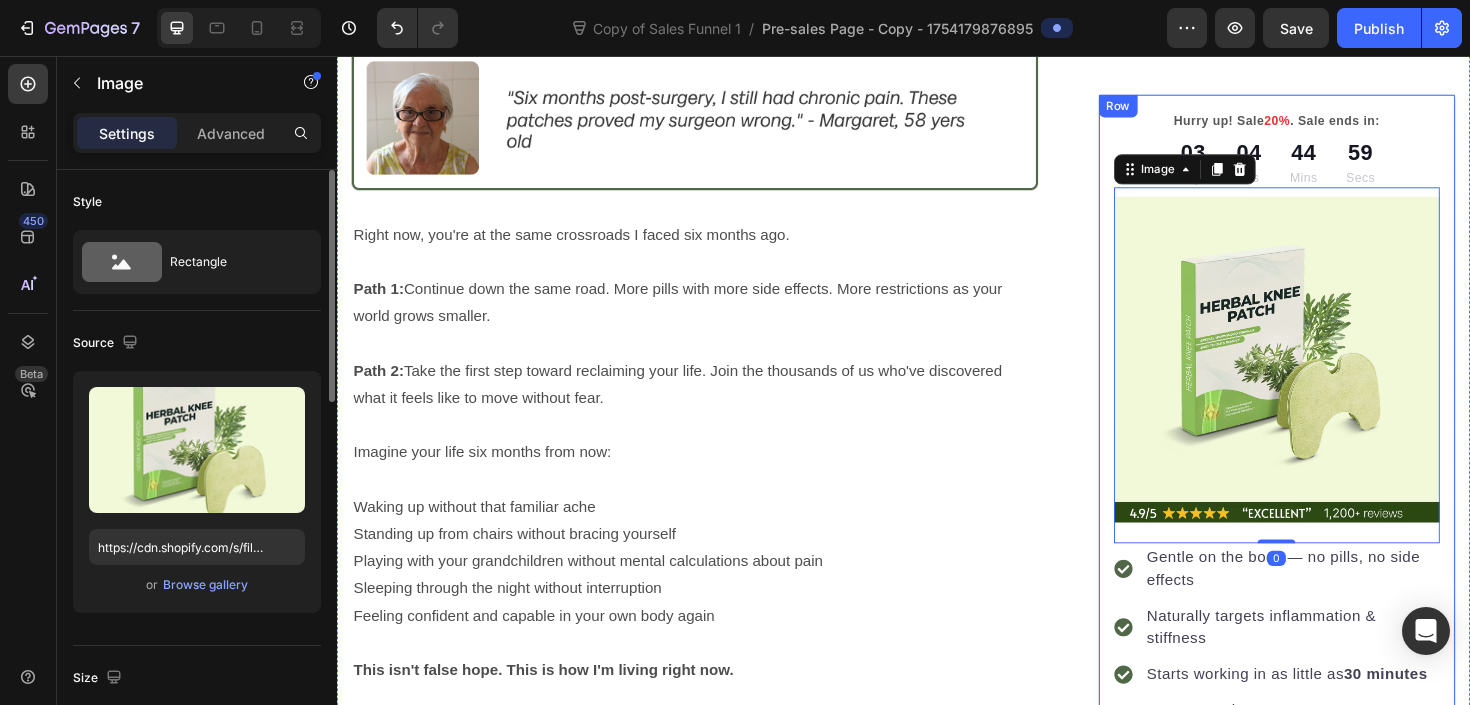 scroll, scrollTop: 5667, scrollLeft: 0, axis: vertical 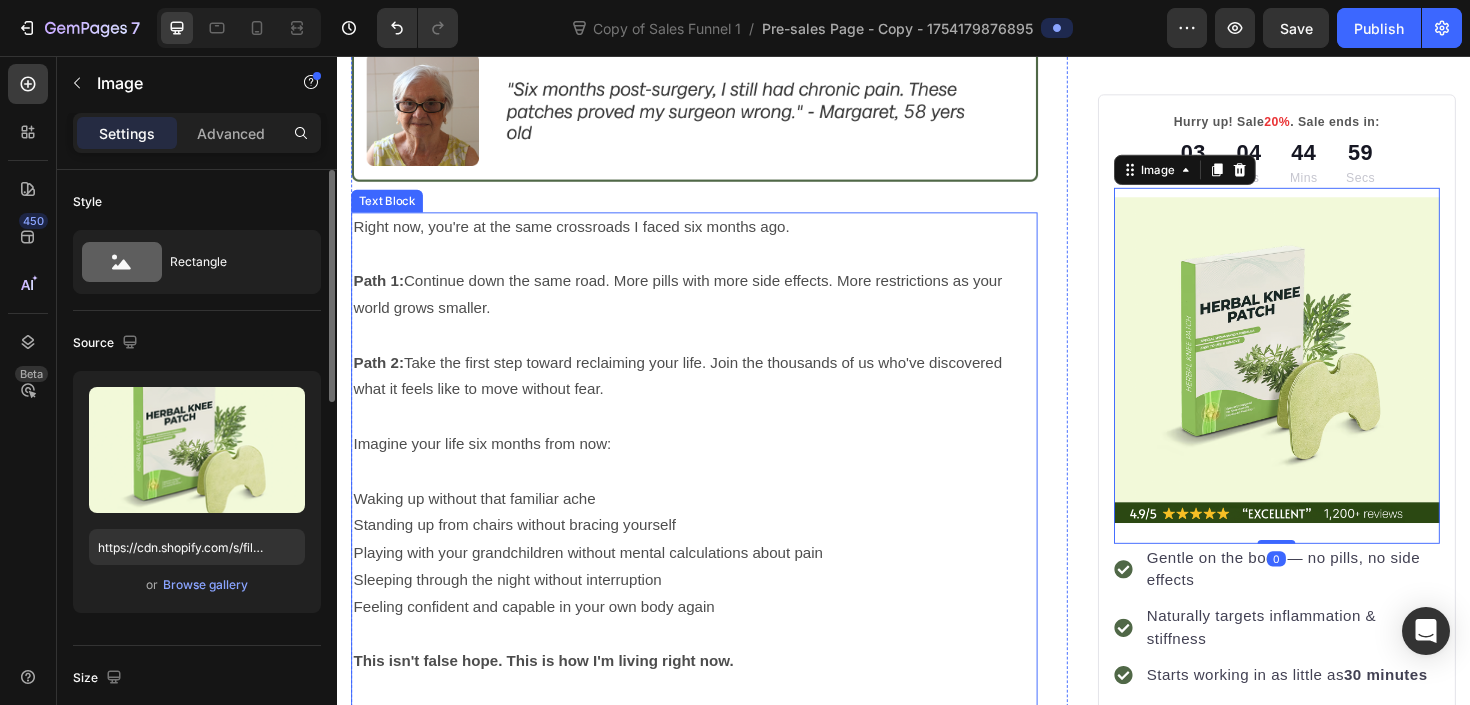 click on "Right now, you're at the same crossroads I faced six months ago. Path 1:  Continue down the same road. More pills with more side effects. More restrictions as your world grows smaller. Path 2:  Take the first step toward reclaiming your life. Join the thousands of us who've discovered what it feels like to move without fear. Imagine your life six months from now: Waking up without that familiar ache Standing up from chairs without bracing yourself Playing with your grandchildren without mental calculations about pain Sleeping through the night without interruption Feeling confident and capable in your own body again This isn't false hope. This is how I'm living right now. You deserve to be one of us." at bounding box center [715, 496] 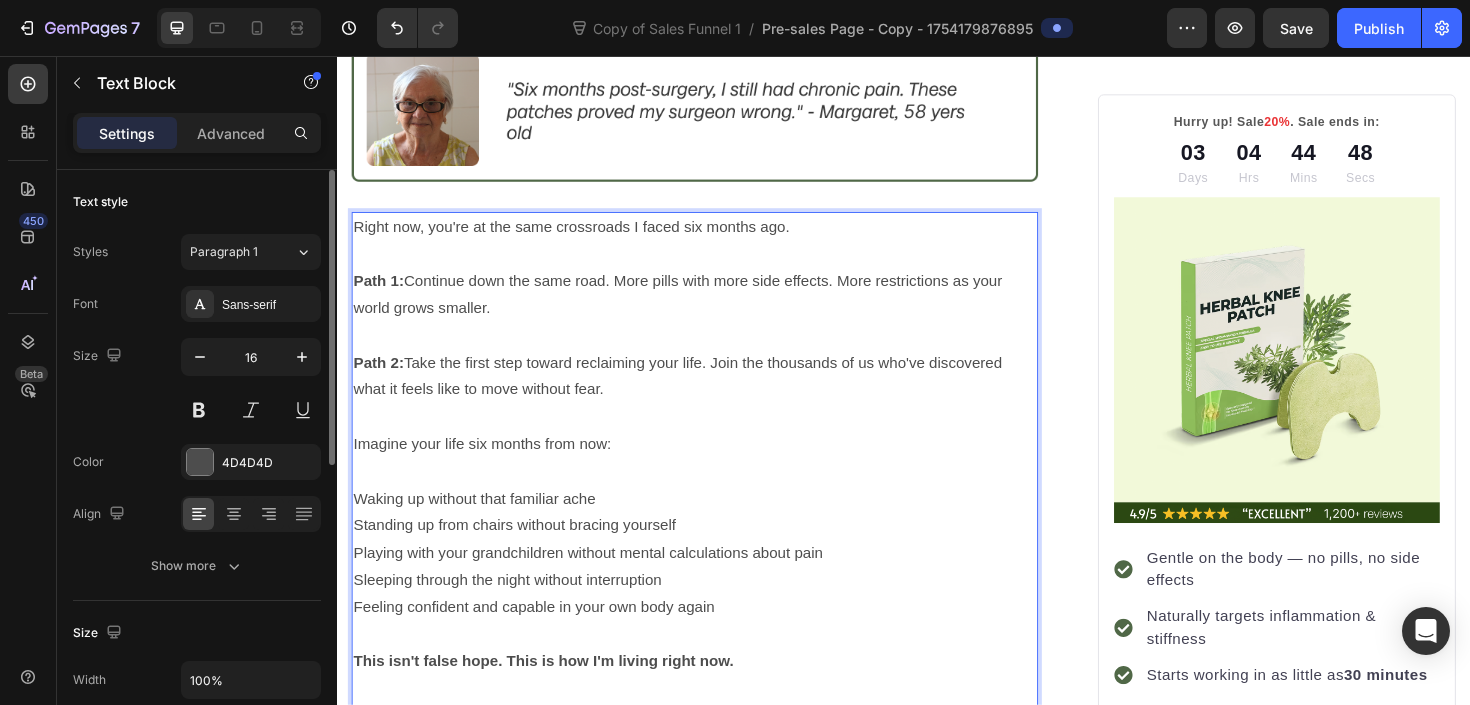 click on "Right now, you're at the same crossroads I faced six months ago. Path 1:  Continue down the same road. More pills with more side effects. More restrictions as your world grows smaller. Path 2:  Take the first step toward reclaiming your life. Join the thousands of us who've discovered what it feels like to move without fear. Imagine your life six months from now: Waking up without that familiar ache Standing up from chairs without bracing yourself Playing with your grandchildren without mental calculations about pain Sleeping through the night without interruption Feeling confident and capable in your own body again This isn't false hope. This is how I'm living right now. You deserve to be one of us." at bounding box center [715, 496] 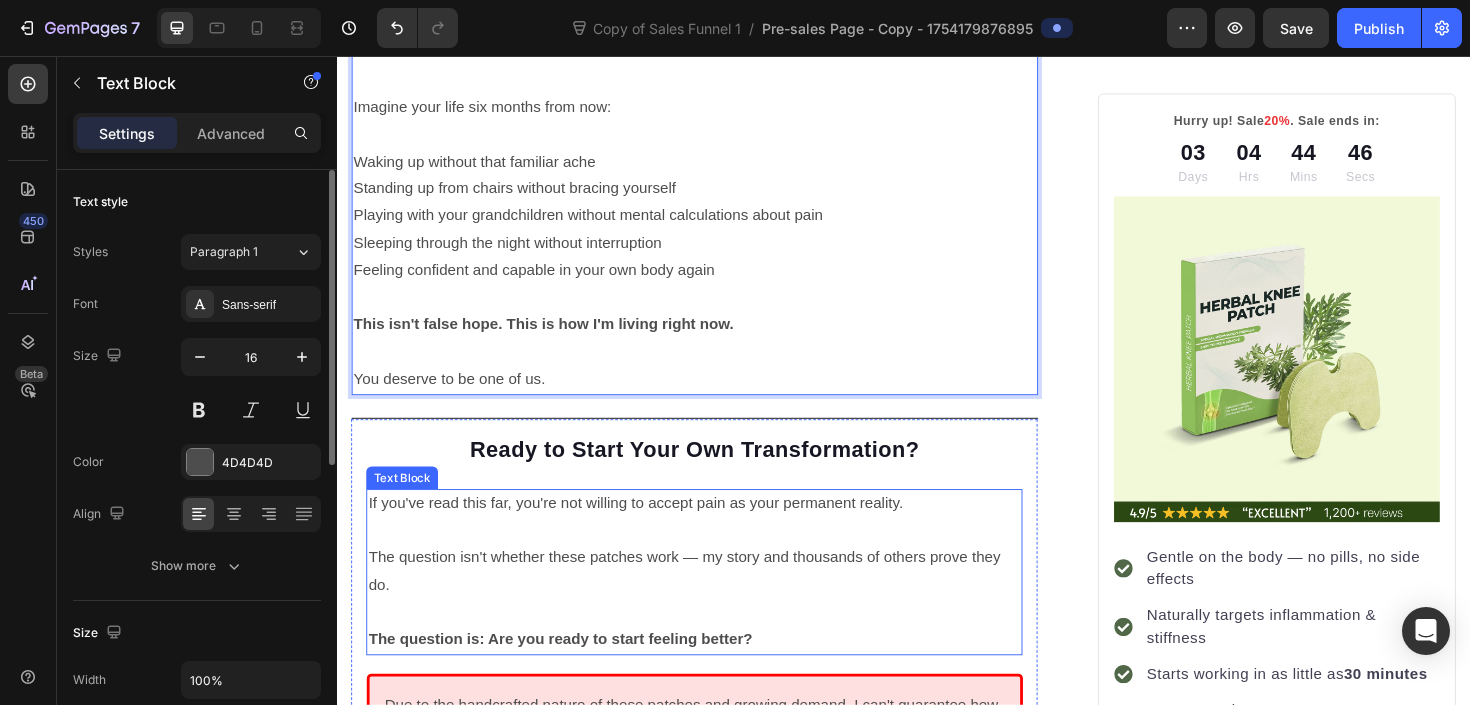scroll, scrollTop: 6025, scrollLeft: 0, axis: vertical 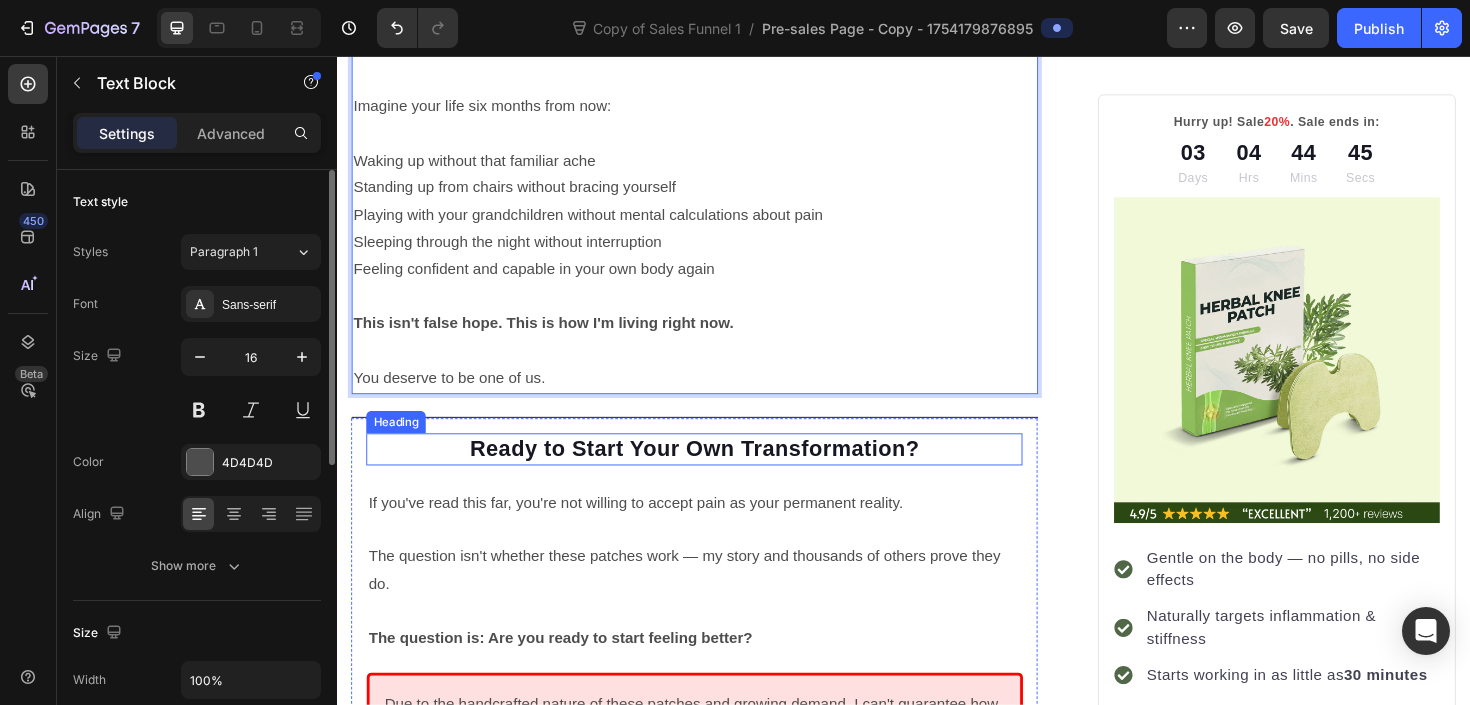 click on "Ready to Start Your Own Transformation?" at bounding box center (715, 472) 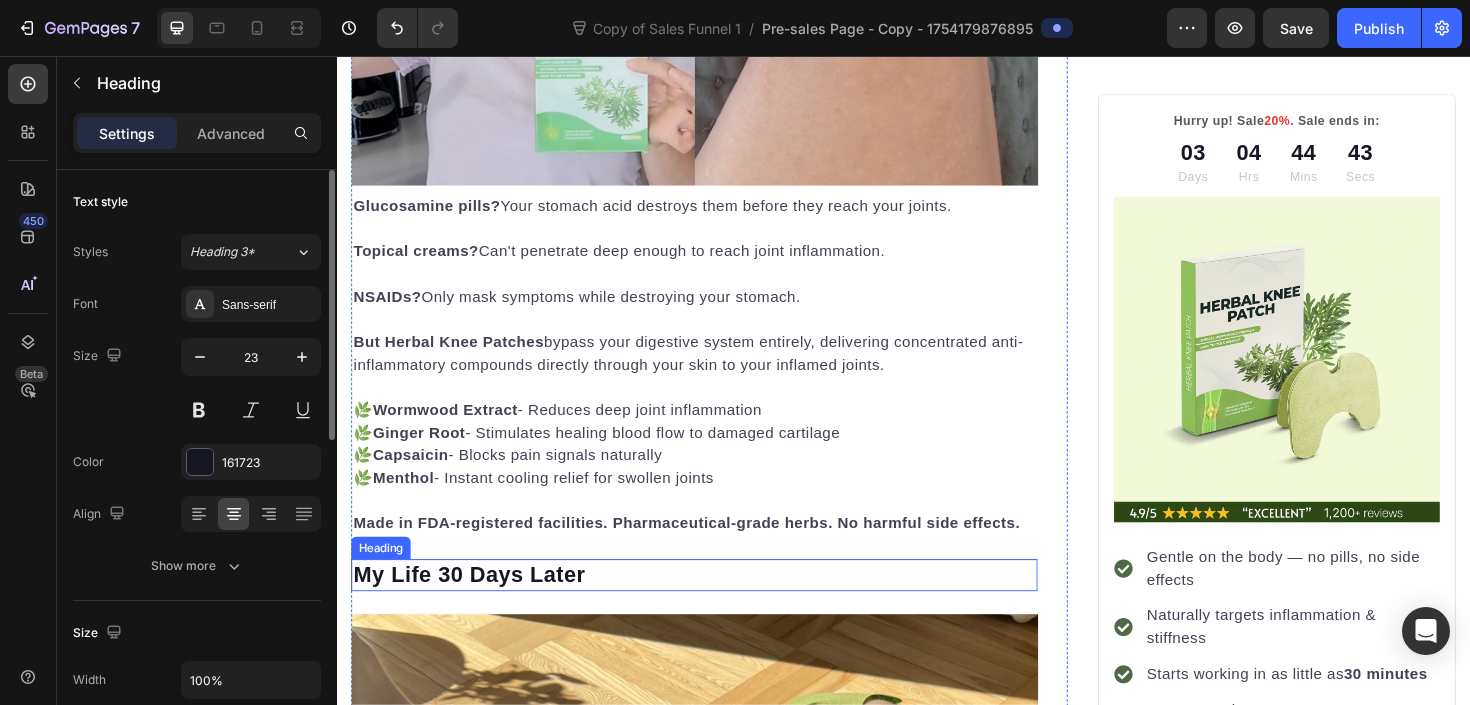 click on "My Life 30 Days Later" at bounding box center [715, 606] 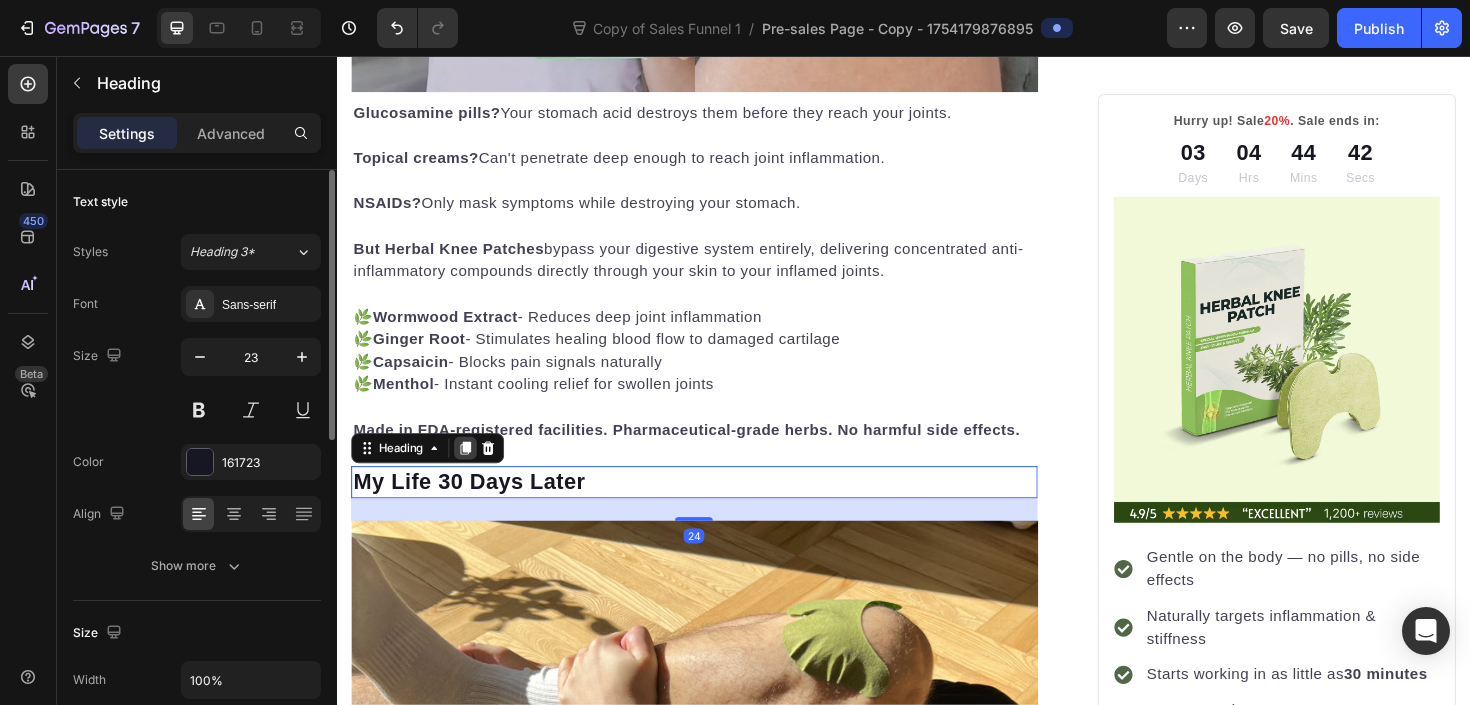 click 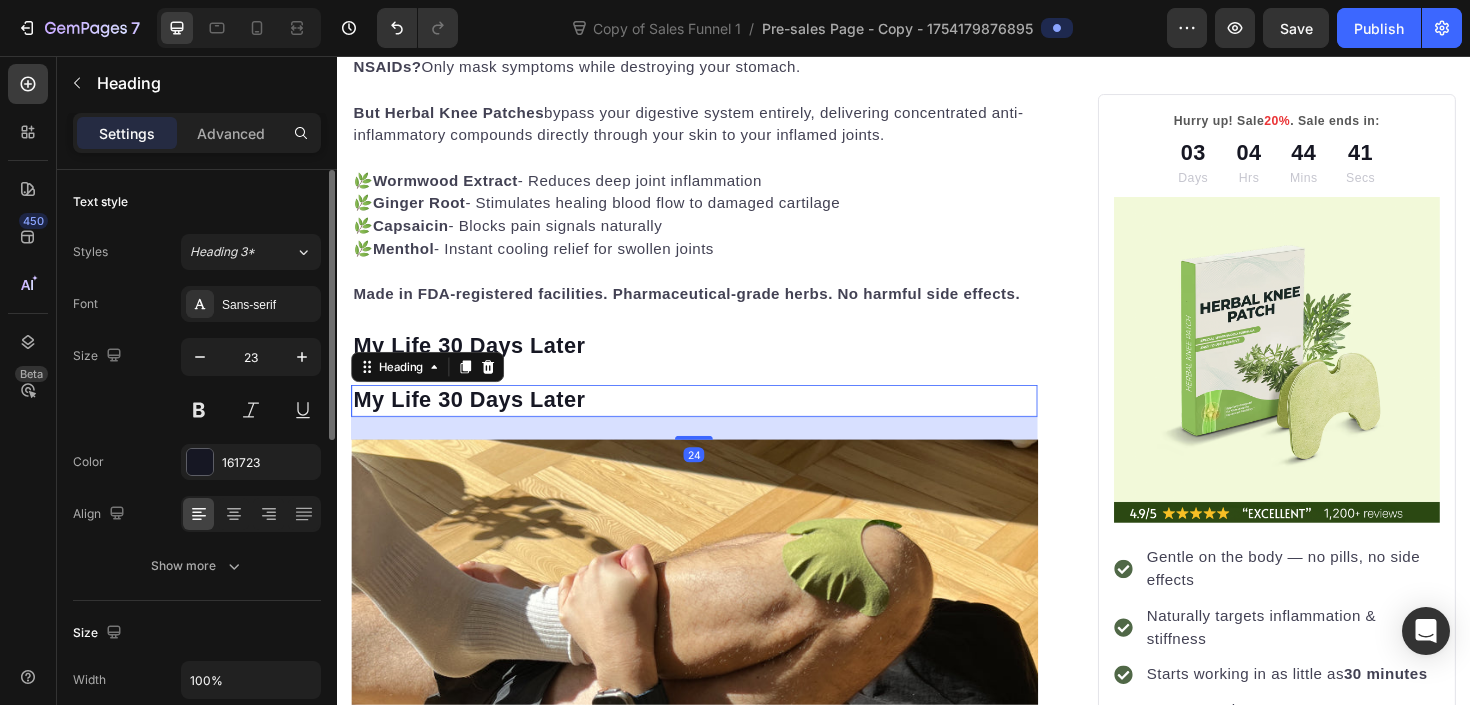 scroll, scrollTop: 4257, scrollLeft: 0, axis: vertical 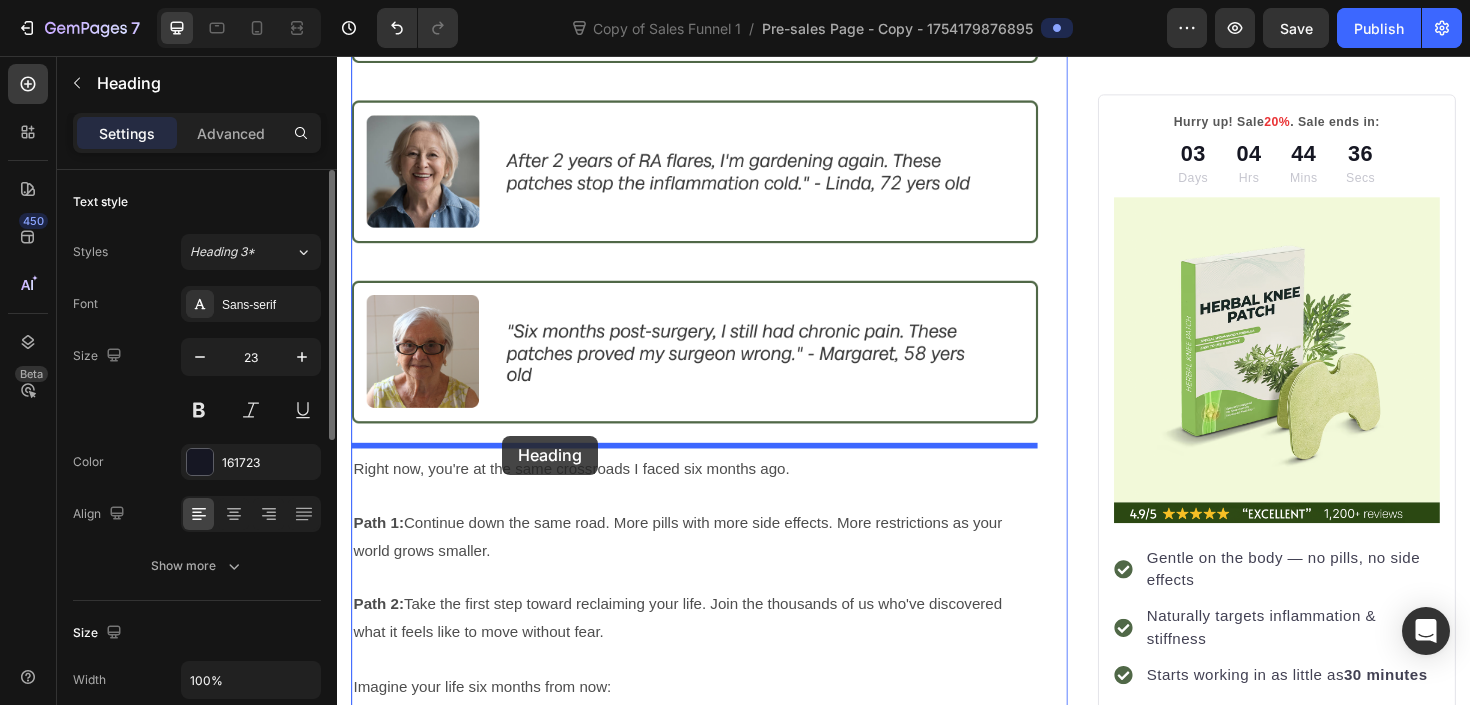 drag, startPoint x: 400, startPoint y: 231, endPoint x: 506, endPoint y: 484, distance: 274.30823 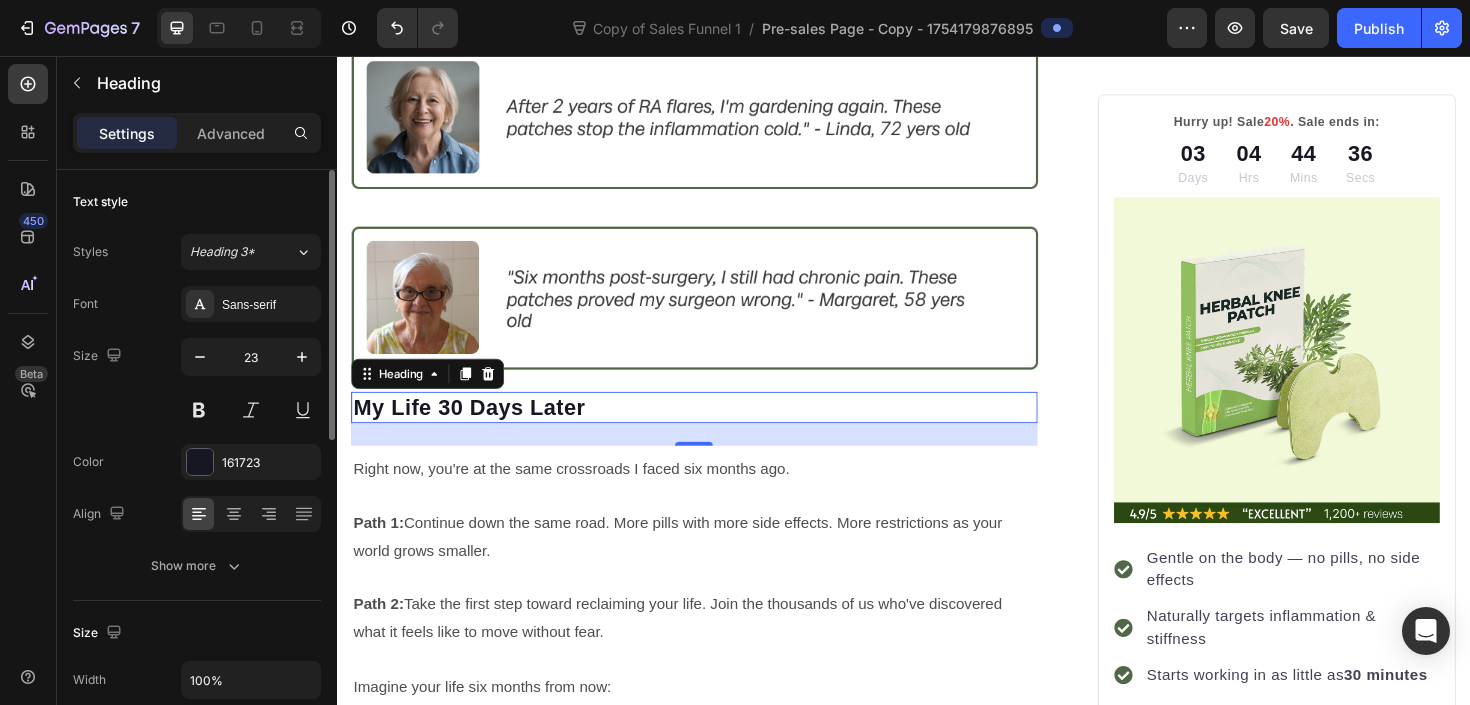 scroll, scrollTop: 5410, scrollLeft: 0, axis: vertical 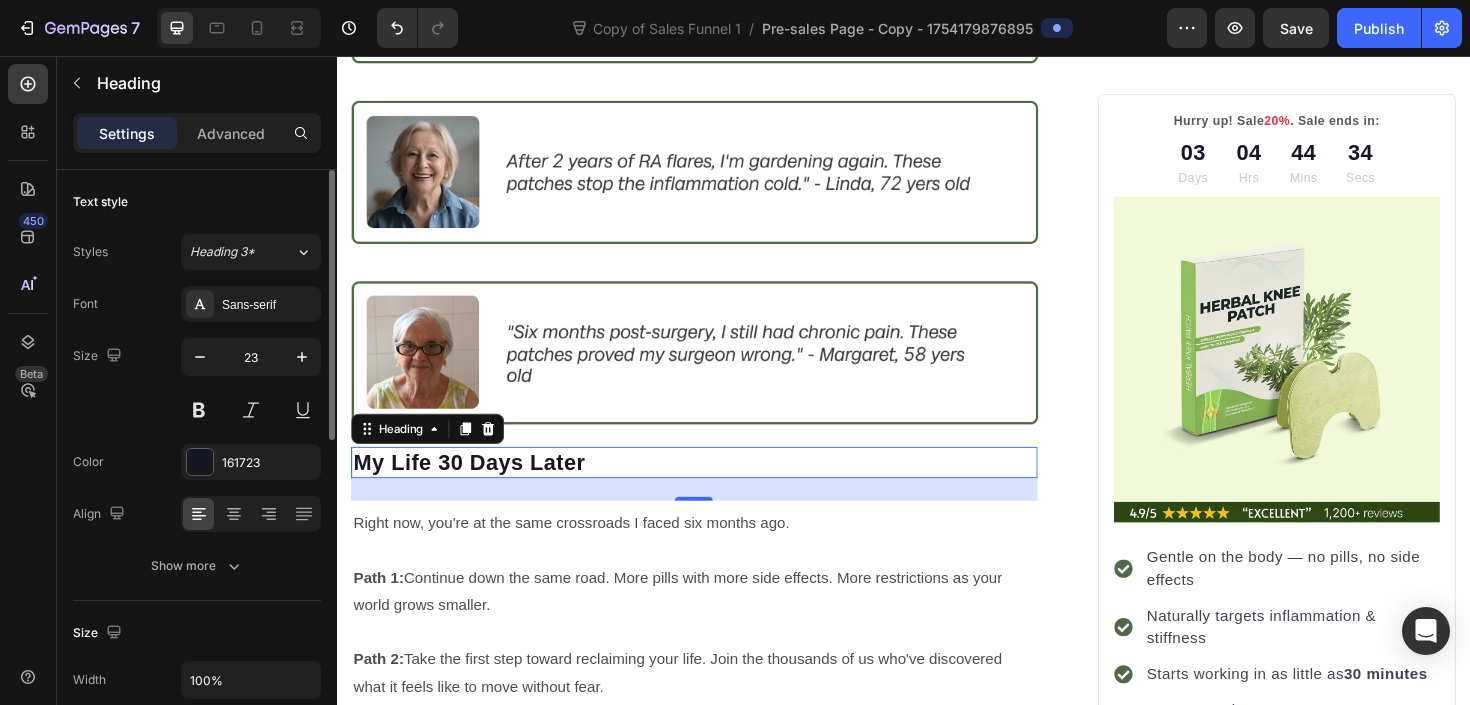 click on "My Life 30 Days Later" at bounding box center [715, 487] 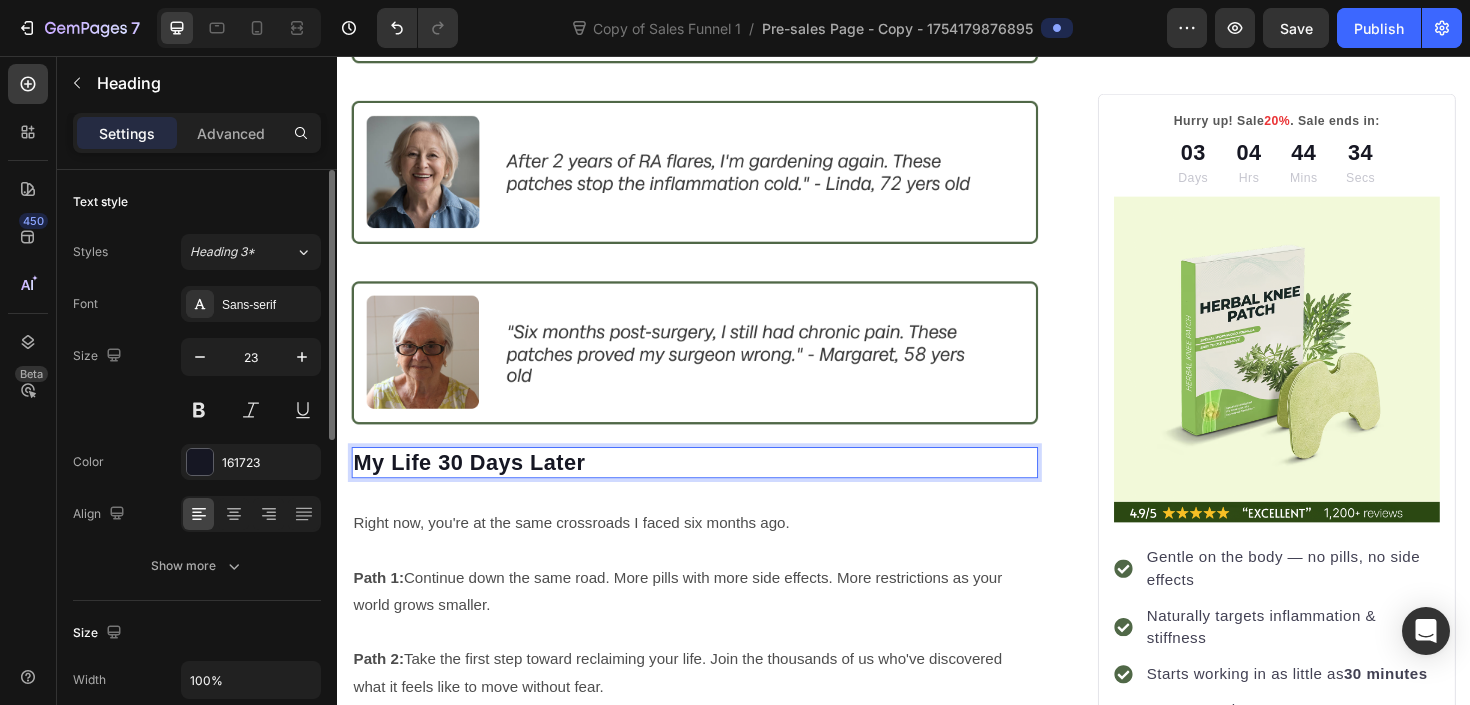 click on "My Life 30 Days Later" at bounding box center [715, 487] 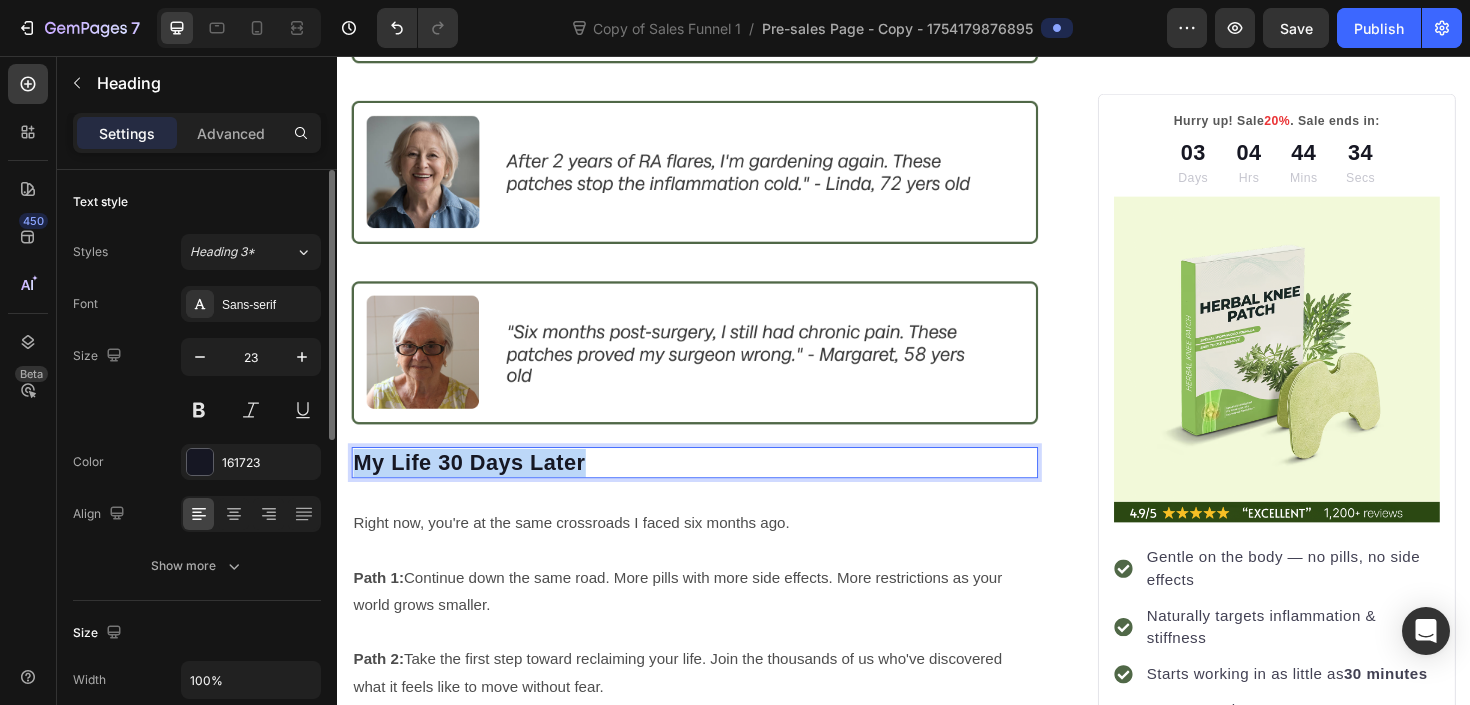 click on "My Life 30 Days Later" at bounding box center [715, 487] 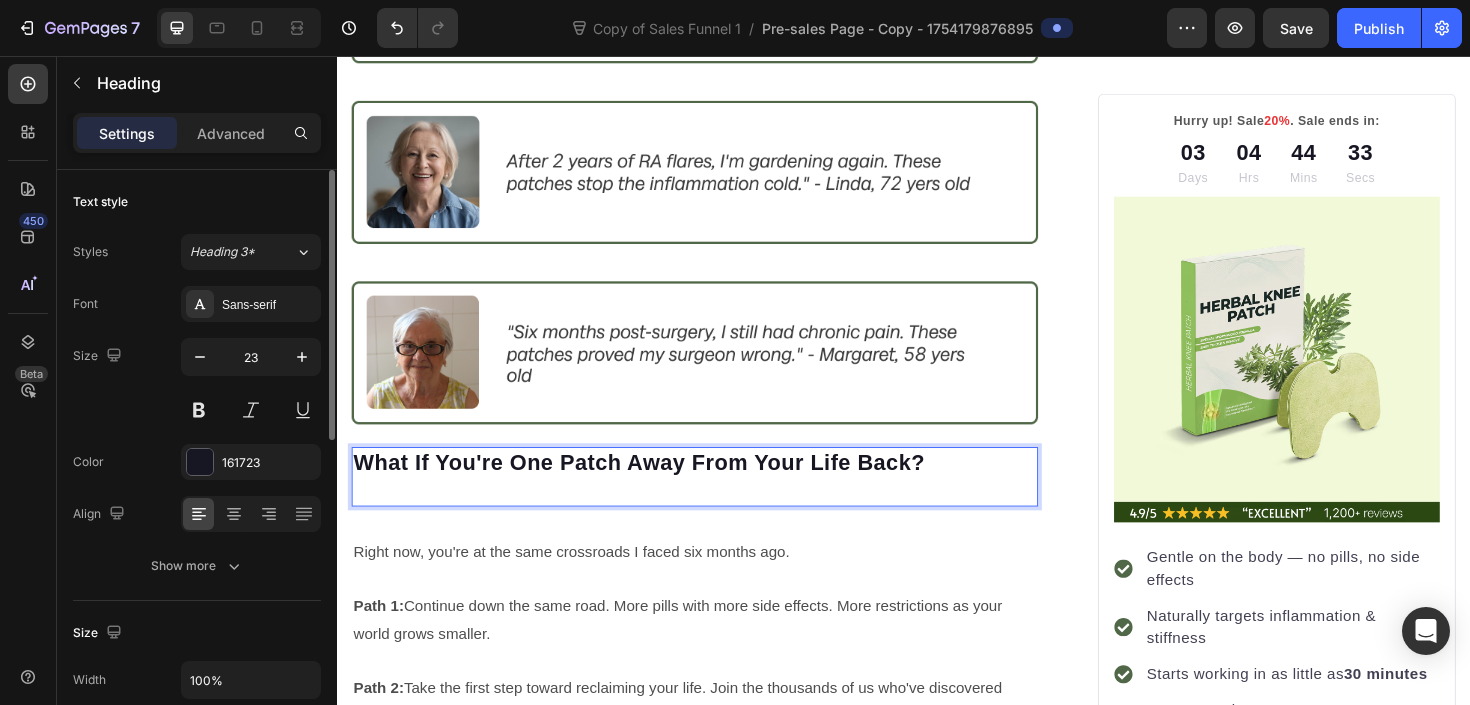 click on "My Doctor Said Surgery Was the Only Option. Then My Daughter Gave Me This. Heading No prescriptions. No injections. Just fast relief people can feel by the end of their coffee break. Text Block Image By  Karen Thompson Text block Advanced list Published:  July 16, 2025 Text block Row Image I used to lie awake at 3 AM... ...staring at the ceiling, knowing that in just a few hours, I'd have to face another day of bone-grinding agony. The moment my feet hit the floor, it would start. That deep, soul-crushing osteoarthritis pain that made me want to crawl back under the covers and never come out. My knees weren't just hurting anymore. They were  screaming . Every step felt like broken glass grinding inside my joints. Every morning felt like a cruel joke.  Will today be the day I can't get out of bed at all? Text block I Tried Everything. Nothing Worked. Heading Video 8 months of glucosamine?  Zero improvement. Expensive turmeric supplements?  Waste of money. $60 CBD creams?  Barely touched the surface. Surgery." at bounding box center [715, -1364] 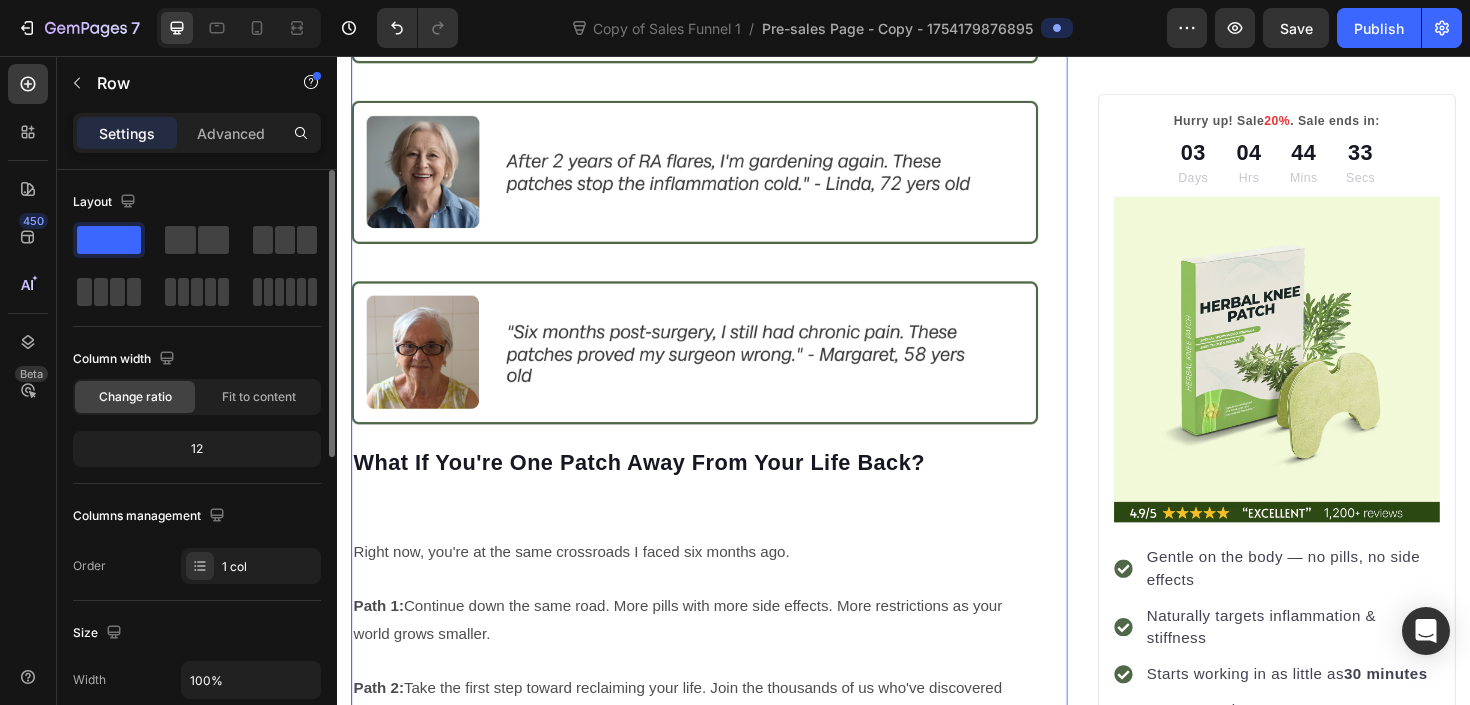 click on "What If You're One Patch Away From Your Life Back?" at bounding box center [715, 502] 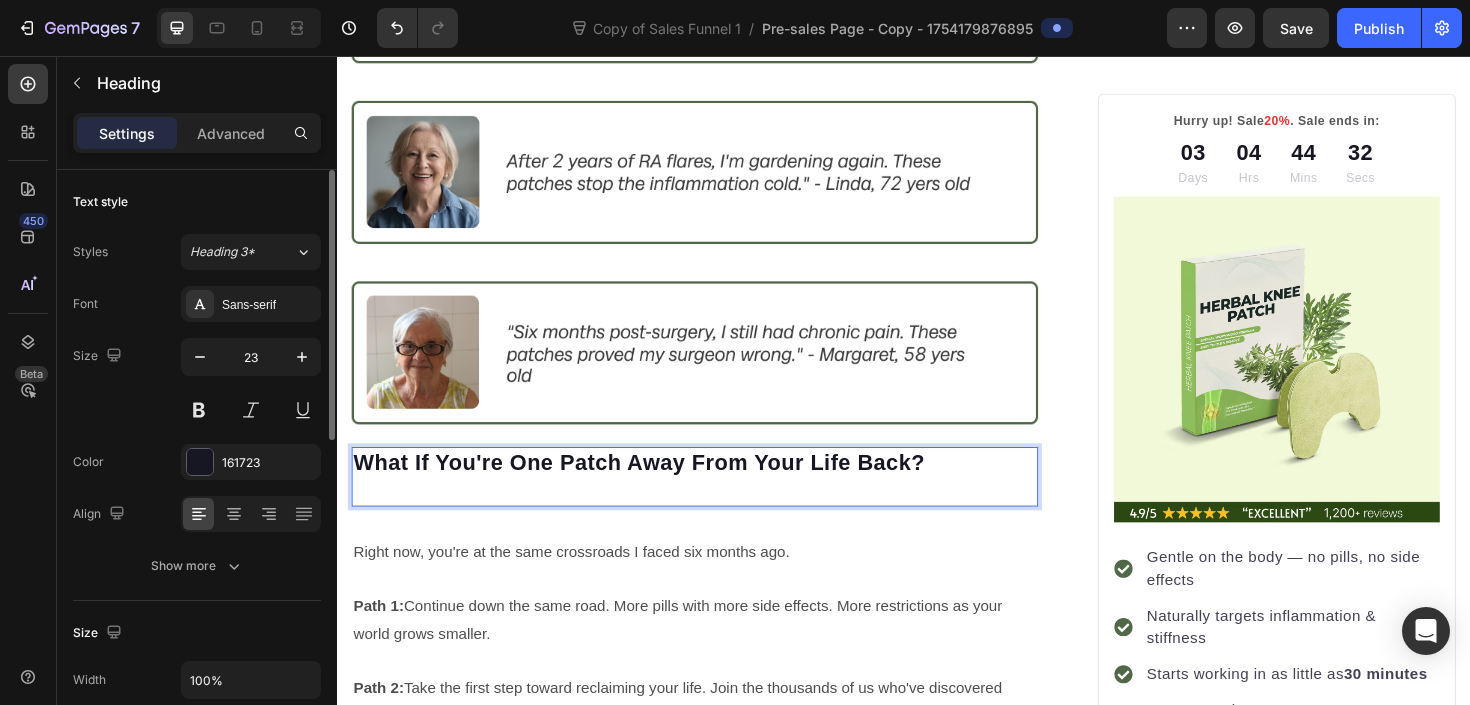 click on "What If You're One Patch Away From Your Life Back?" at bounding box center (715, 502) 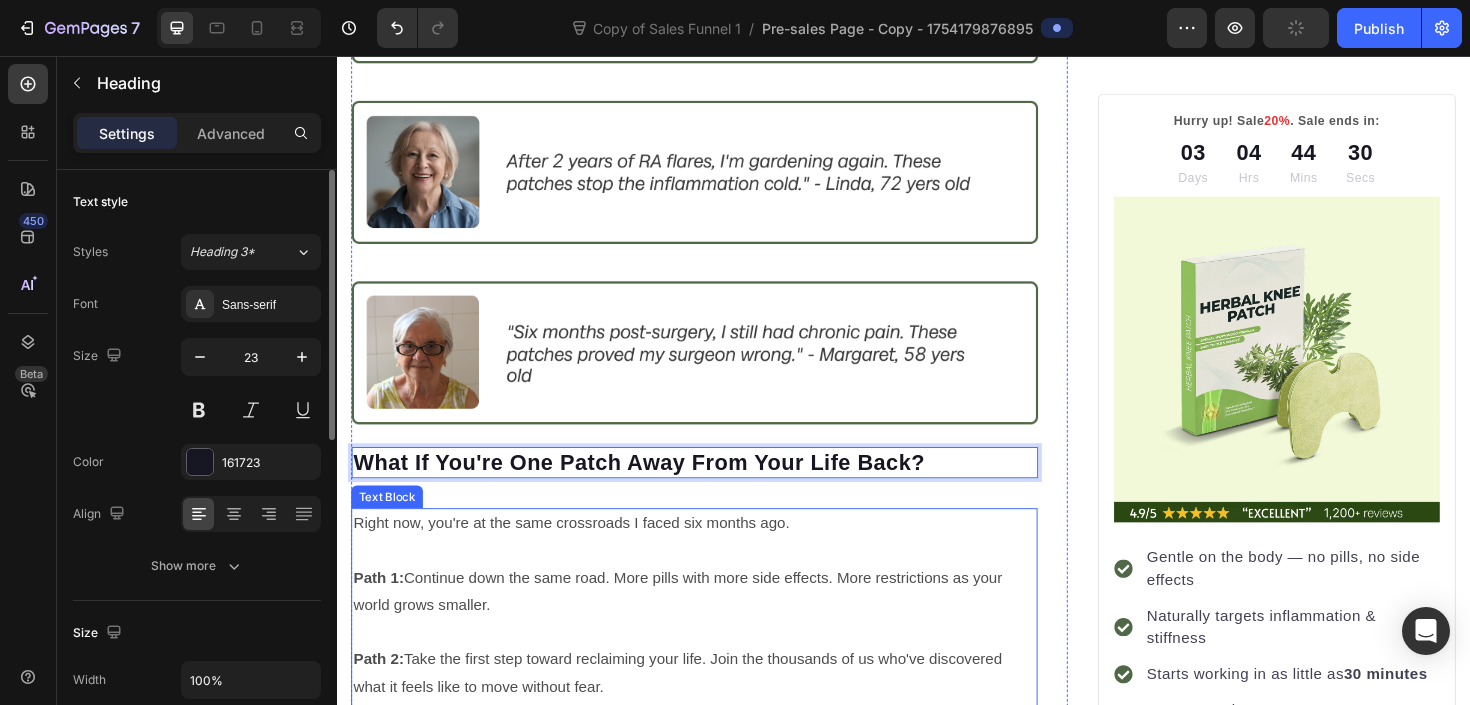 click on "Right now, you're at the same crossroads I faced six months ago. Path 1:  Continue down the same road. More pills with more side effects. More restrictions as your world grows smaller. Path 2:  Take the first step toward reclaiming your life. Join the thousands of us who've discovered what it feels like to move without fear. Imagine your life six months from now: Waking up without that familiar ache Standing up from chairs without bracing yourself Playing with your grandchildren without mental calculations about pain Sleeping through the night without interruption Feeling confident and capable in your own body again This isn't false hope. This is how I'm living right now. You deserve to be one of us." at bounding box center [715, 810] 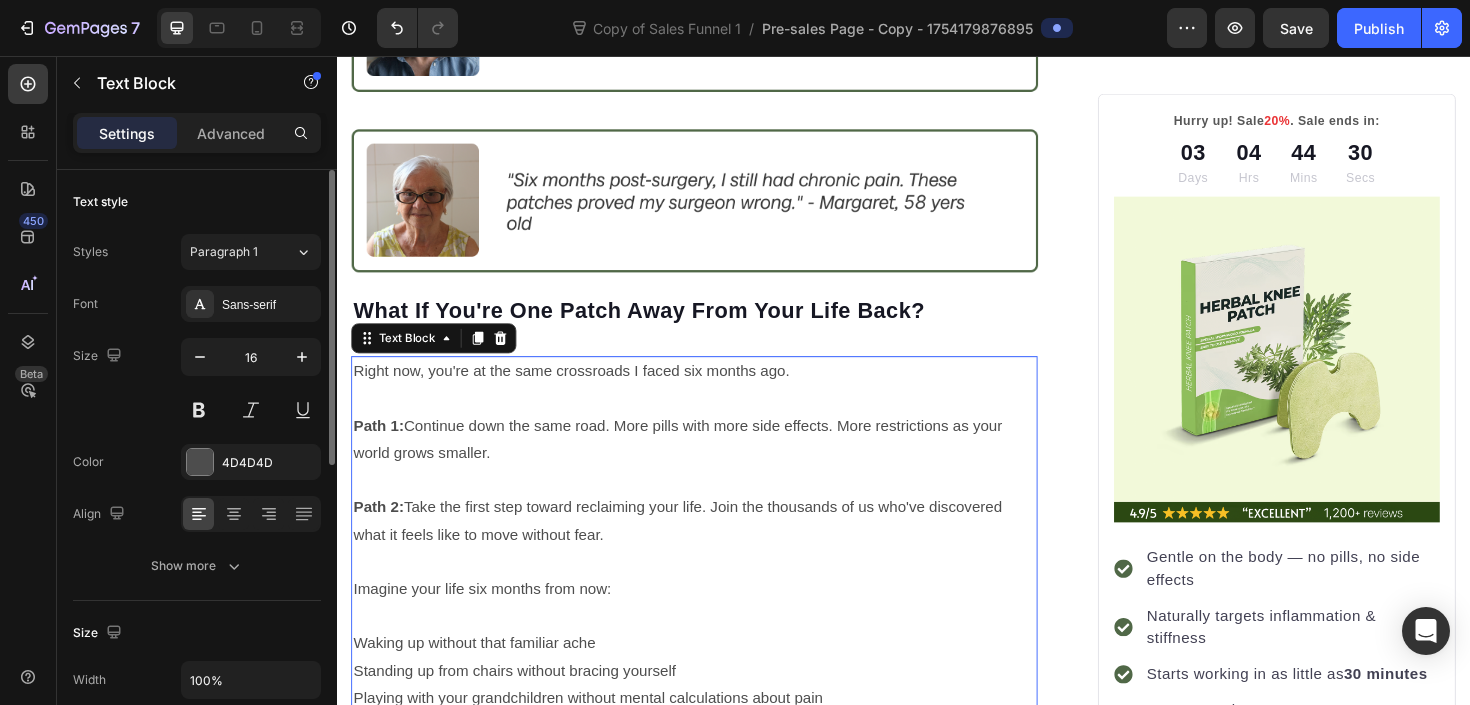 scroll, scrollTop: 5591, scrollLeft: 0, axis: vertical 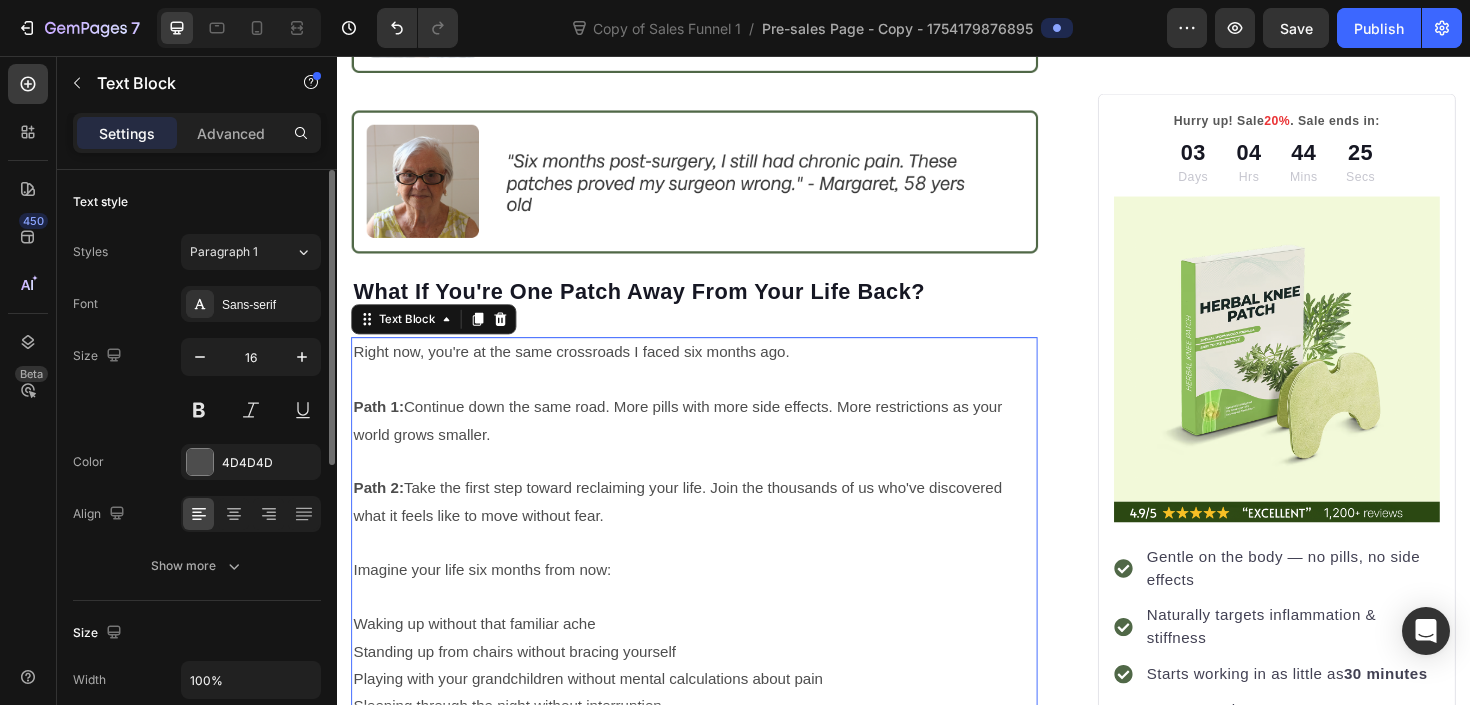 click on "Right now, you're at the same crossroads I faced six months ago. Path 1:  Continue down the same road. More pills with more side effects. More restrictions as your world grows smaller. Path 2:  Take the first step toward reclaiming your life. Join the thousands of us who've discovered what it feels like to move without fear. Imagine your life six months from now: Waking up without that familiar ache Standing up from chairs without bracing yourself Playing with your grandchildren without mental calculations about pain Sleeping through the night without interruption Feeling confident and capable in your own body again This isn't false hope. This is how I'm living right now. You deserve to be one of us." at bounding box center (715, 629) 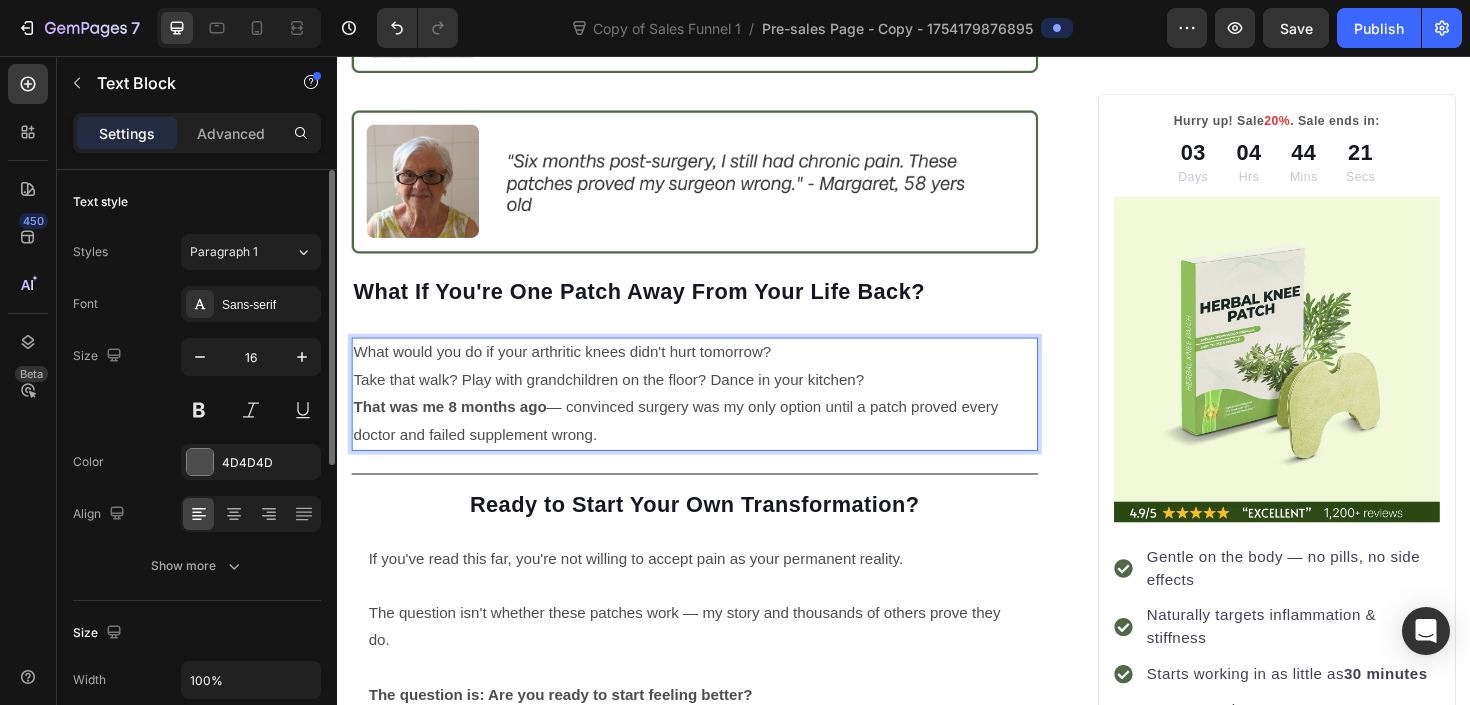 click on "Take that walk? Play with grandchildren on the floor? Dance in your kitchen?" at bounding box center (715, 399) 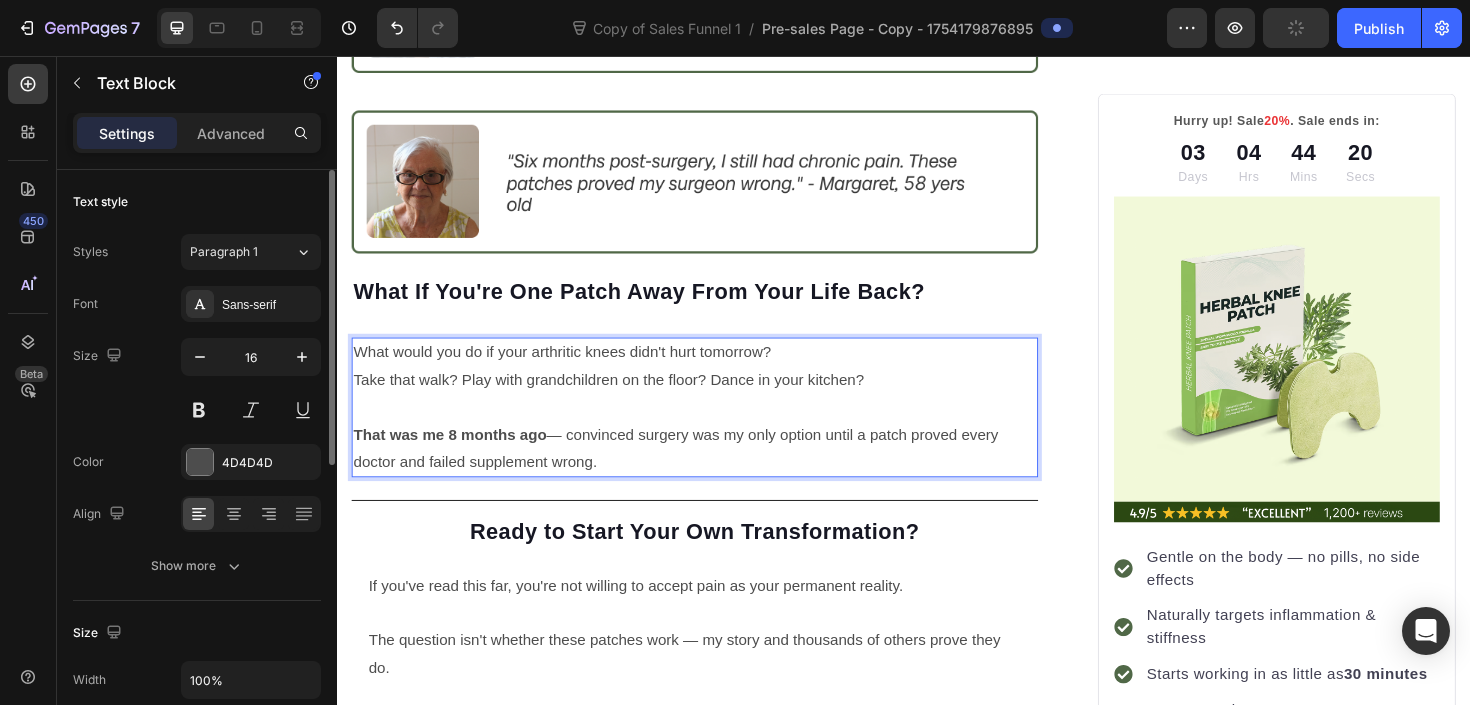 click on "What would you do if your arthritic knees didn't hurt tomorrow?" at bounding box center [715, 370] 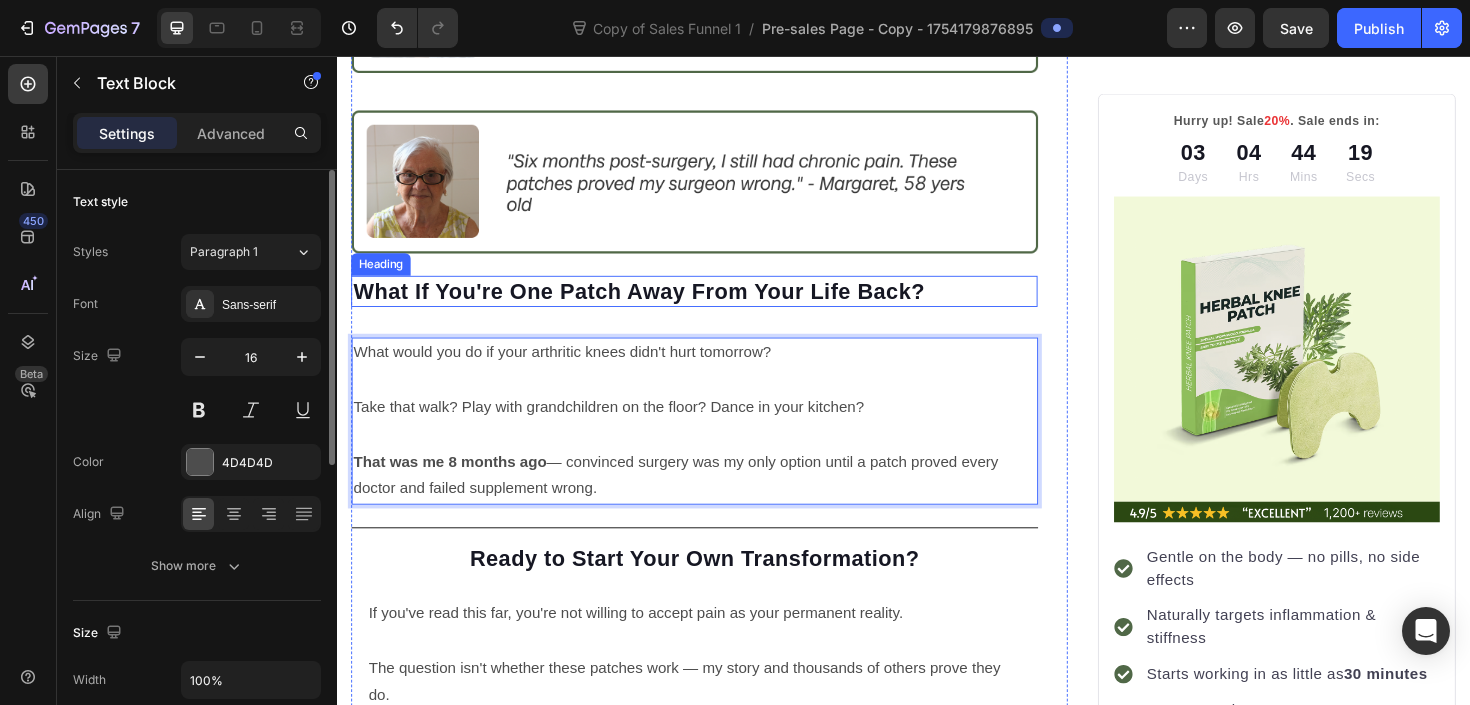 click on "Image" at bounding box center [715, 9] 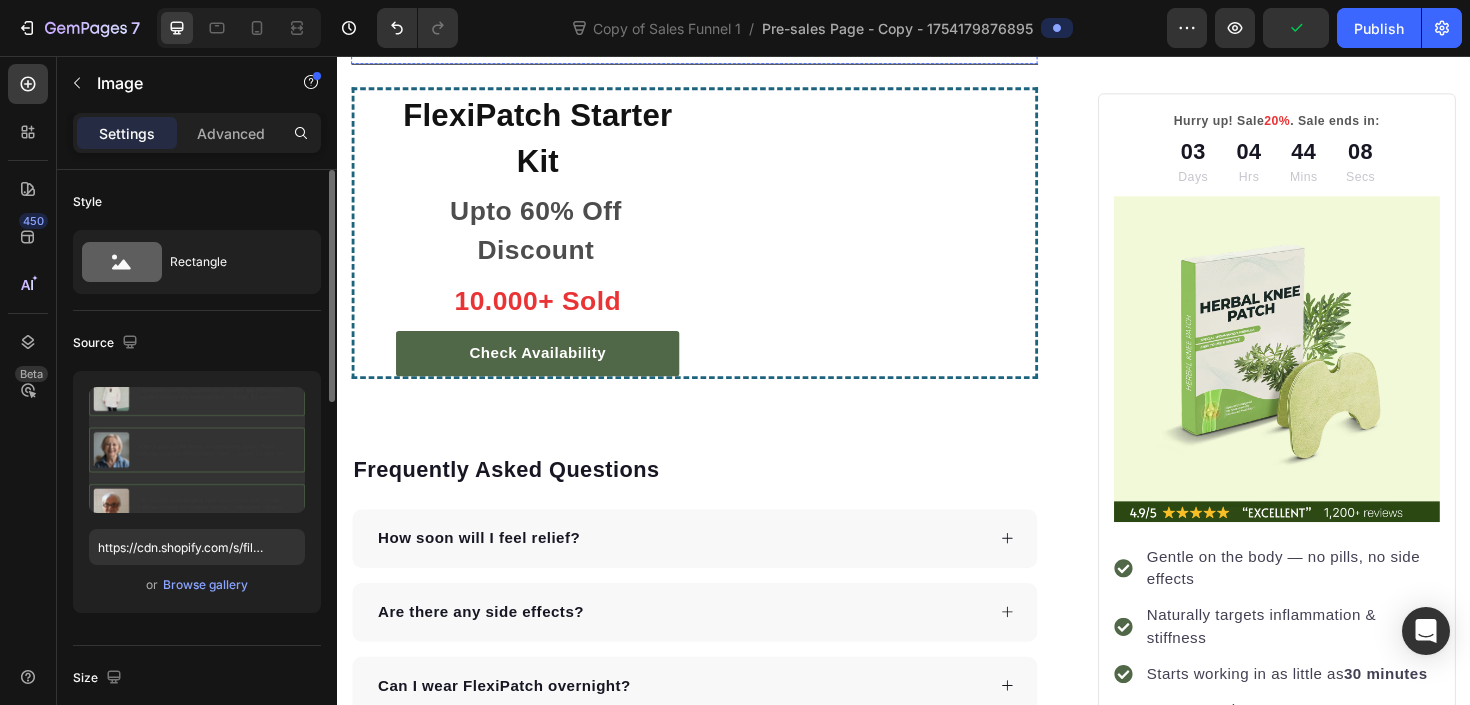scroll, scrollTop: 6580, scrollLeft: 0, axis: vertical 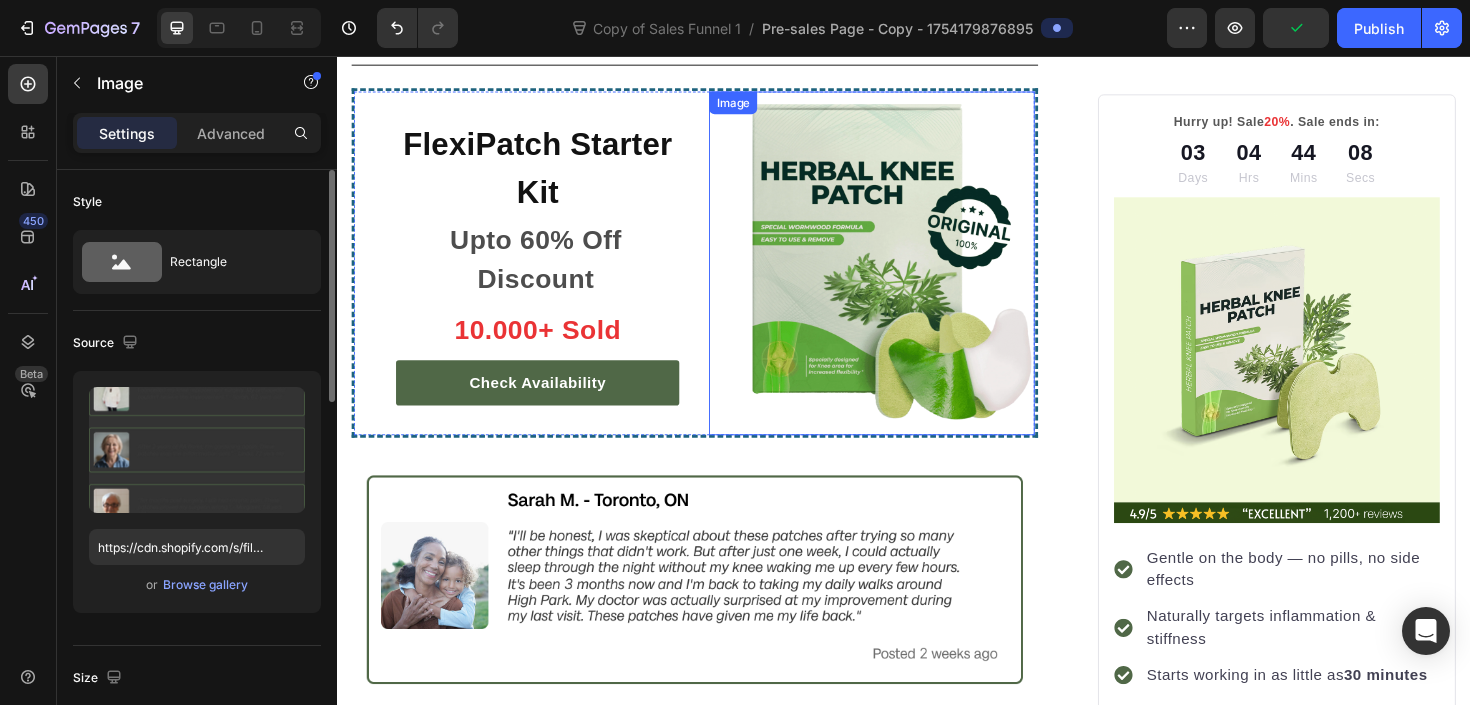 click at bounding box center [903, 275] 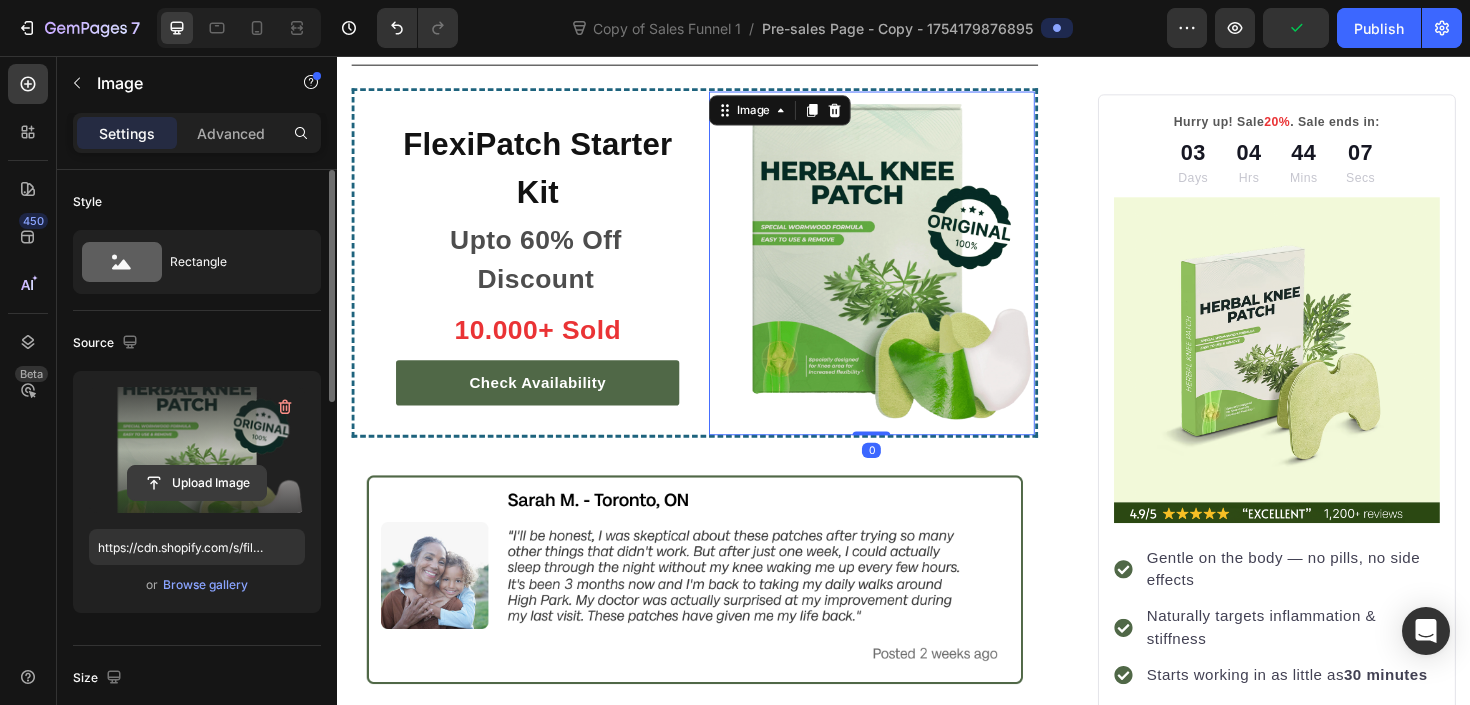 click 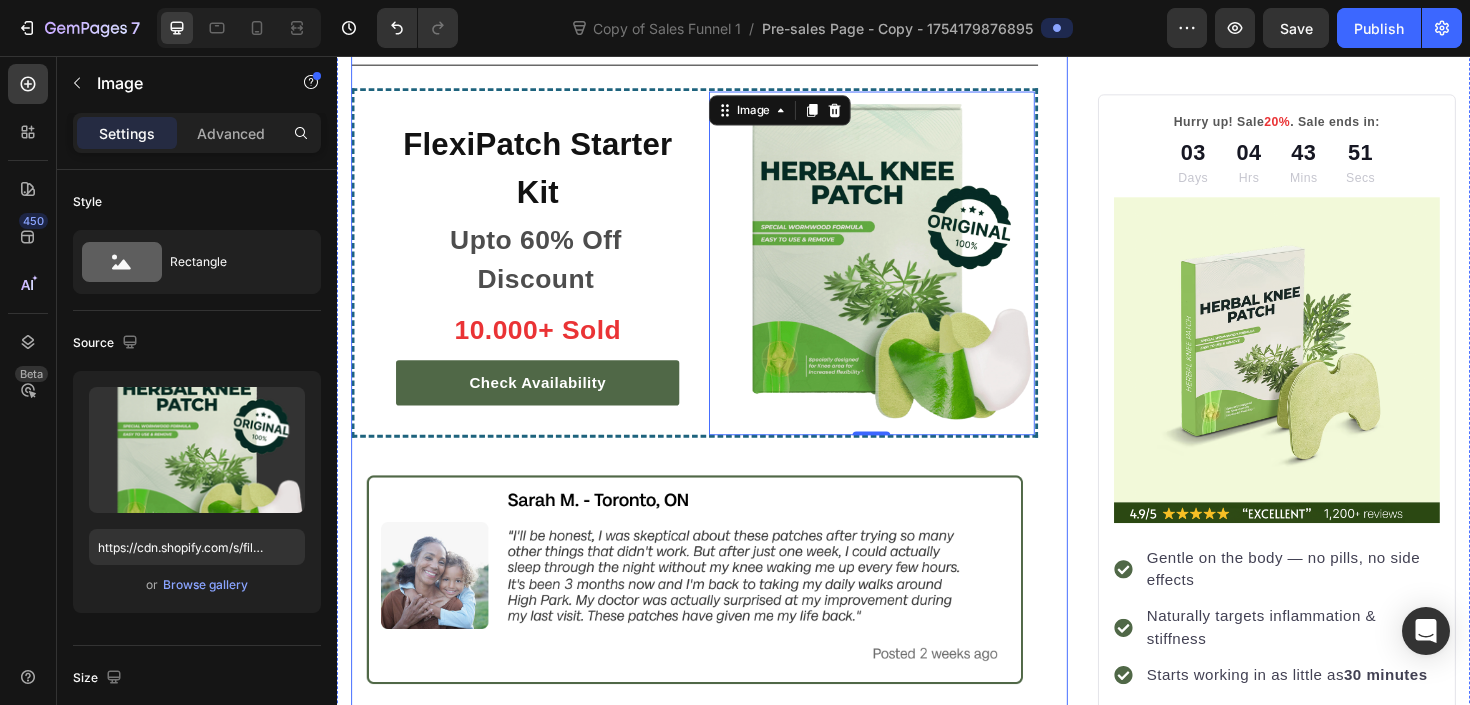 click on "Hurry up! Sale  20% . Sale ends in: Text block 03 Days 04 Hrs 43 Mins 51 Secs Countdown Timer Image Gentle on the body — no pills, no side effects Naturally targets inflammation & stiffness Starts working in as little as  30 minutes Easy to apply & wear — no mess, no hassle Item list Check Availability Button
30-day money back guarantee Item list Row" at bounding box center (1332, 503) 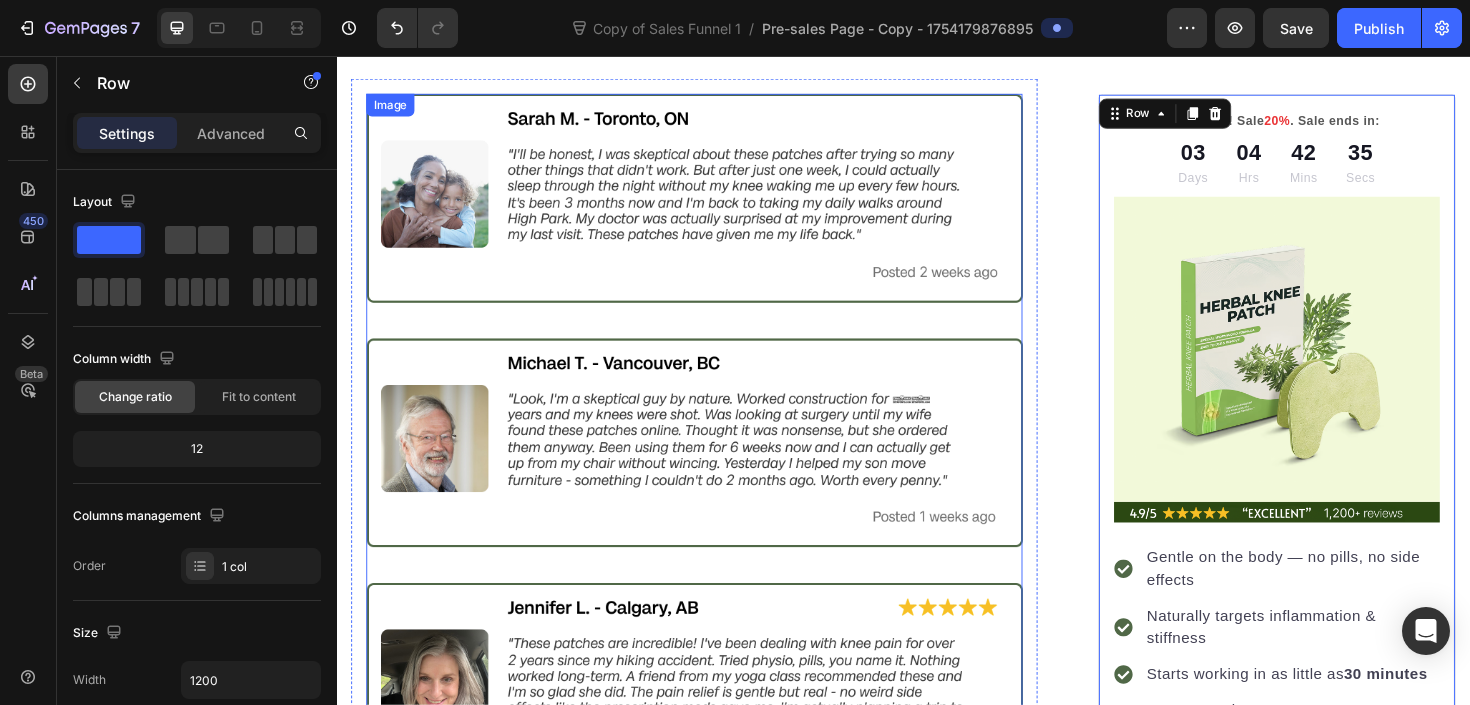 scroll, scrollTop: 6986, scrollLeft: 0, axis: vertical 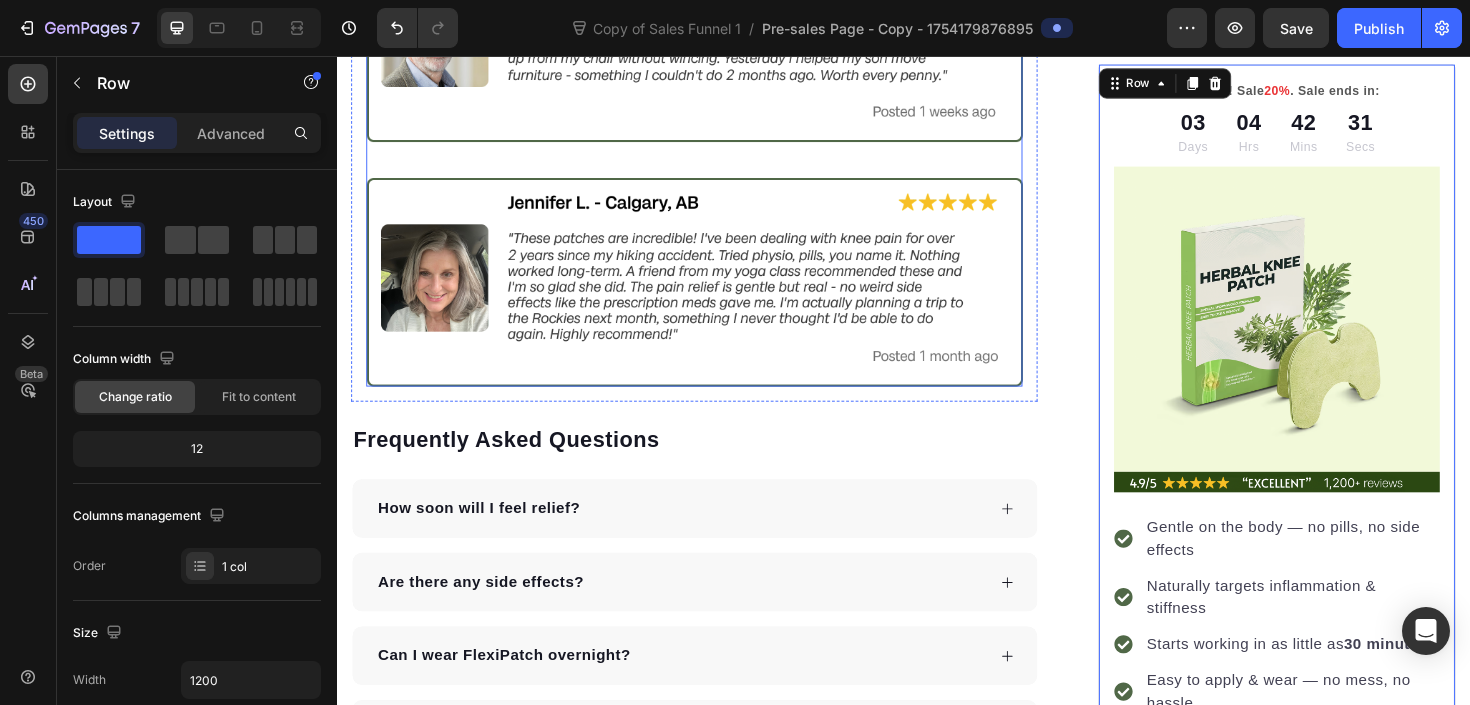 click at bounding box center (715, 36) 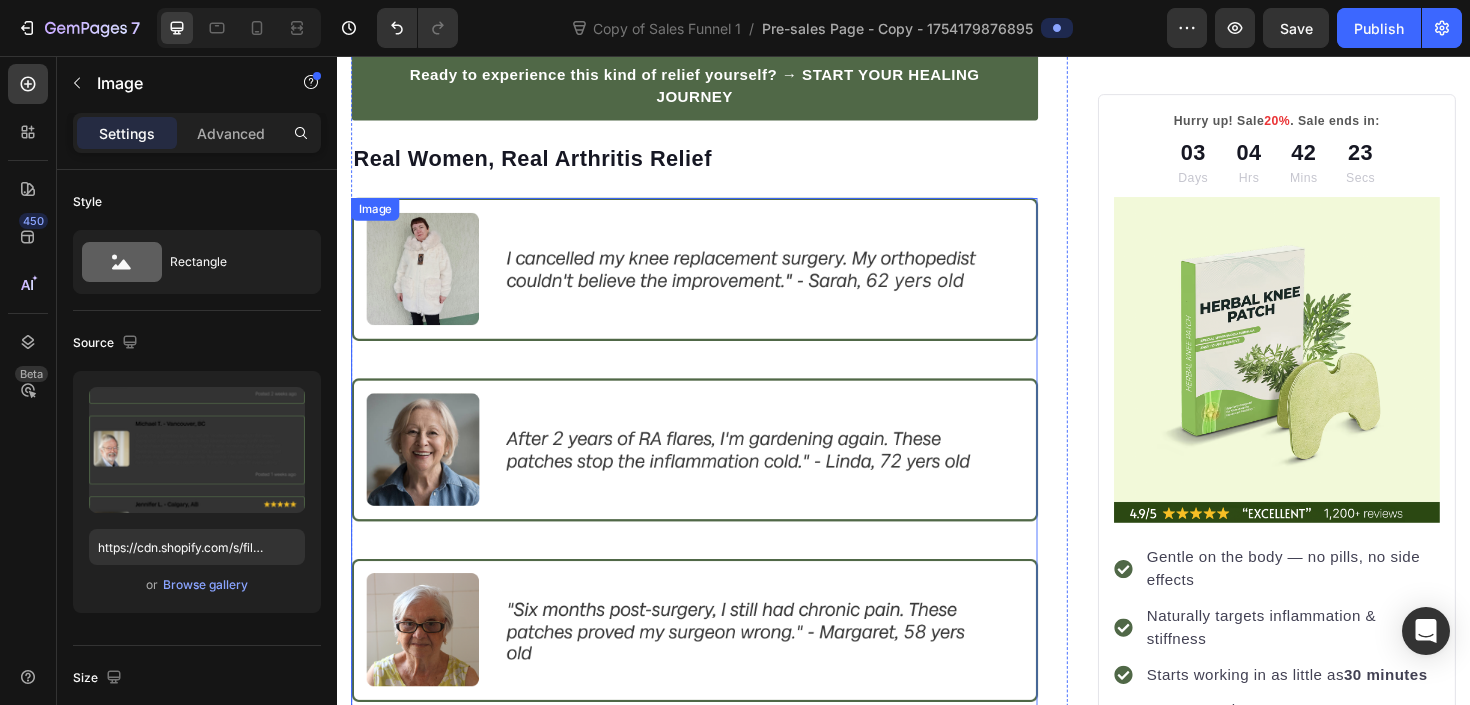 scroll, scrollTop: 5028, scrollLeft: 0, axis: vertical 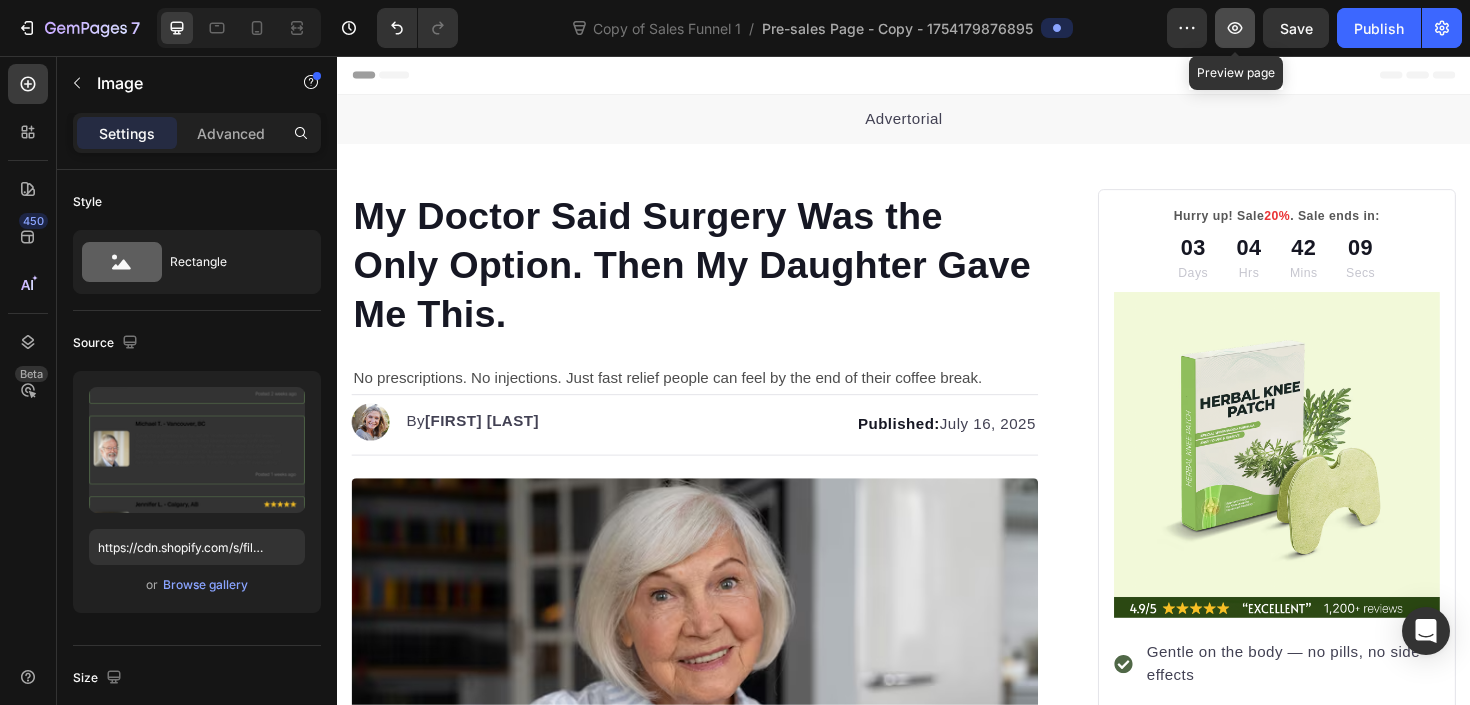 click 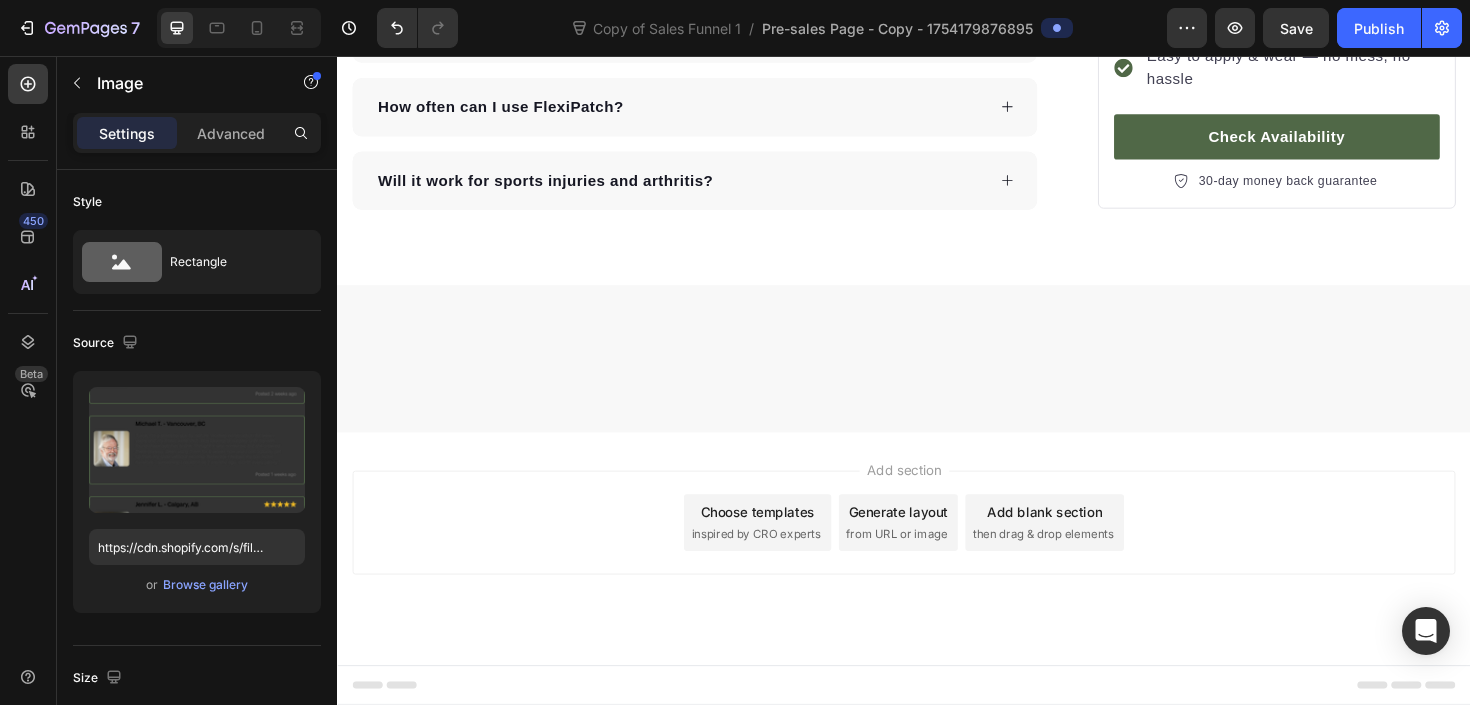 click at bounding box center [715, -253] 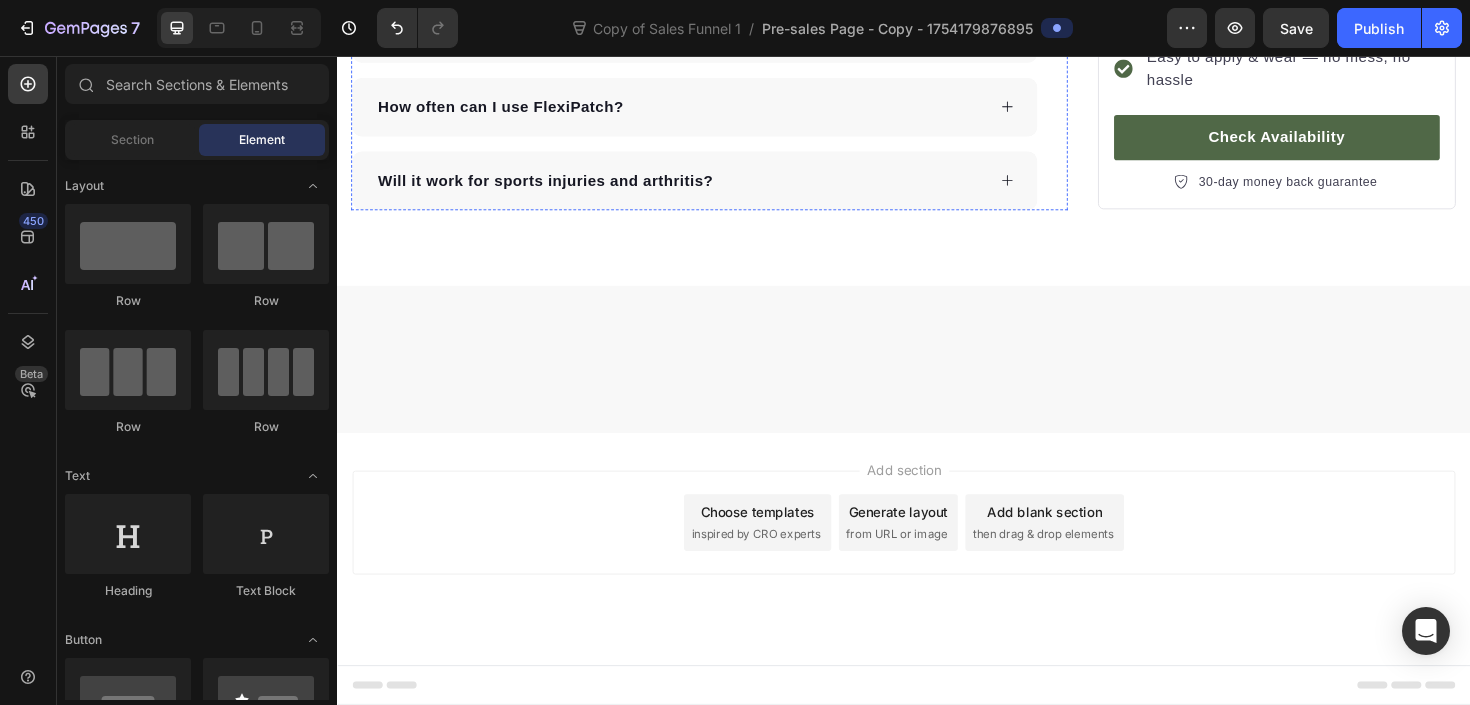 scroll, scrollTop: 6751, scrollLeft: 0, axis: vertical 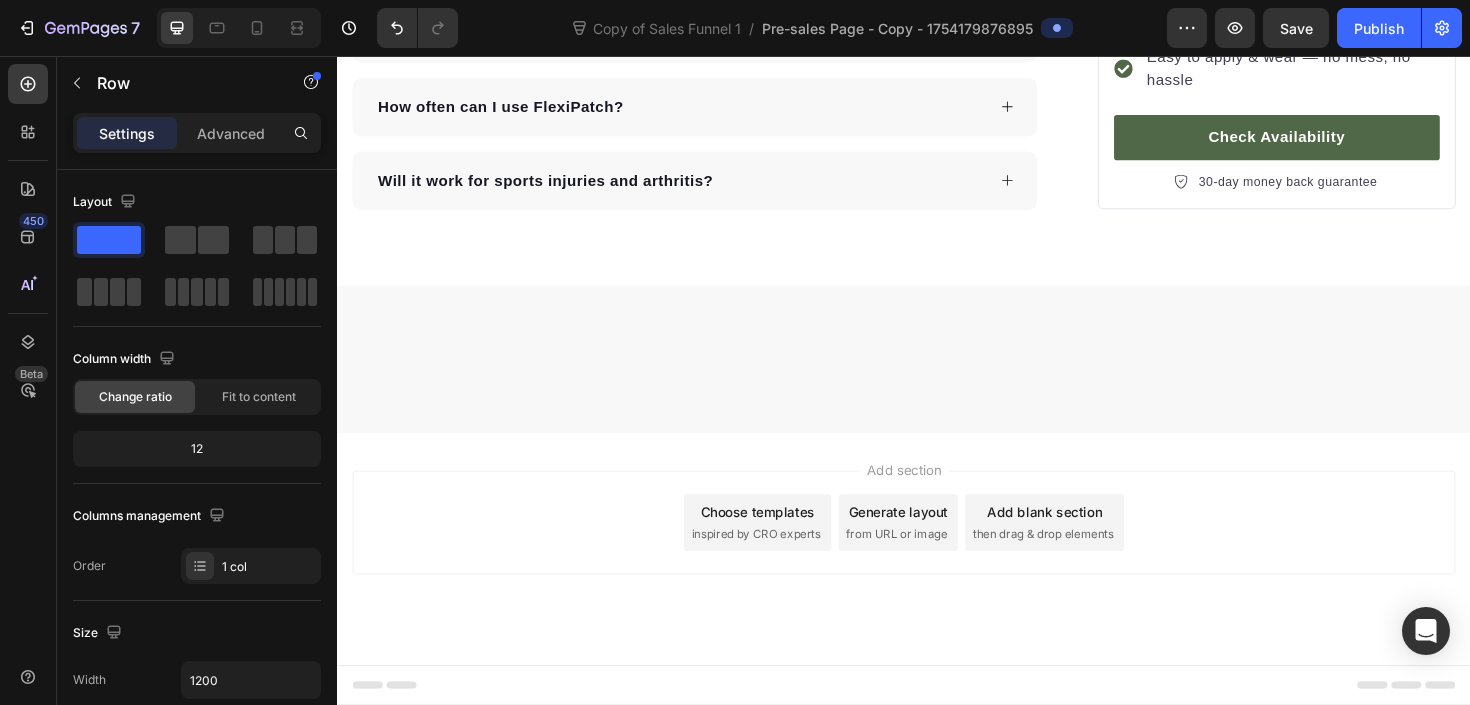 click 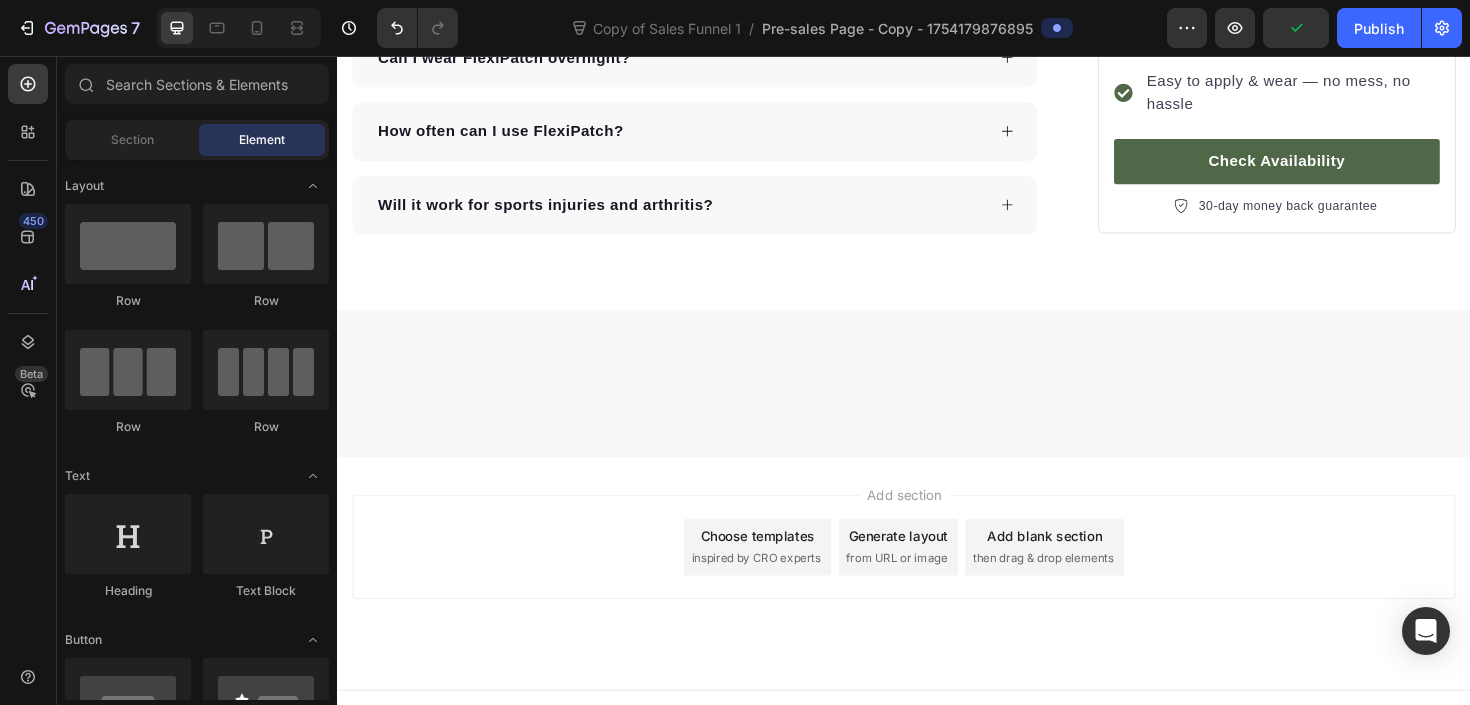 scroll, scrollTop: 5790, scrollLeft: 0, axis: vertical 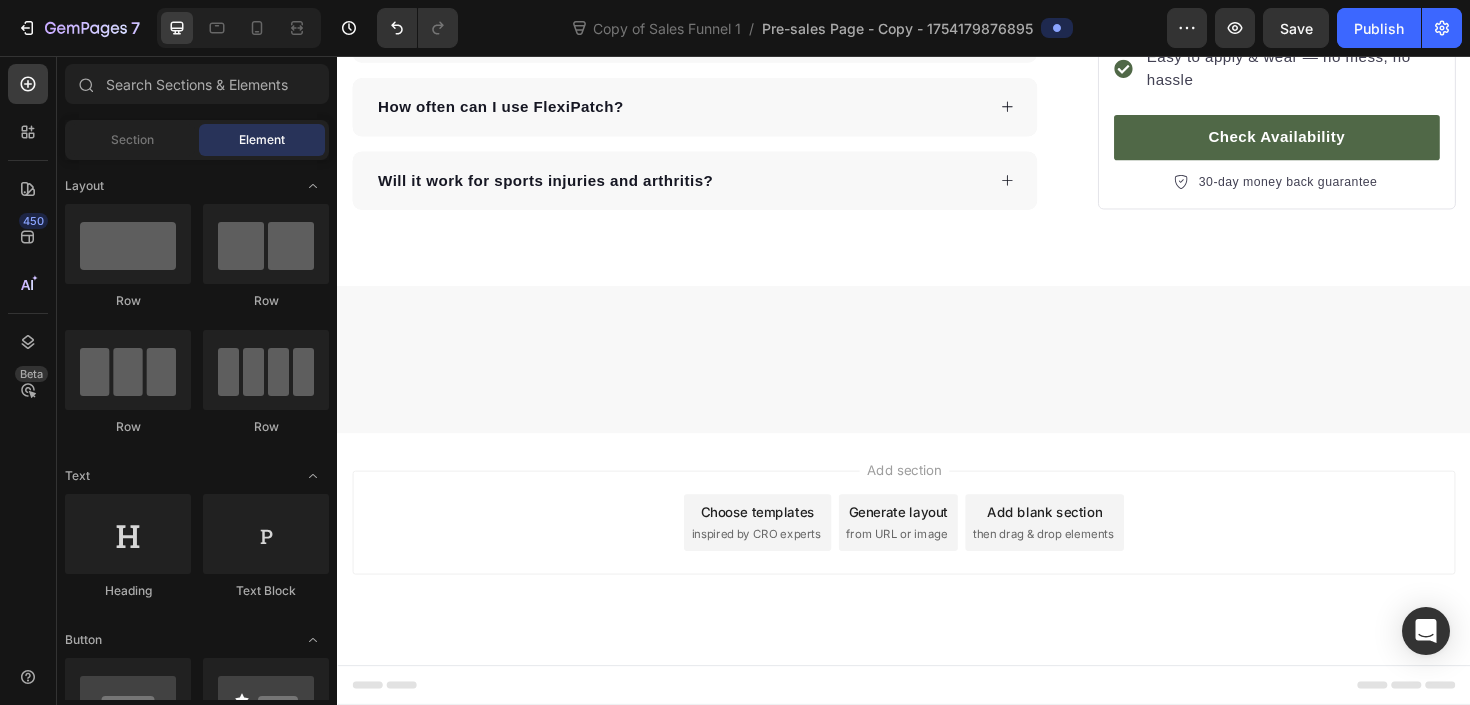click on "If you've read this far, you're not willing to accept pain as your permanent reality. The question isn't whether these patches work — my story and thousands of others prove they do. The question is: Are you ready to start feeling better?" at bounding box center [715, -931] 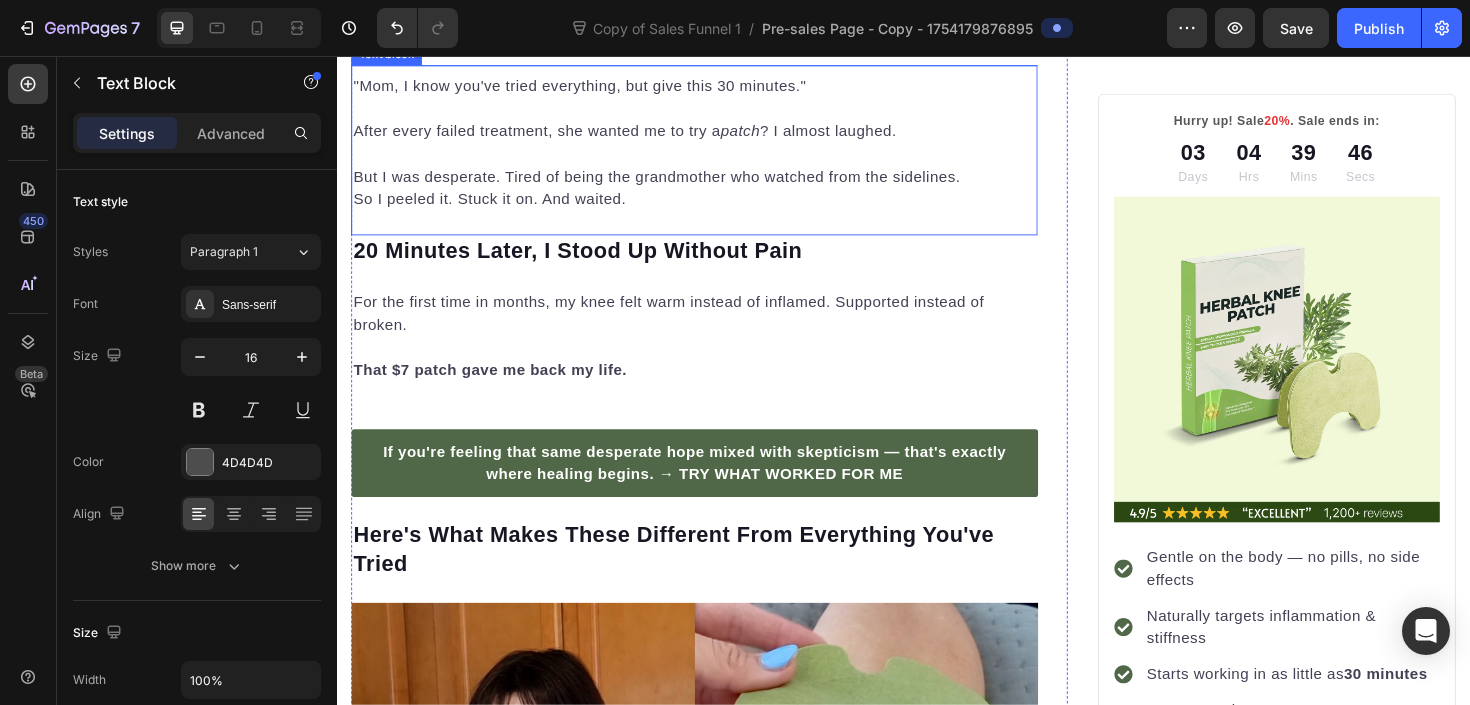 scroll, scrollTop: 2960, scrollLeft: 0, axis: vertical 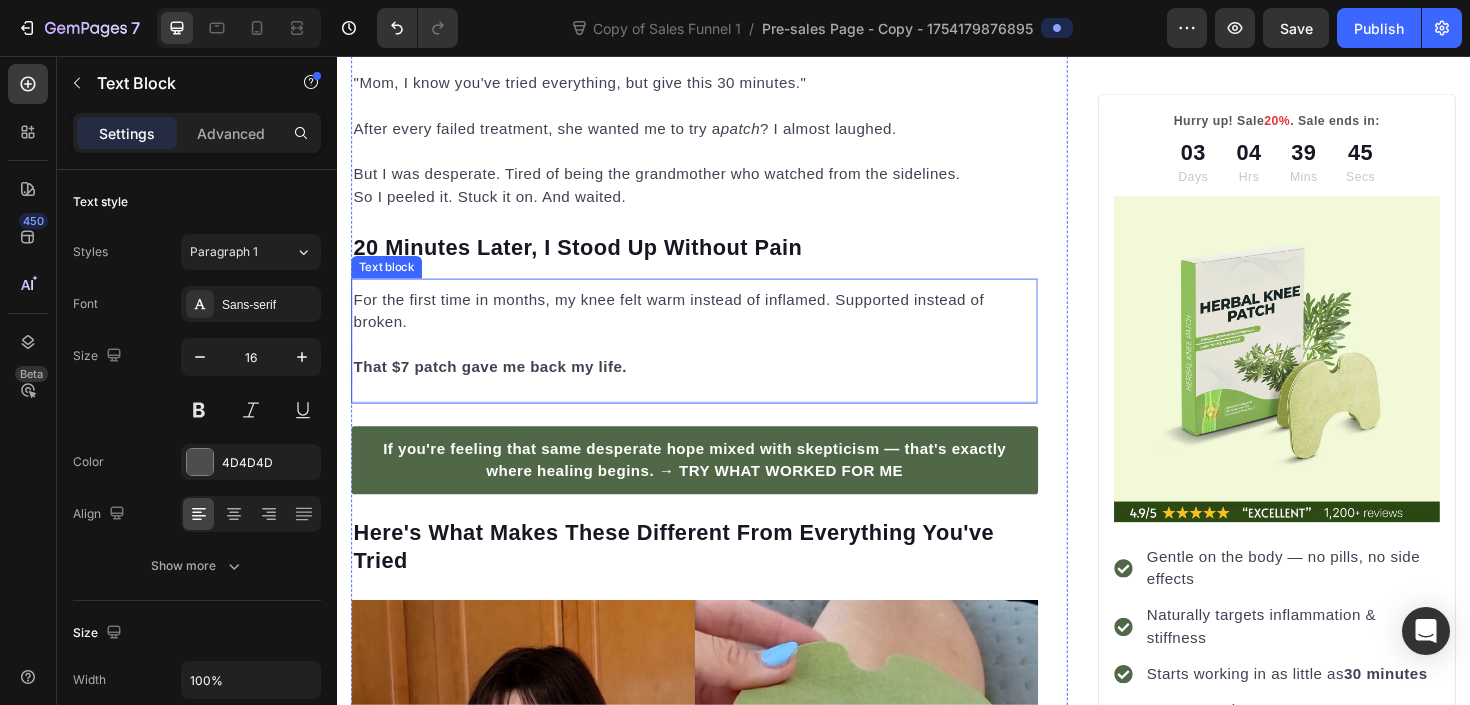 click on "That $7 patch gave me back my life." at bounding box center (499, 385) 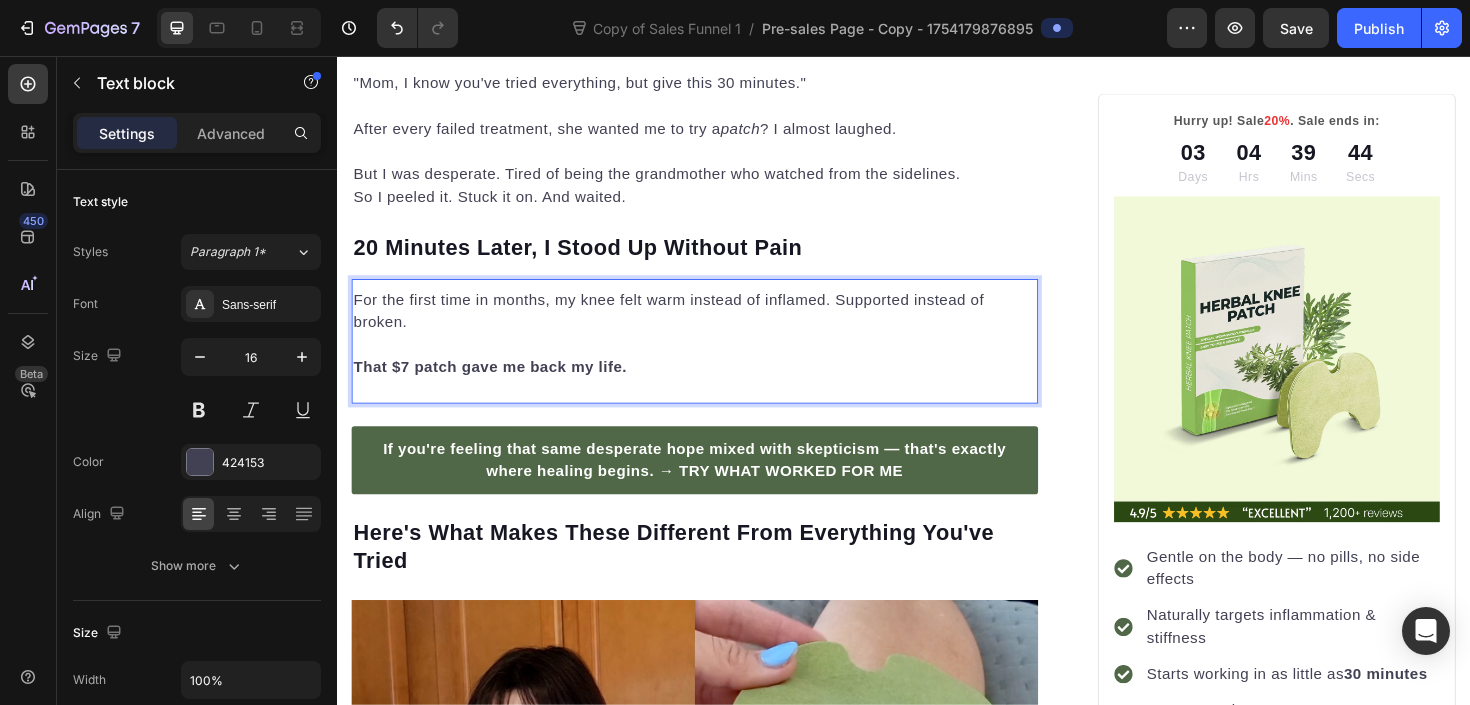 click on "That $7 patch gave me back my life." at bounding box center [499, 385] 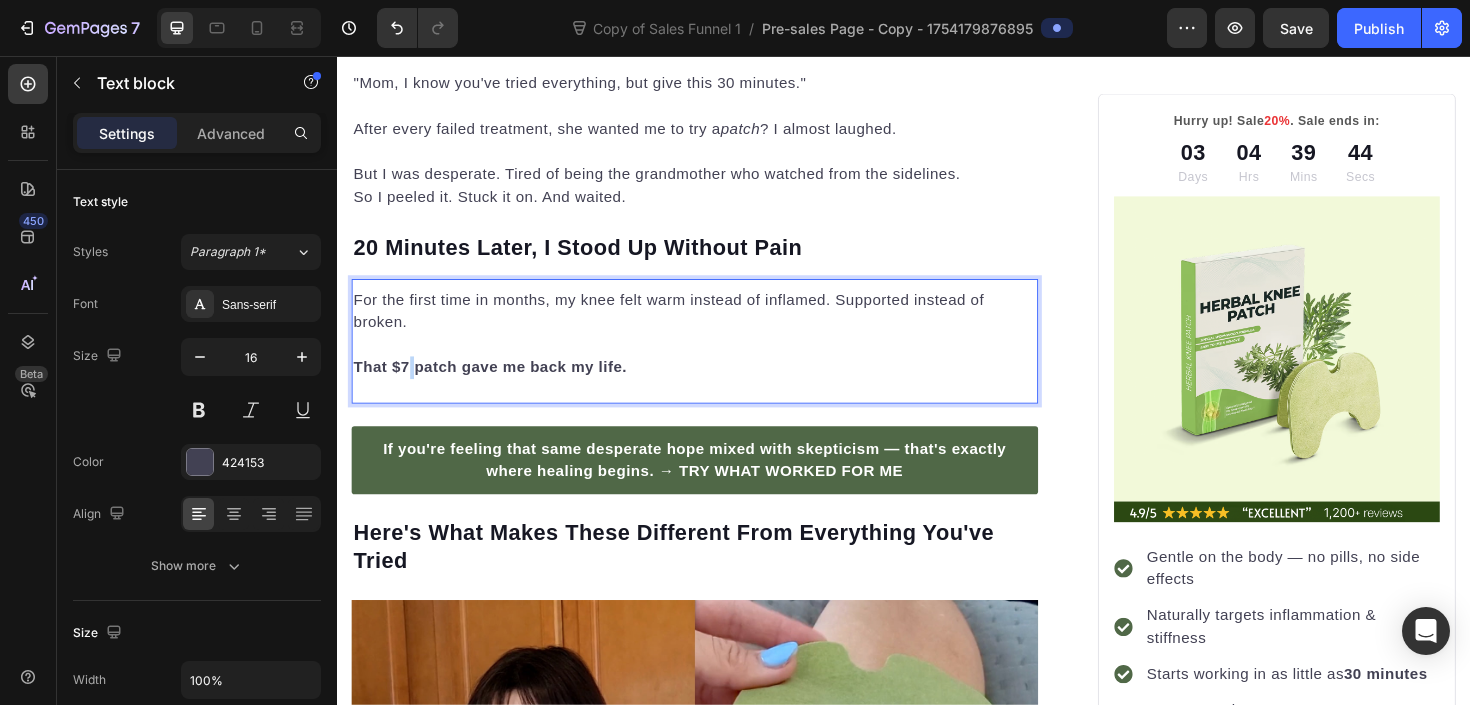 click on "That $7 patch gave me back my life." at bounding box center (499, 385) 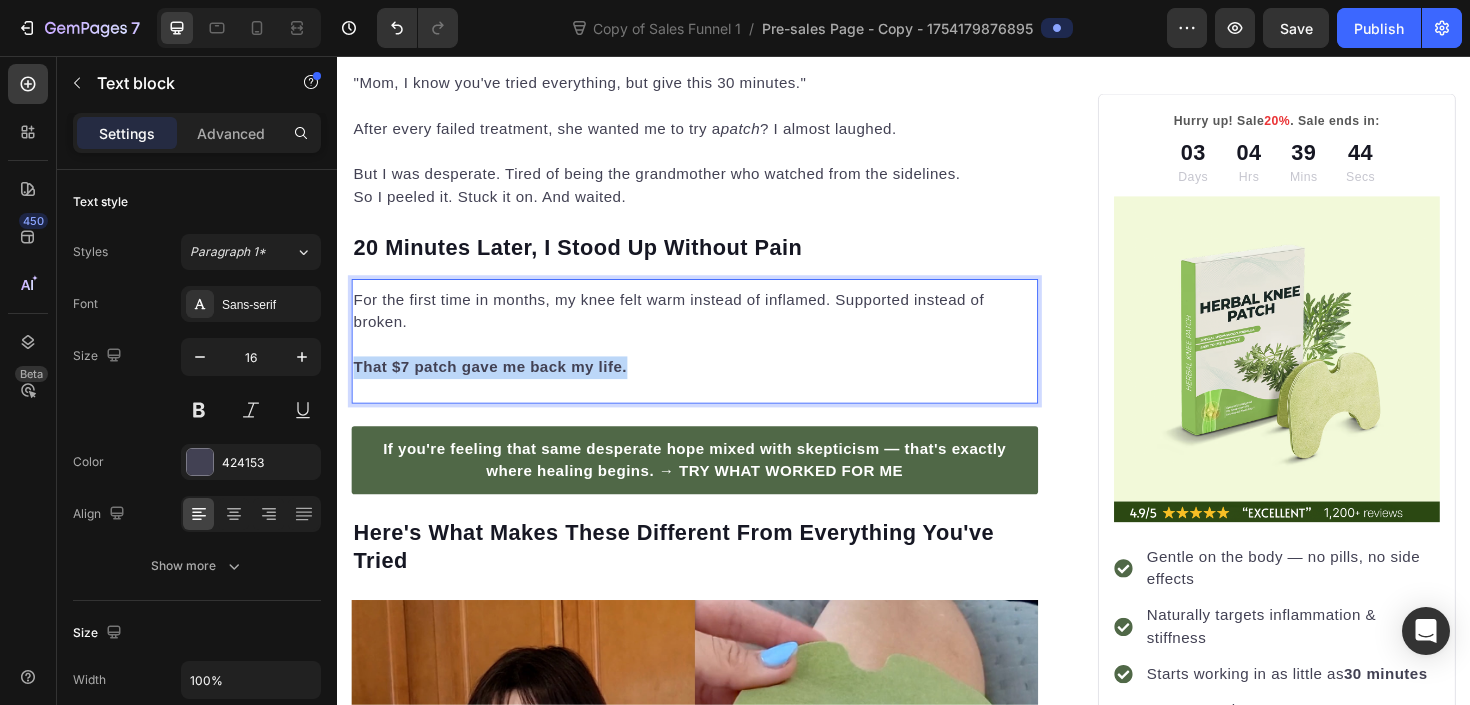 click on "That $7 patch gave me back my life." at bounding box center (499, 385) 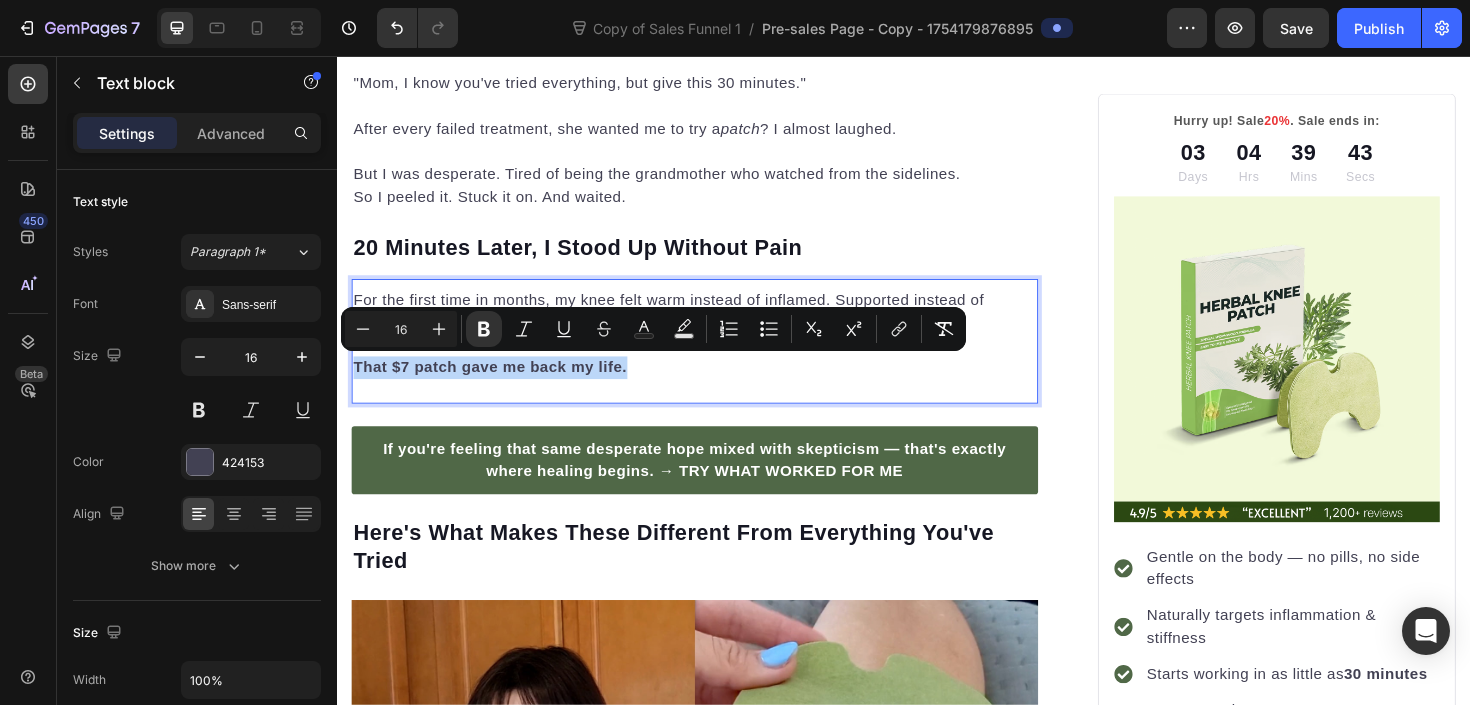 click on "That $7 patch gave me back my life." at bounding box center [499, 385] 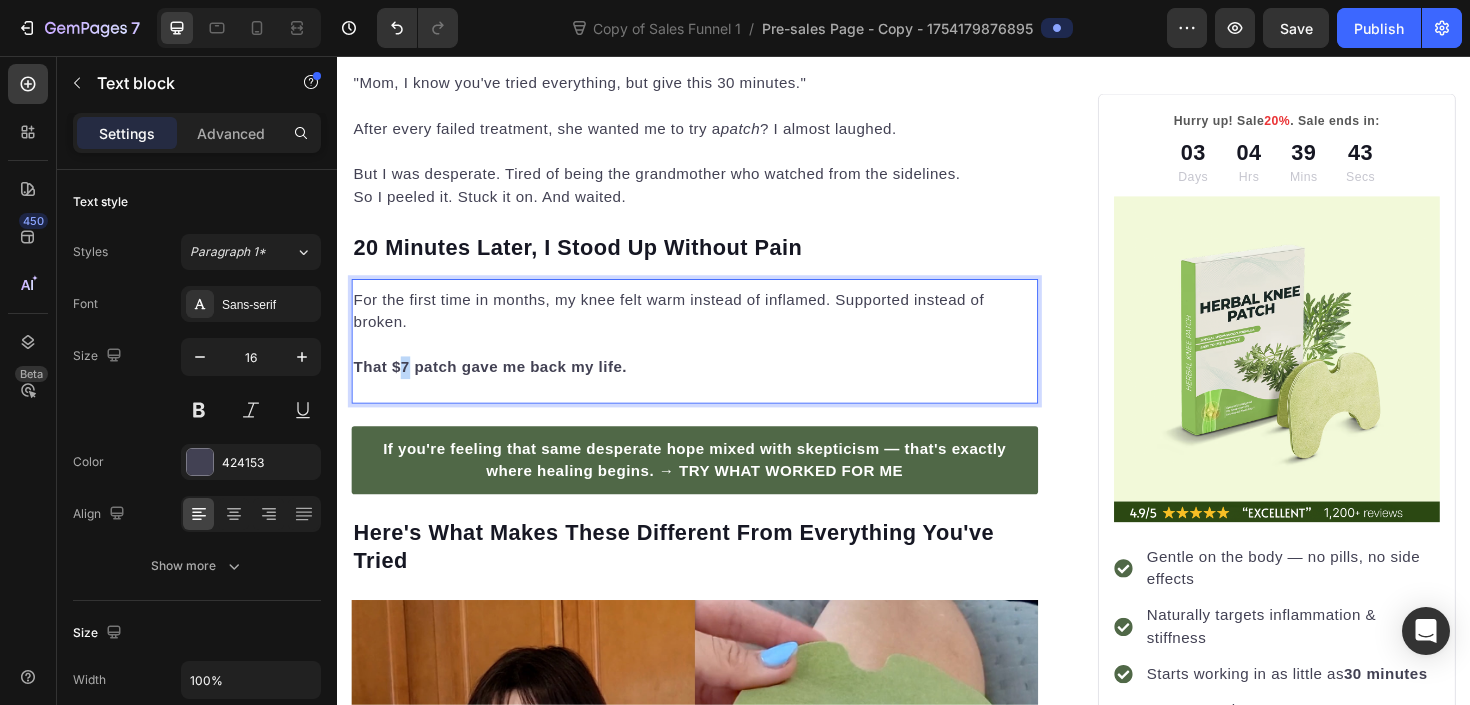click on "That $7 patch gave me back my life." at bounding box center [499, 385] 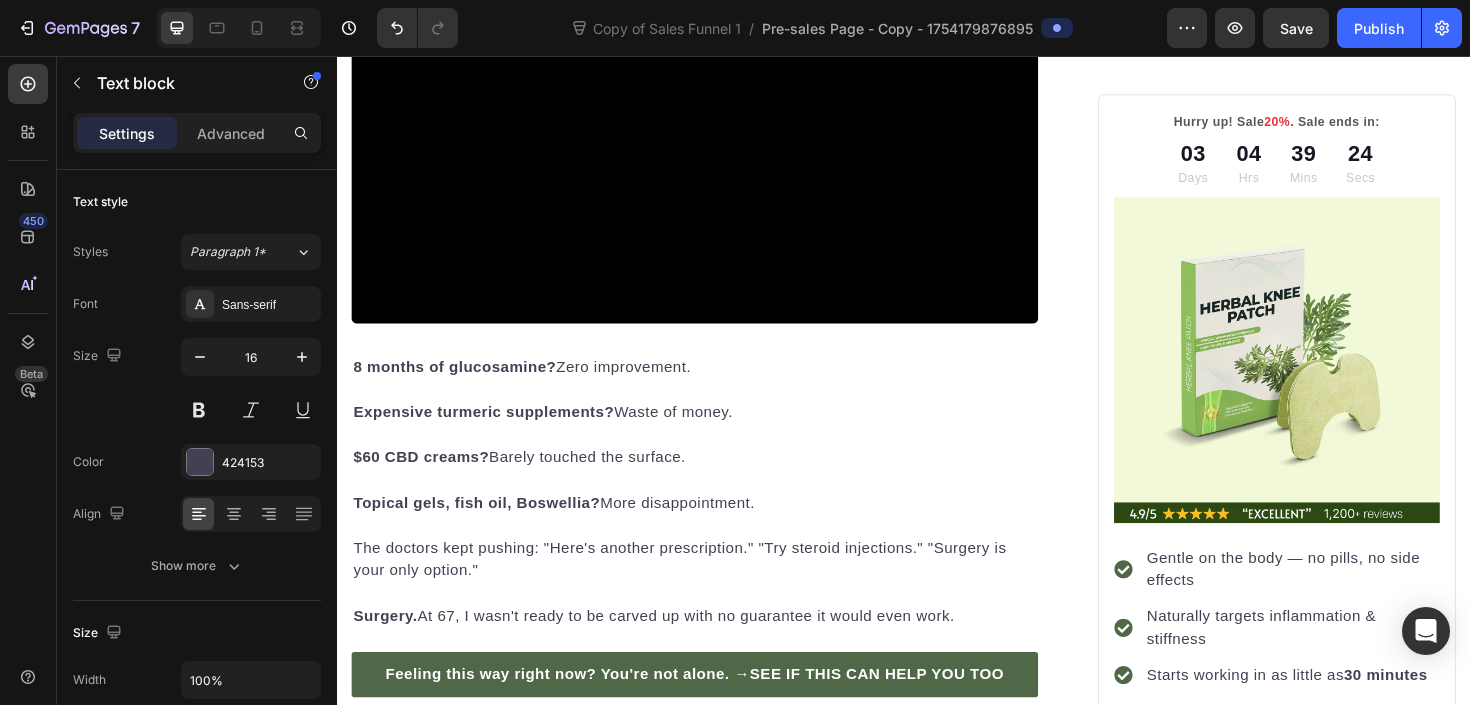 scroll, scrollTop: 1318, scrollLeft: 0, axis: vertical 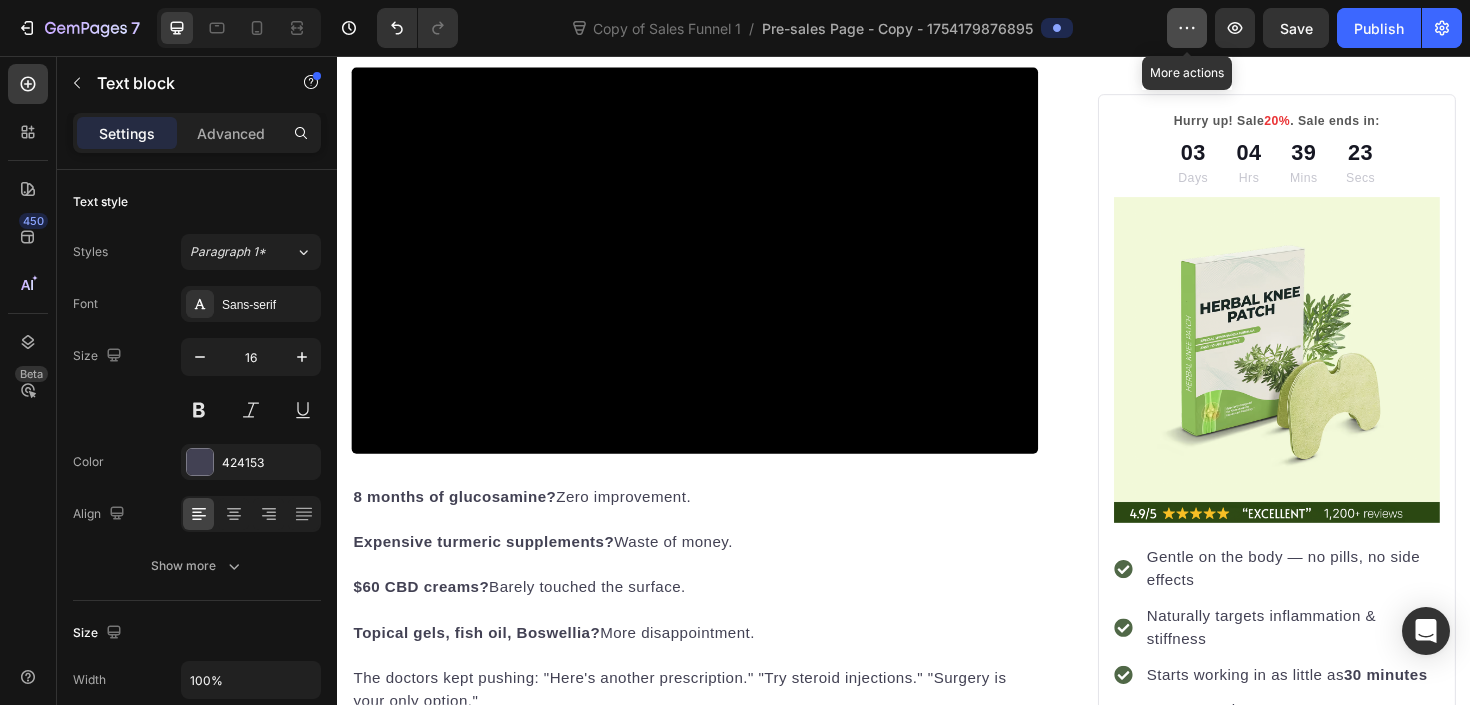 click 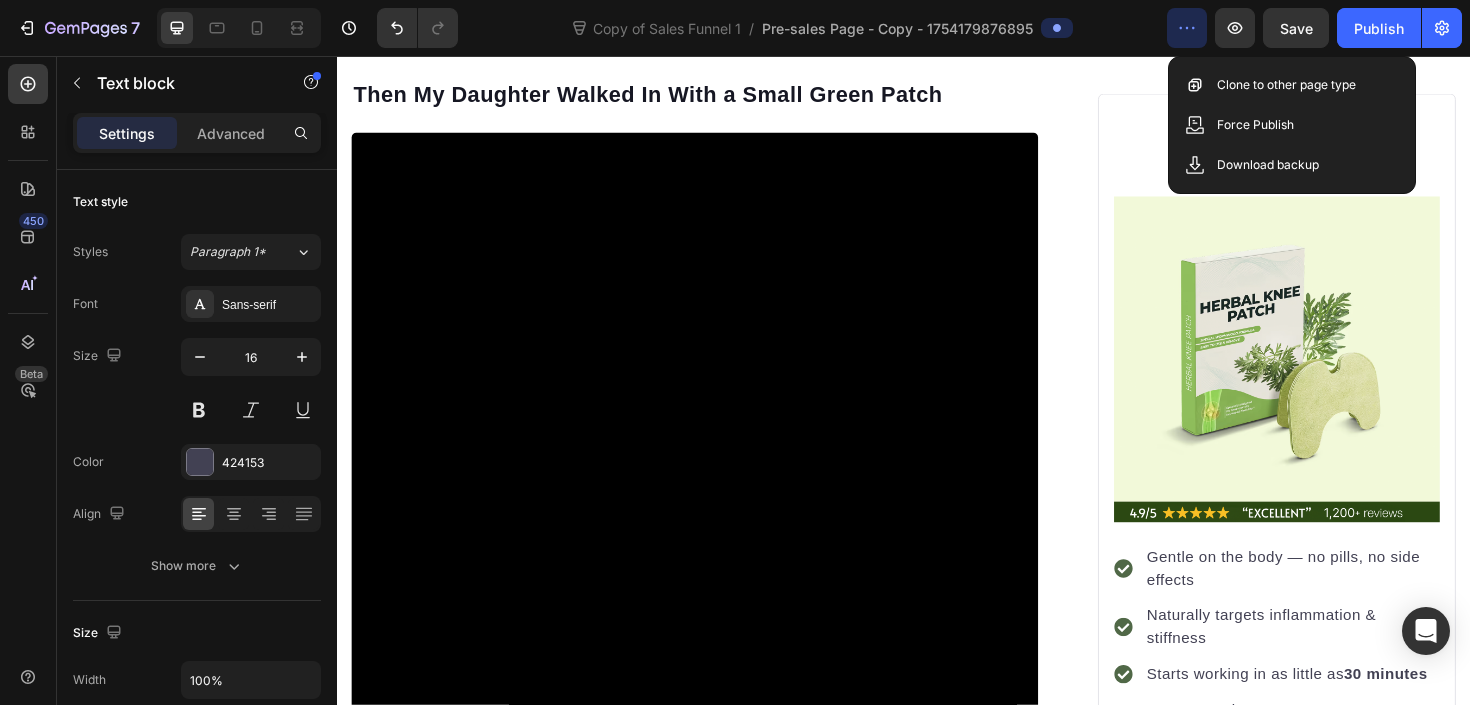 scroll, scrollTop: 2140, scrollLeft: 0, axis: vertical 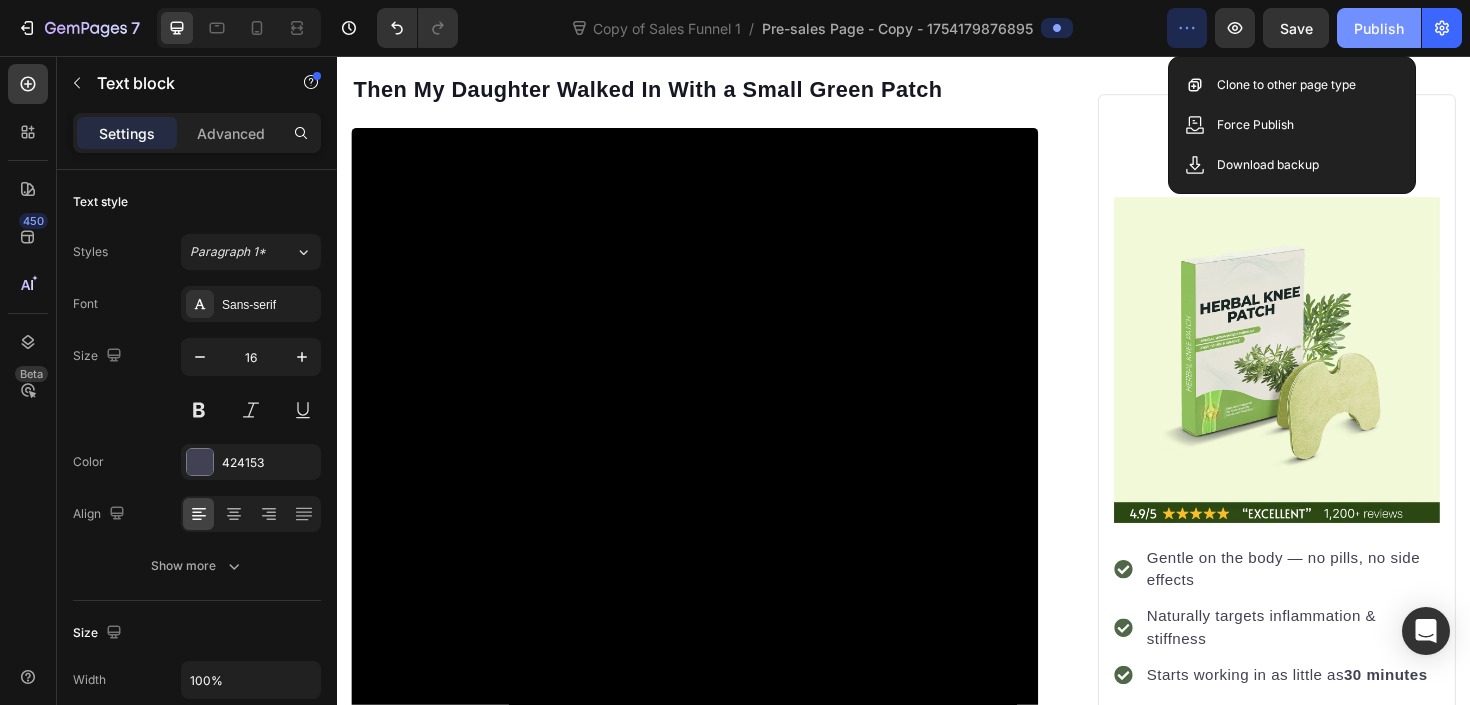 click on "Publish" at bounding box center (1379, 28) 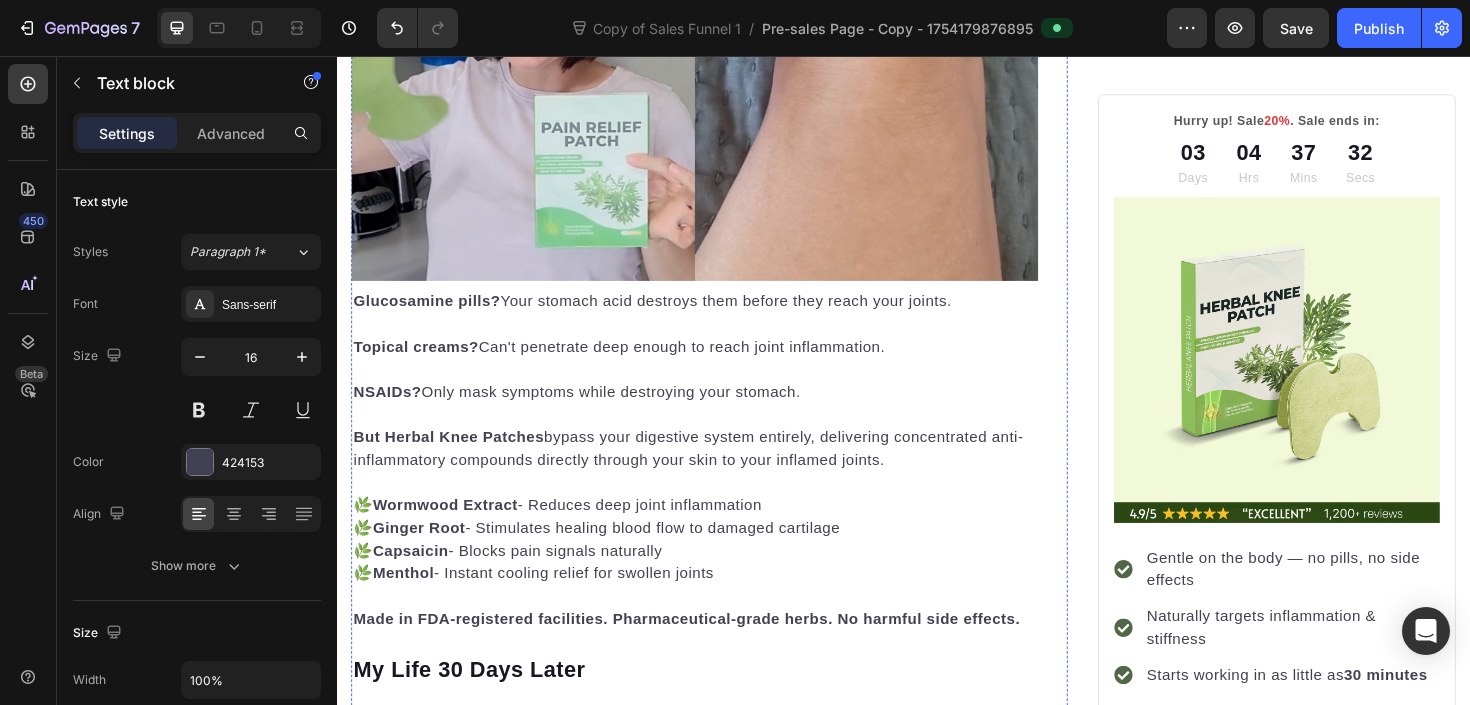 scroll, scrollTop: 3769, scrollLeft: 0, axis: vertical 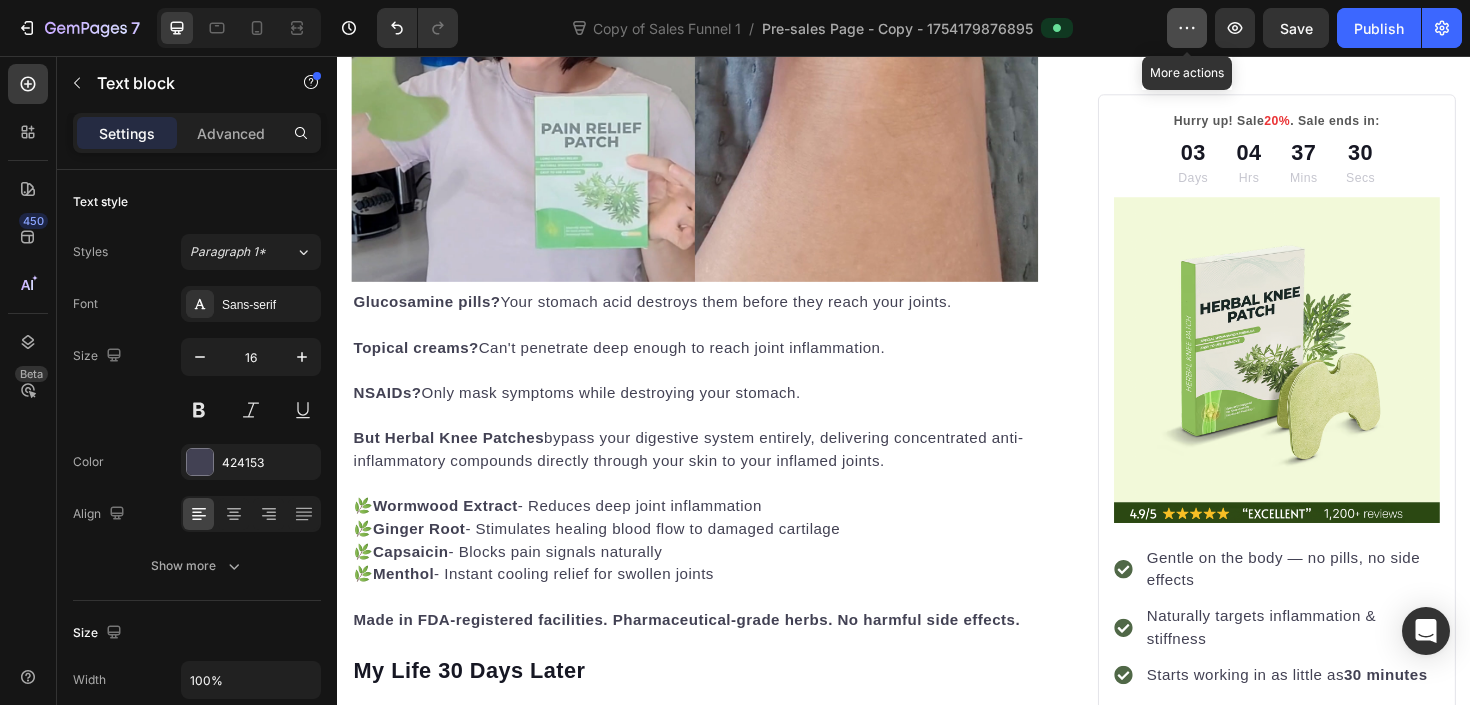 click 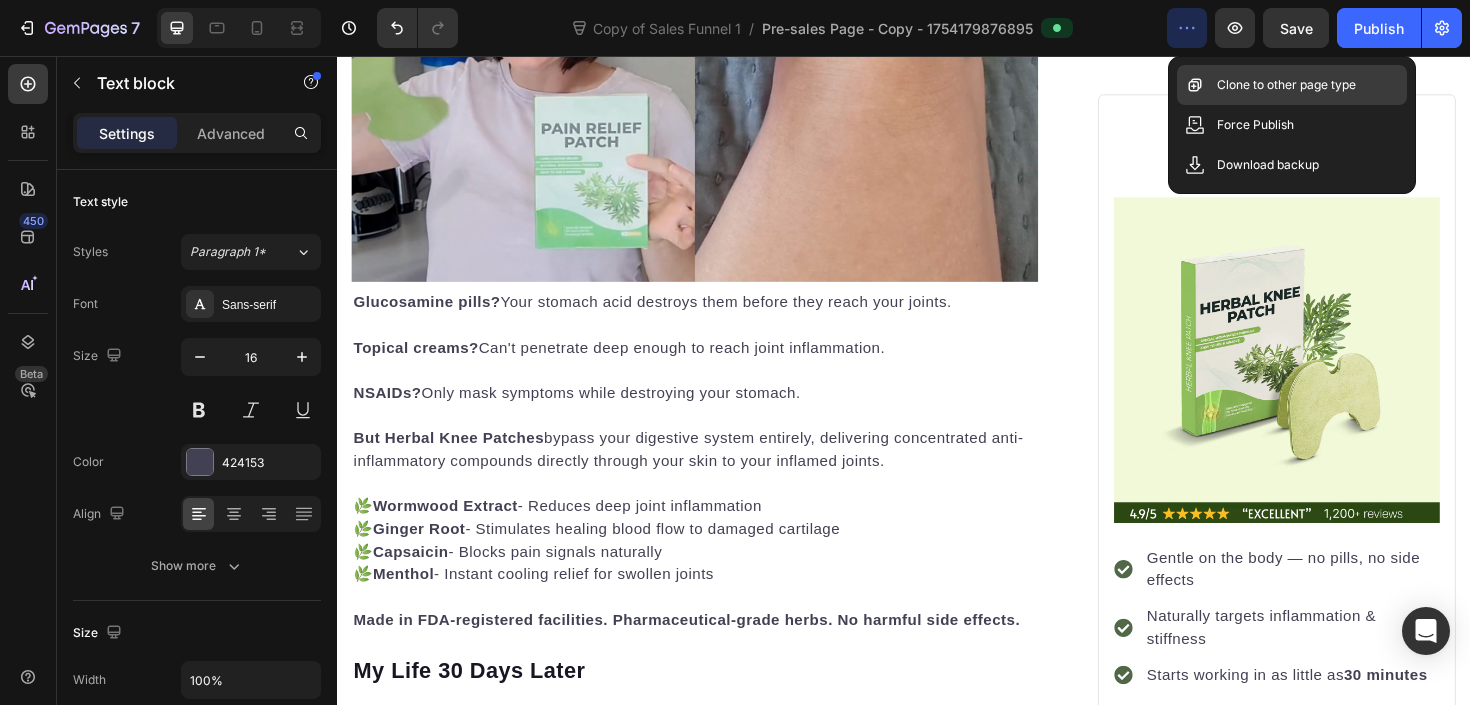 click on "Clone to other page type" 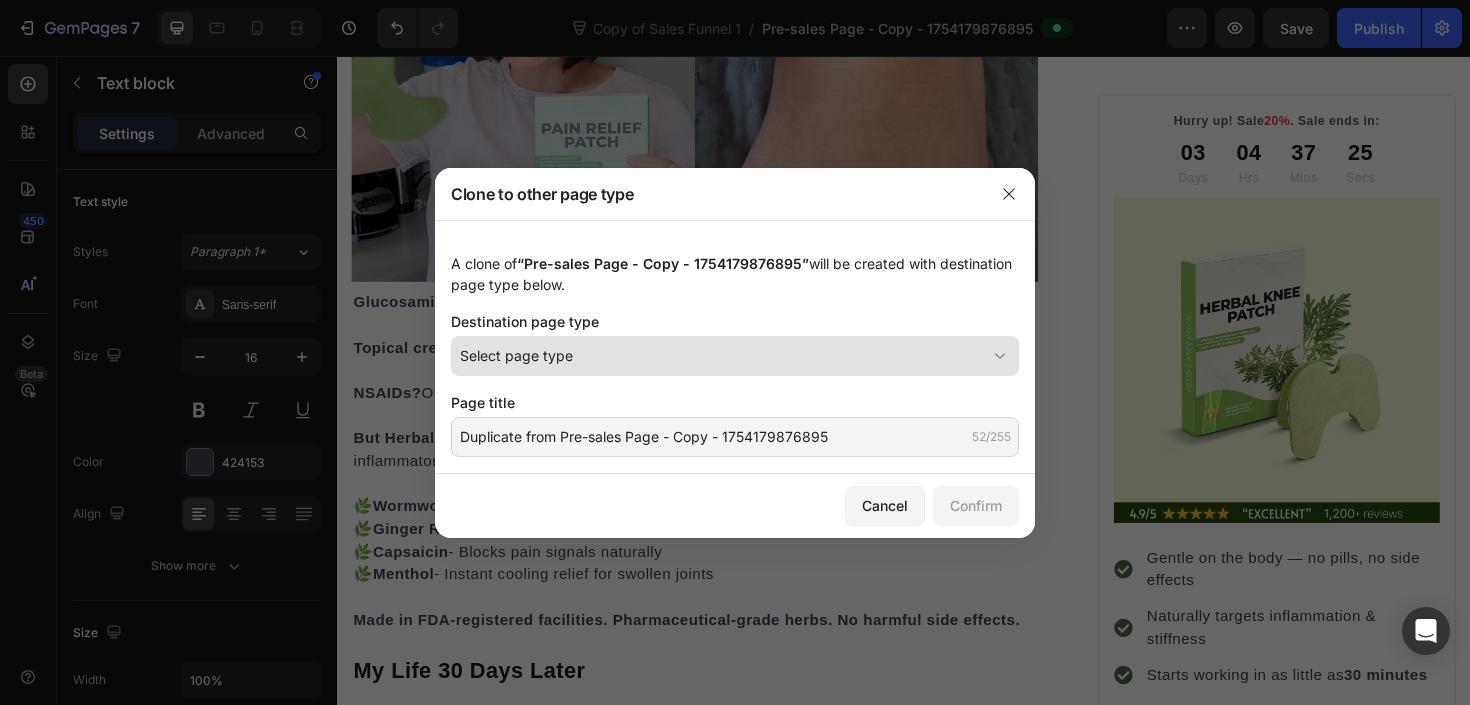 click on "Select page type" at bounding box center (723, 355) 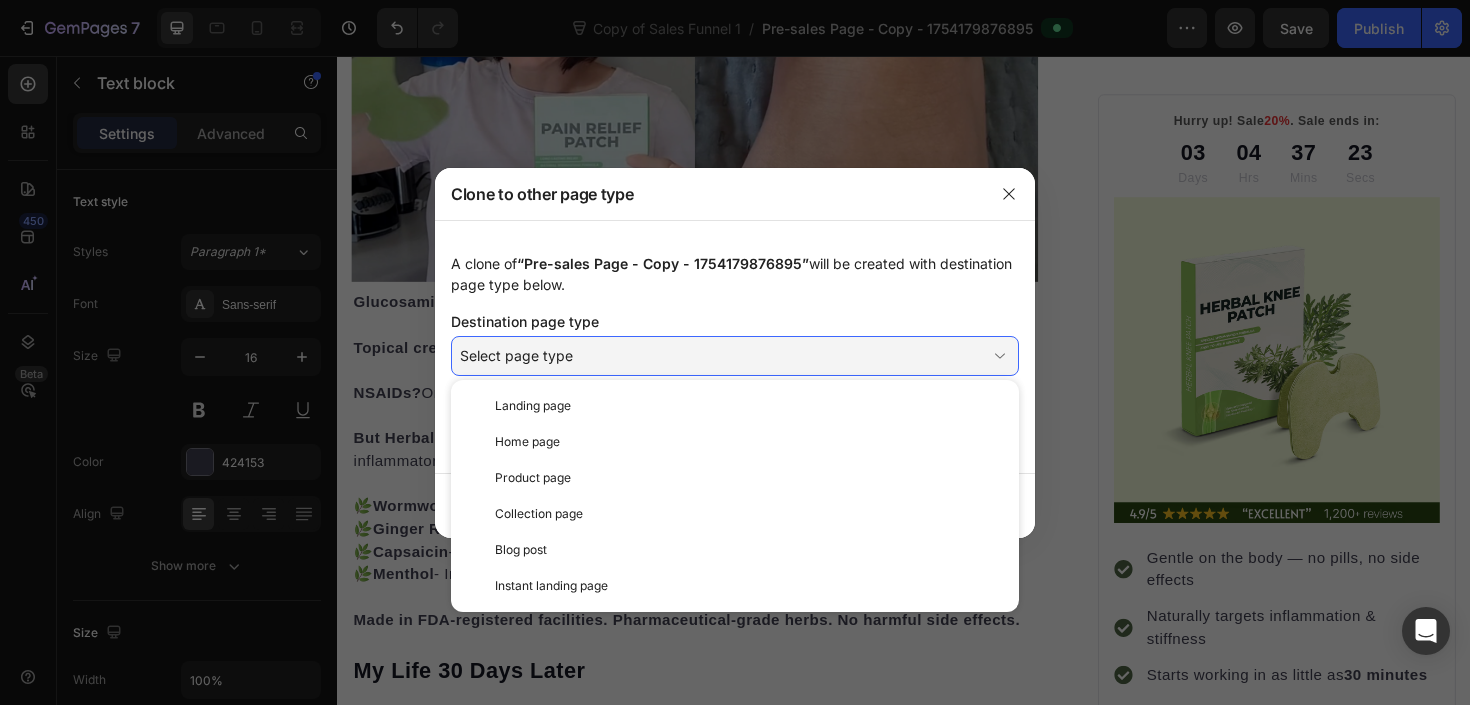 click 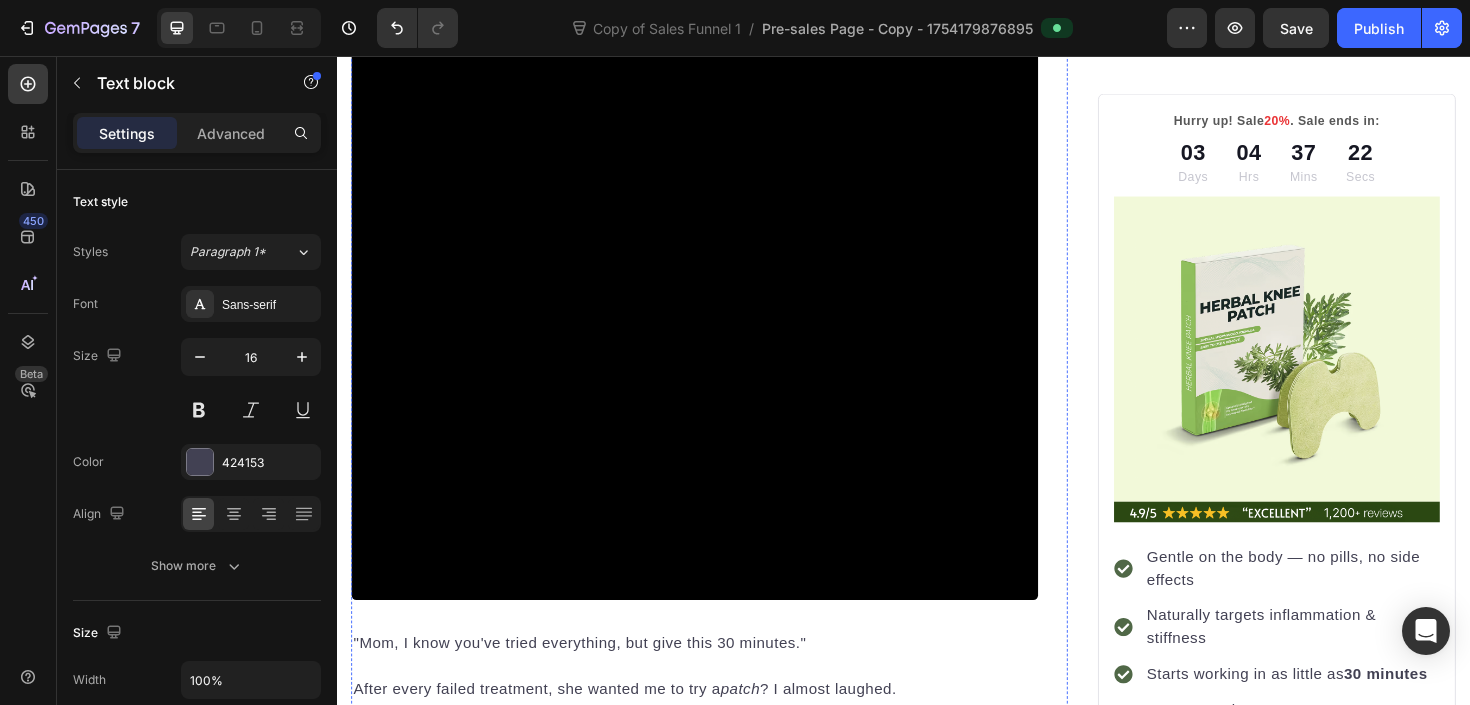 scroll, scrollTop: 1801, scrollLeft: 0, axis: vertical 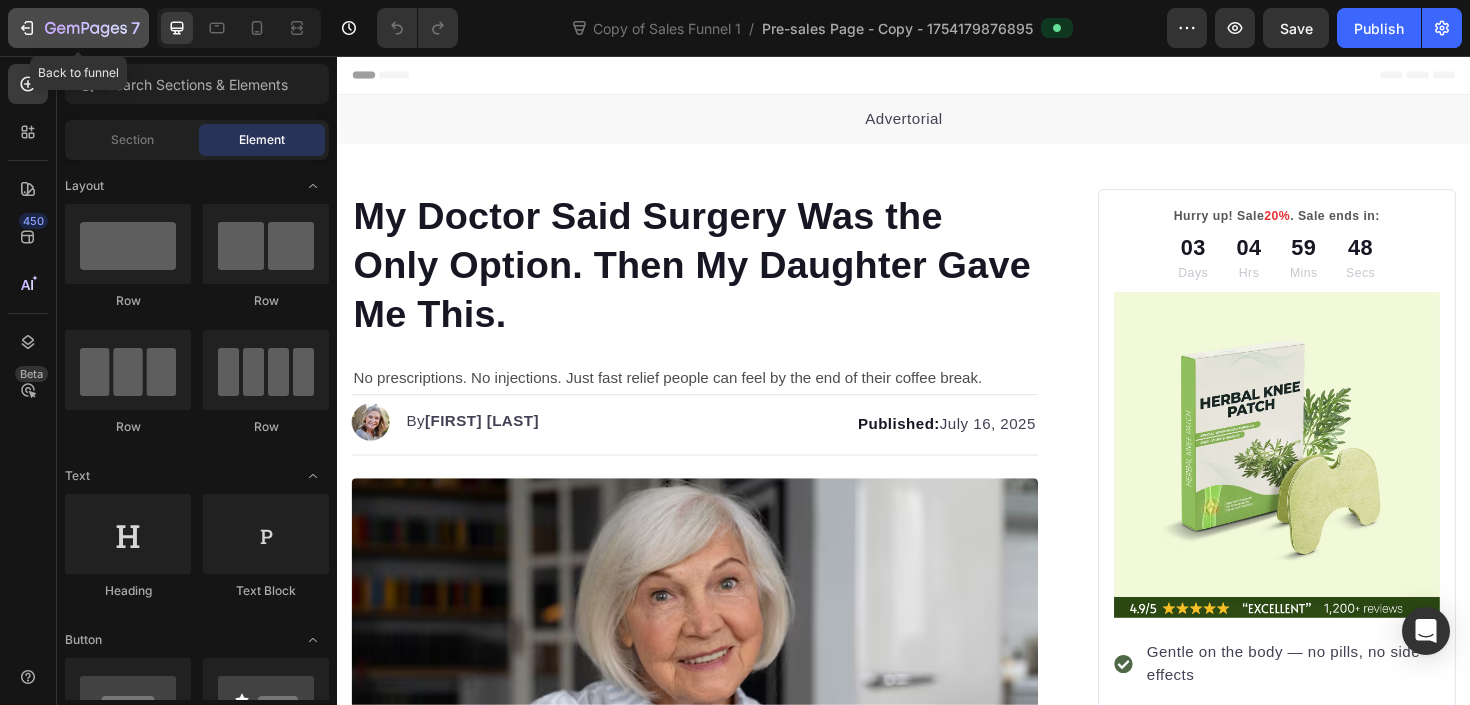 click 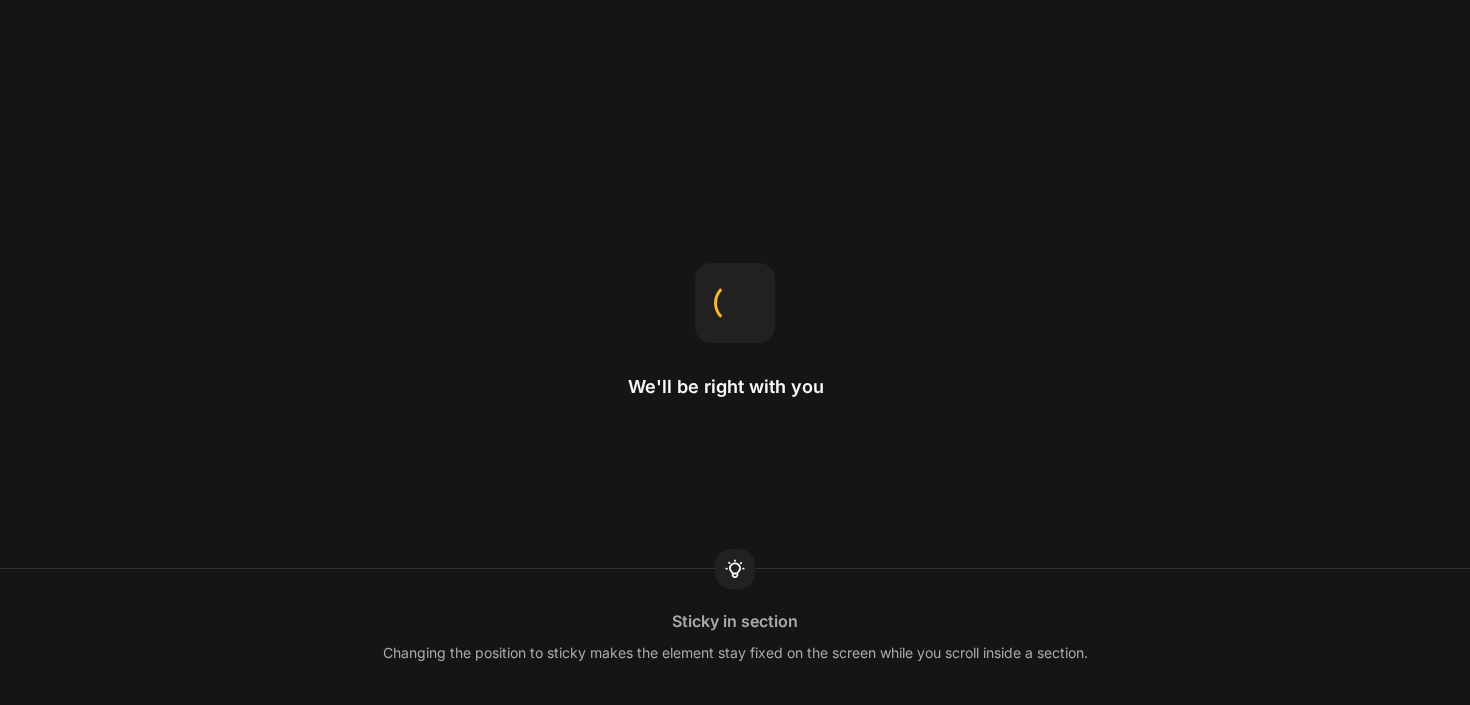 scroll, scrollTop: 0, scrollLeft: 0, axis: both 